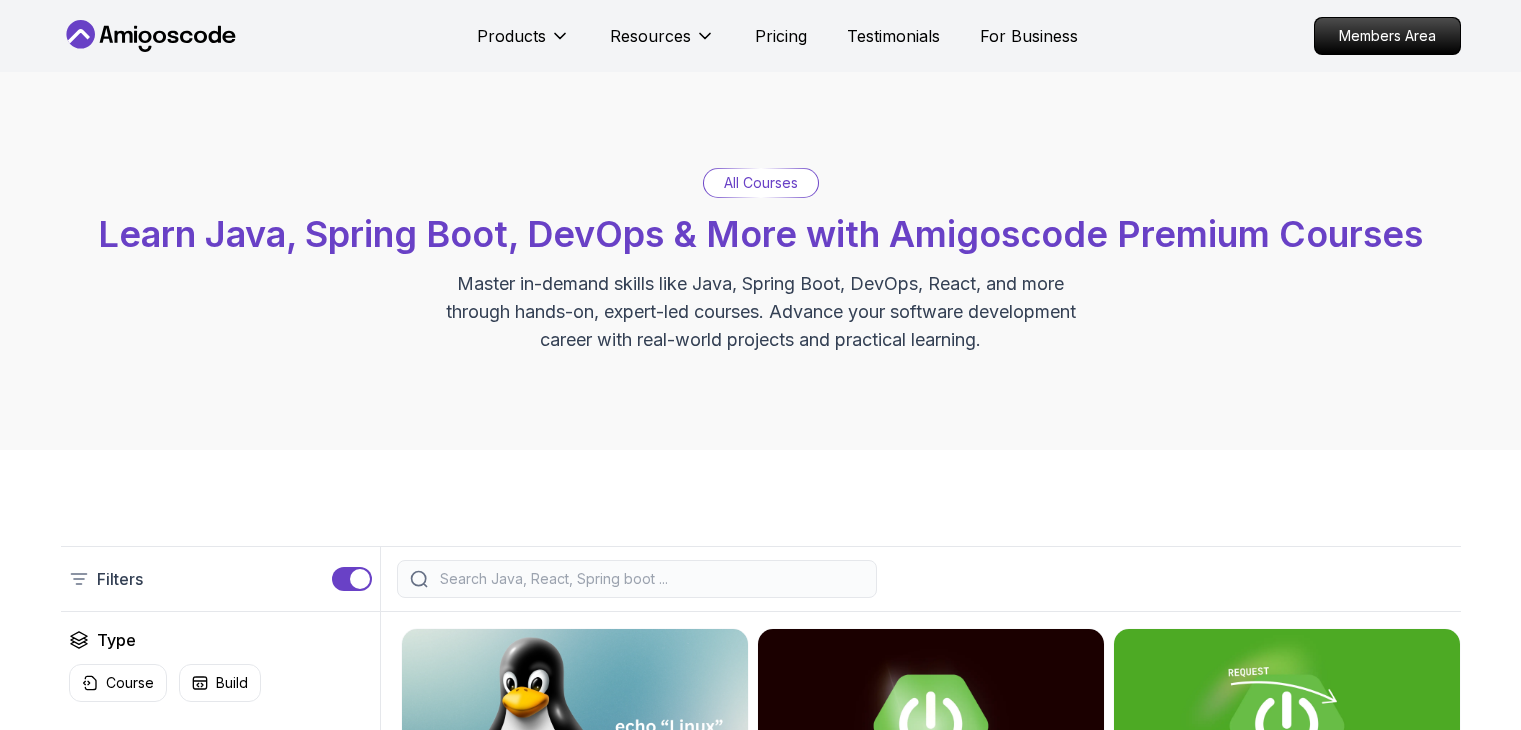 scroll, scrollTop: 0, scrollLeft: 0, axis: both 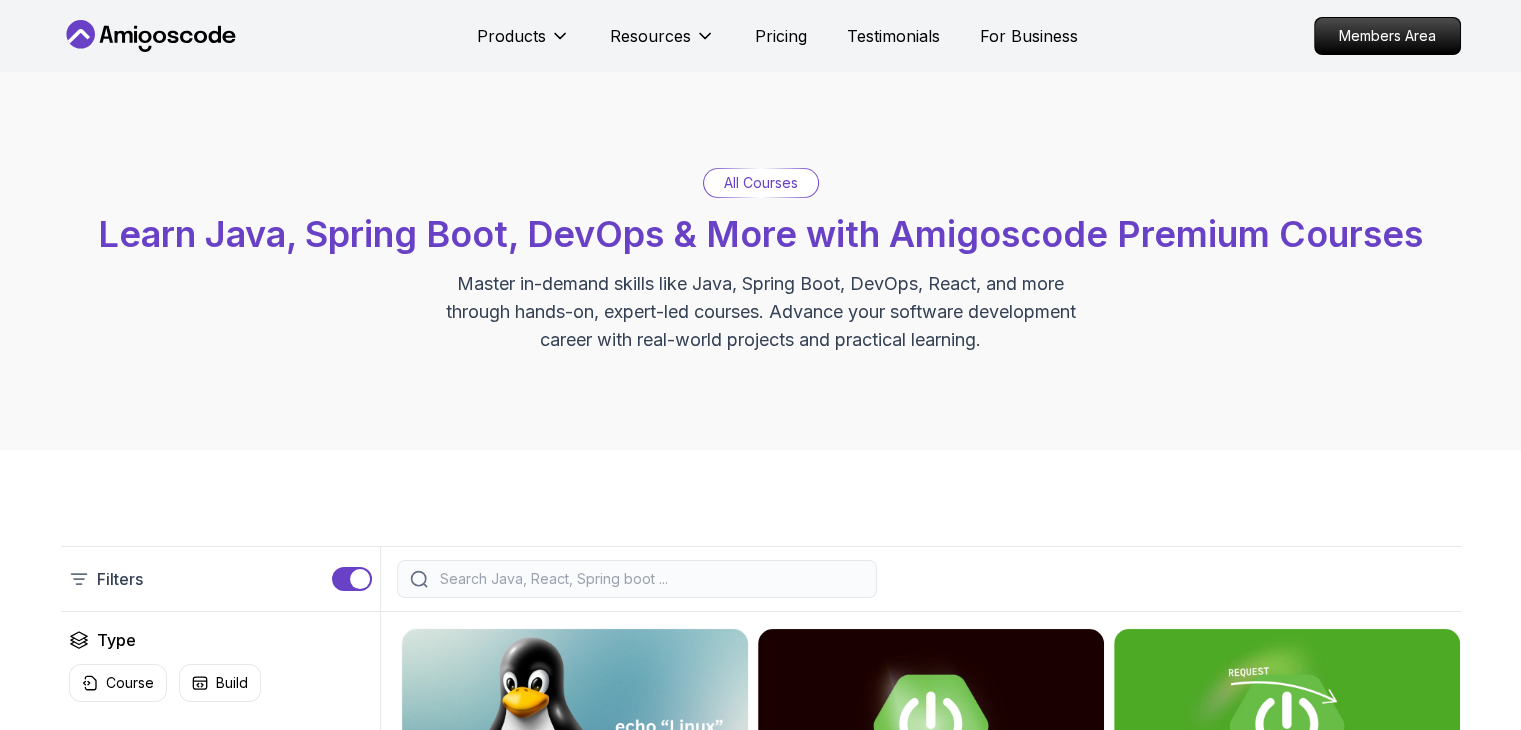 click on "All Courses Learn Java, Spring Boot, DevOps & More with Amigoscode Premium Courses Master in-demand skills like Java, Spring Boot, DevOps, React, and more through hands-on, expert-led courses. Advance your software development career with real-world projects and practical learning." at bounding box center [760, 261] 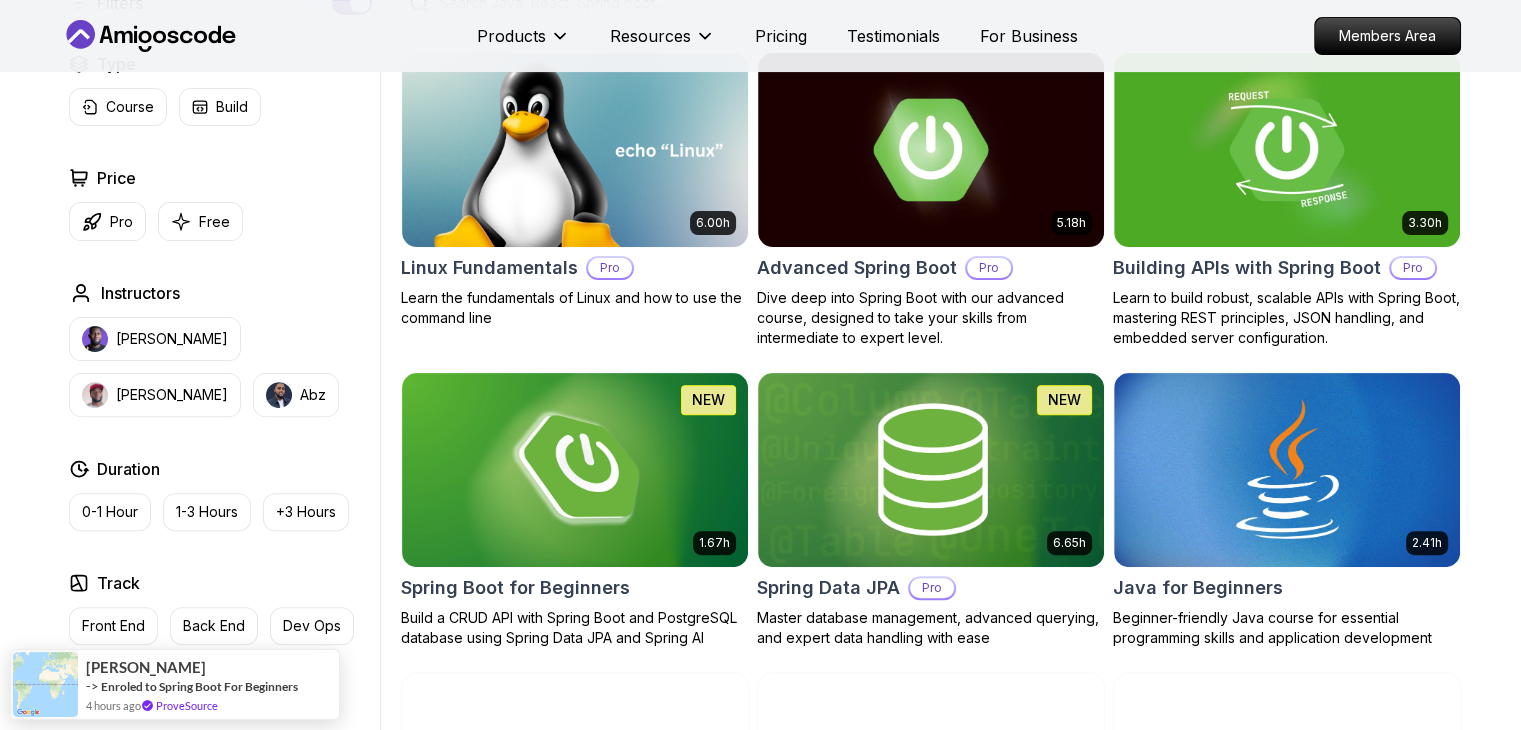 scroll, scrollTop: 578, scrollLeft: 0, axis: vertical 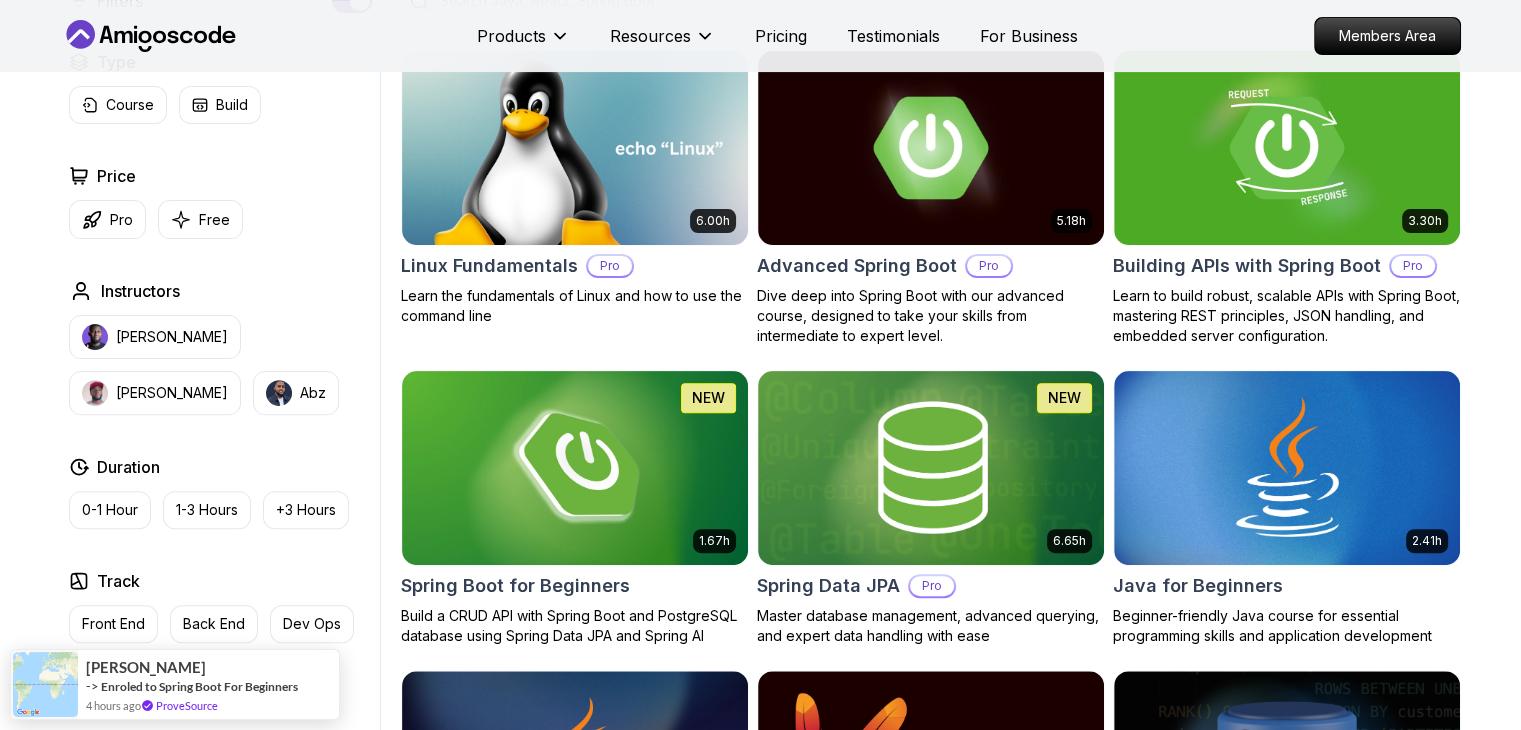 click on "Type Course Build Price Pro Free Instructors Nelson Djalo Richard Abz Duration 0-1 Hour 1-3 Hours +3 Hours Track Front End Back End Dev Ops Full Stack Level Junior Mid-level Senior" at bounding box center (220, 428) 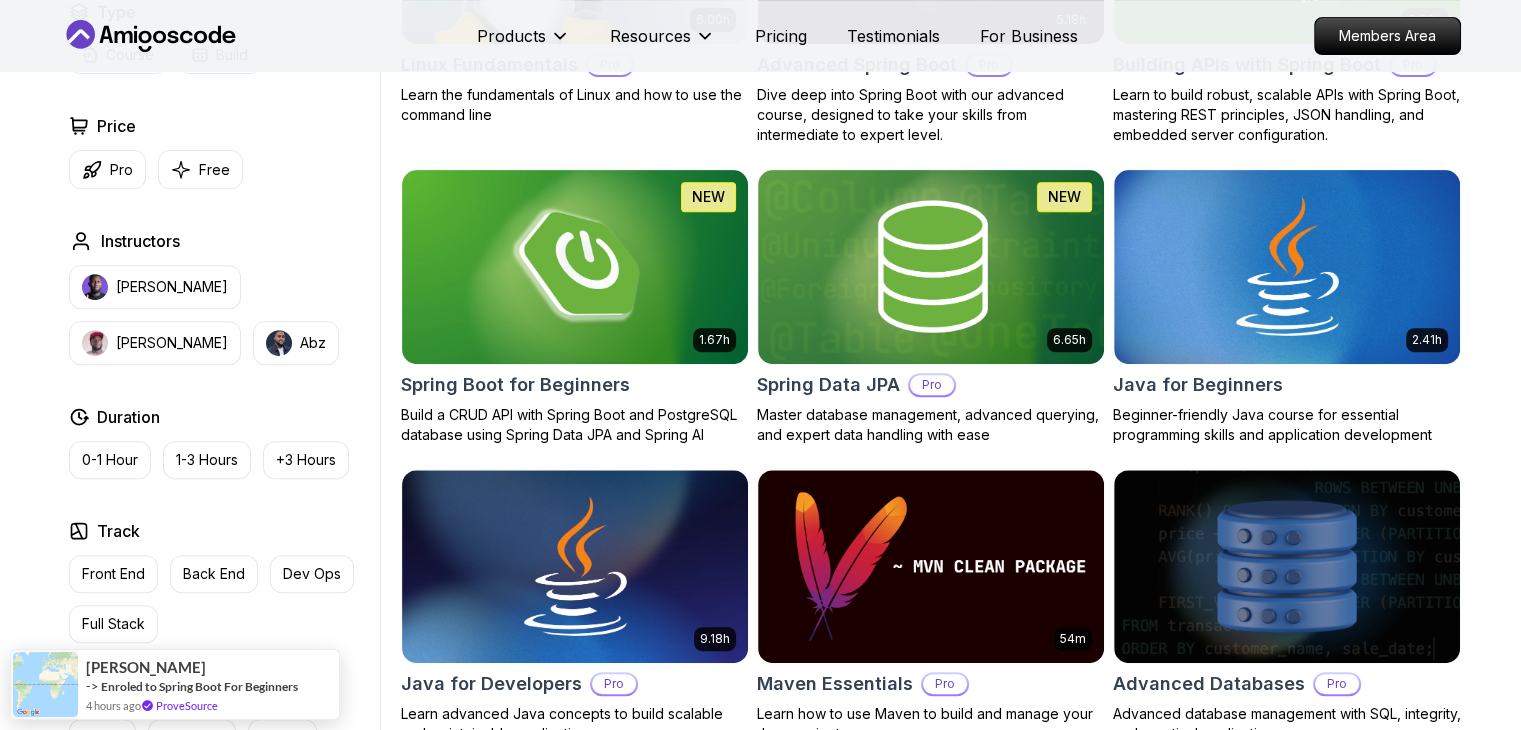 scroll, scrollTop: 780, scrollLeft: 0, axis: vertical 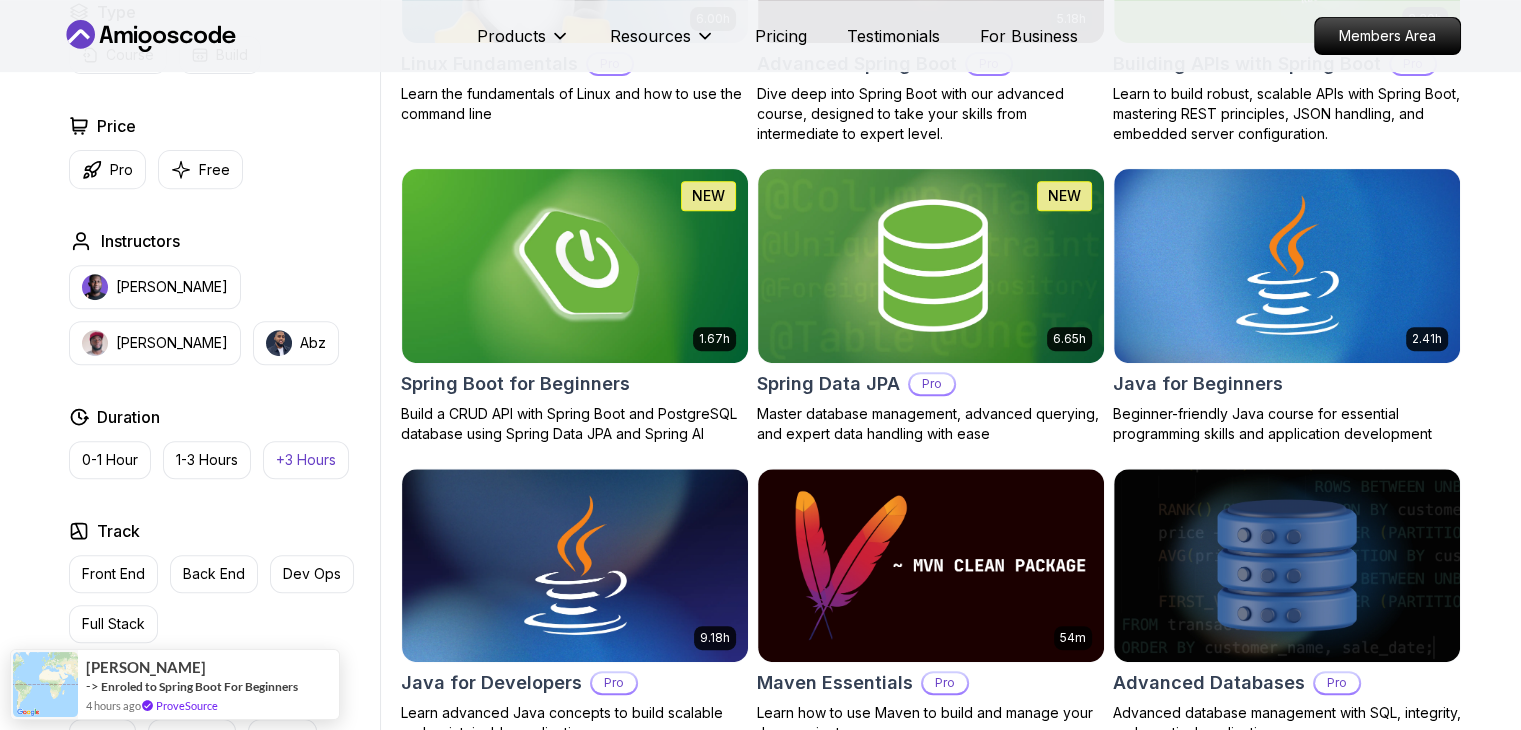click on "+3 Hours" at bounding box center (306, 460) 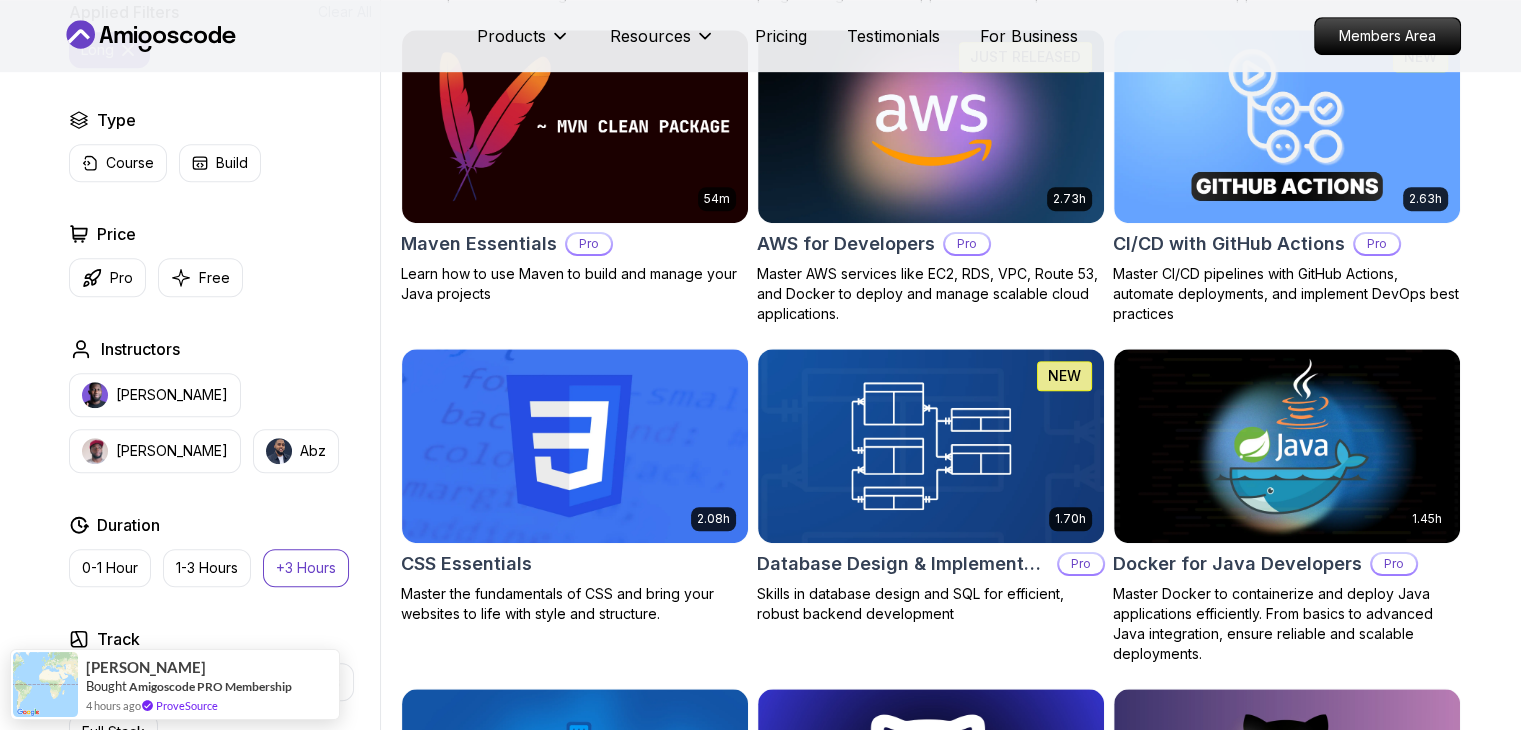 scroll, scrollTop: 1231, scrollLeft: 0, axis: vertical 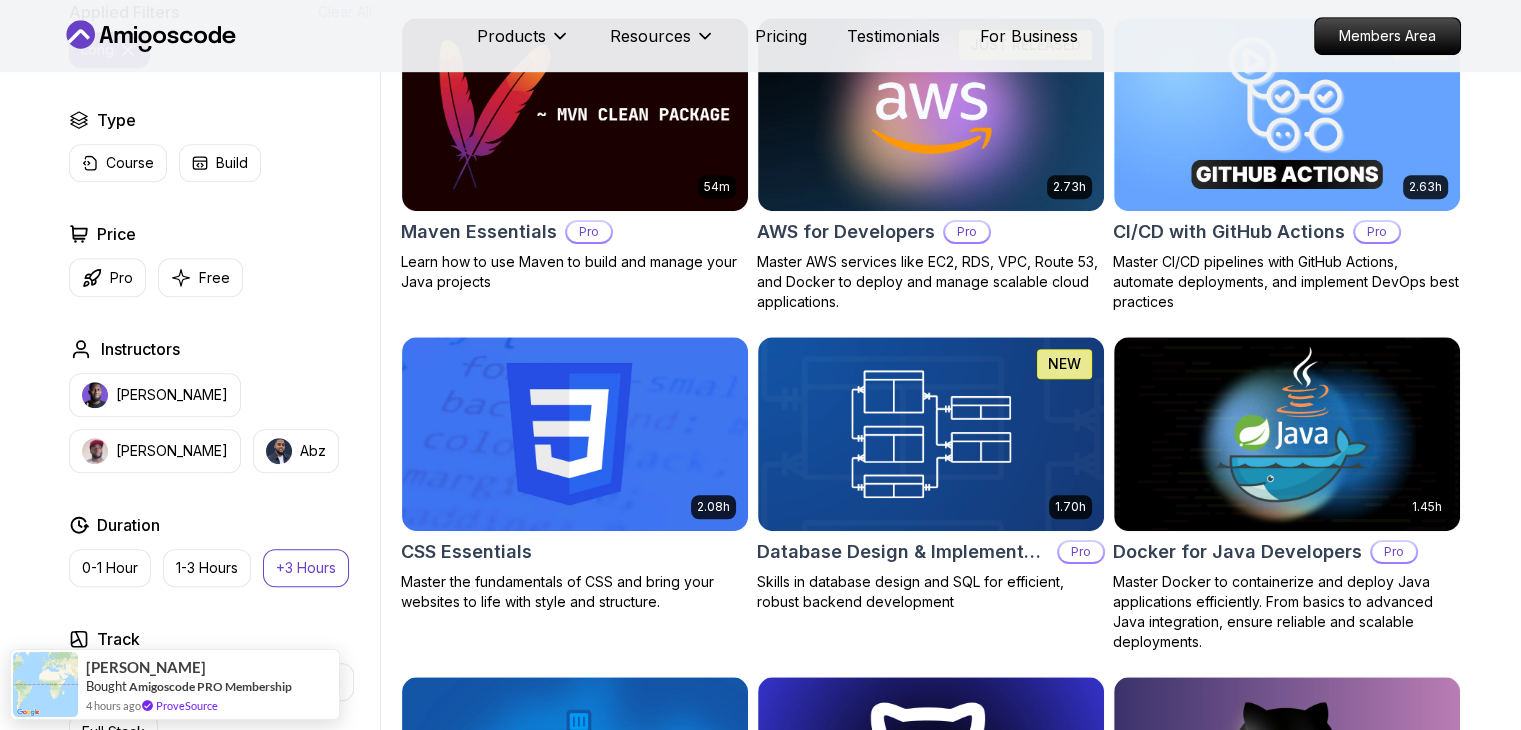 click on "+3 Hours" at bounding box center (306, 568) 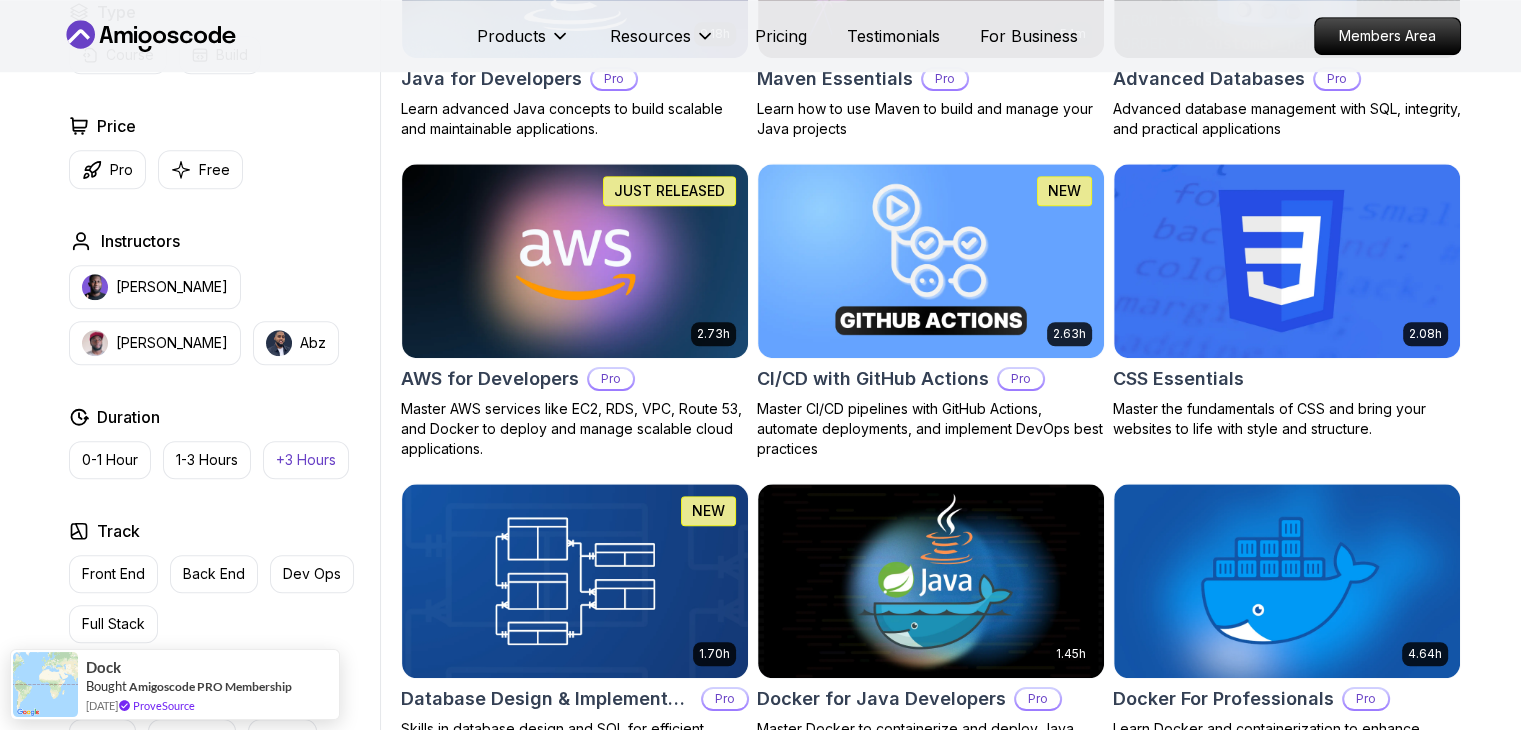 scroll, scrollTop: 1387, scrollLeft: 0, axis: vertical 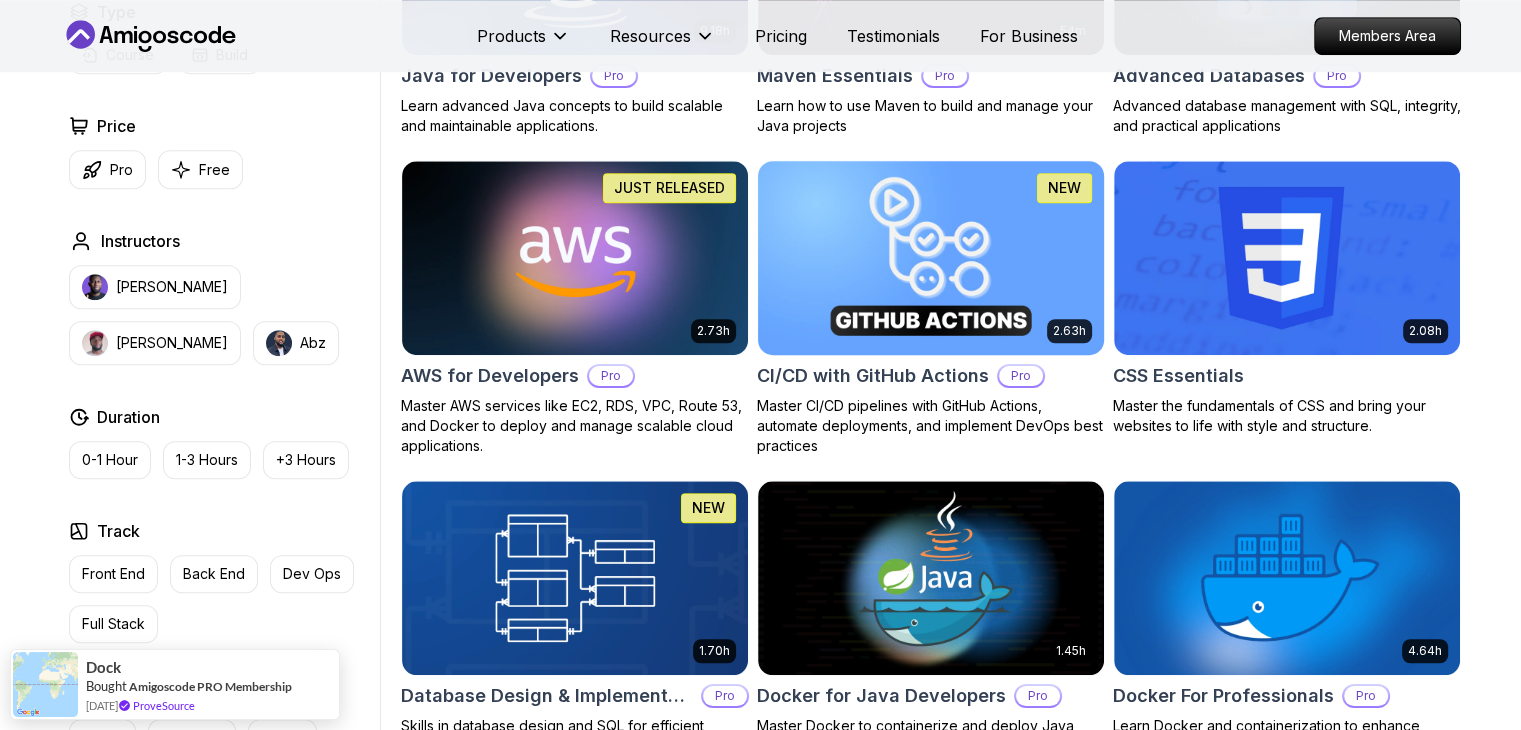 click on "Products Resources Pricing Testimonials For Business Members Area Products Resources Pricing Testimonials For Business Members Area All Courses Learn Java, Spring Boot, DevOps & More with Amigoscode Premium Courses Master in-demand skills like Java, Spring Boot, DevOps, React, and more through hands-on, expert-led courses. Advance your software development career with real-world projects and practical learning. Filters Filters Type Course Build Price Pro Free Instructors Nelson Djalo Richard Abz Duration 0-1 Hour 1-3 Hours +3 Hours Track Front End Back End Dev Ops Full Stack Level Junior Mid-level Senior 6.00h Linux Fundamentals Pro Learn the fundamentals of Linux and how to use the command line 5.18h Advanced Spring Boot Pro Dive deep into Spring Boot with our advanced course, designed to take your skills from intermediate to expert level. 3.30h Building APIs with Spring Boot Pro 1.67h NEW Spring Boot for Beginners Build a CRUD API with Spring Boot and PostgreSQL database using Spring Data JPA and Spring AI" at bounding box center (760, 3598) 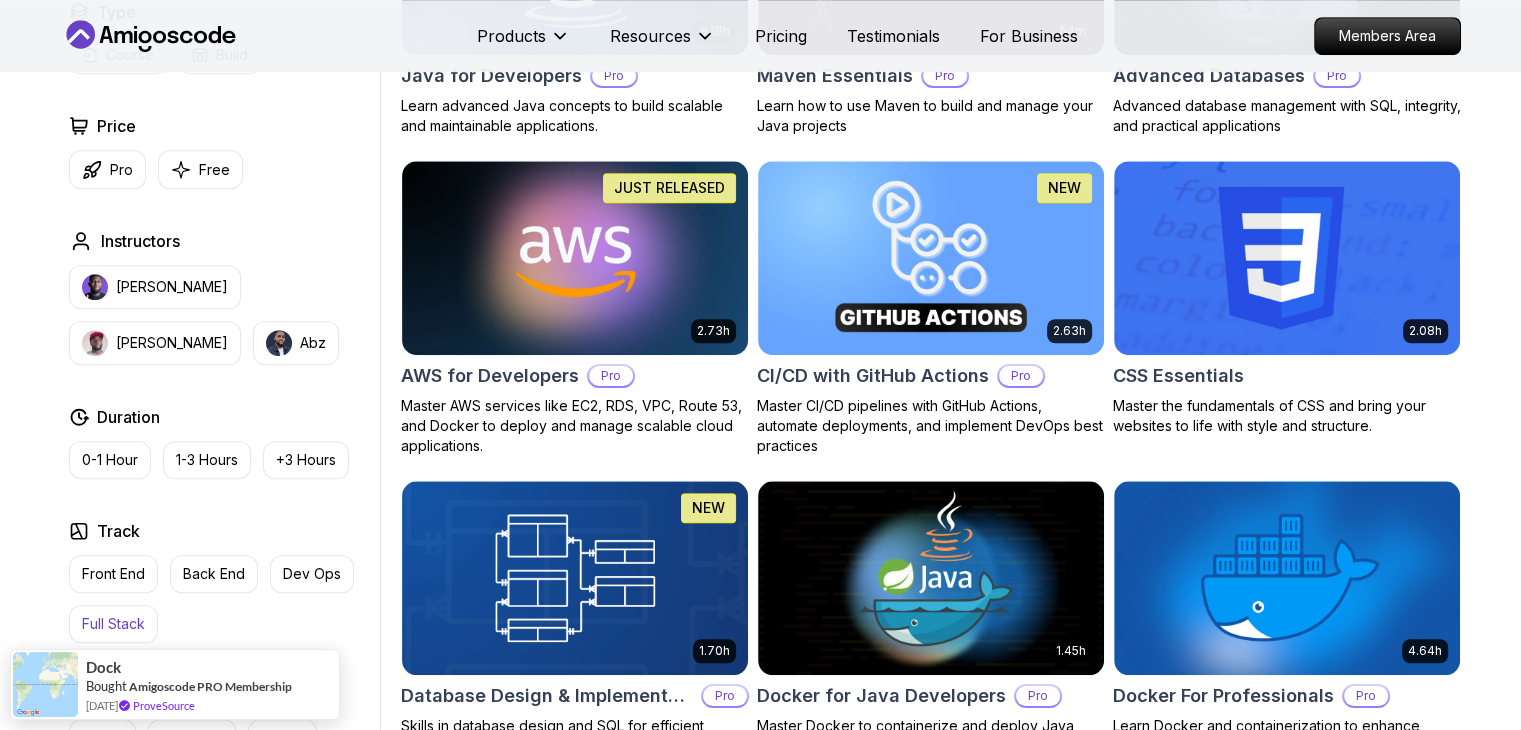 click on "Full Stack" at bounding box center [113, 624] 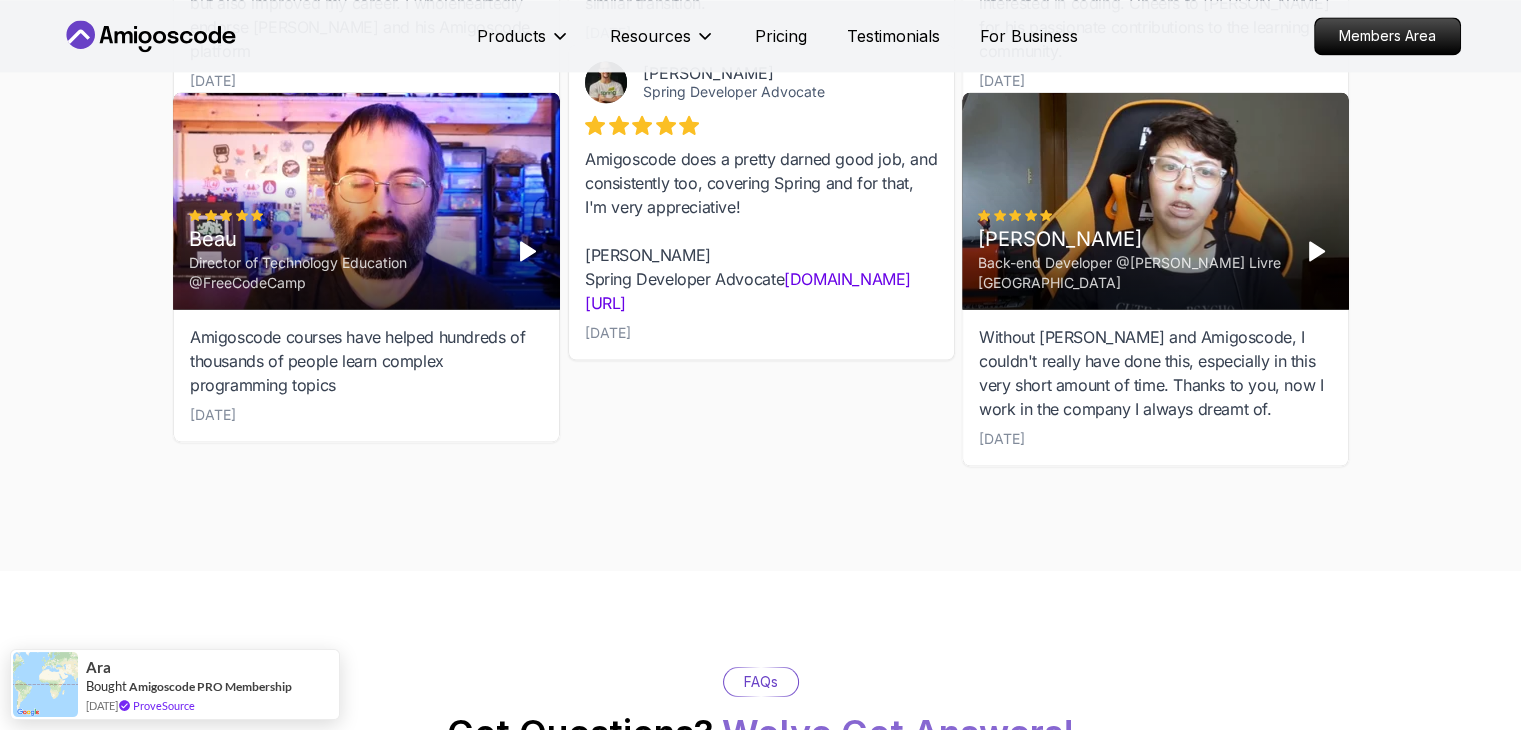 scroll, scrollTop: 2920, scrollLeft: 0, axis: vertical 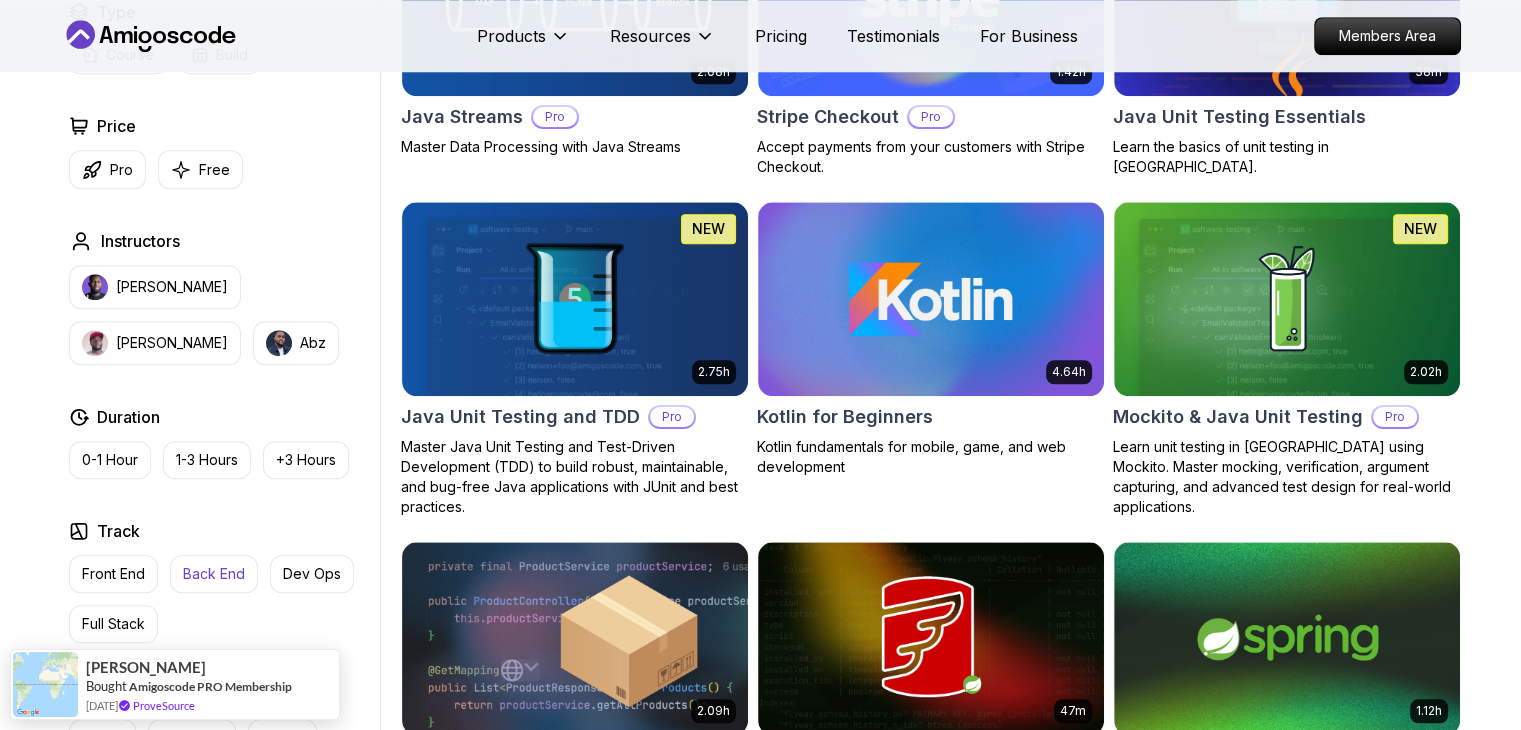 click on "Back End" at bounding box center [214, 574] 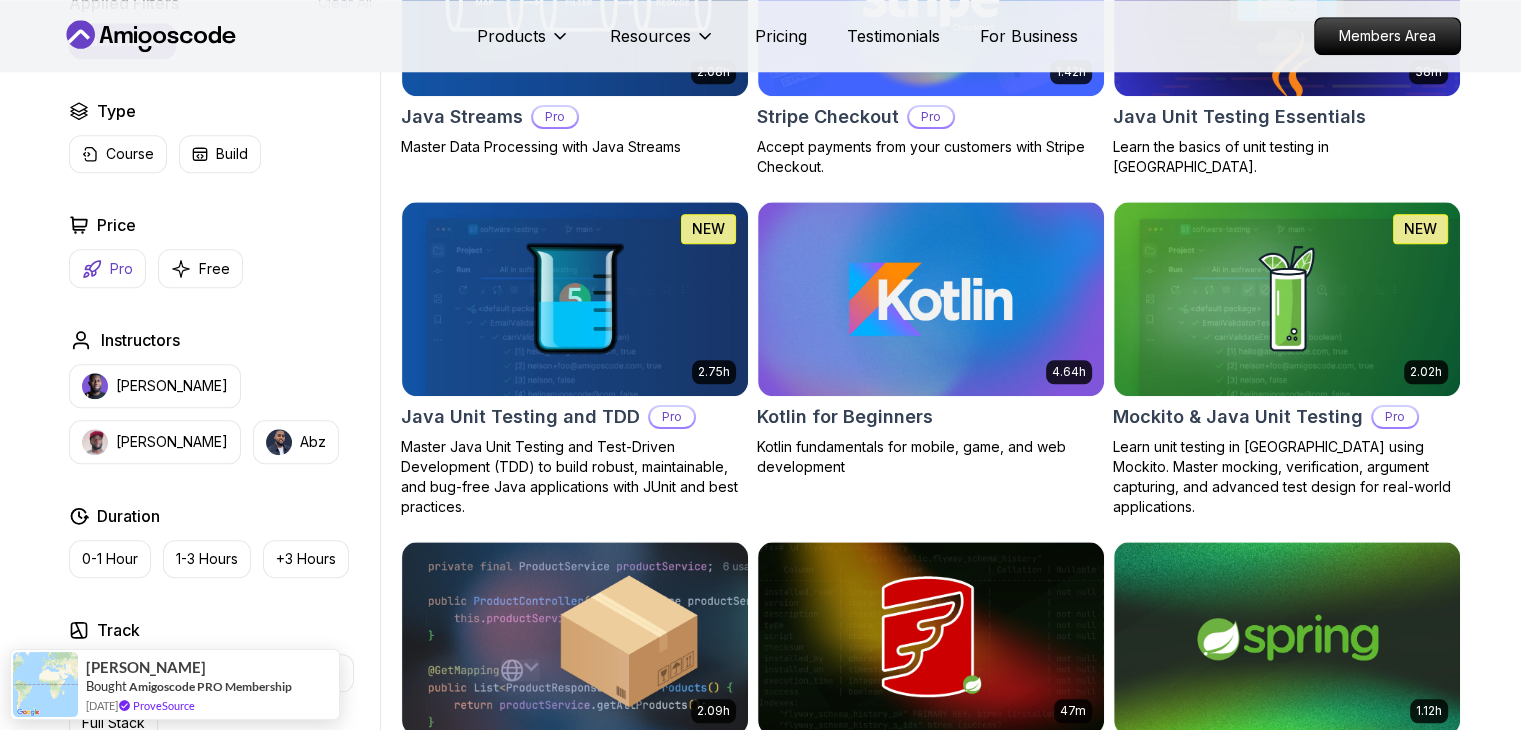 click on "Pro" at bounding box center [107, 268] 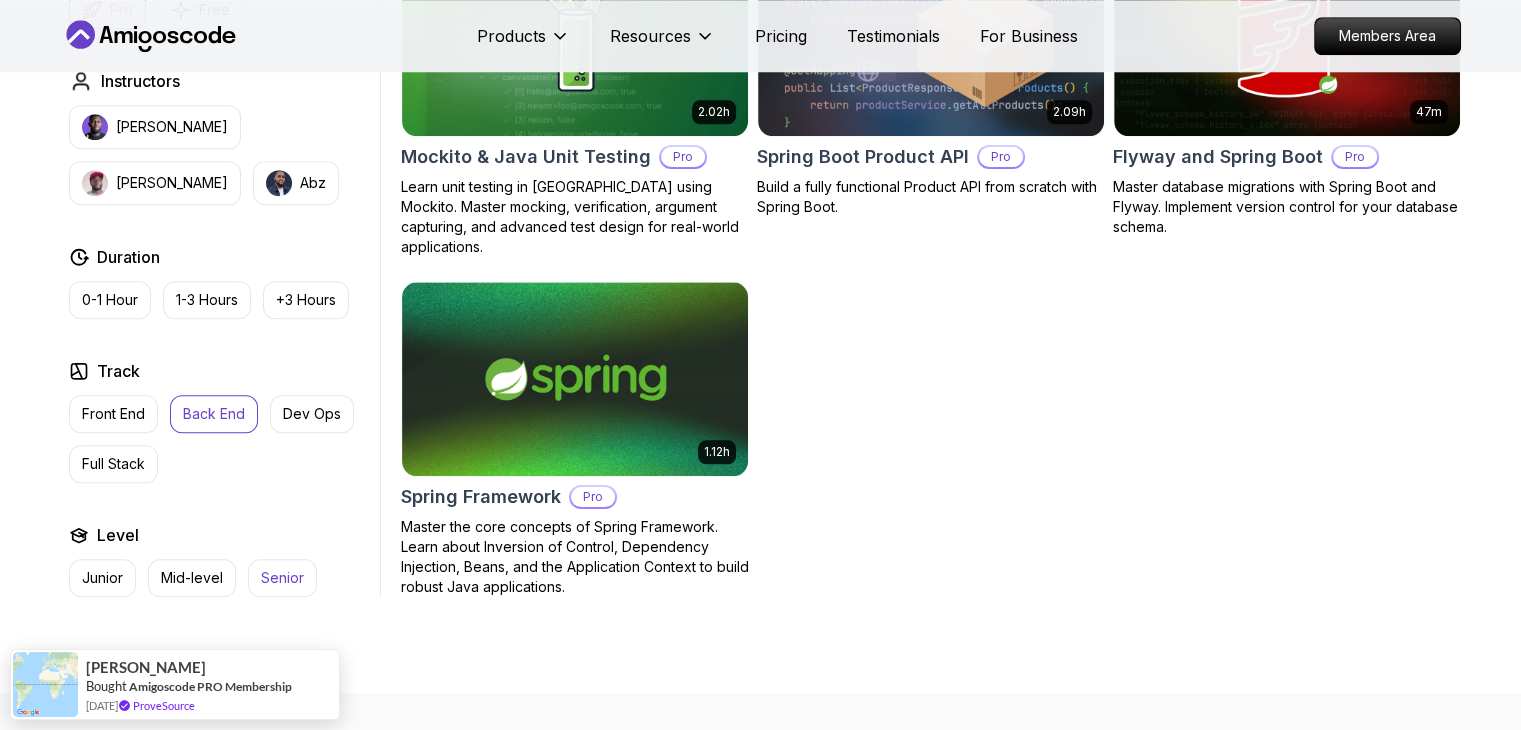 click on "Senior" at bounding box center (282, 578) 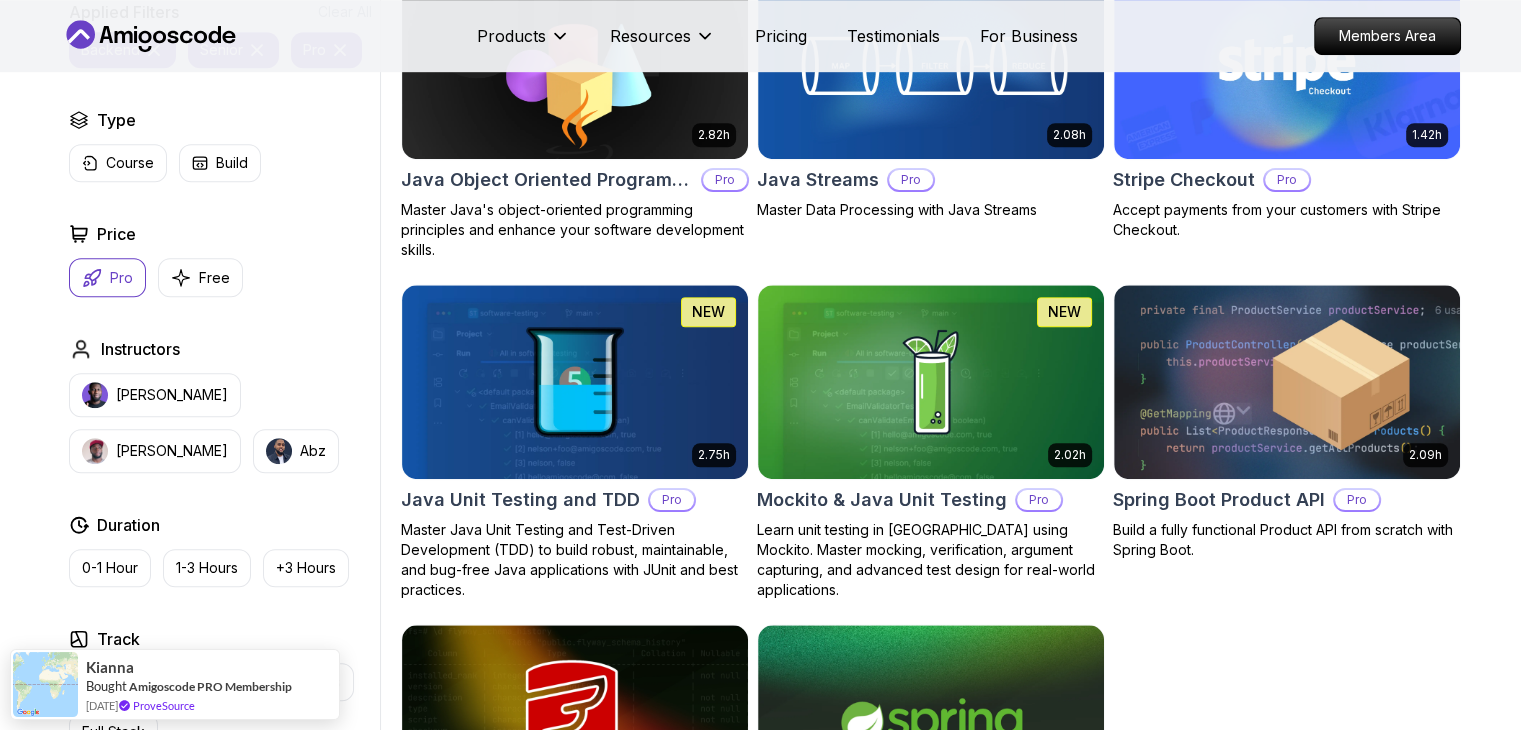 scroll, scrollTop: 1322, scrollLeft: 0, axis: vertical 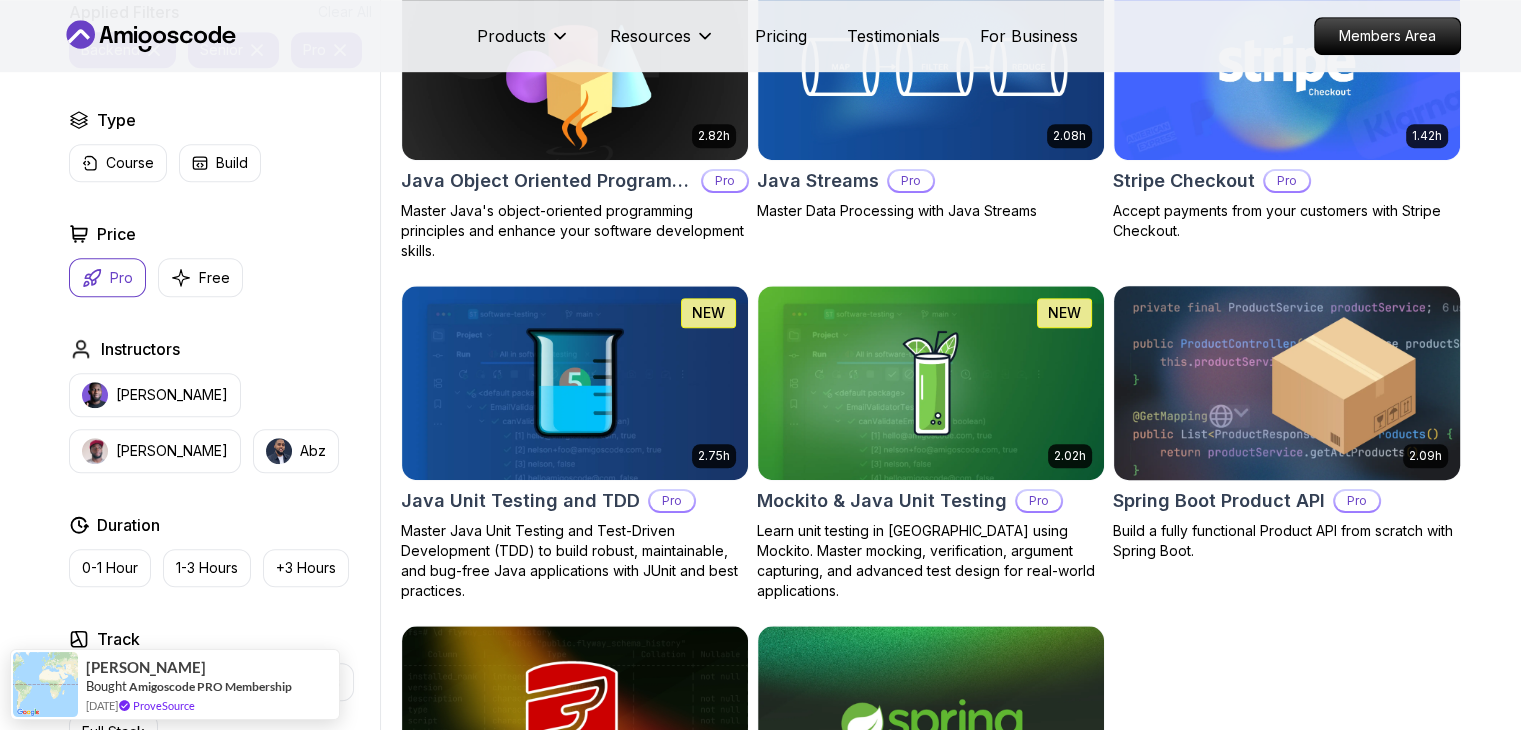 type 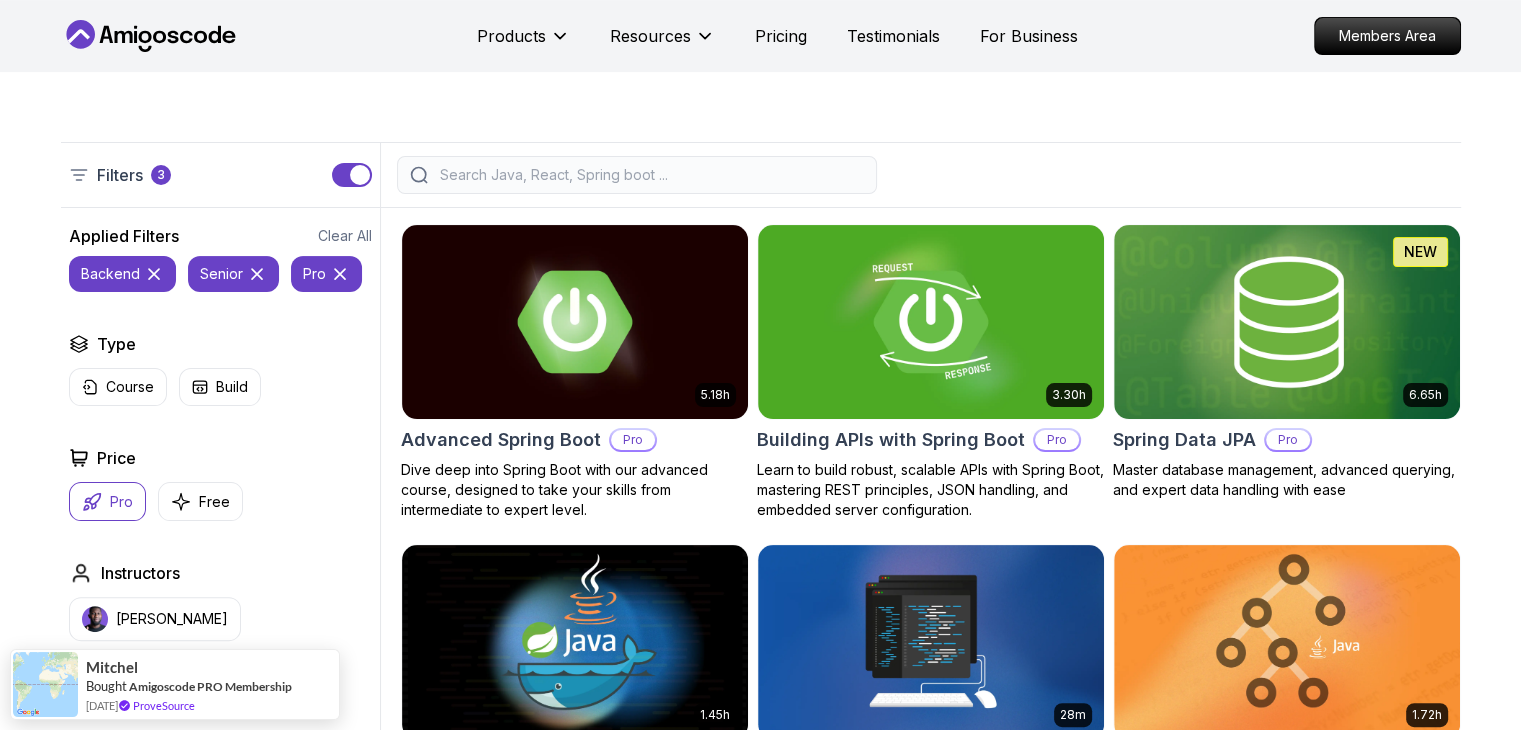 scroll, scrollTop: 396, scrollLeft: 0, axis: vertical 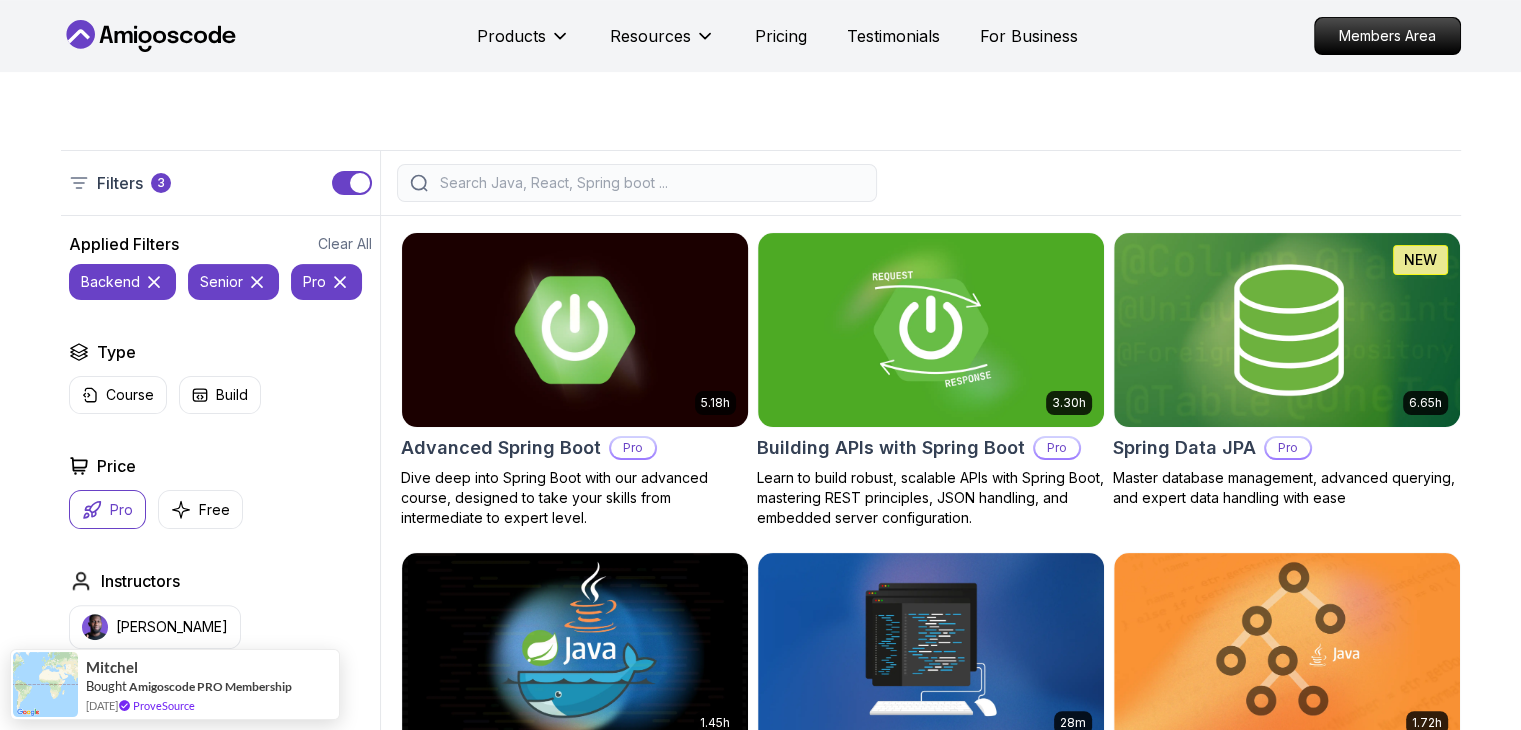 click at bounding box center [574, 329] 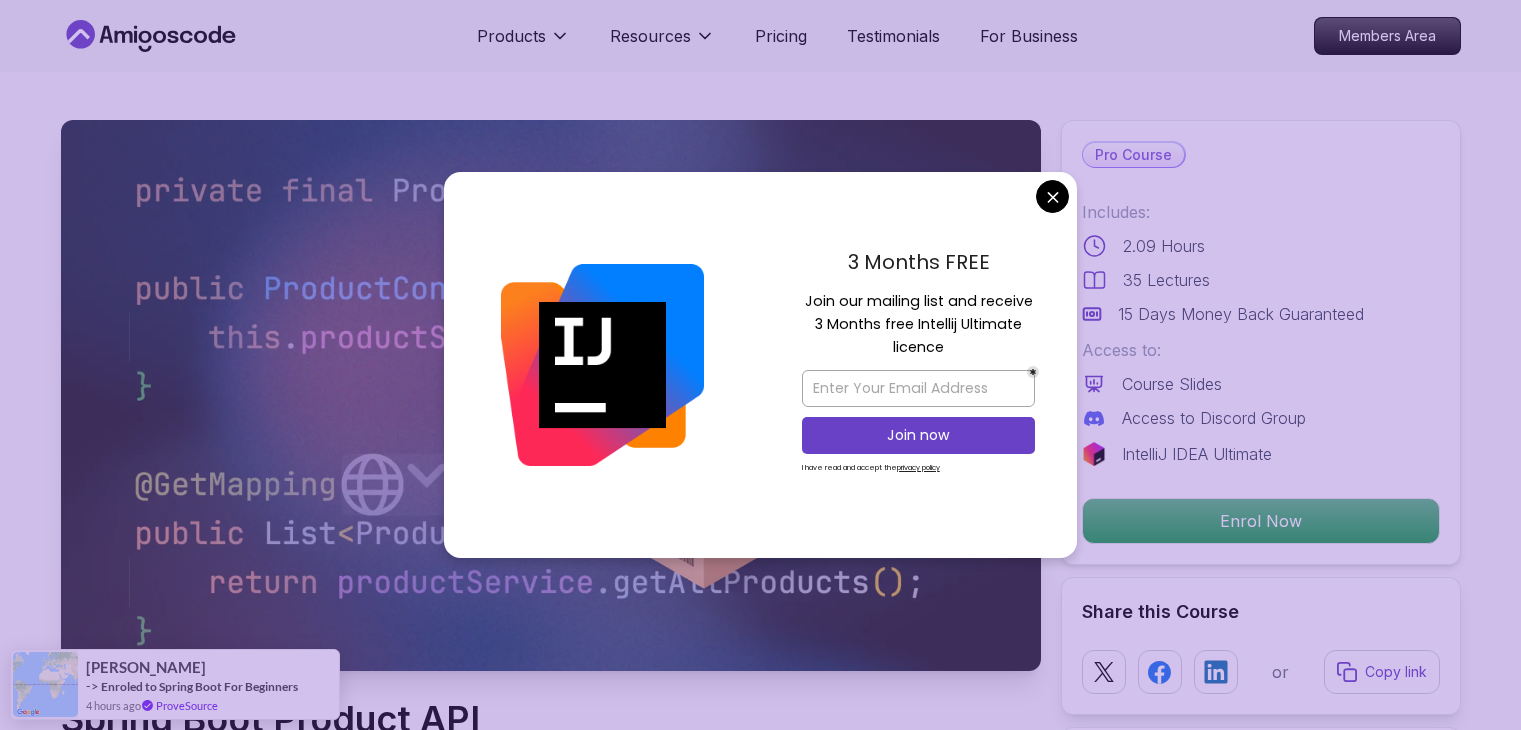 scroll, scrollTop: 0, scrollLeft: 0, axis: both 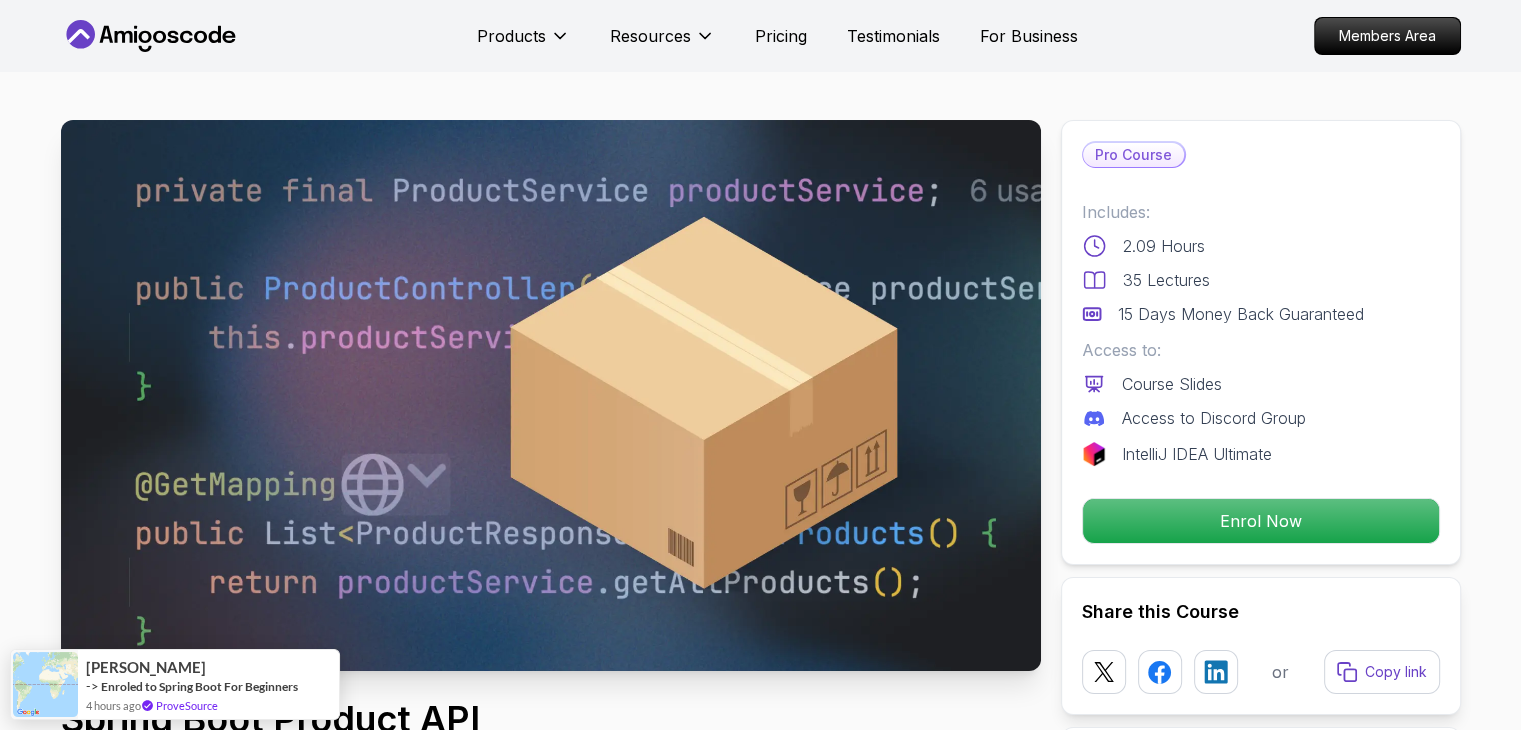 click on "Products Resources Pricing Testimonials For Business Members Area Products Resources Pricing Testimonials For Business Members Area Spring Boot Product API Build a fully functional Product API from scratch with Spring Boot. Mama Samba Braima Djalo  /   Instructor Pro Course Includes: 2.09 Hours 35 Lectures 15 Days Money Back Guaranteed Access to: Course Slides Access to Discord Group IntelliJ IDEA Ultimate Enrol Now Share this Course or Copy link Got a Team of 5 or More? With one subscription, give your entire team access to all courses and features. Check our Business Plan Mama Samba Braima Djalo  /   Instructor What you will build java spring-boot spring-data-jpa Database Integration - Set up a database, connect it to your Spring Boot application, and model your data using Java classes with annotations like `@Entity`, `@Table`, and `@Id`. RESTful Endpoints - Build endpoints to handle CRUD operations, including creating, reading, updating, and deleting products. Build Your Own Spring Boot Product API" at bounding box center [760, 4086] 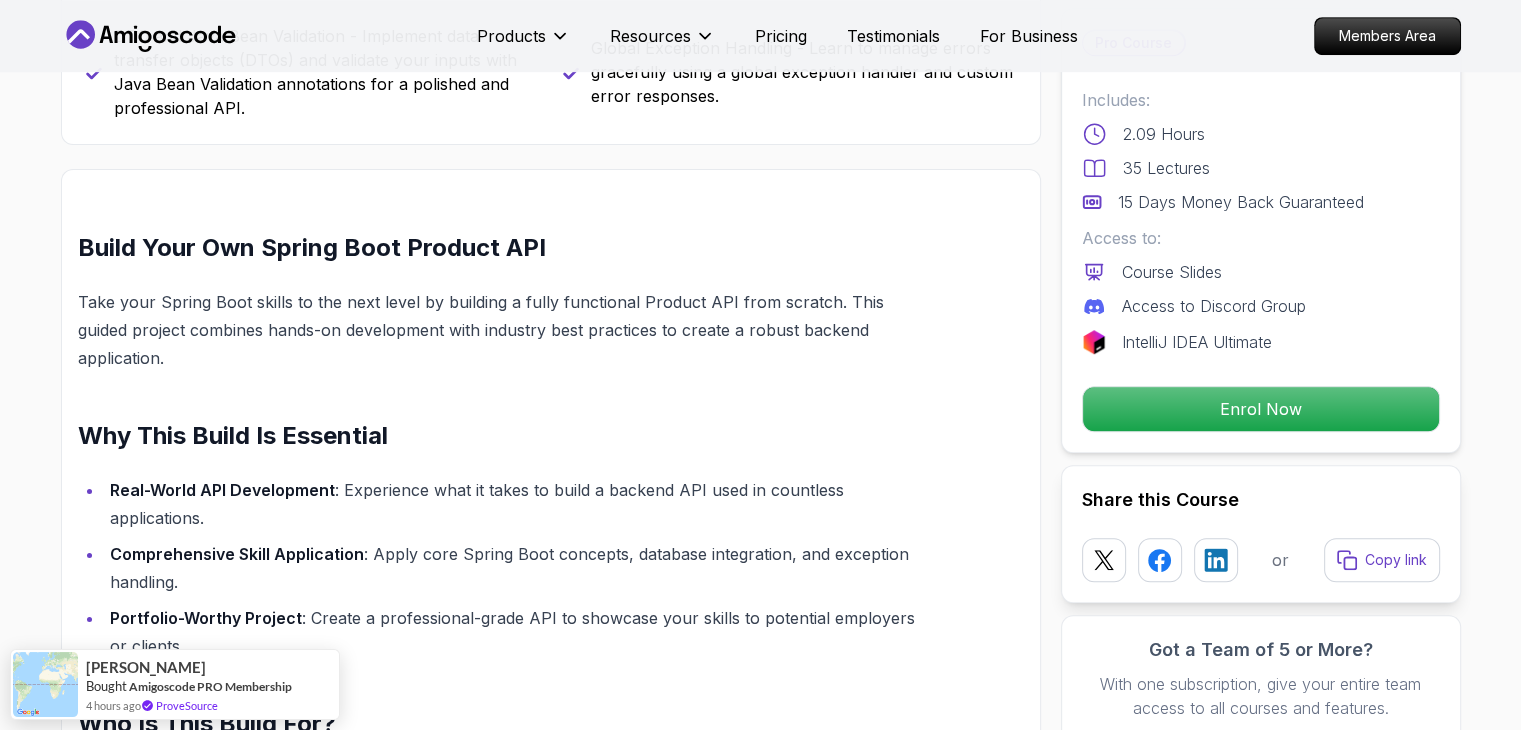 scroll, scrollTop: 1150, scrollLeft: 0, axis: vertical 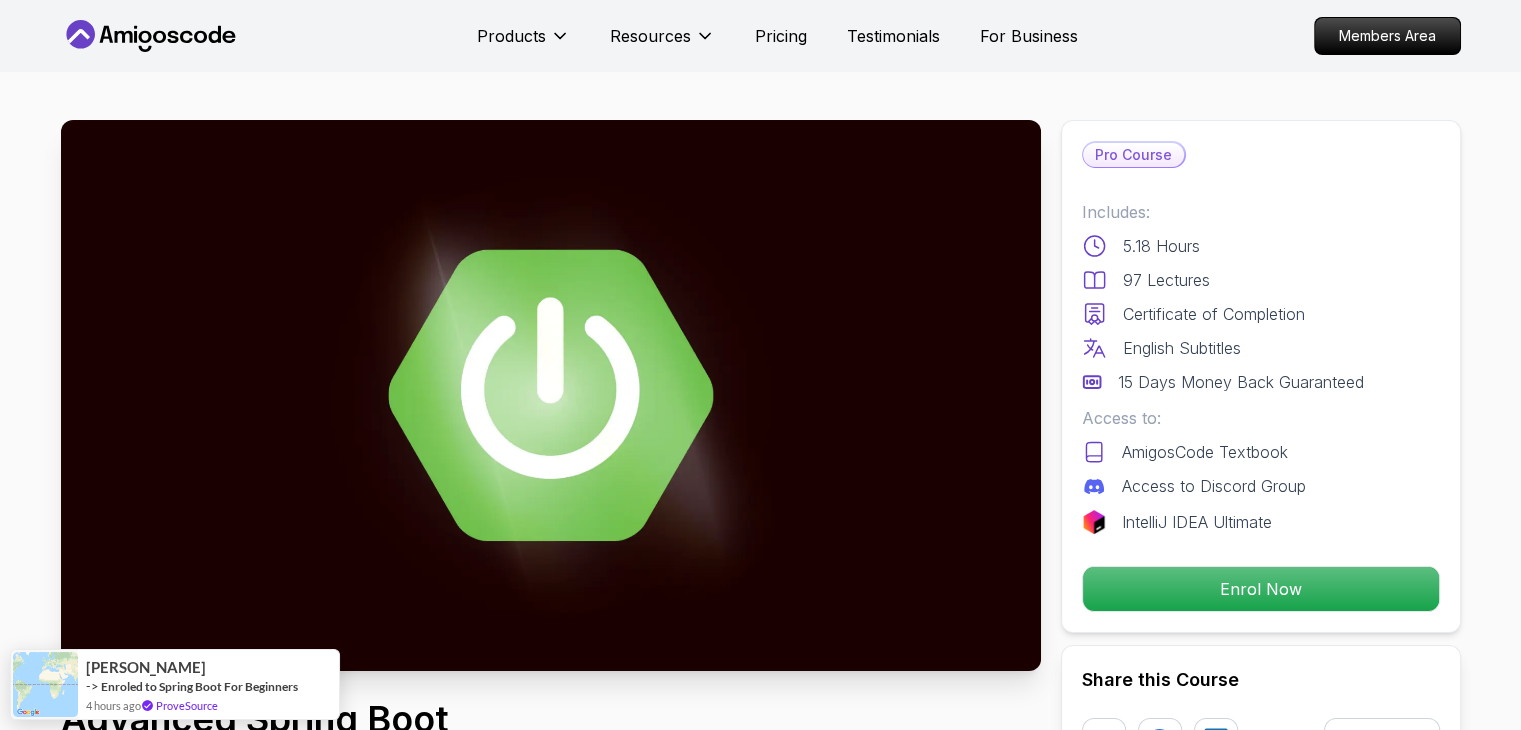 click on "Products Resources Pricing Testimonials For Business Members Area Products Resources Pricing Testimonials For Business Members Area Advanced Spring Boot Dive deep into Spring Boot with our advanced course, designed to take your skills from intermediate to expert level. Mama Samba Braima Djalo  /   Instructor Pro Course Includes: 5.18 Hours 97 Lectures Certificate of Completion English Subtitles 15 Days Money Back Guaranteed Access to: AmigosCode Textbook Access to Discord Group IntelliJ IDEA Ultimate Enrol Now Share this Course or Copy link Got a Team of 5 or More? With one subscription, give your entire team access to all courses and features. Check our Business Plan Mama Samba Braima Djalo  /   Instructor What you will learn java spring spring-boot spring-data-jpa spring-security docker postgres h2 Java Bean Validation - Master efficient validation techniques with annotations, custom validations, and @Valid. REST Clients - Implement, test, and handle errors in REST APIs with WebClient and HTTP interfaces." at bounding box center [760, 4506] 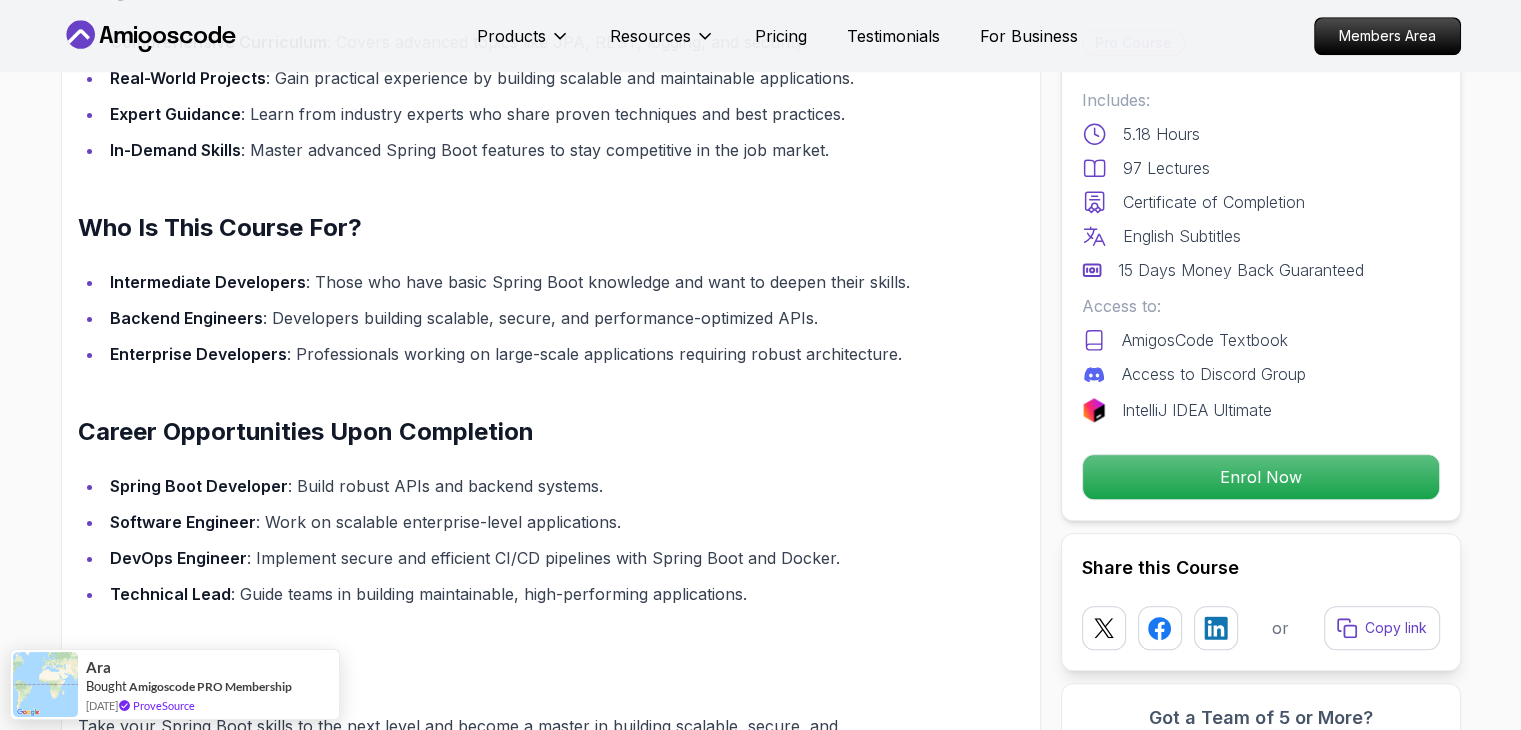 scroll, scrollTop: 1828, scrollLeft: 0, axis: vertical 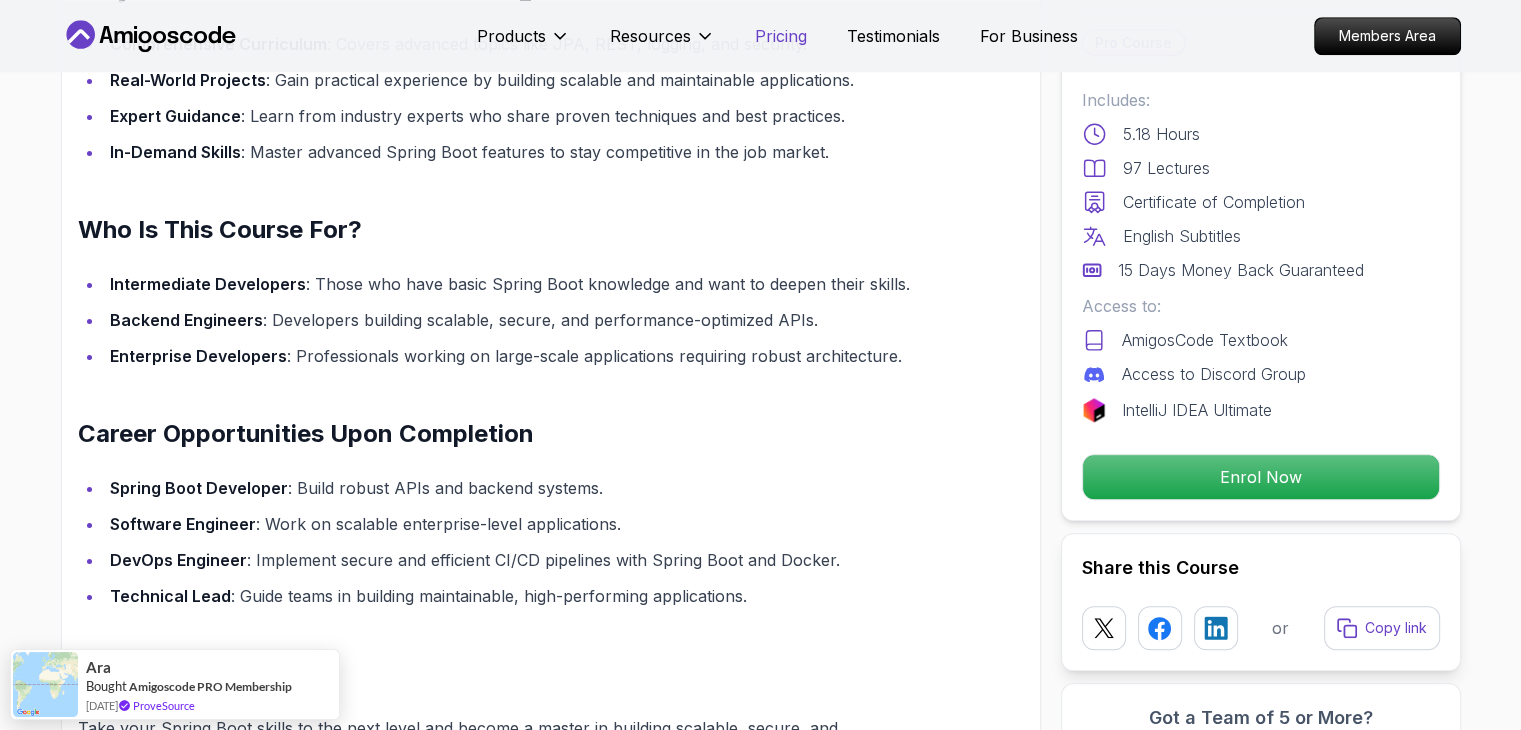 click on "Pricing" at bounding box center [781, 36] 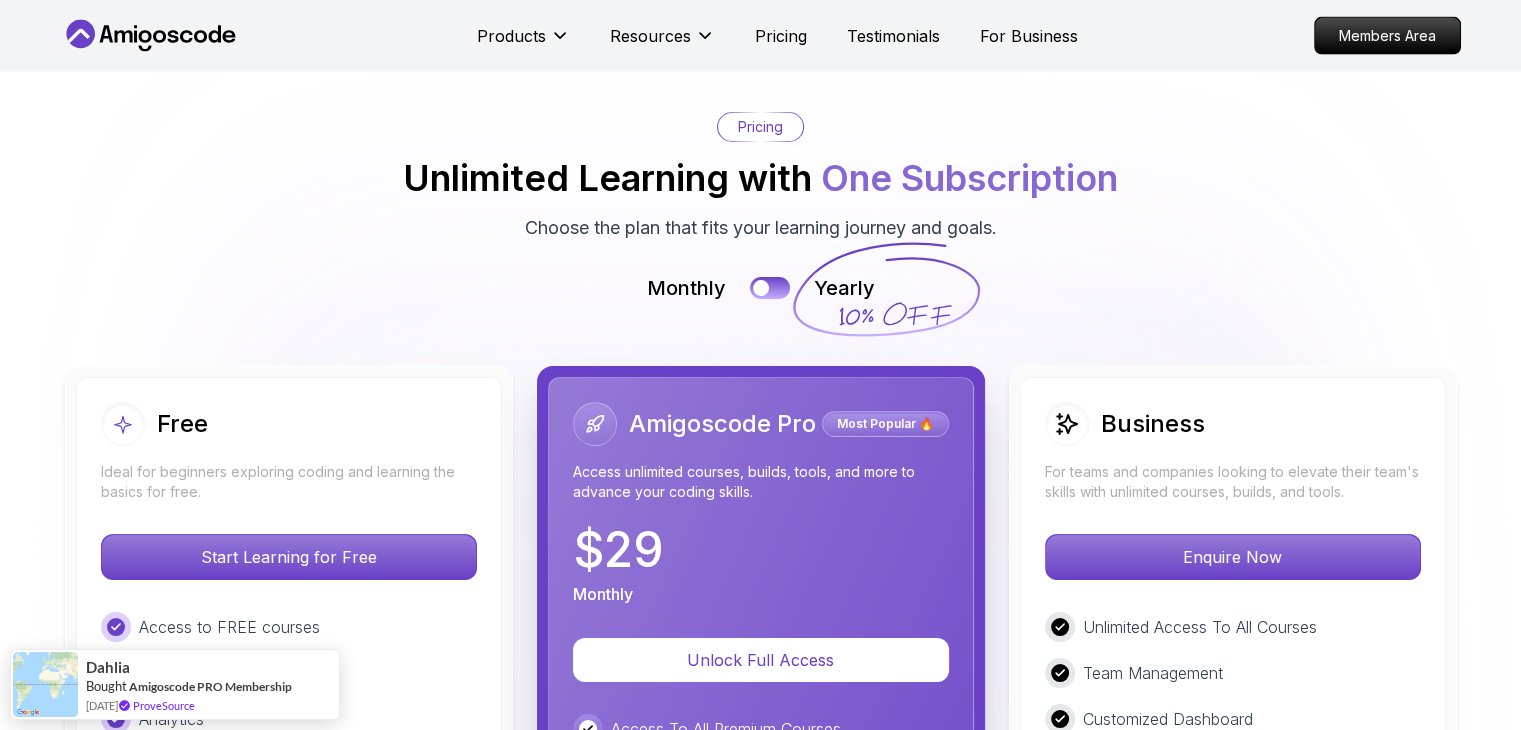 scroll, scrollTop: 4384, scrollLeft: 0, axis: vertical 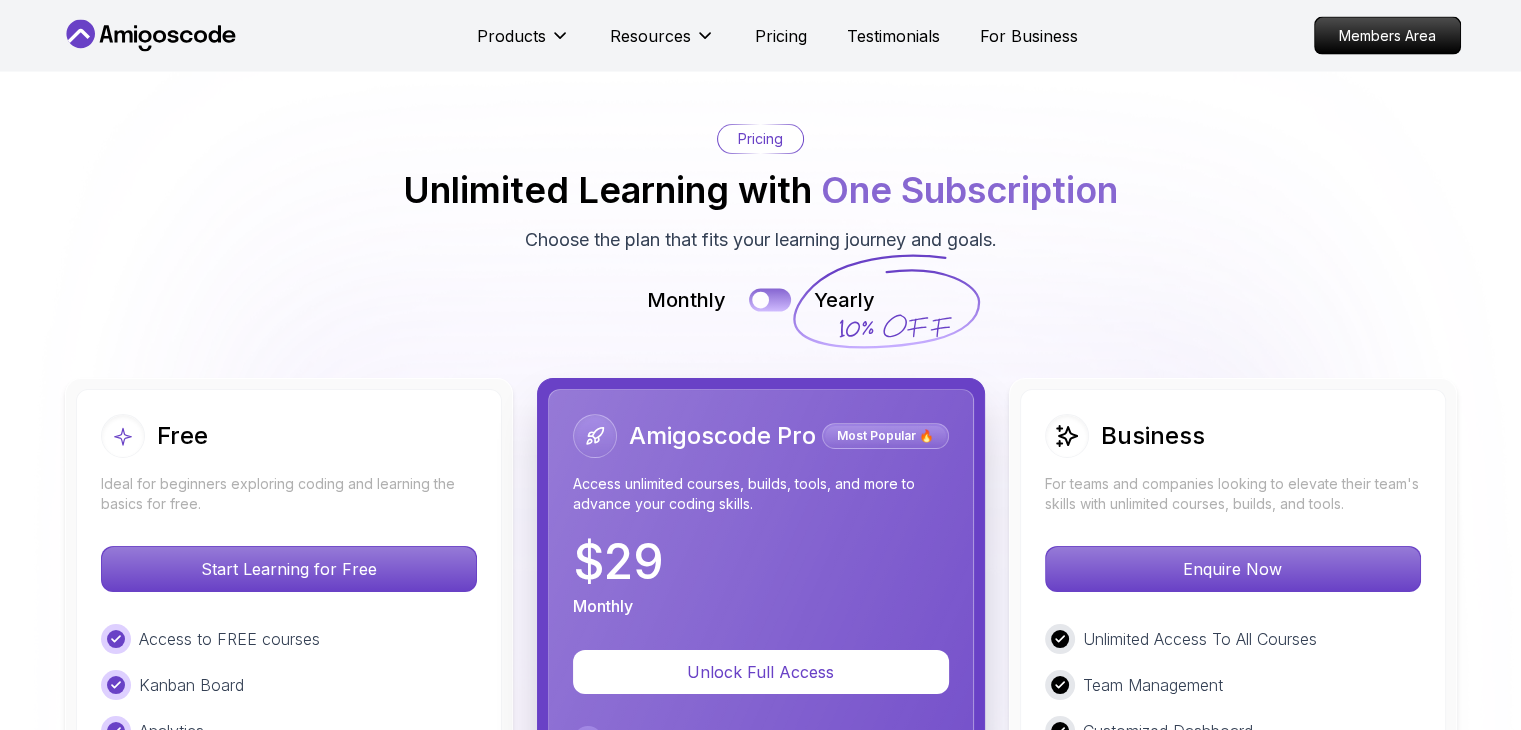 click at bounding box center [770, 300] 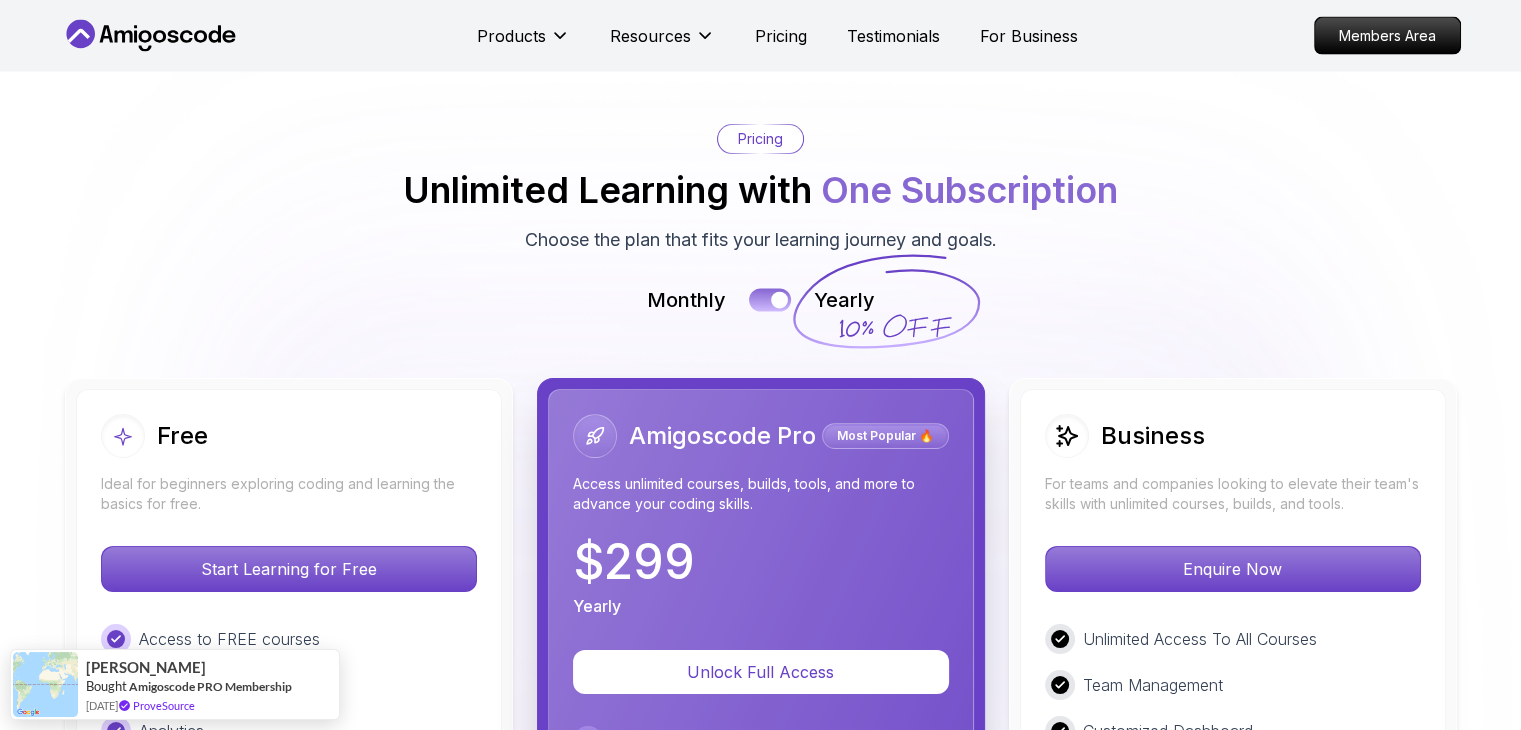 click at bounding box center [779, 300] 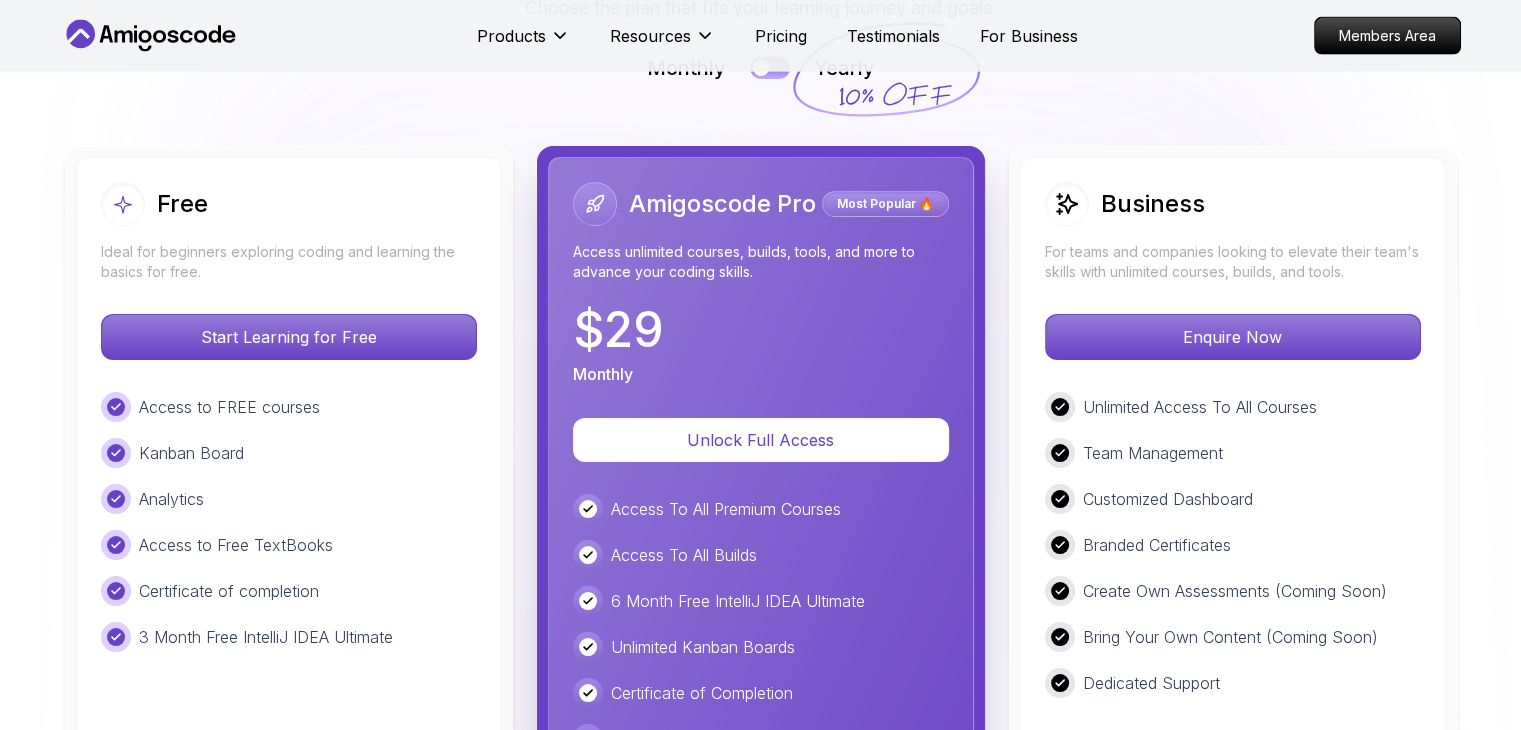 scroll, scrollTop: 4620, scrollLeft: 0, axis: vertical 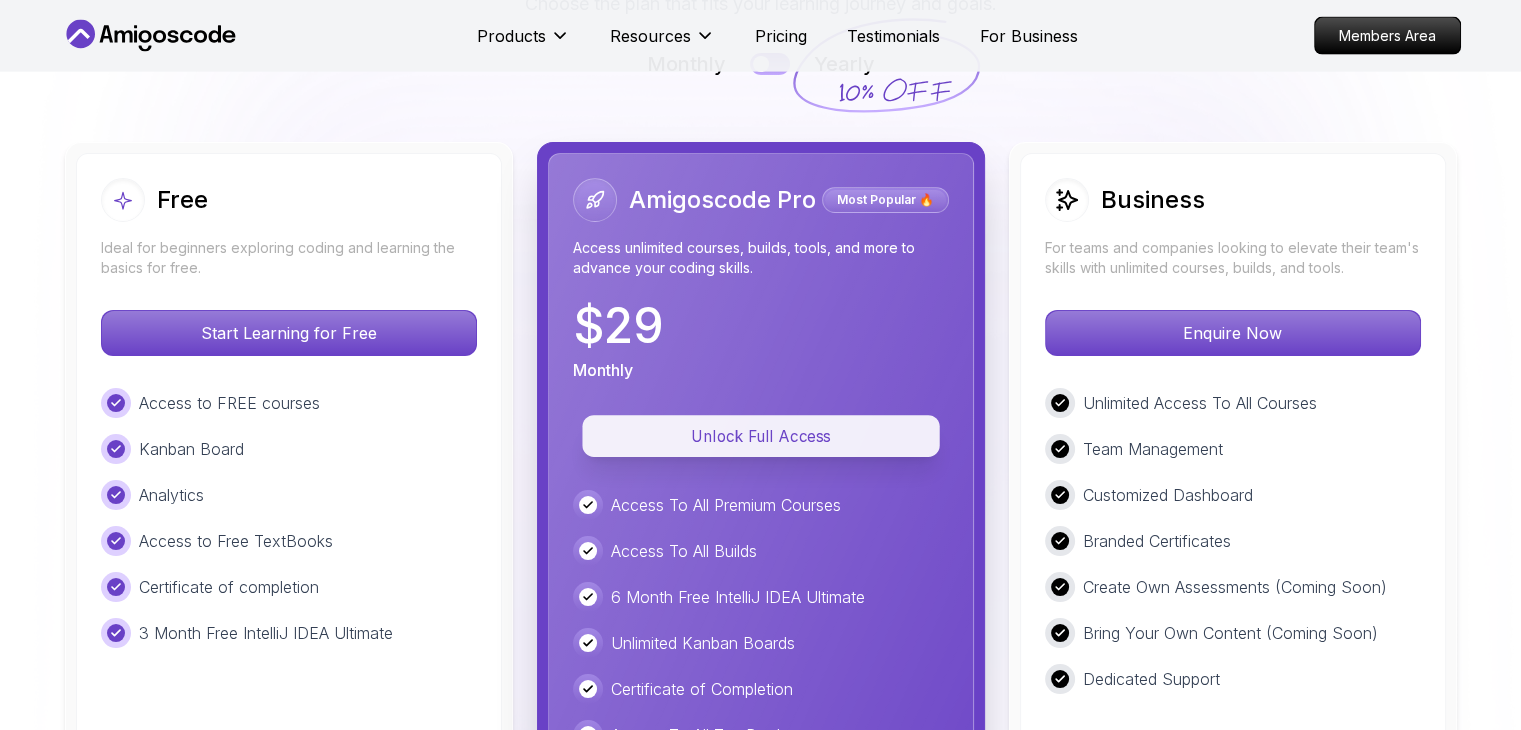 click on "Unlock Full Access" at bounding box center [761, 436] 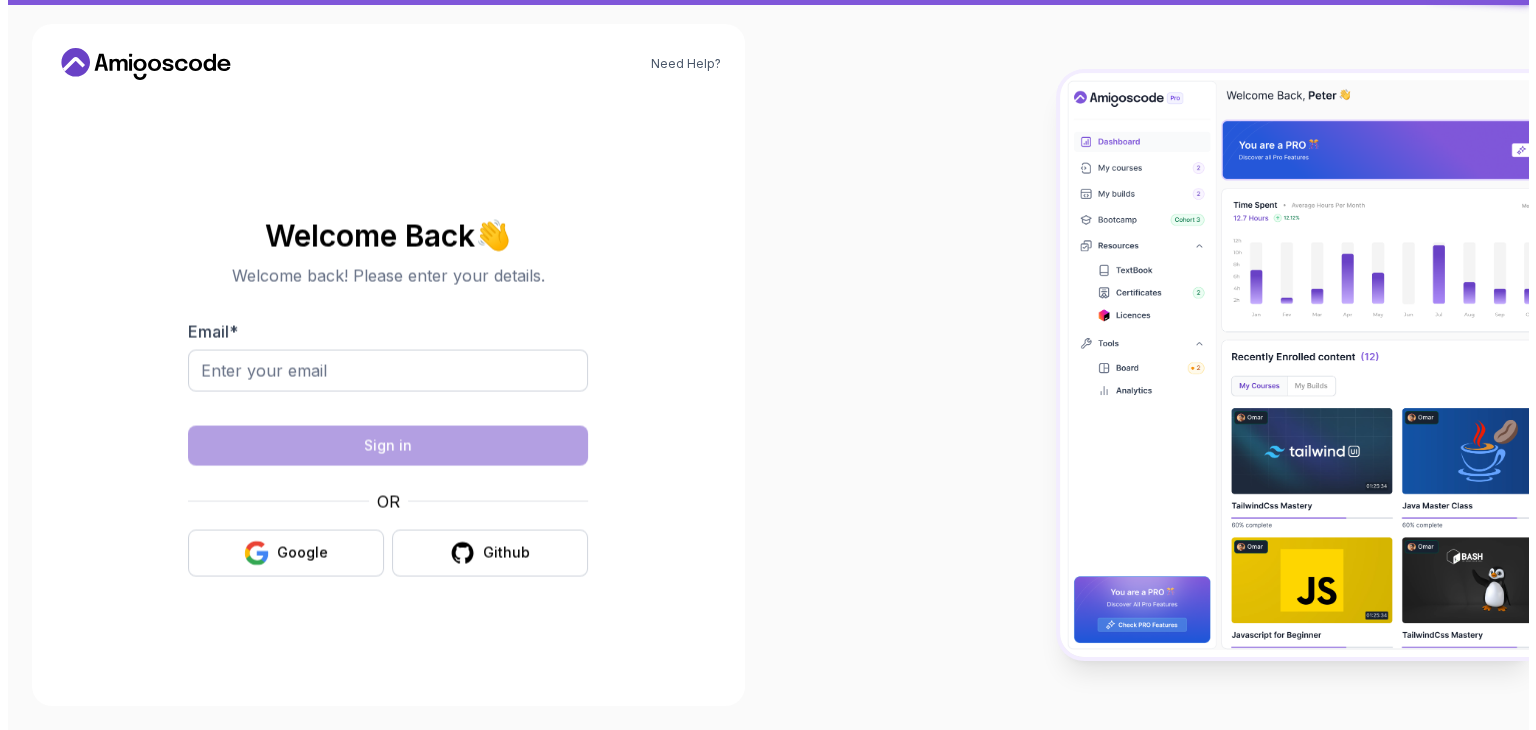 scroll, scrollTop: 0, scrollLeft: 0, axis: both 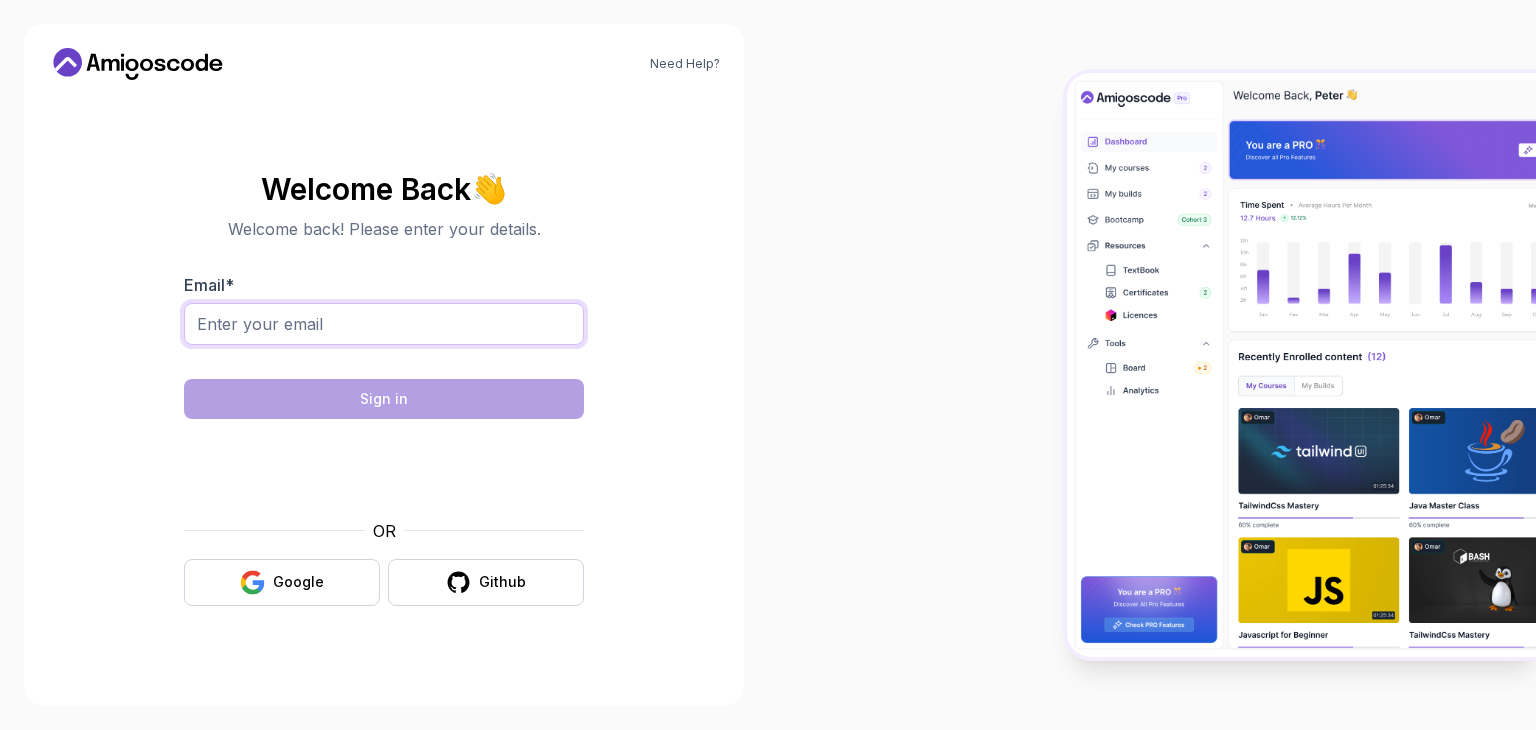 click on "Email *" at bounding box center (384, 324) 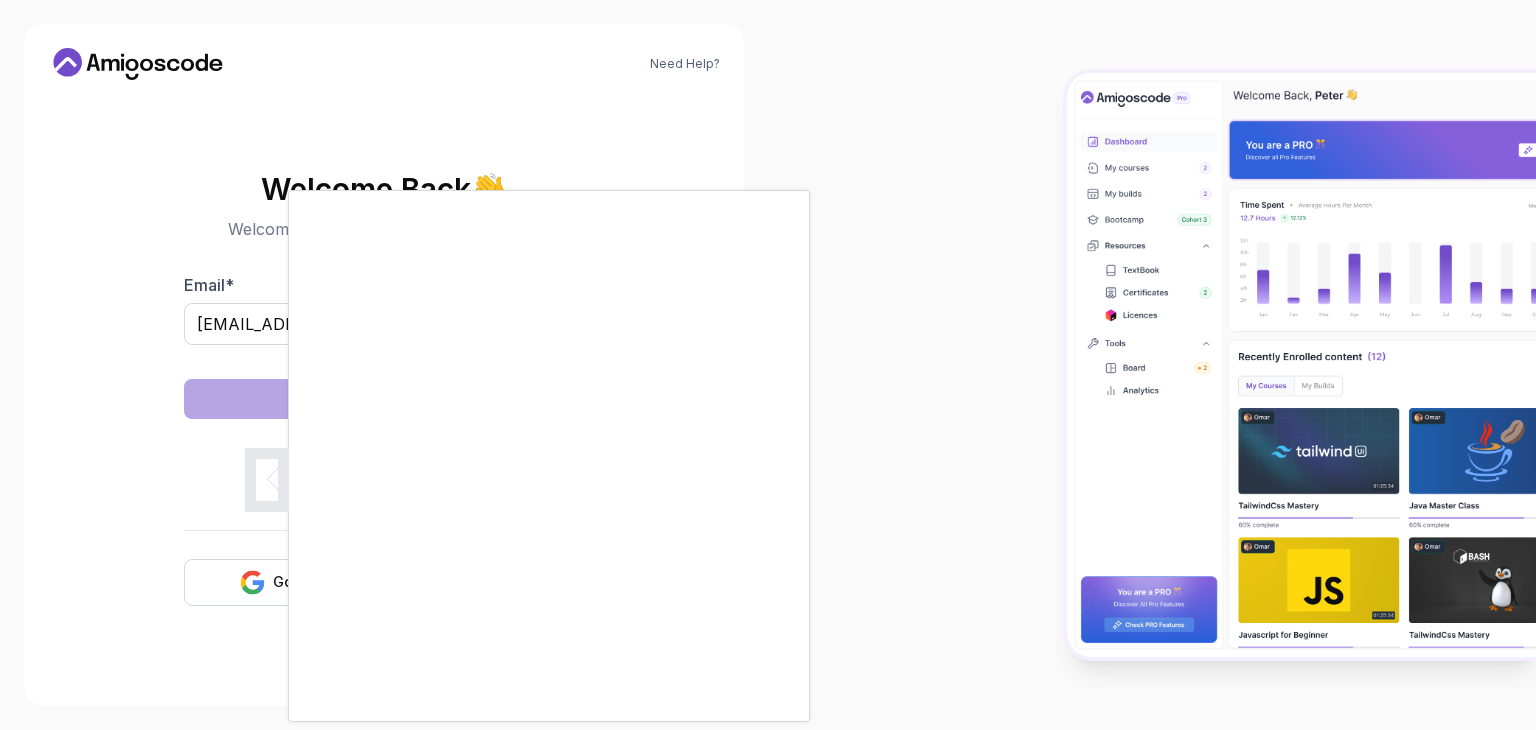 click at bounding box center (768, 365) 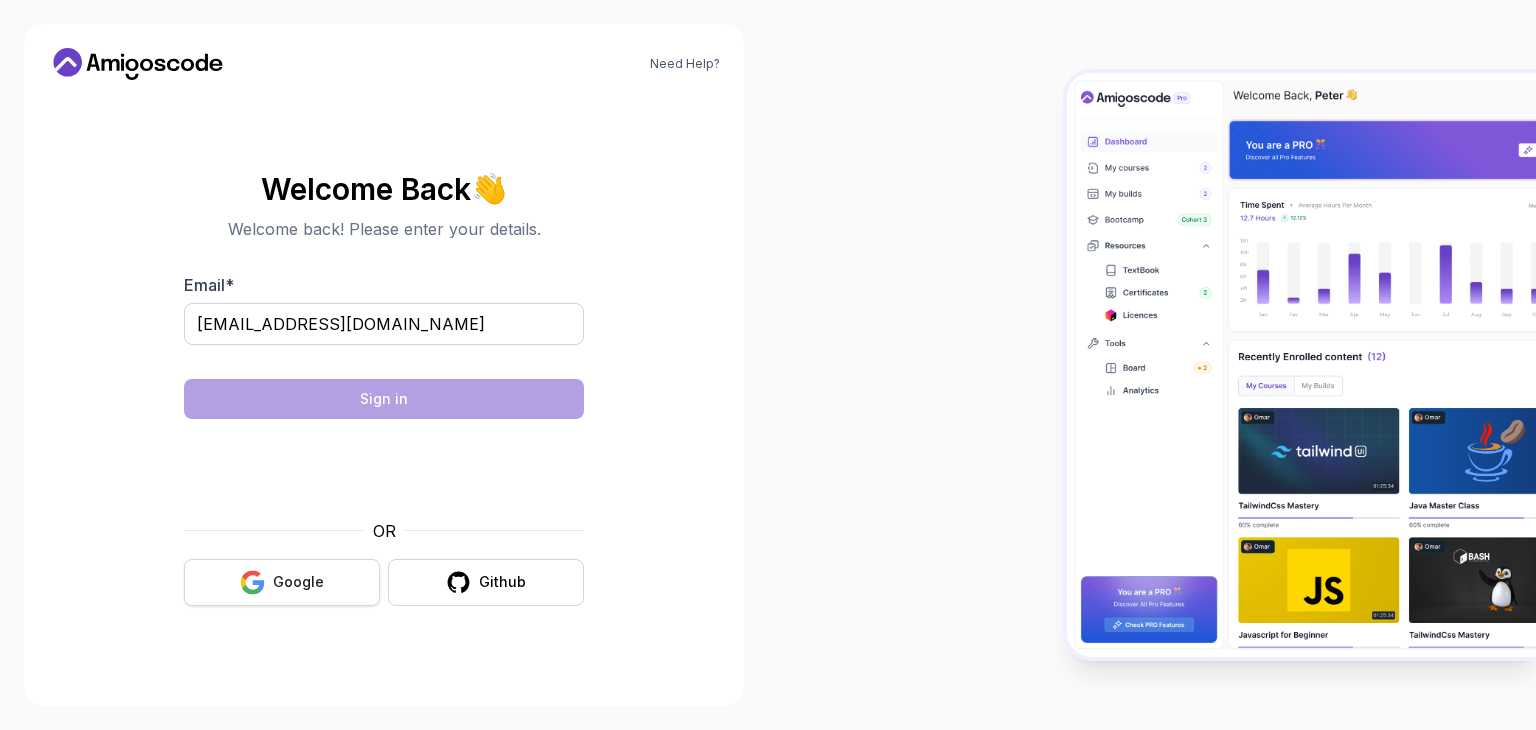 click on "Google" at bounding box center [282, 582] 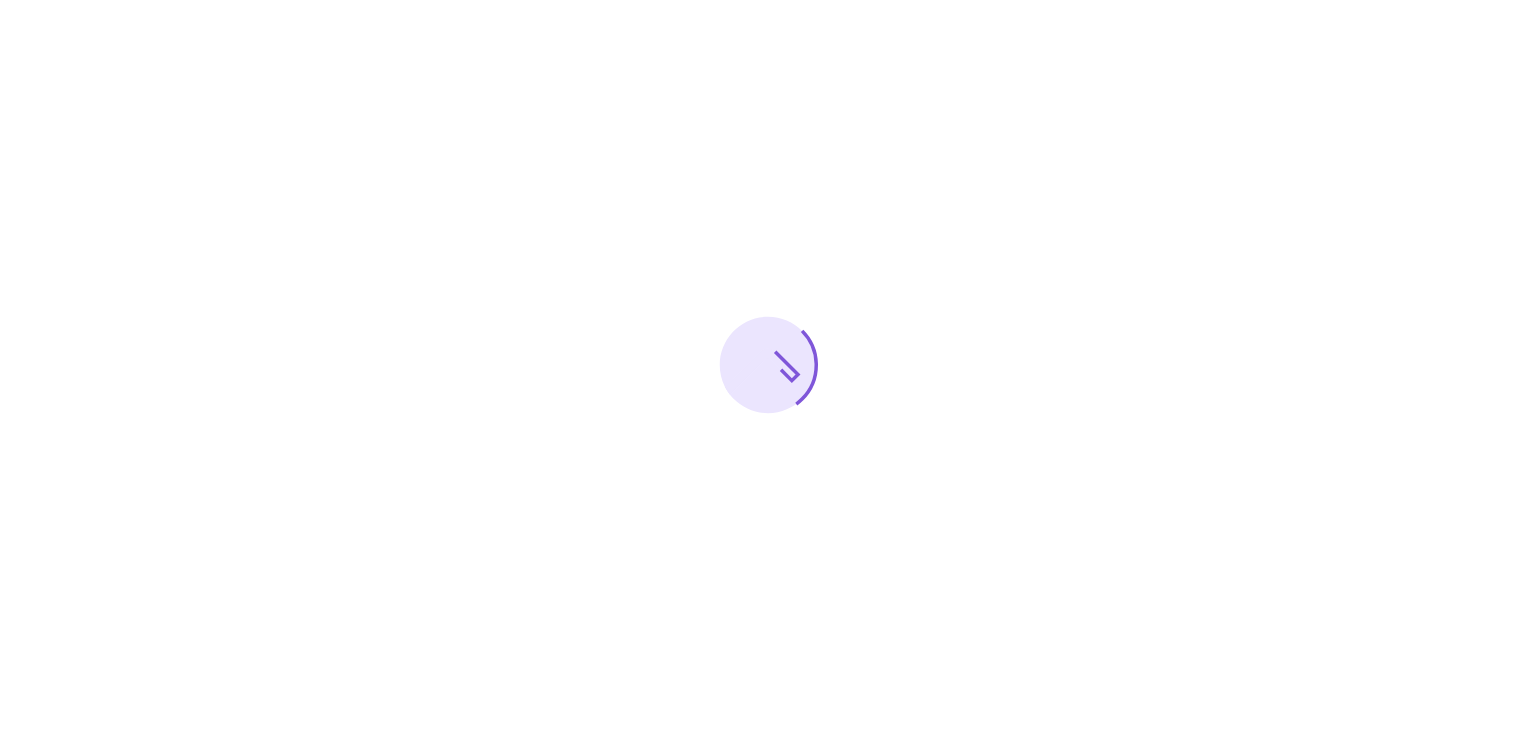 scroll, scrollTop: 0, scrollLeft: 0, axis: both 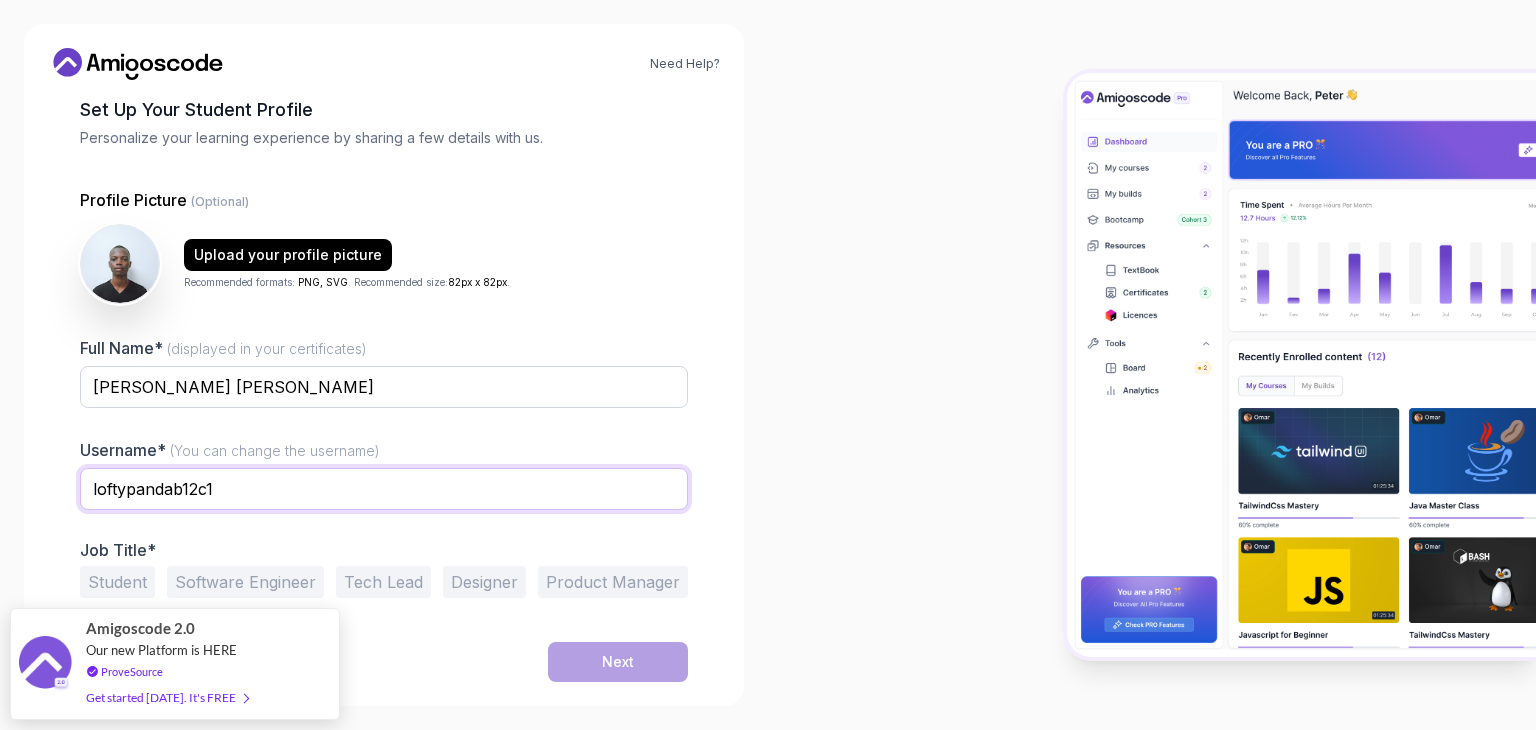 drag, startPoint x: 370, startPoint y: 481, endPoint x: -145, endPoint y: 478, distance: 515.0087 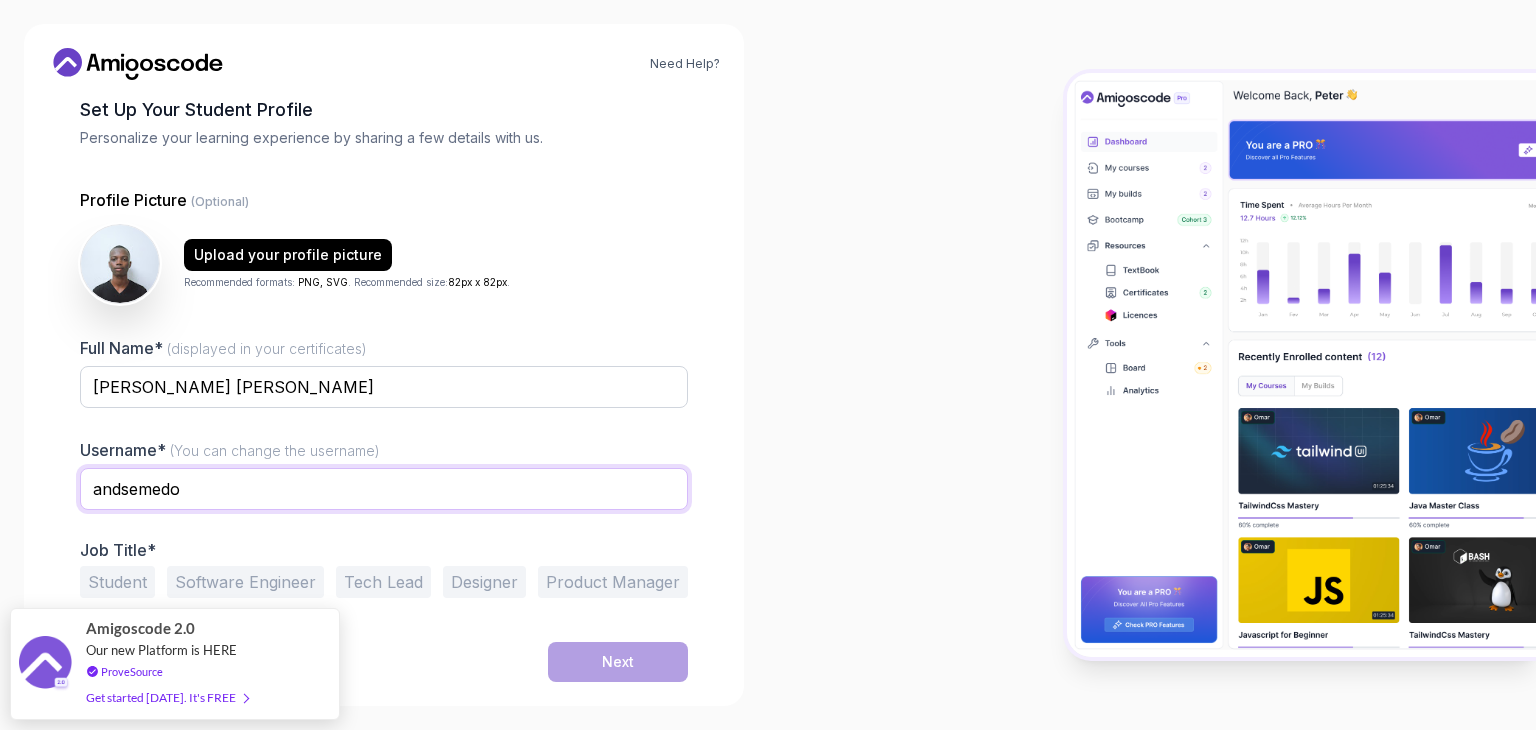 type on "andsemedo" 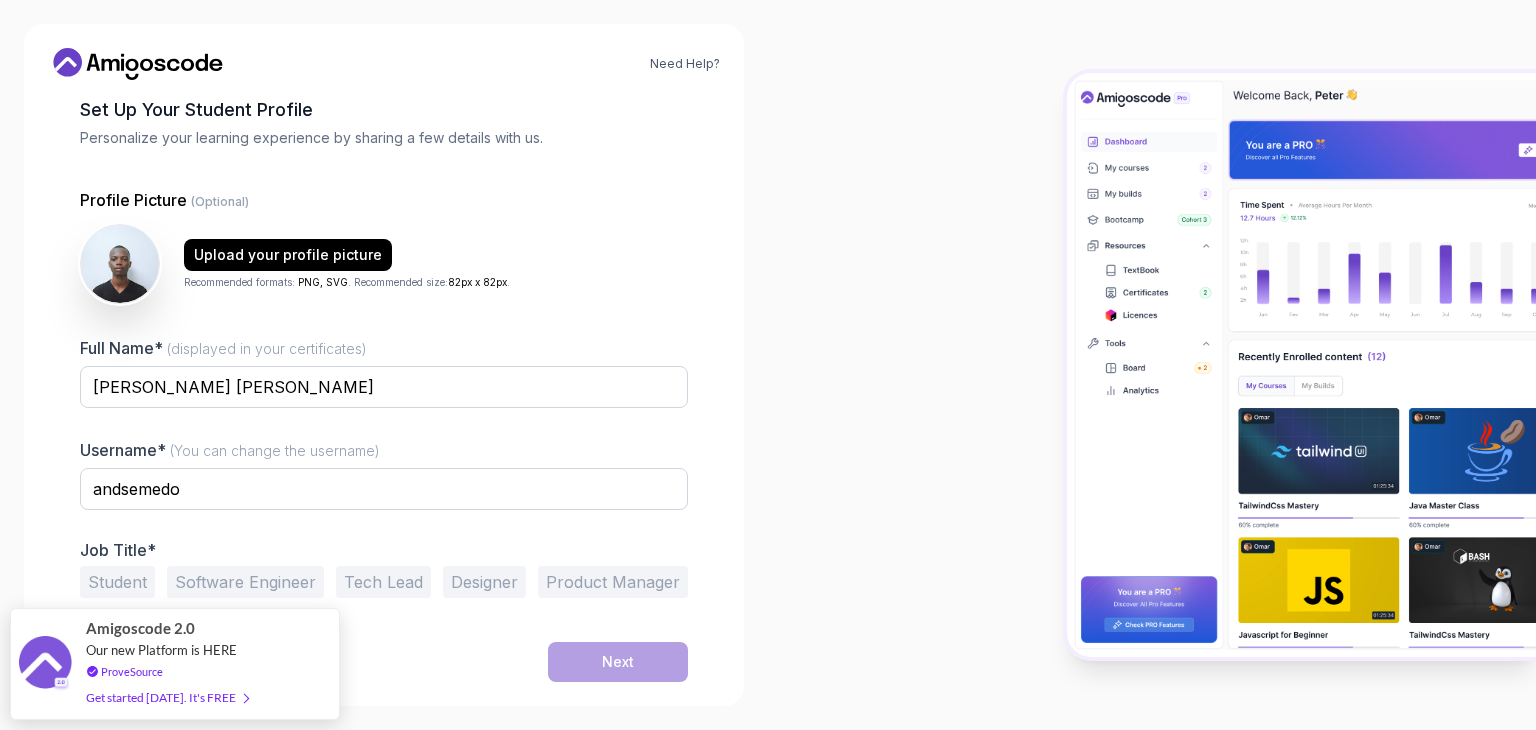 click at bounding box center [384, 421] 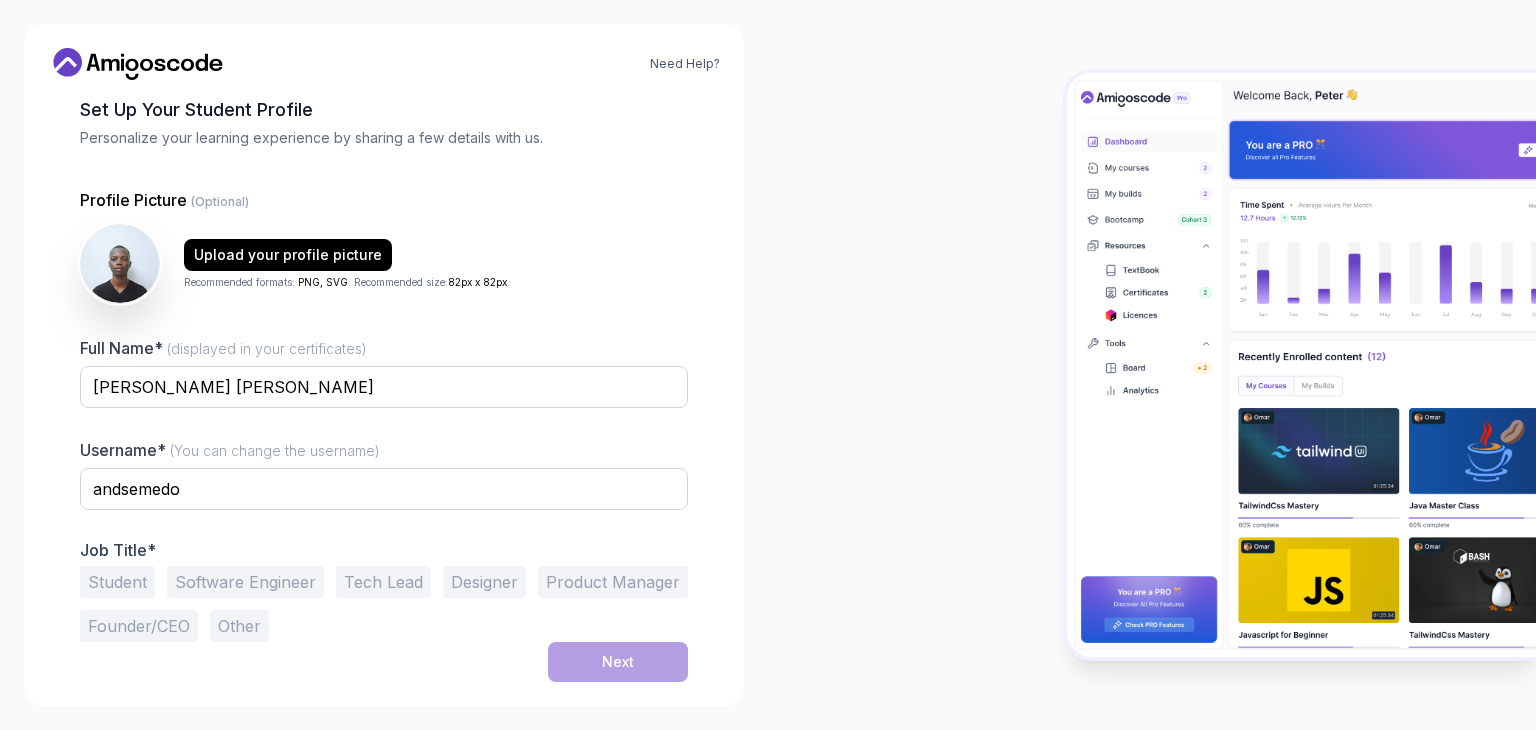 click on "Software Engineer" at bounding box center [245, 582] 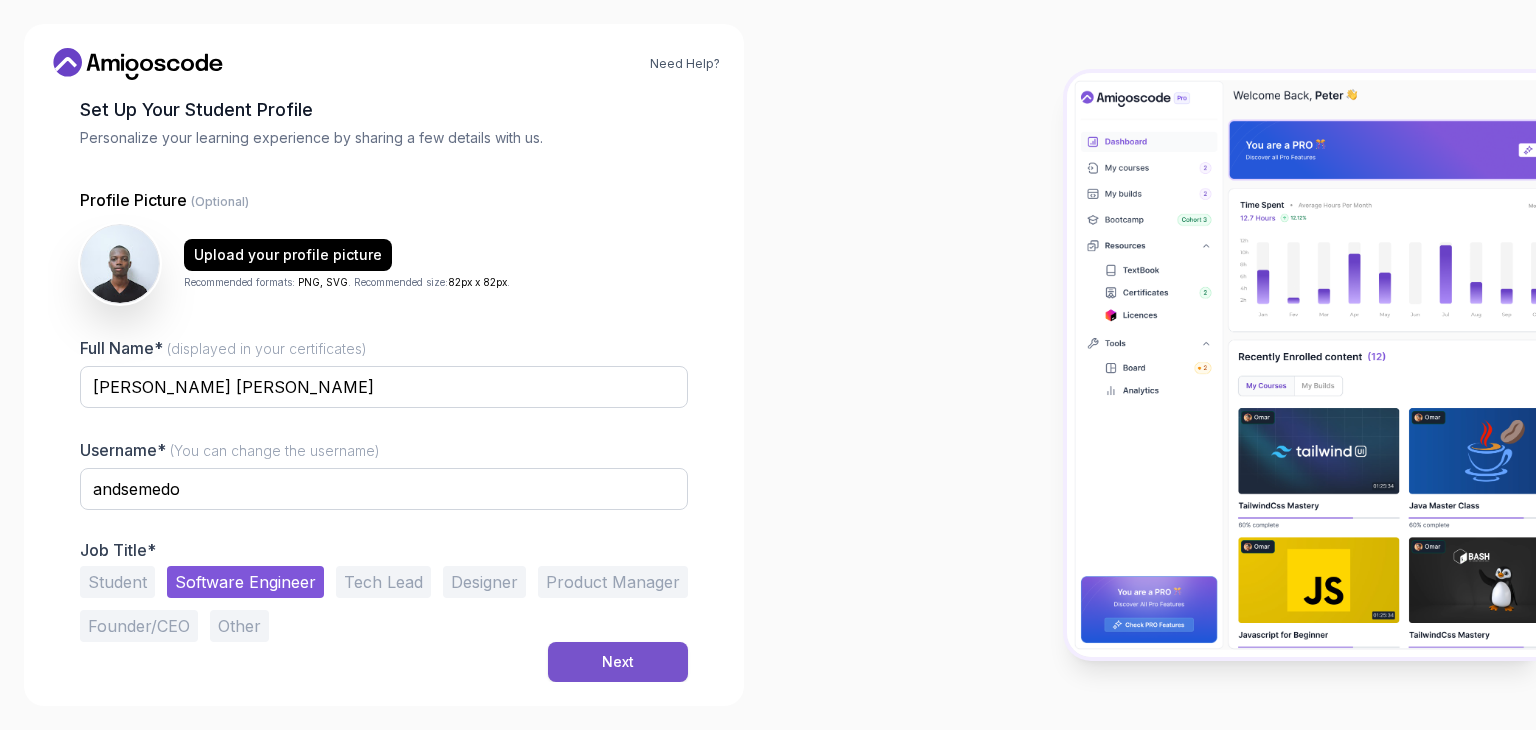 click on "Next" at bounding box center (618, 662) 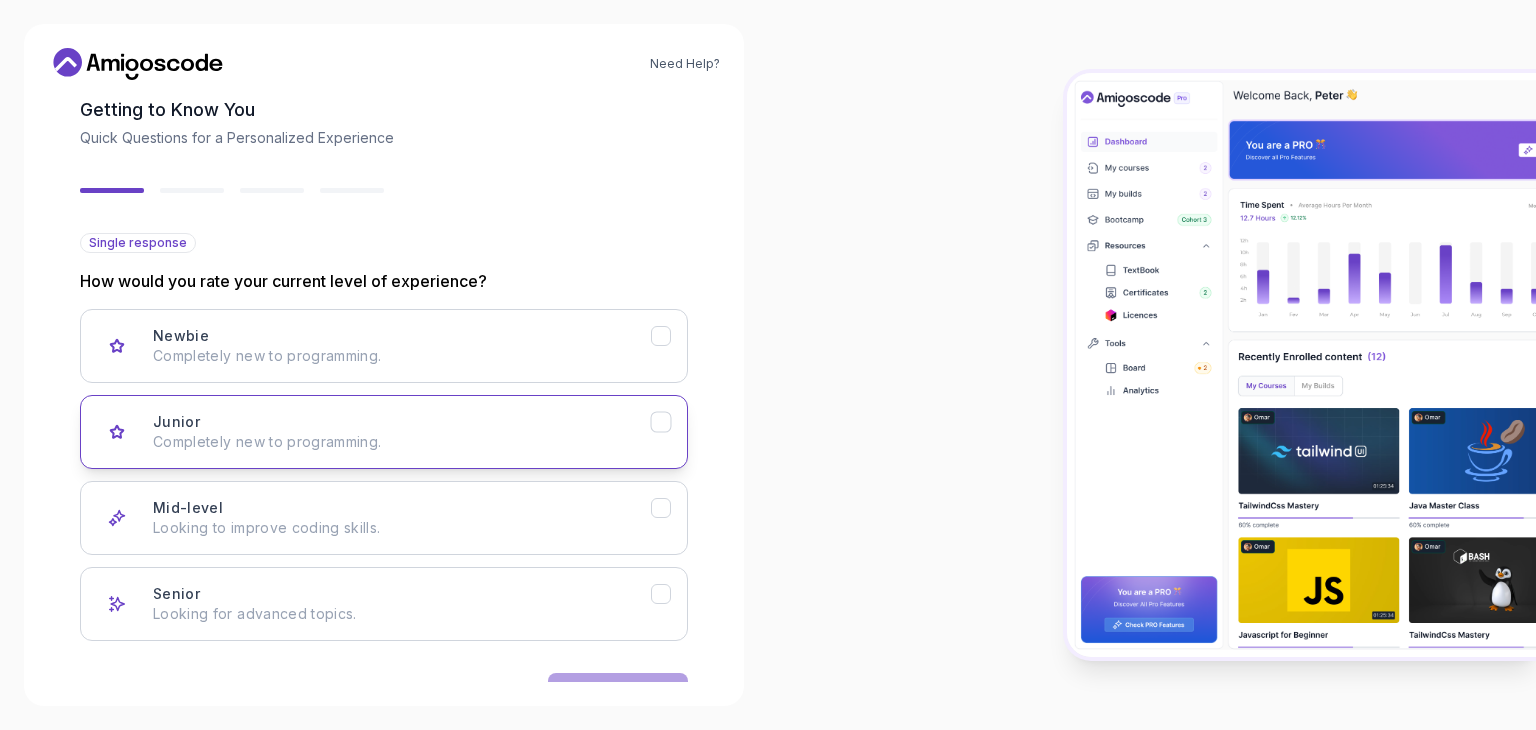 click on "Completely new to programming." at bounding box center [402, 442] 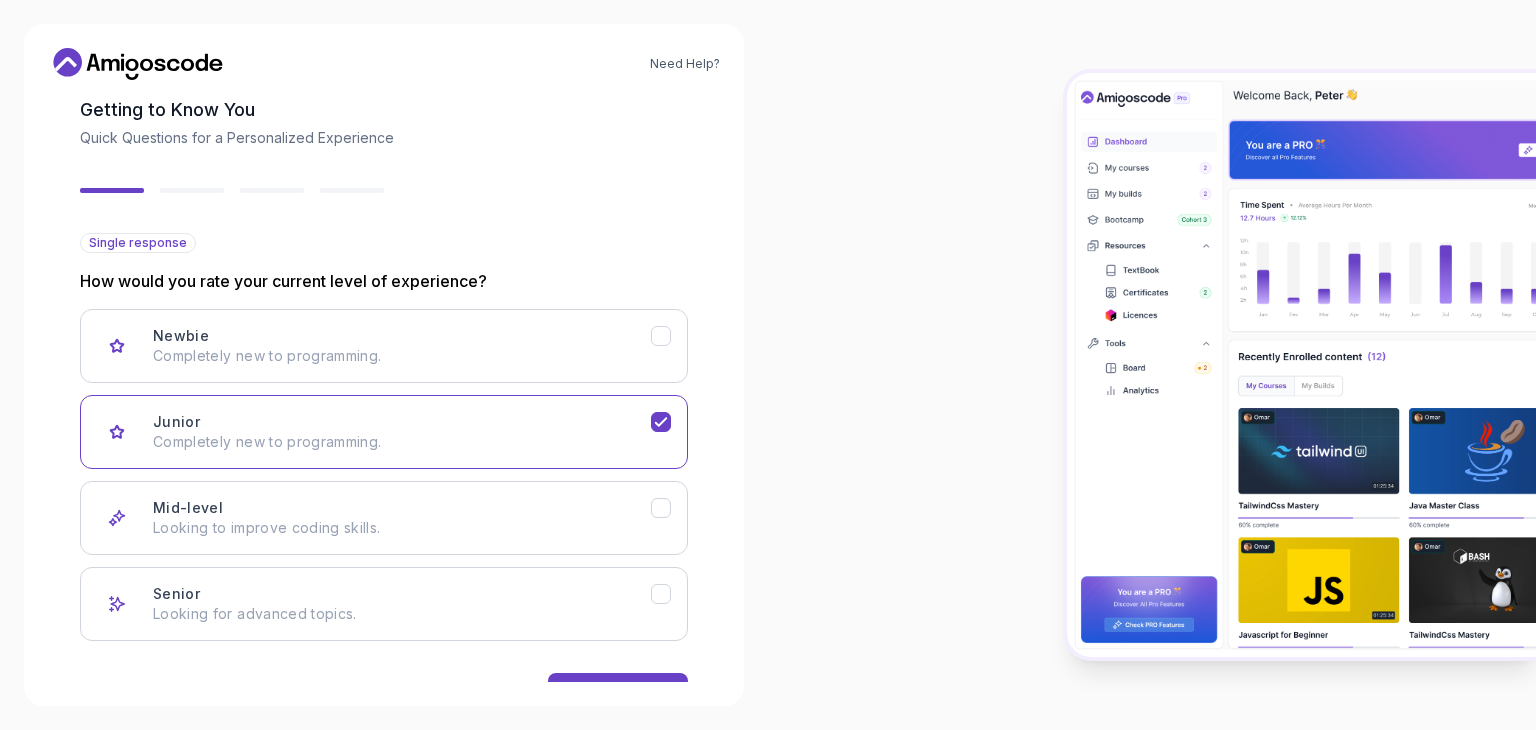 scroll, scrollTop: 165, scrollLeft: 0, axis: vertical 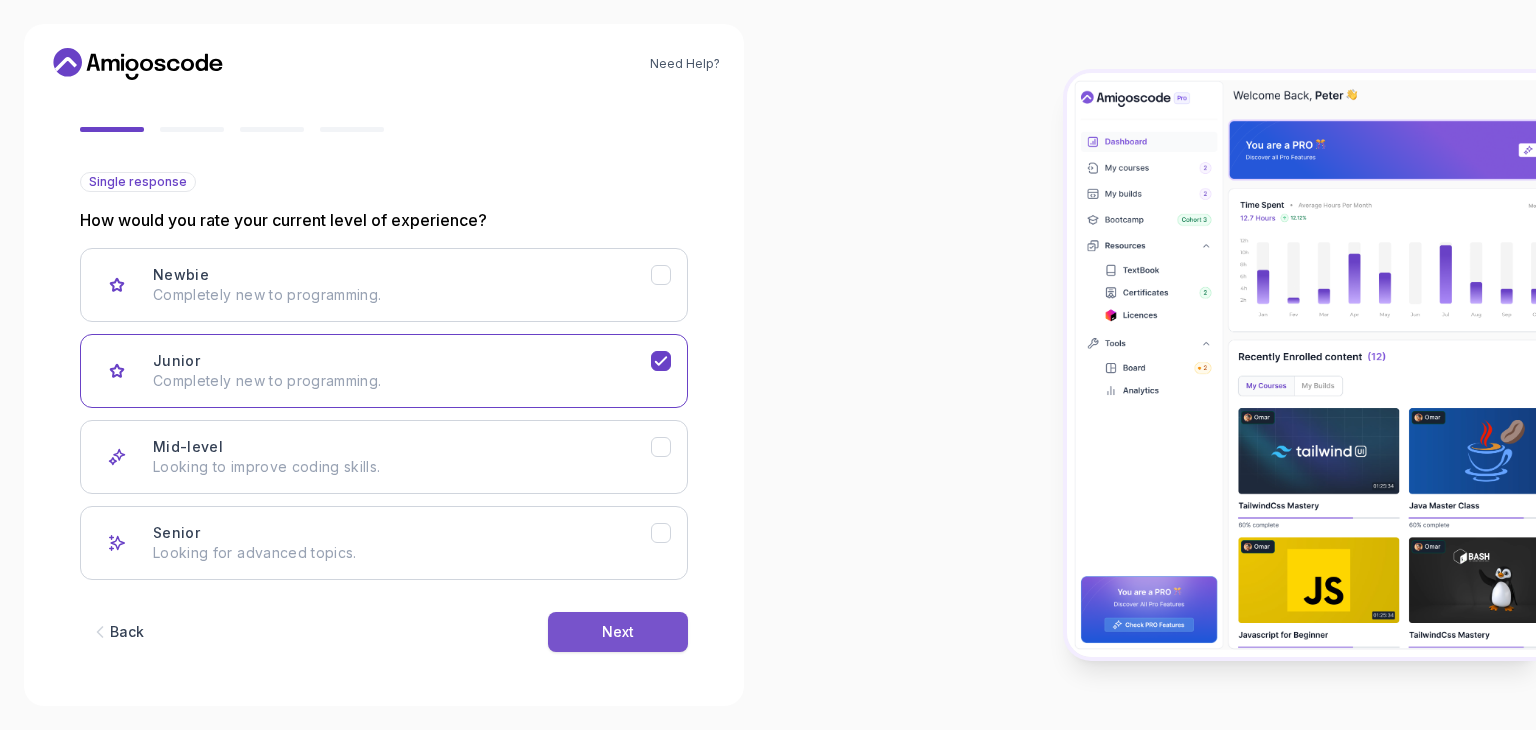 click on "Next" at bounding box center (618, 632) 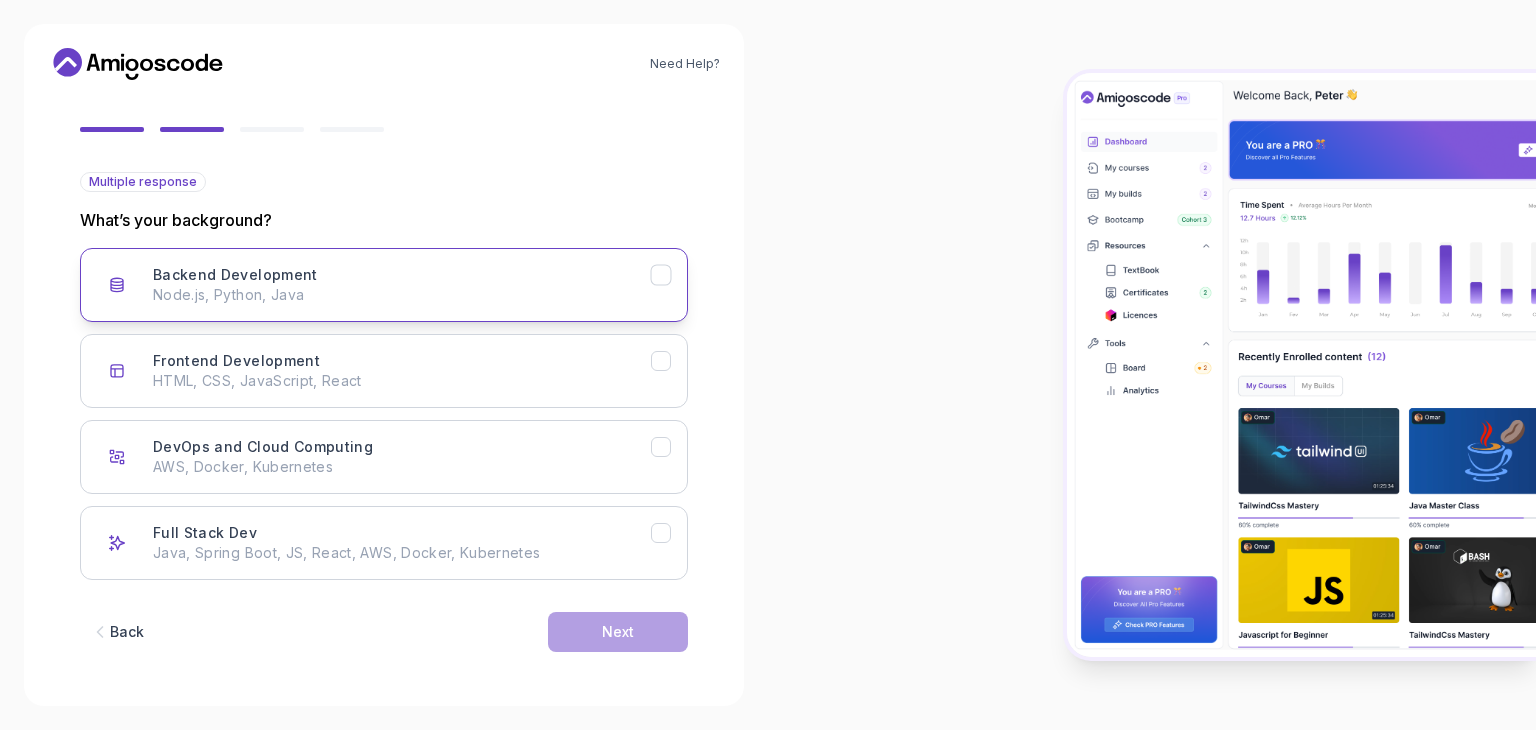click on "Backend Development Node.js, Python, Java" at bounding box center (402, 285) 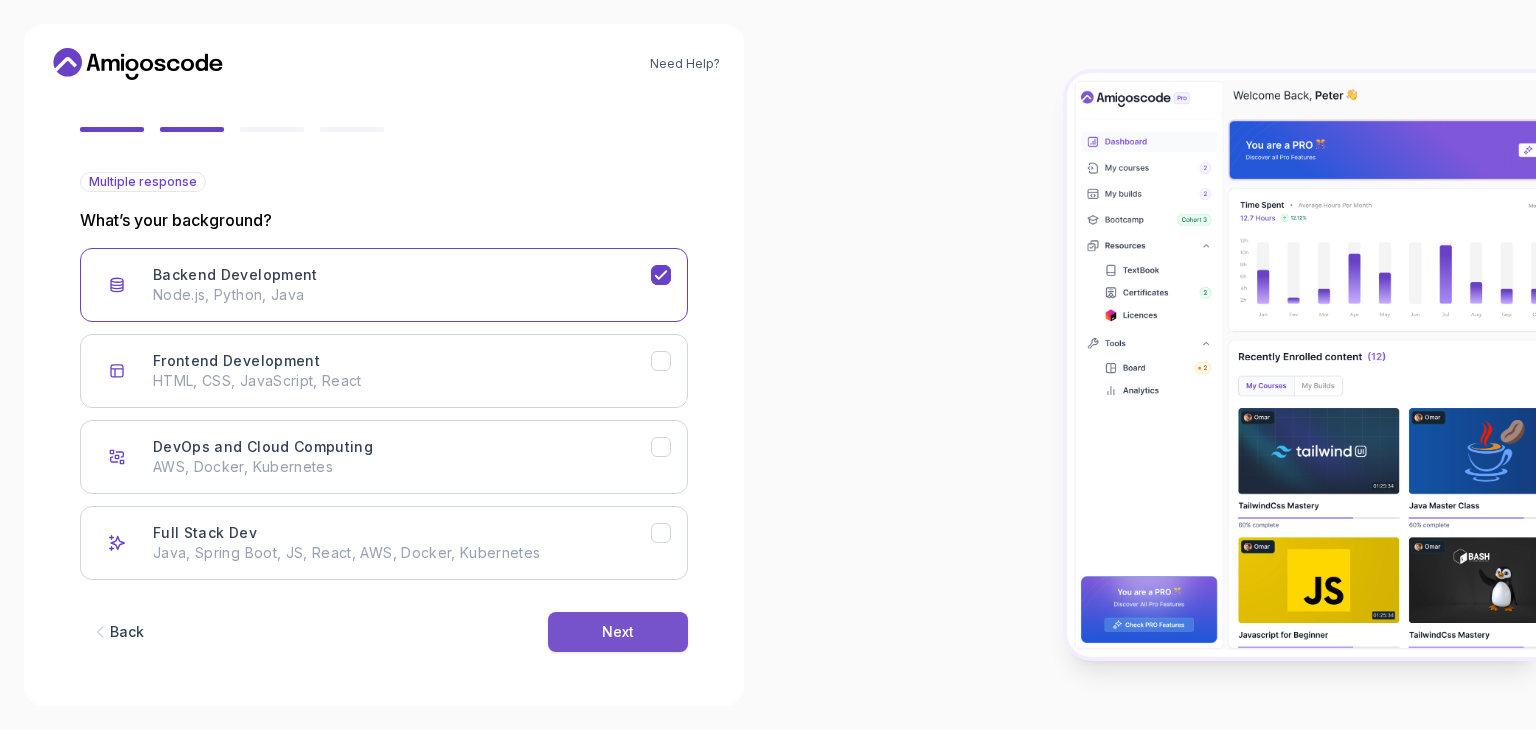 click on "Next" at bounding box center (618, 632) 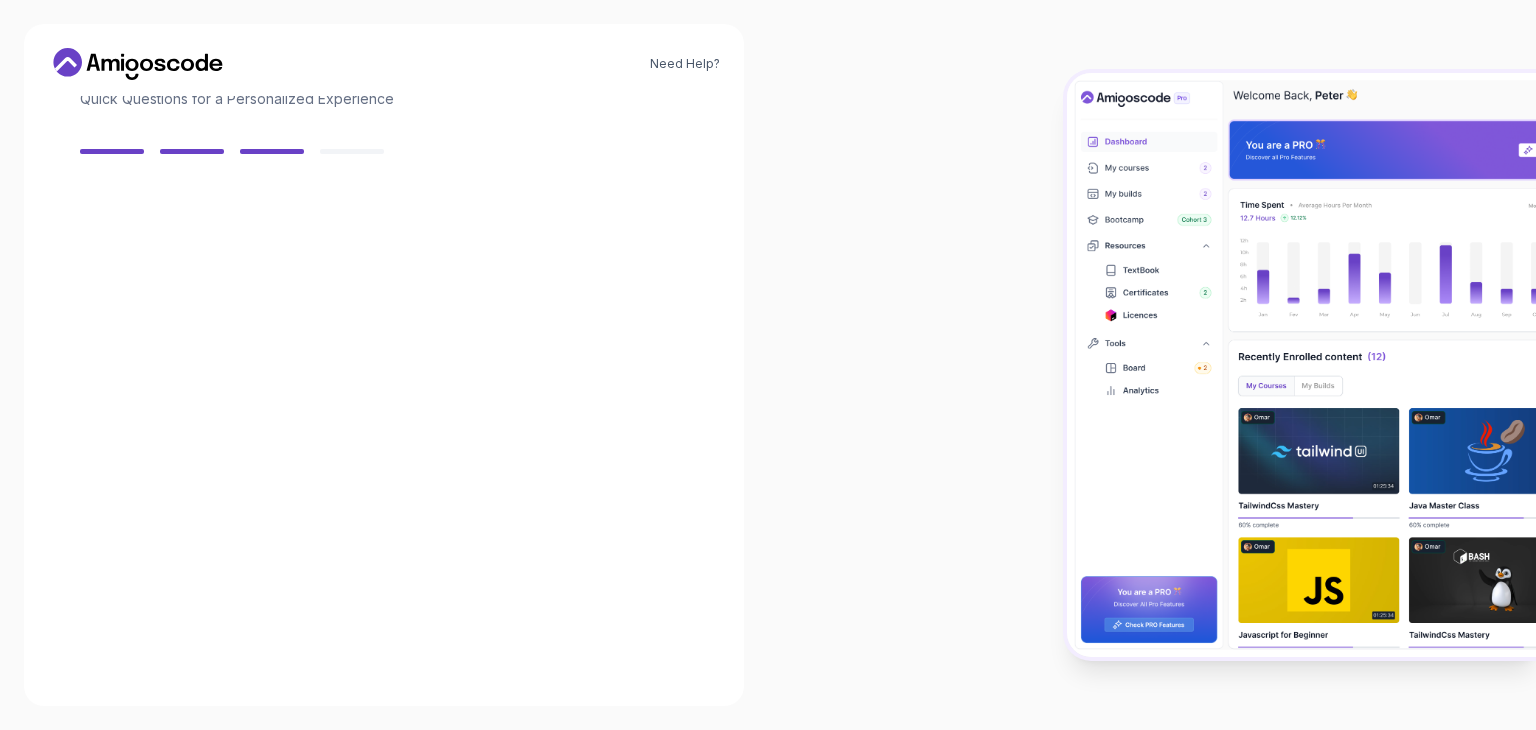 scroll, scrollTop: 143, scrollLeft: 0, axis: vertical 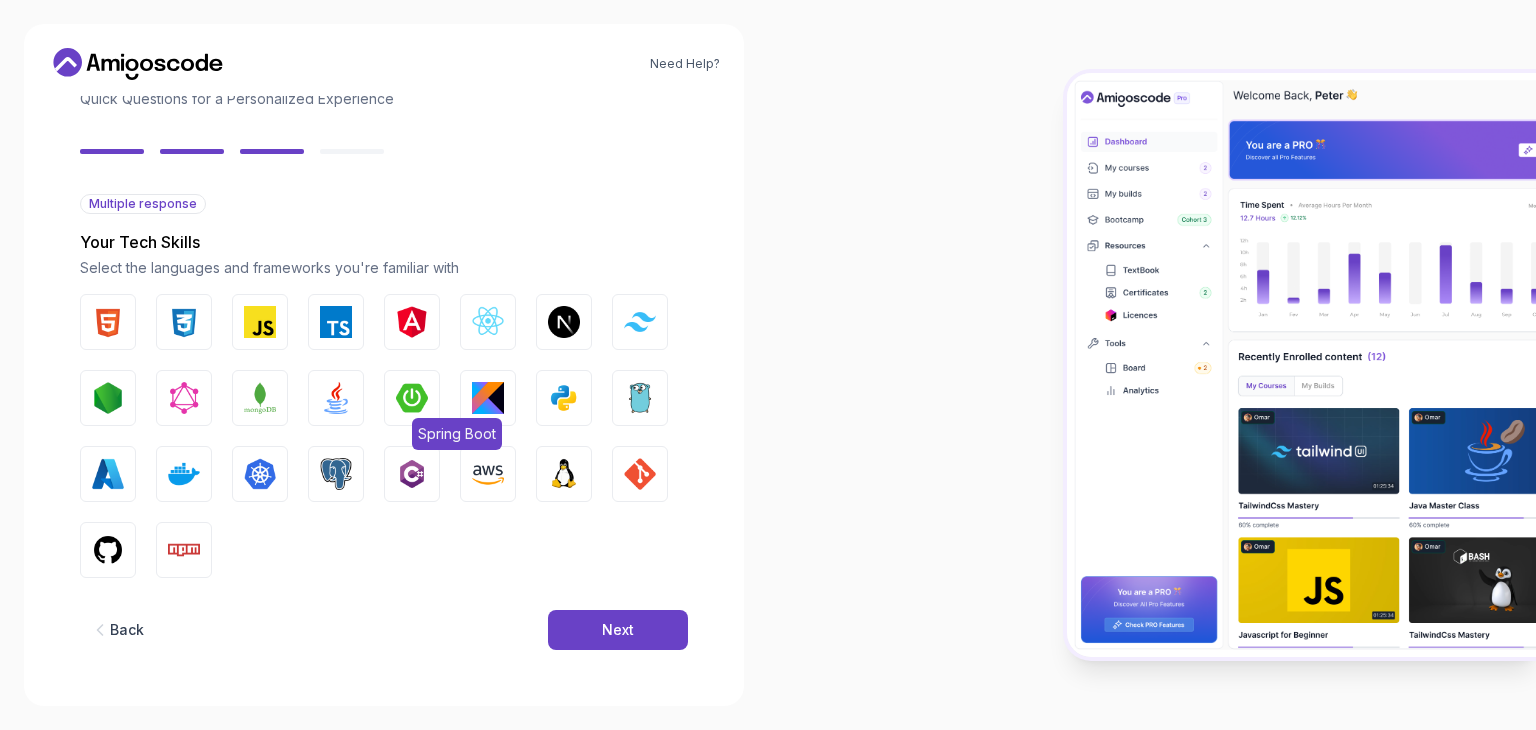 click on "Spring Boot" at bounding box center [412, 398] 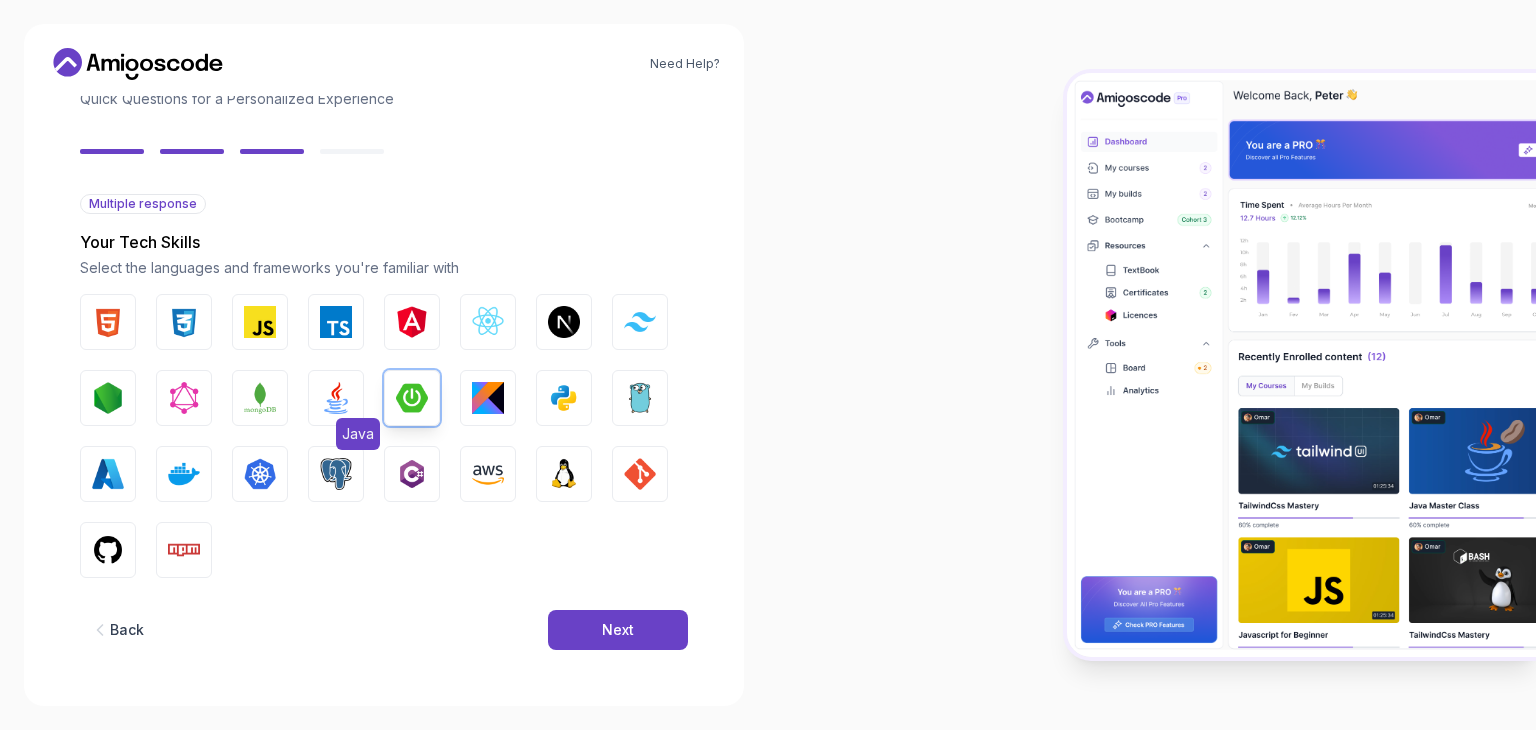 click at bounding box center [336, 398] 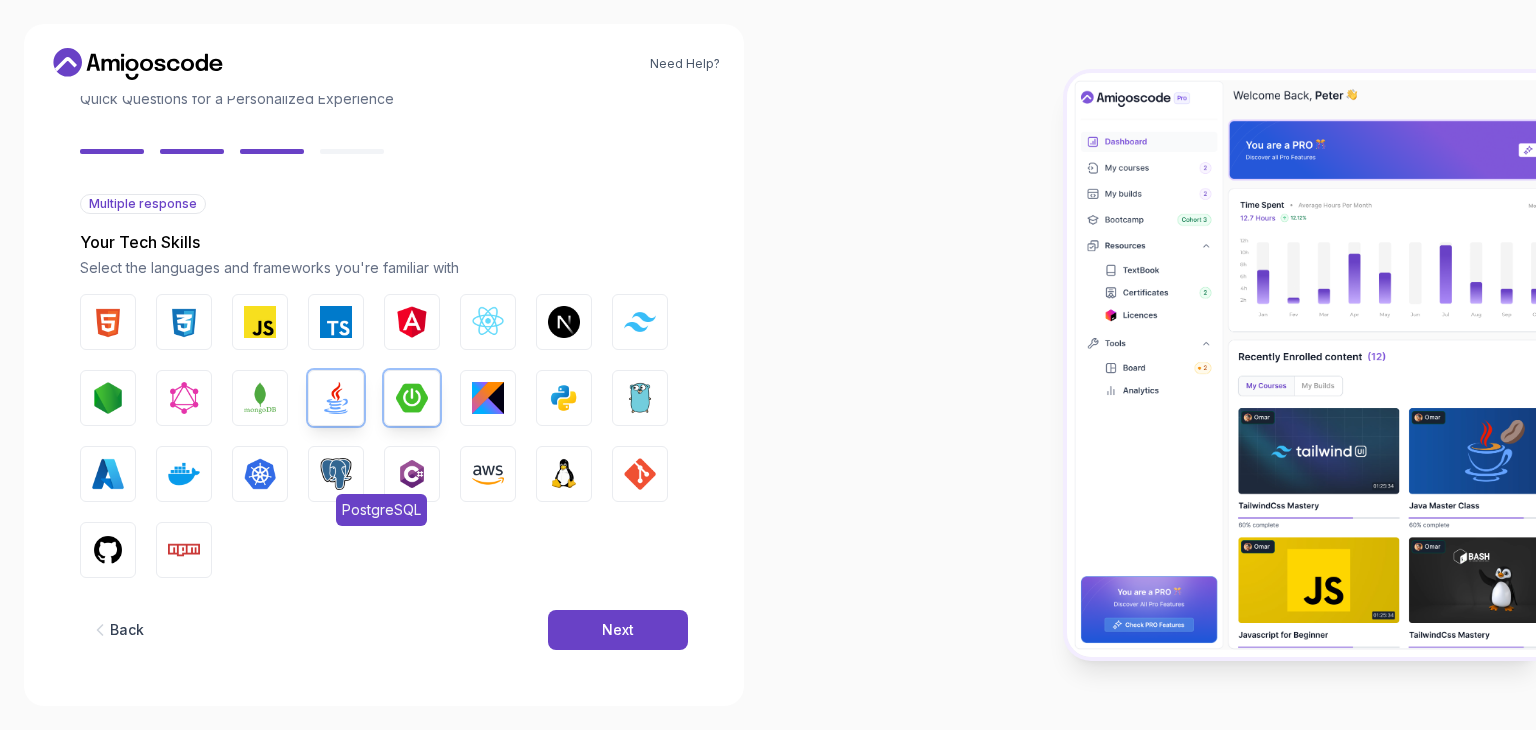click on "PostgreSQL" at bounding box center (336, 474) 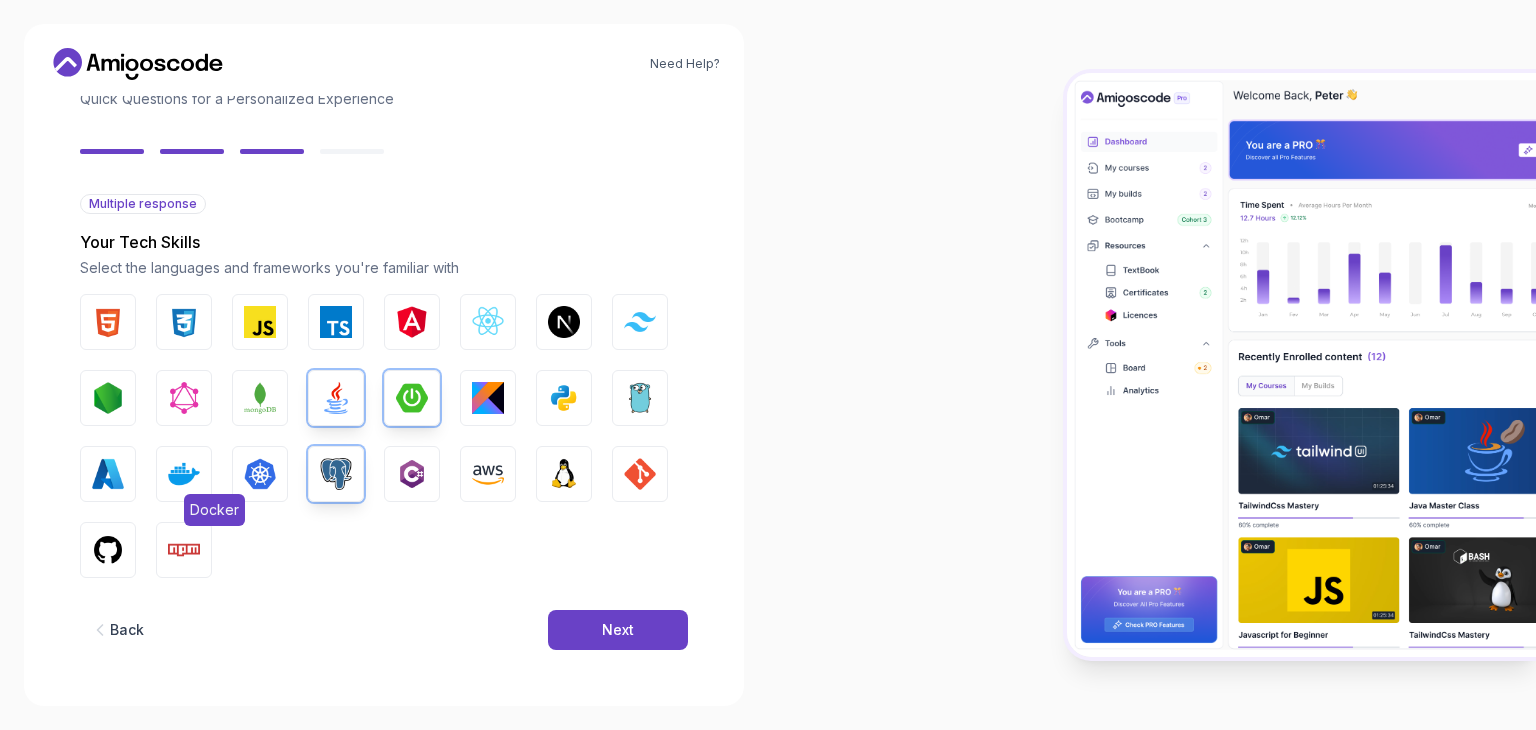 click at bounding box center (184, 474) 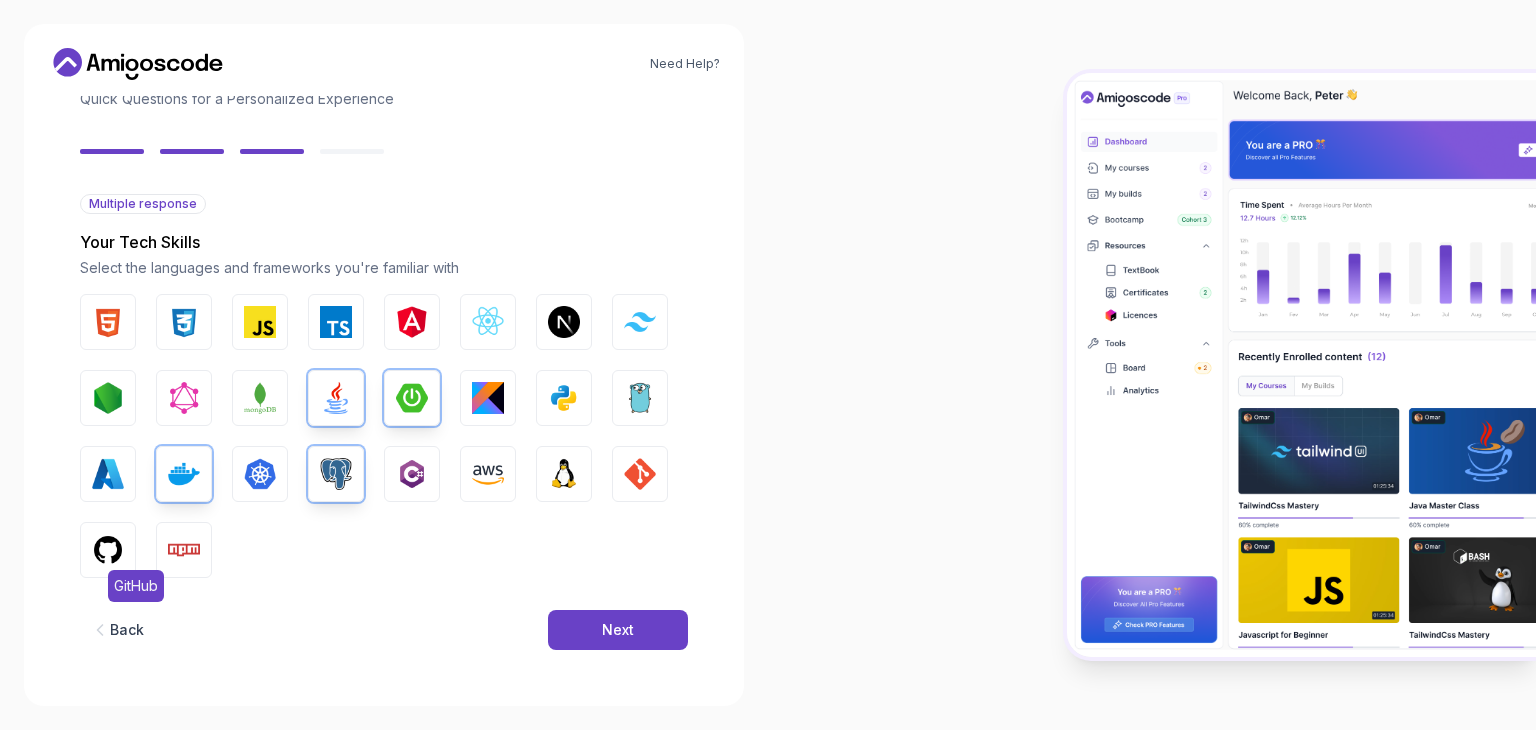click at bounding box center (108, 550) 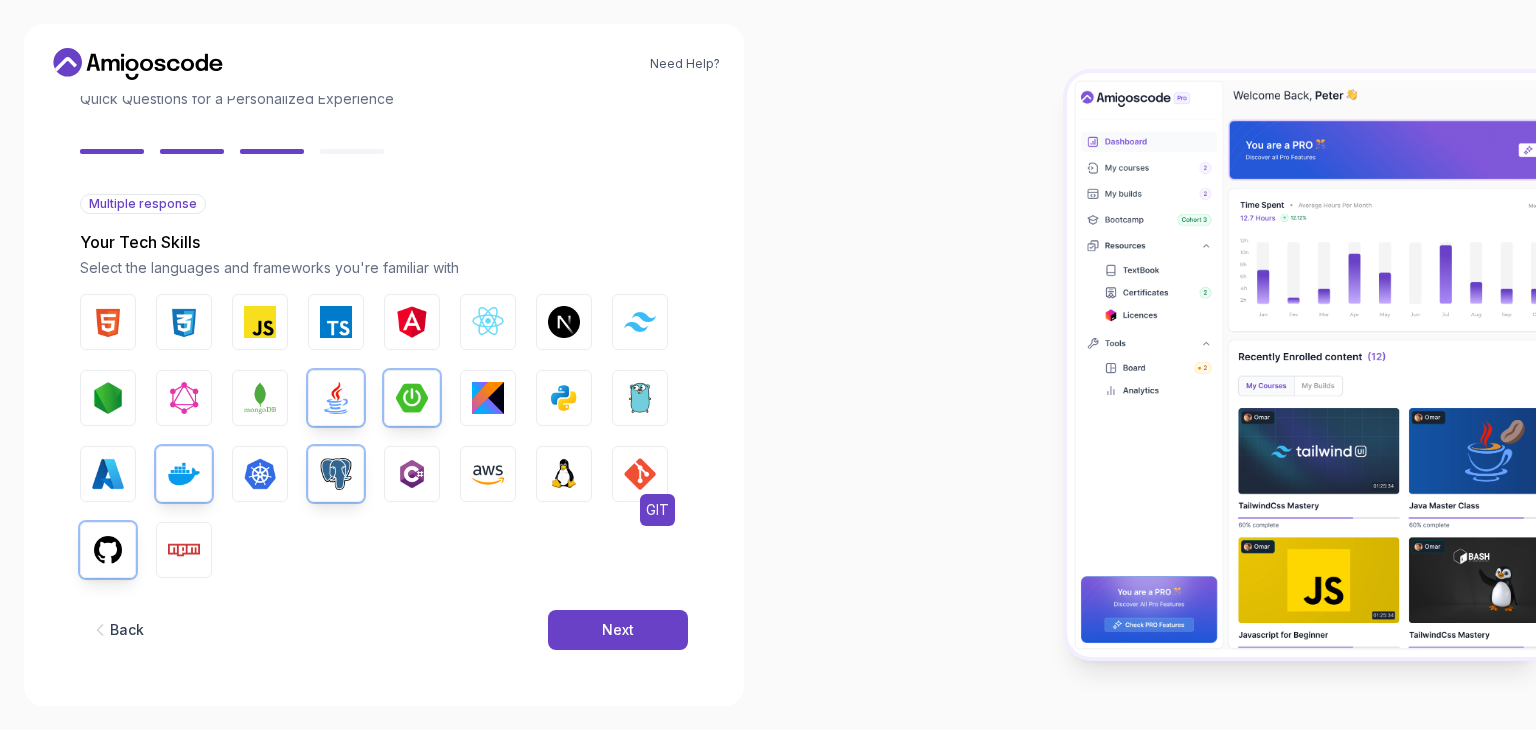click at bounding box center [640, 474] 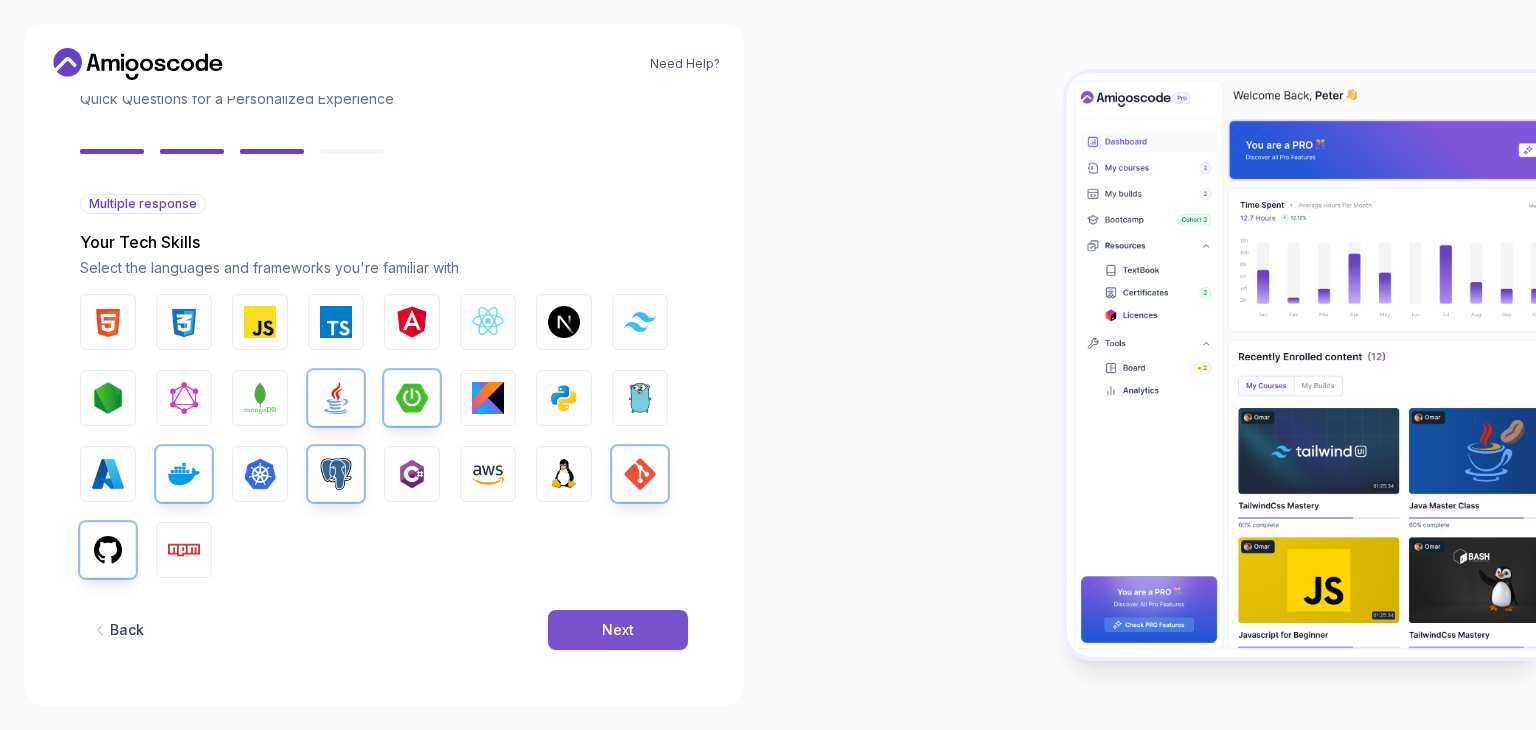 click on "Next" at bounding box center [618, 630] 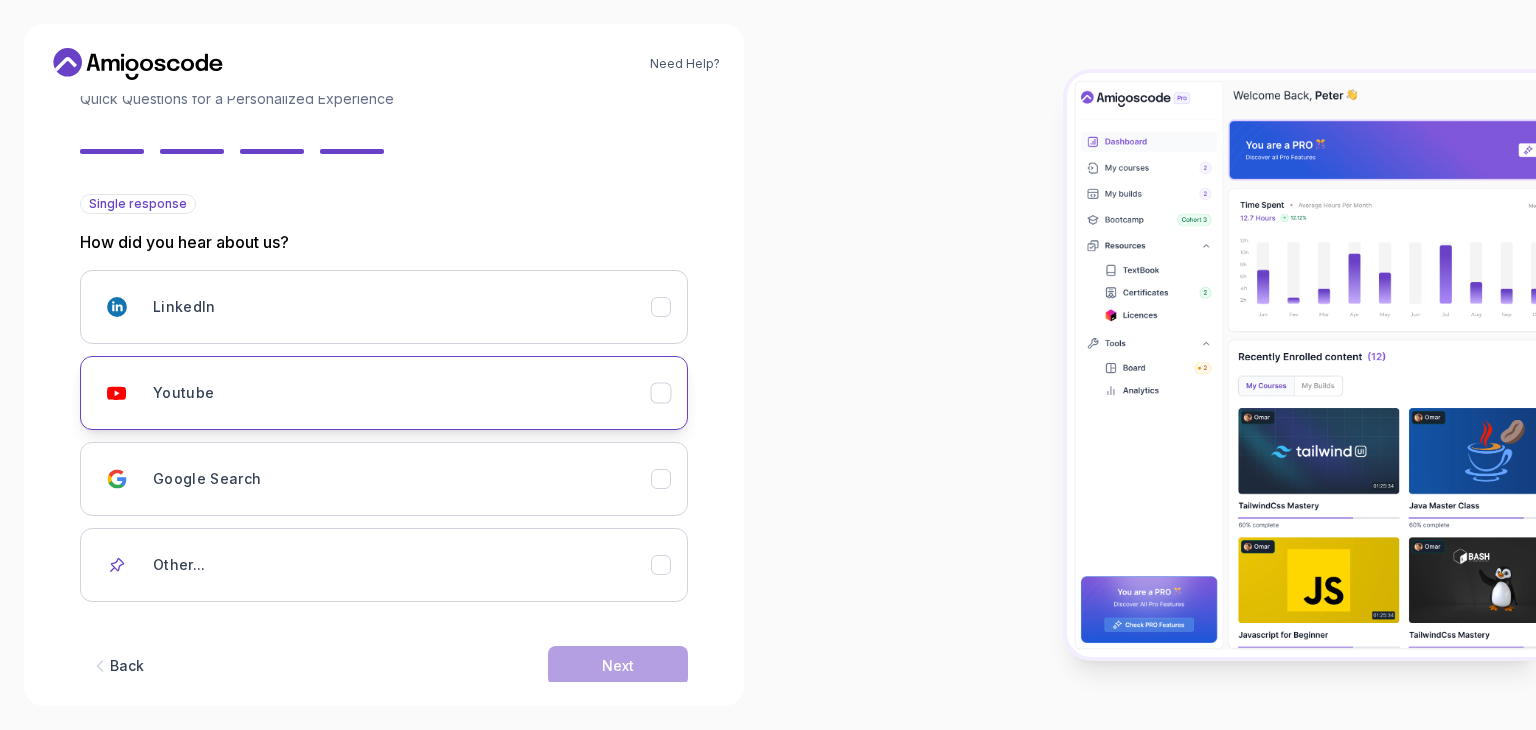 click on "Youtube" at bounding box center [384, 393] 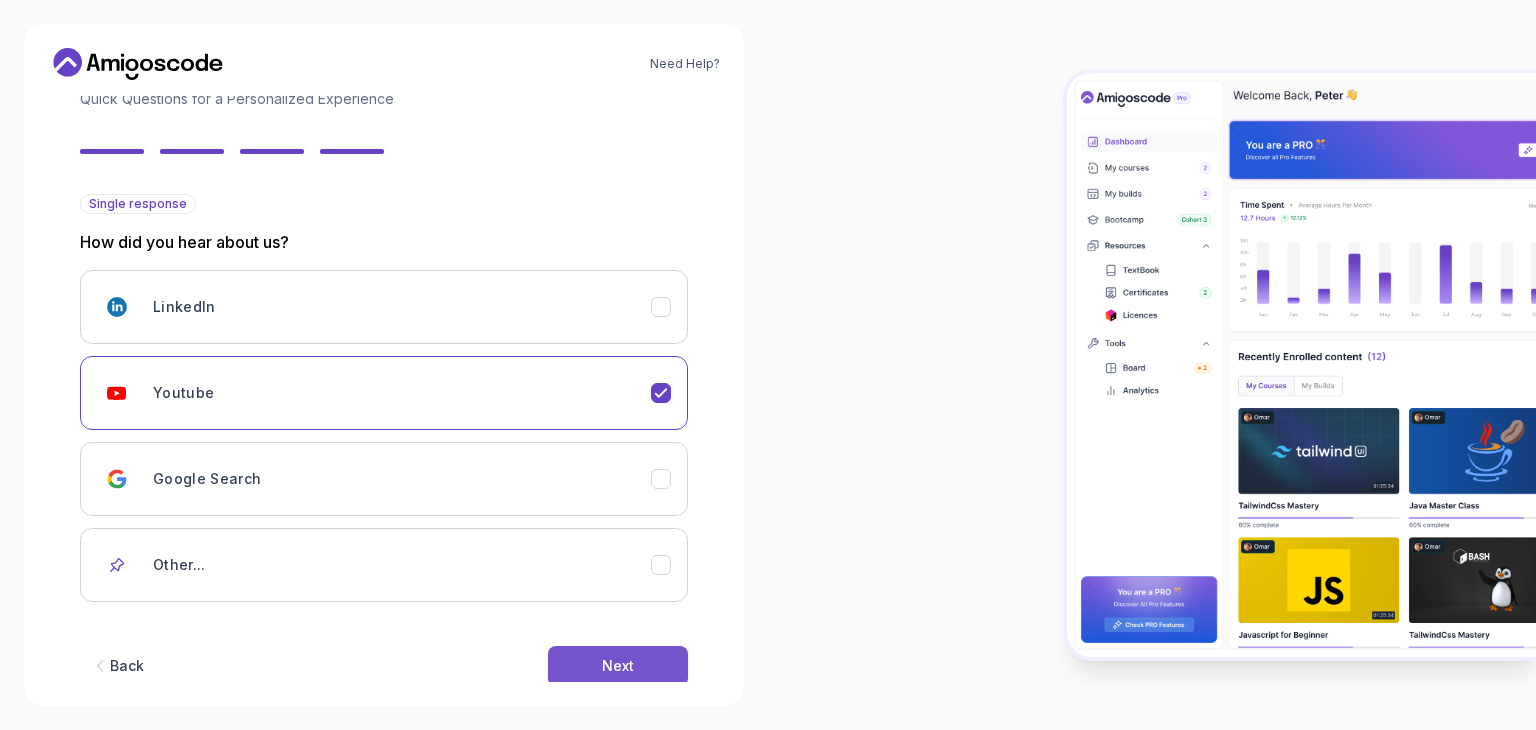 click on "Next" at bounding box center (618, 666) 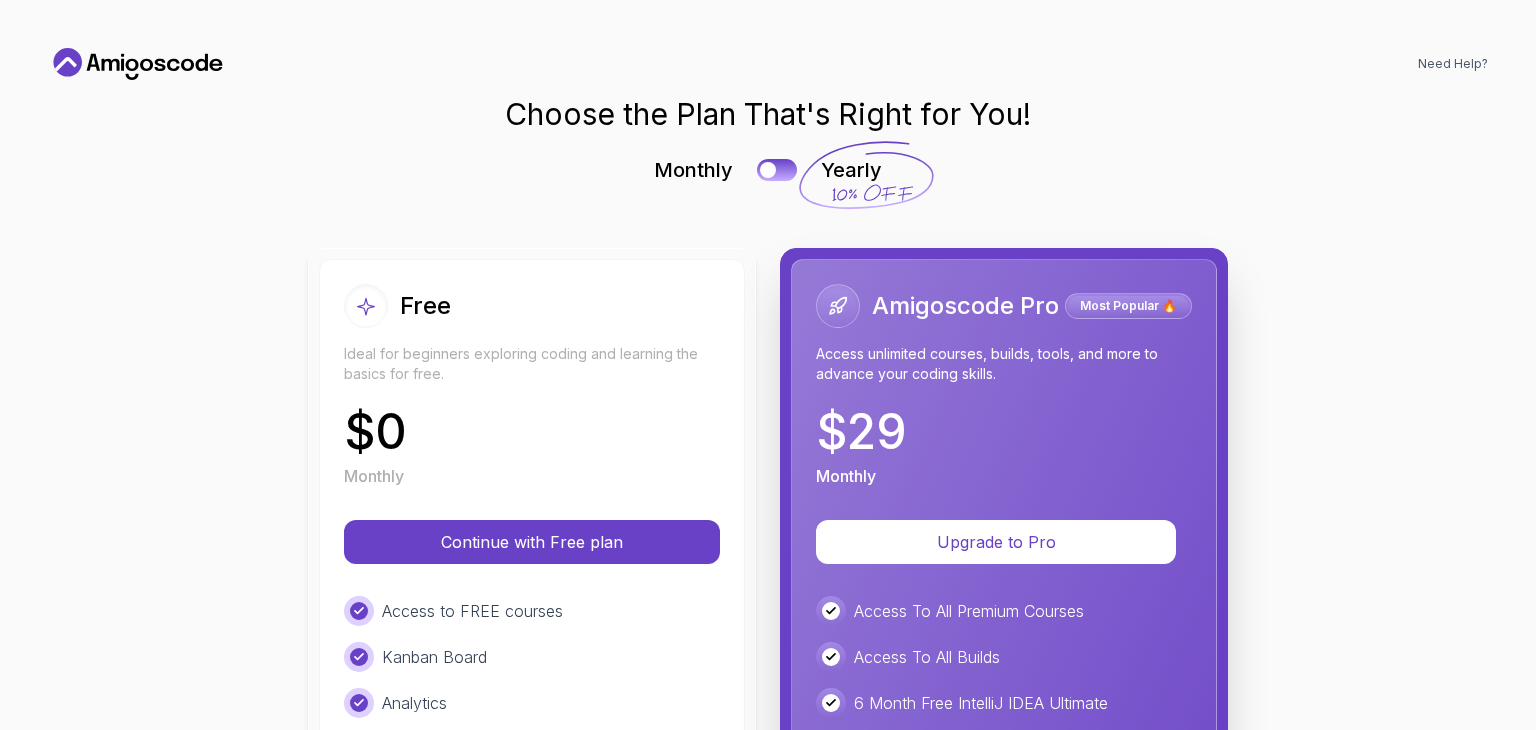 scroll, scrollTop: 0, scrollLeft: 0, axis: both 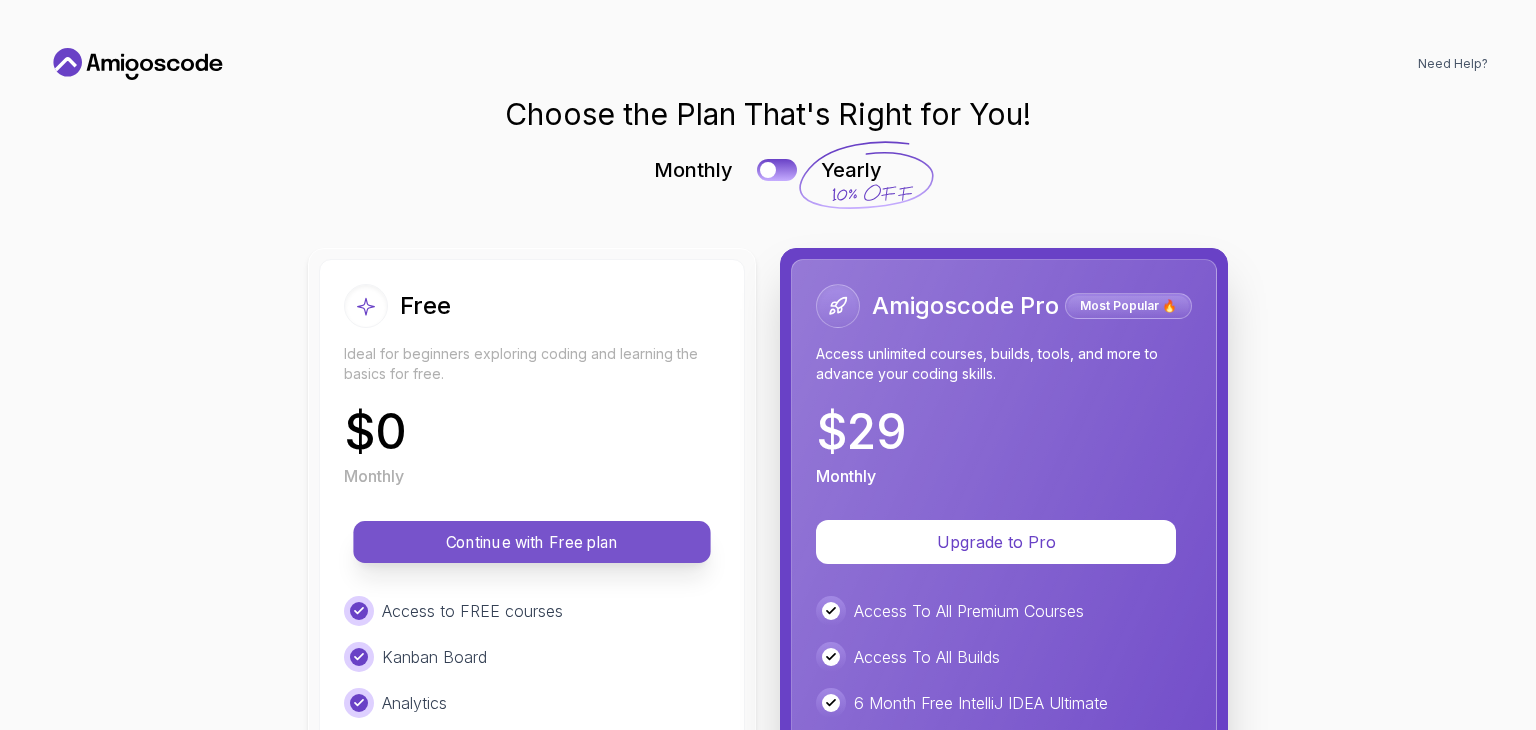 click on "Continue with Free plan" at bounding box center (532, 542) 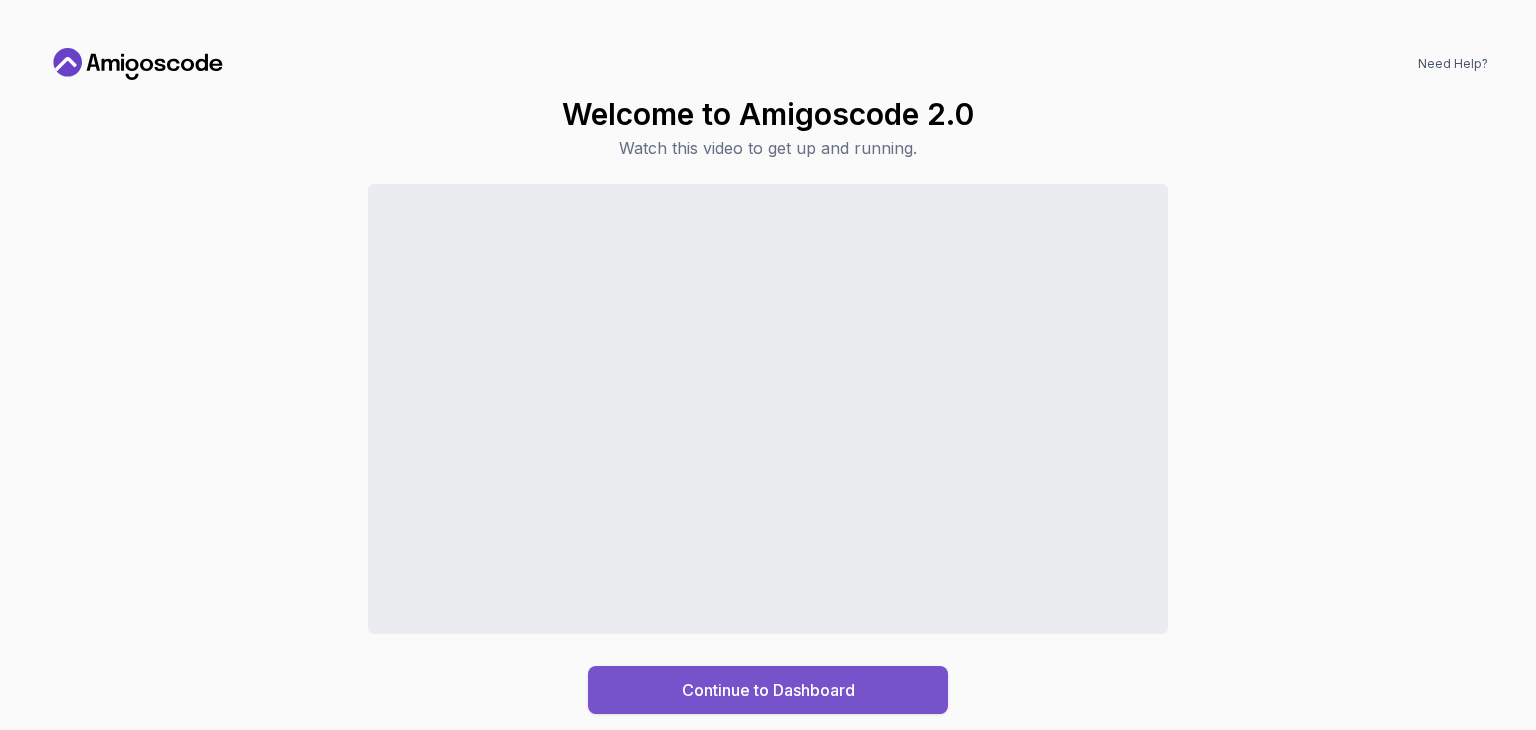 click on "Continue to Dashboard" at bounding box center (768, 690) 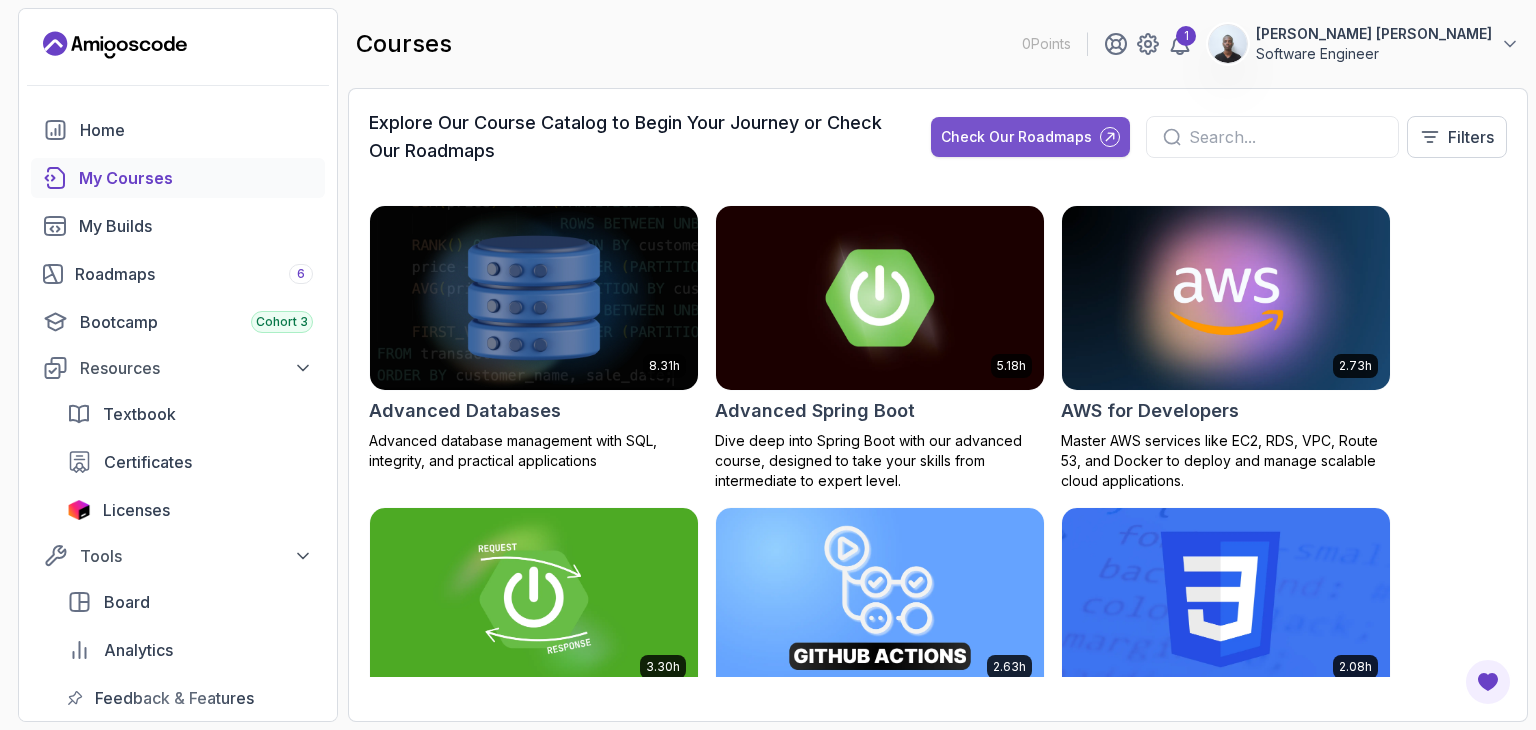click 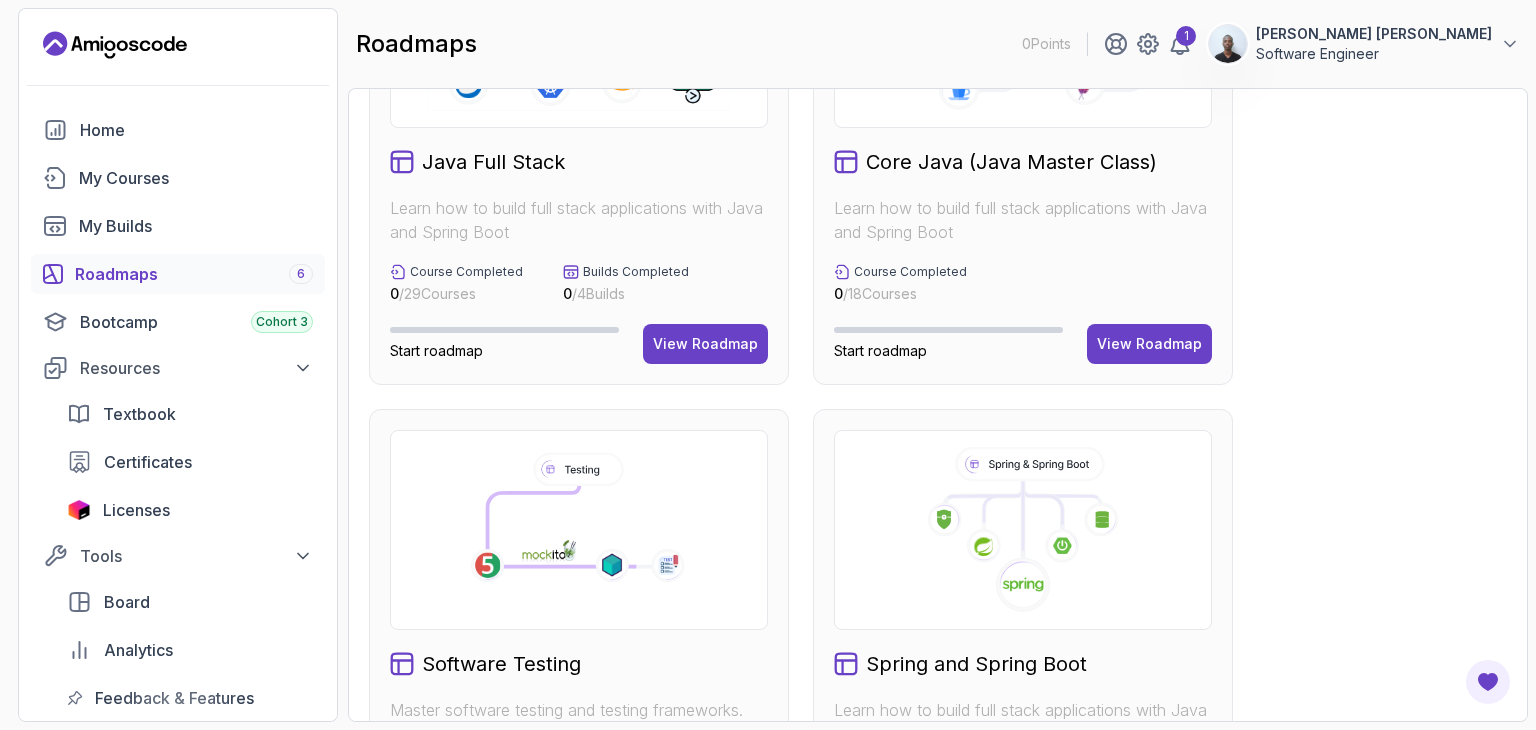 scroll, scrollTop: 888, scrollLeft: 0, axis: vertical 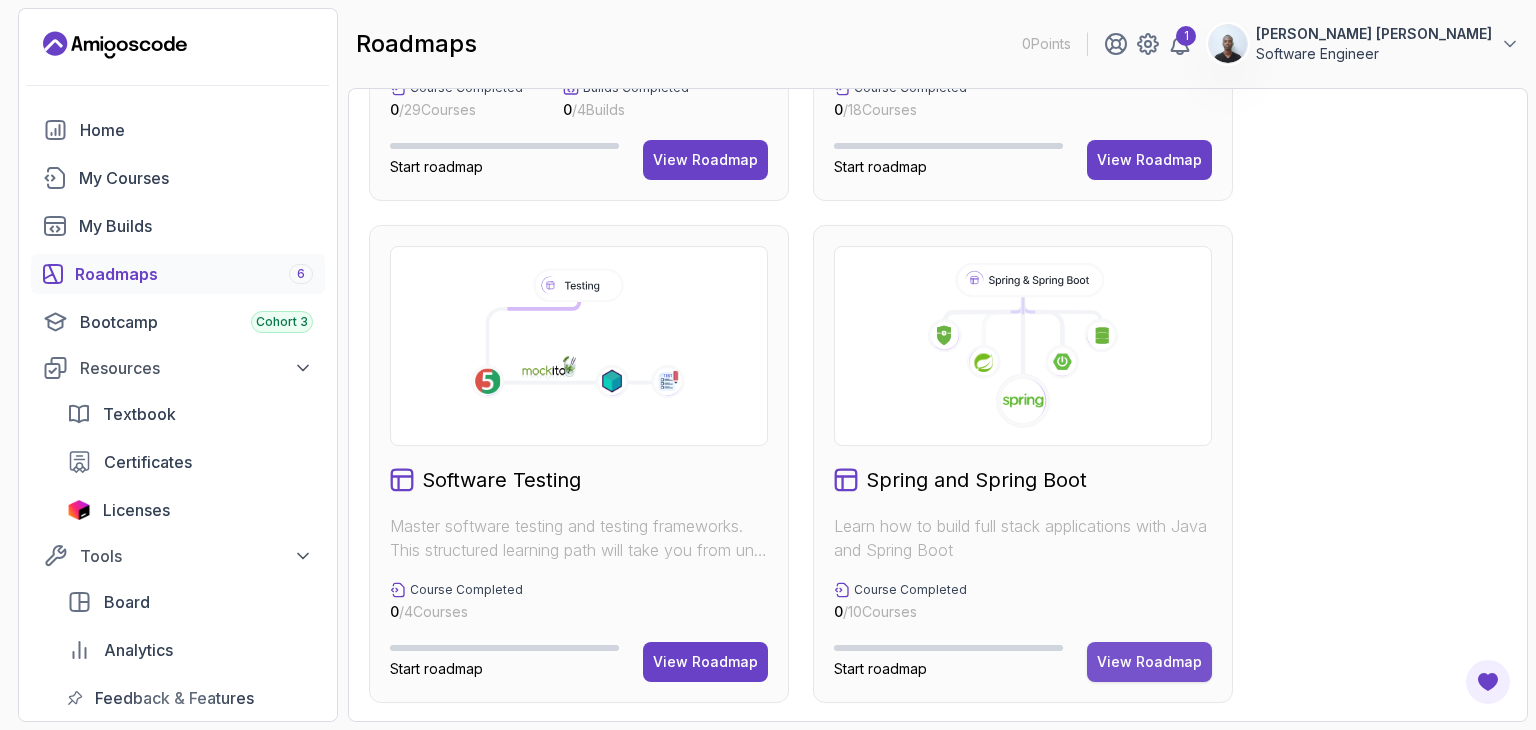 click on "View Roadmap" at bounding box center [1149, 662] 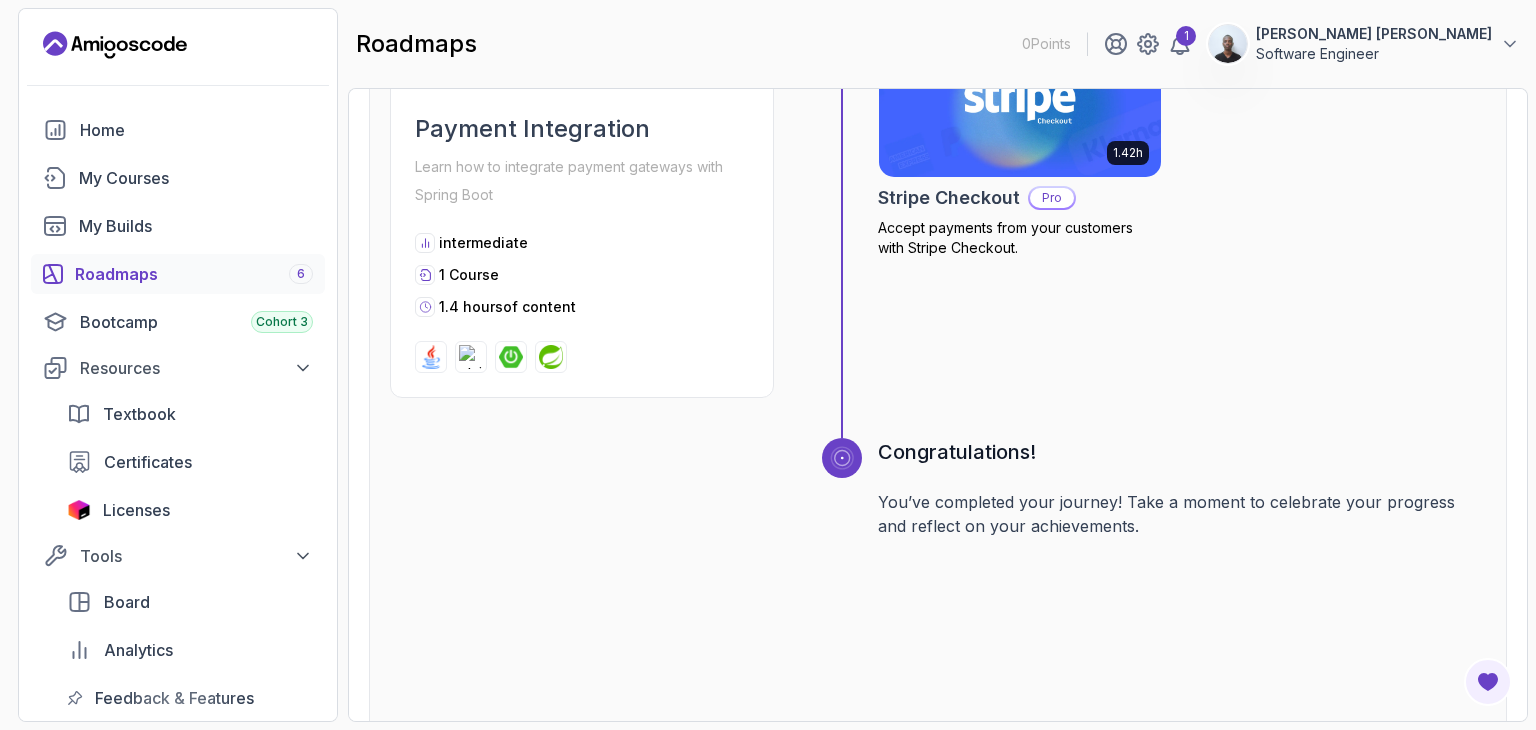 scroll, scrollTop: 3516, scrollLeft: 0, axis: vertical 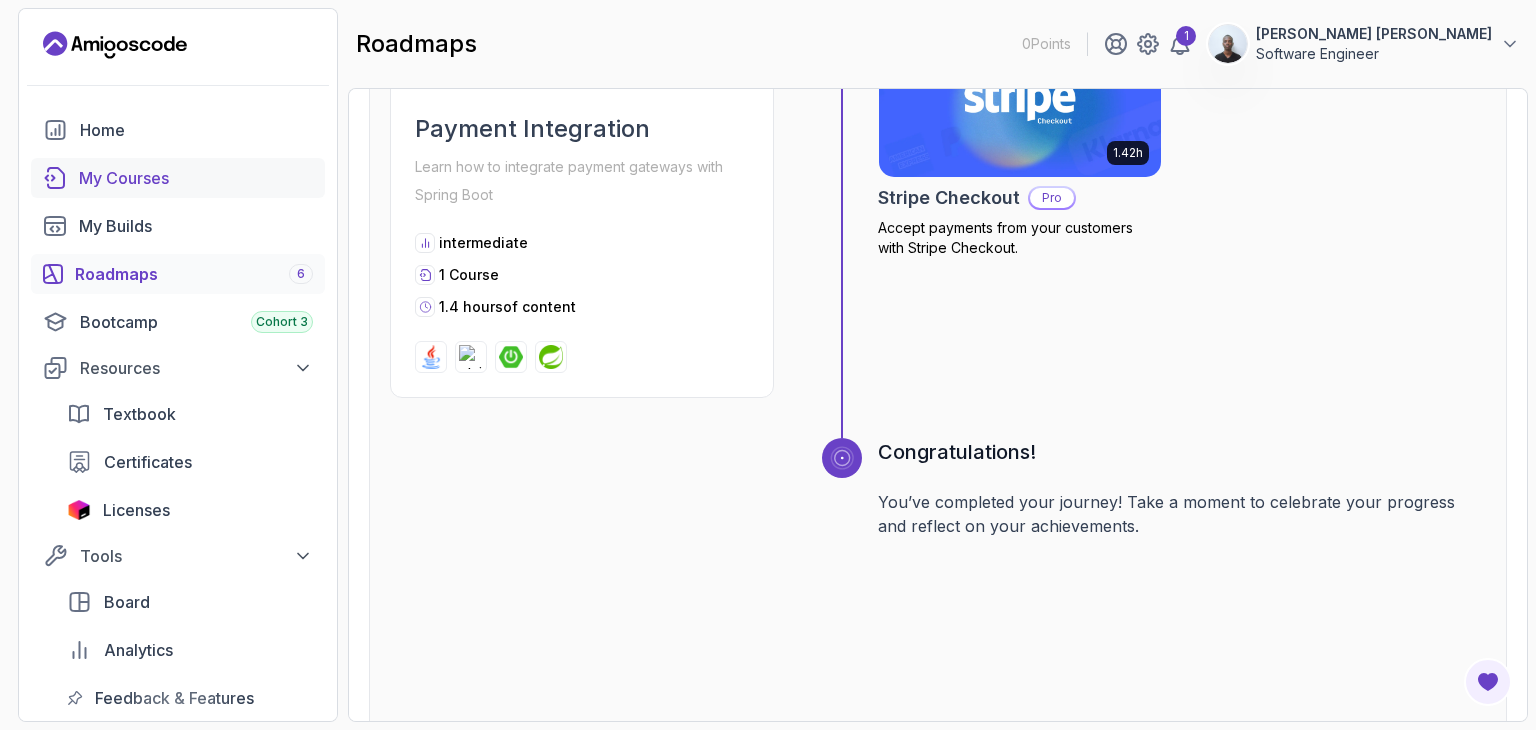 click on "My Courses" at bounding box center (178, 178) 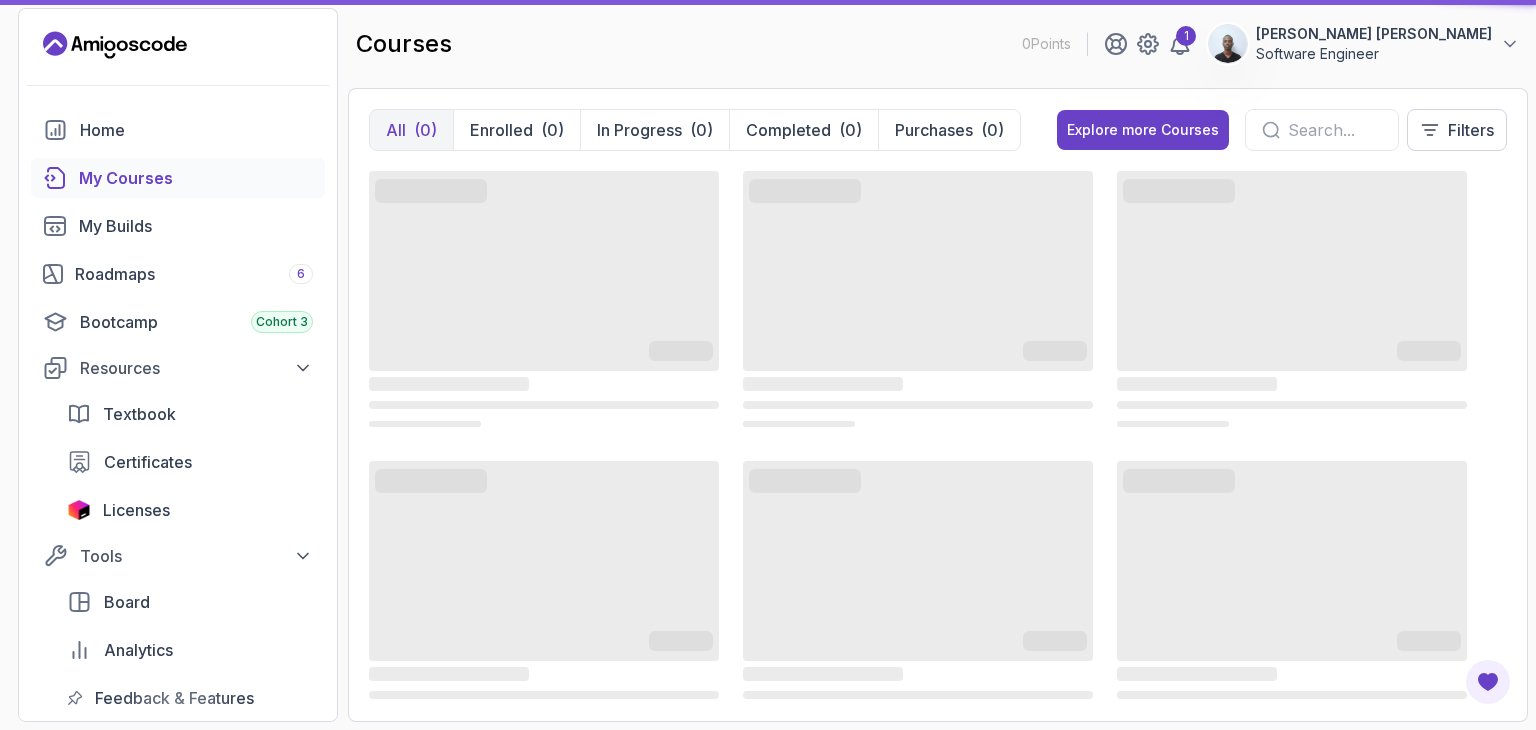 scroll, scrollTop: 0, scrollLeft: 0, axis: both 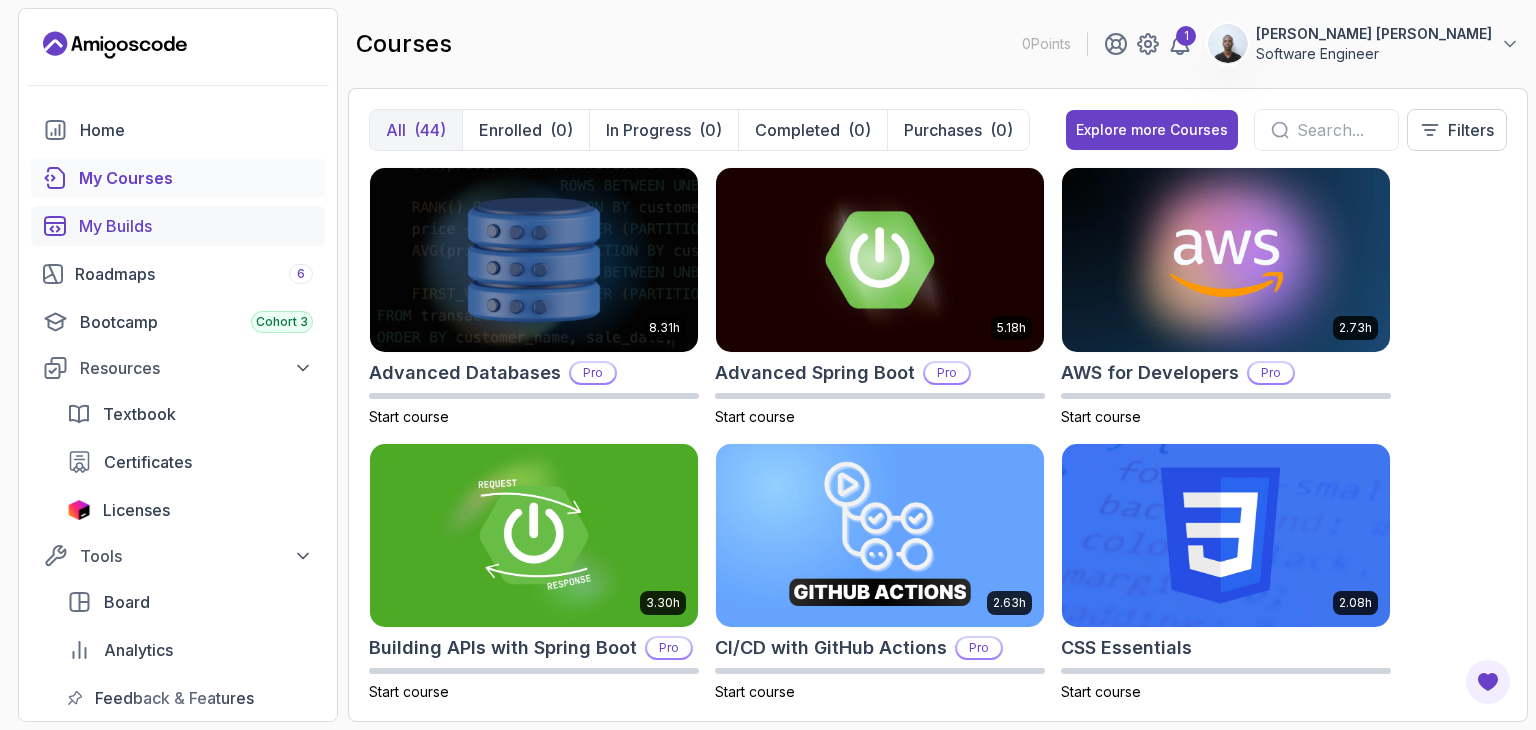 click on "My Builds" at bounding box center [196, 226] 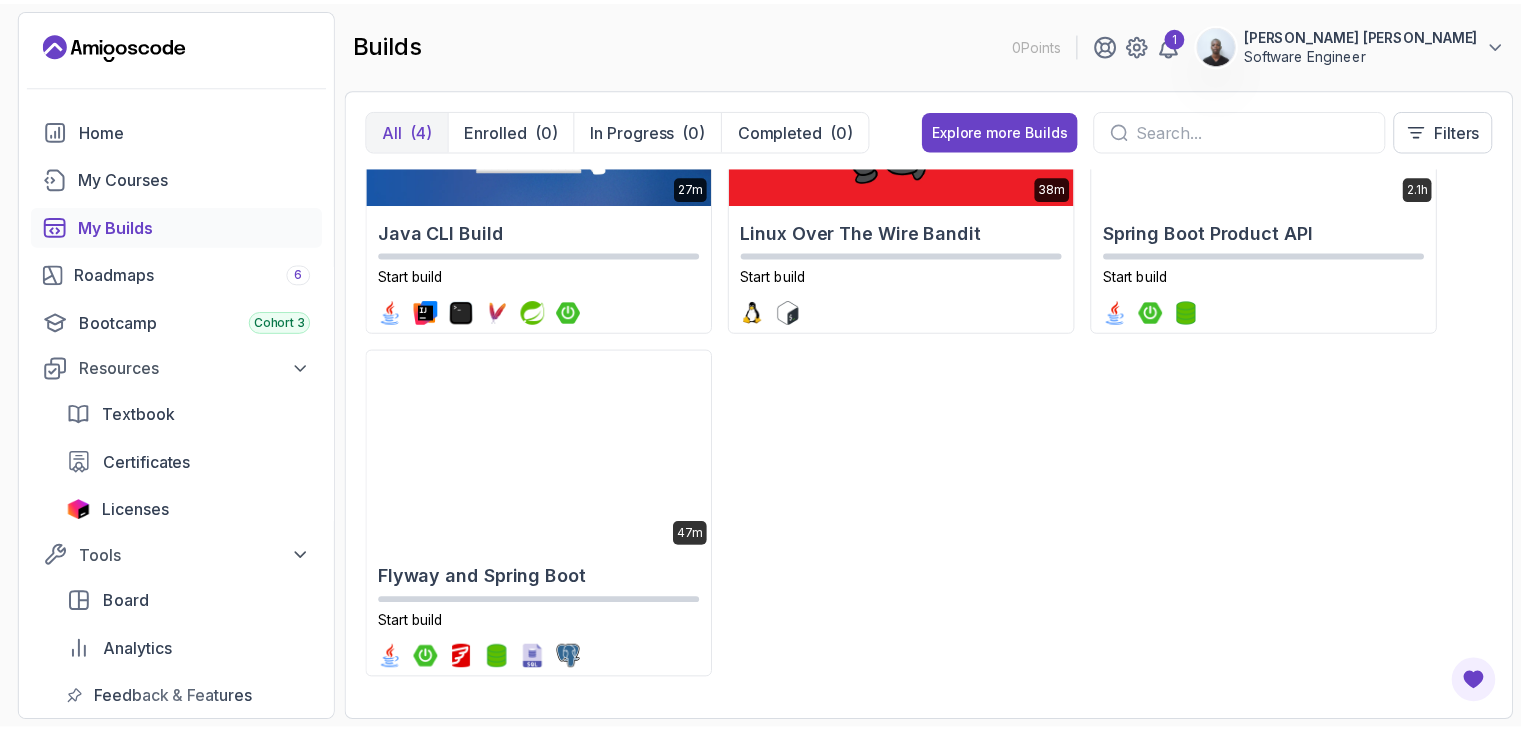 scroll, scrollTop: 0, scrollLeft: 0, axis: both 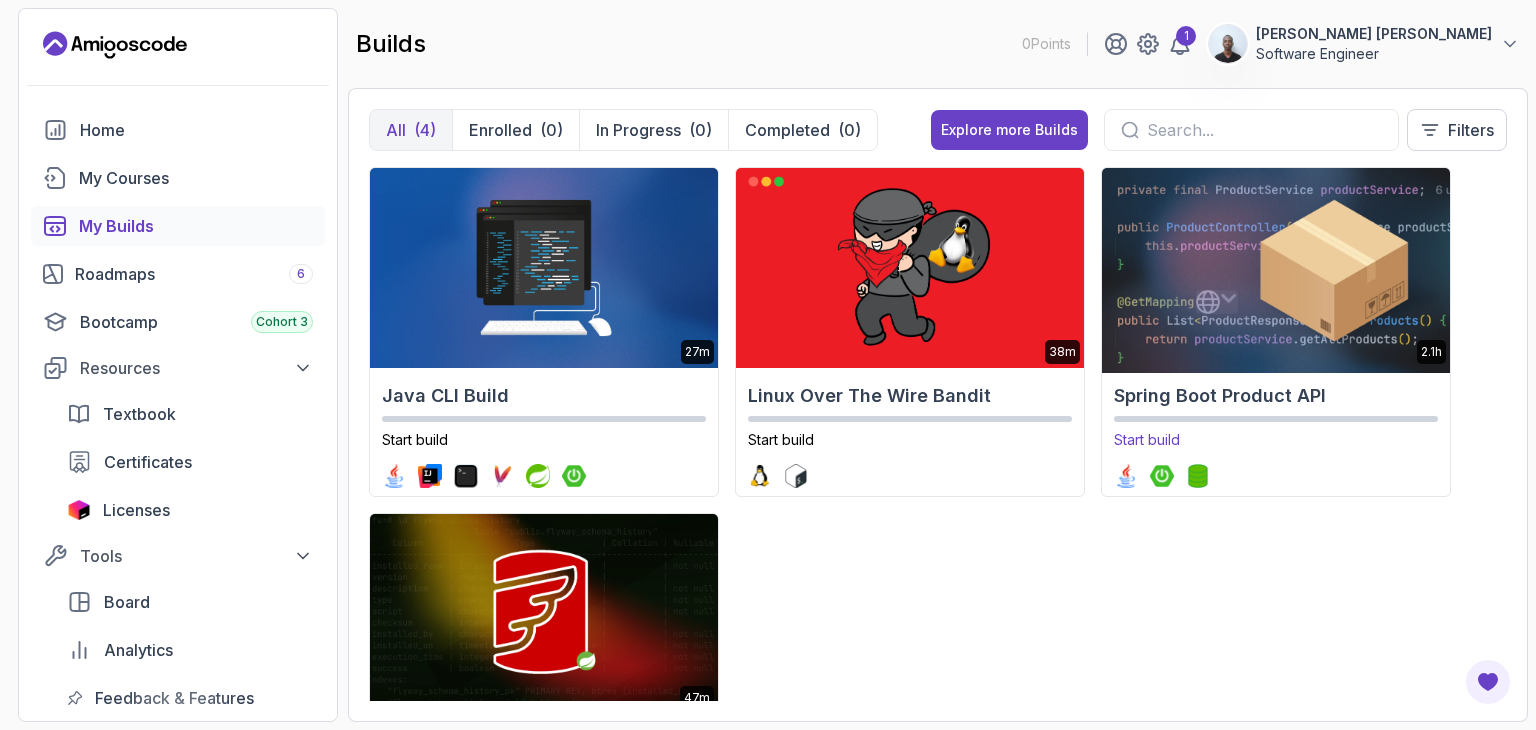 click on "Spring Boot Product API" at bounding box center (1276, 396) 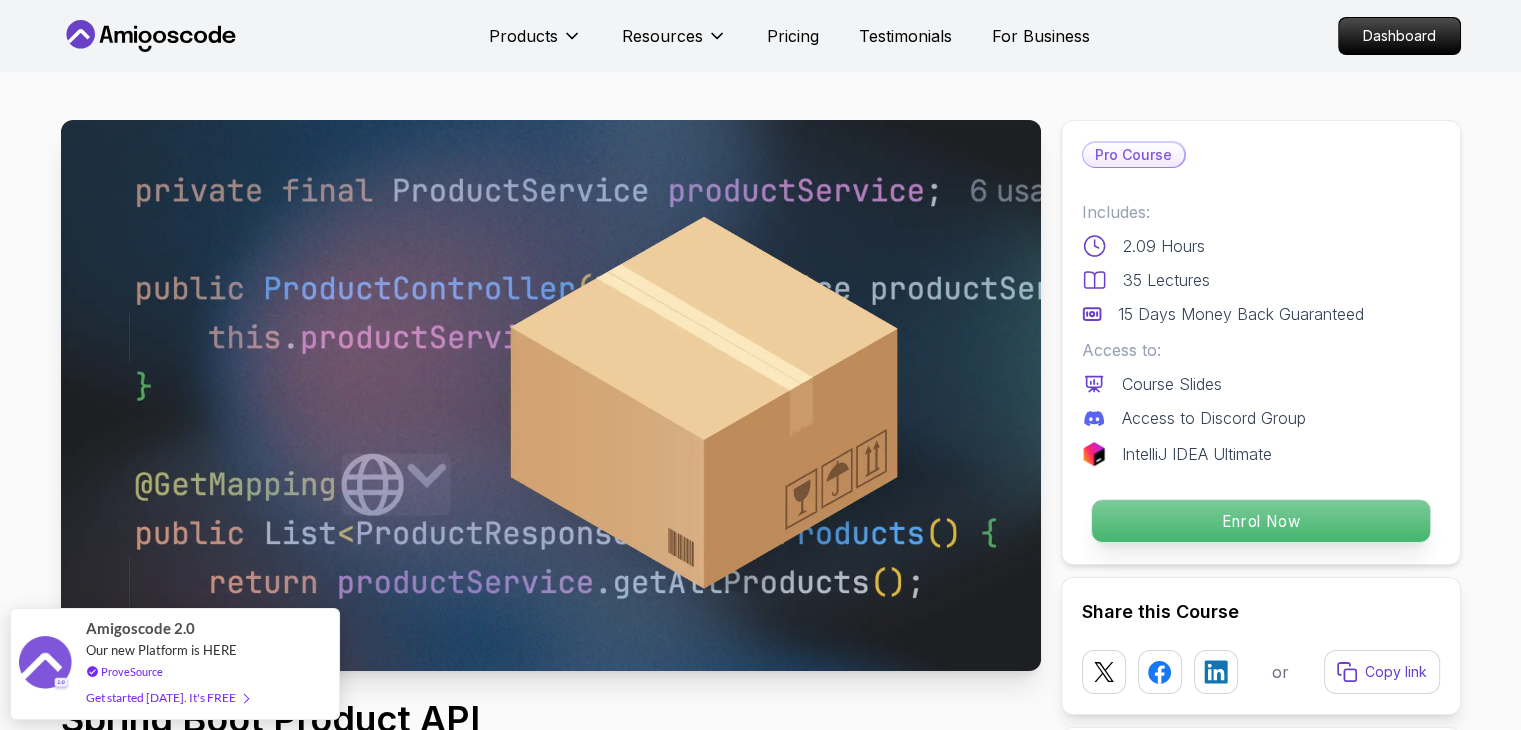click on "Enrol Now" at bounding box center [1260, 521] 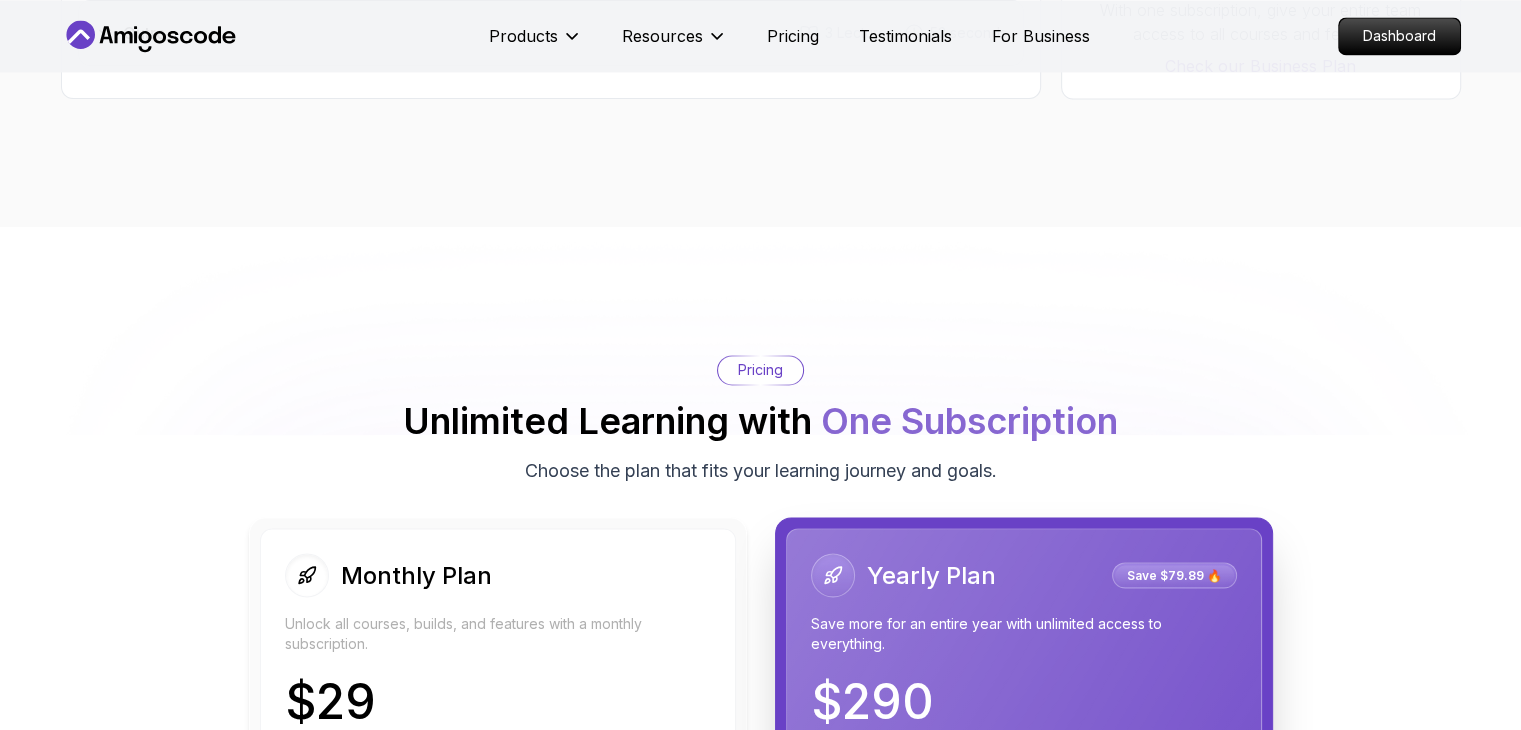 scroll, scrollTop: 3454, scrollLeft: 0, axis: vertical 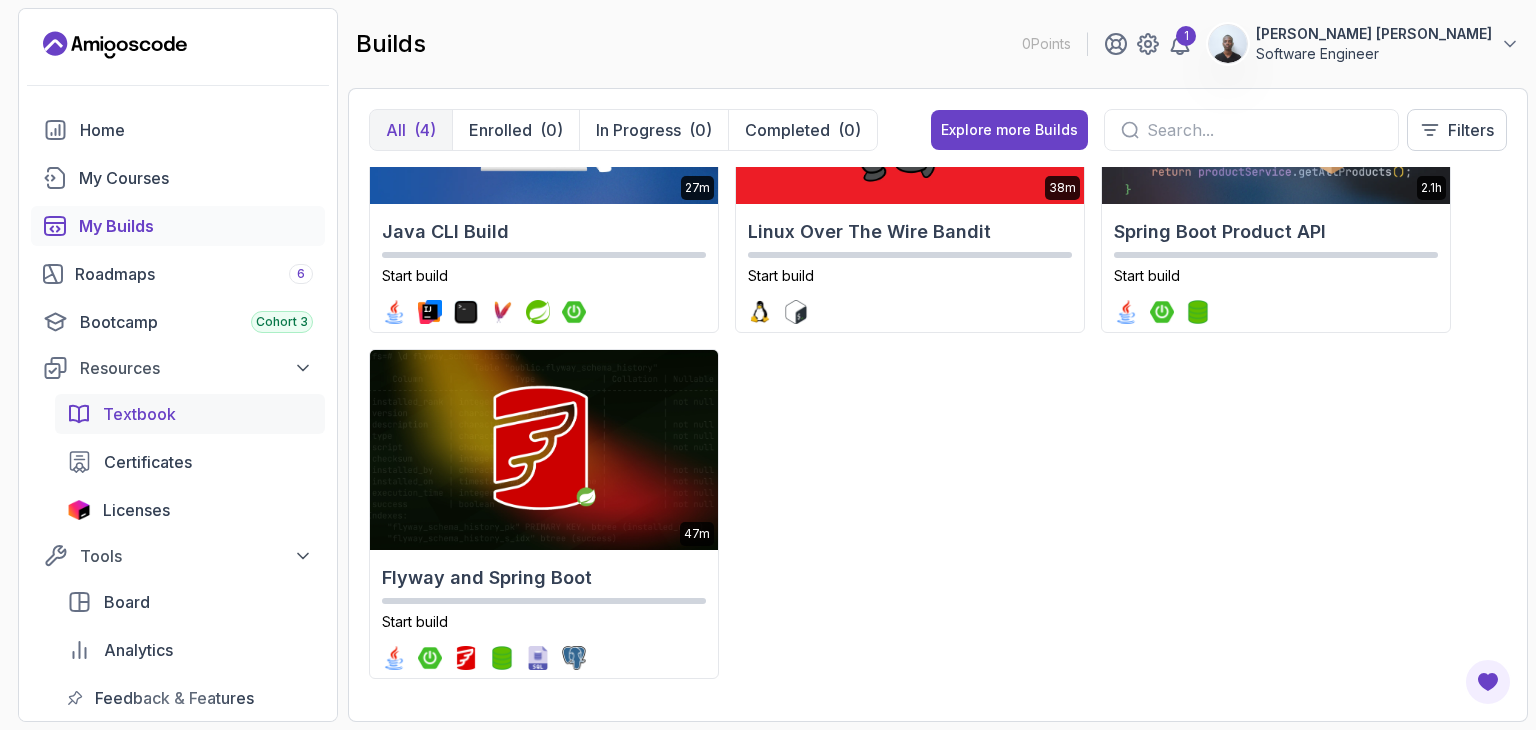 click on "Textbook" at bounding box center [208, 414] 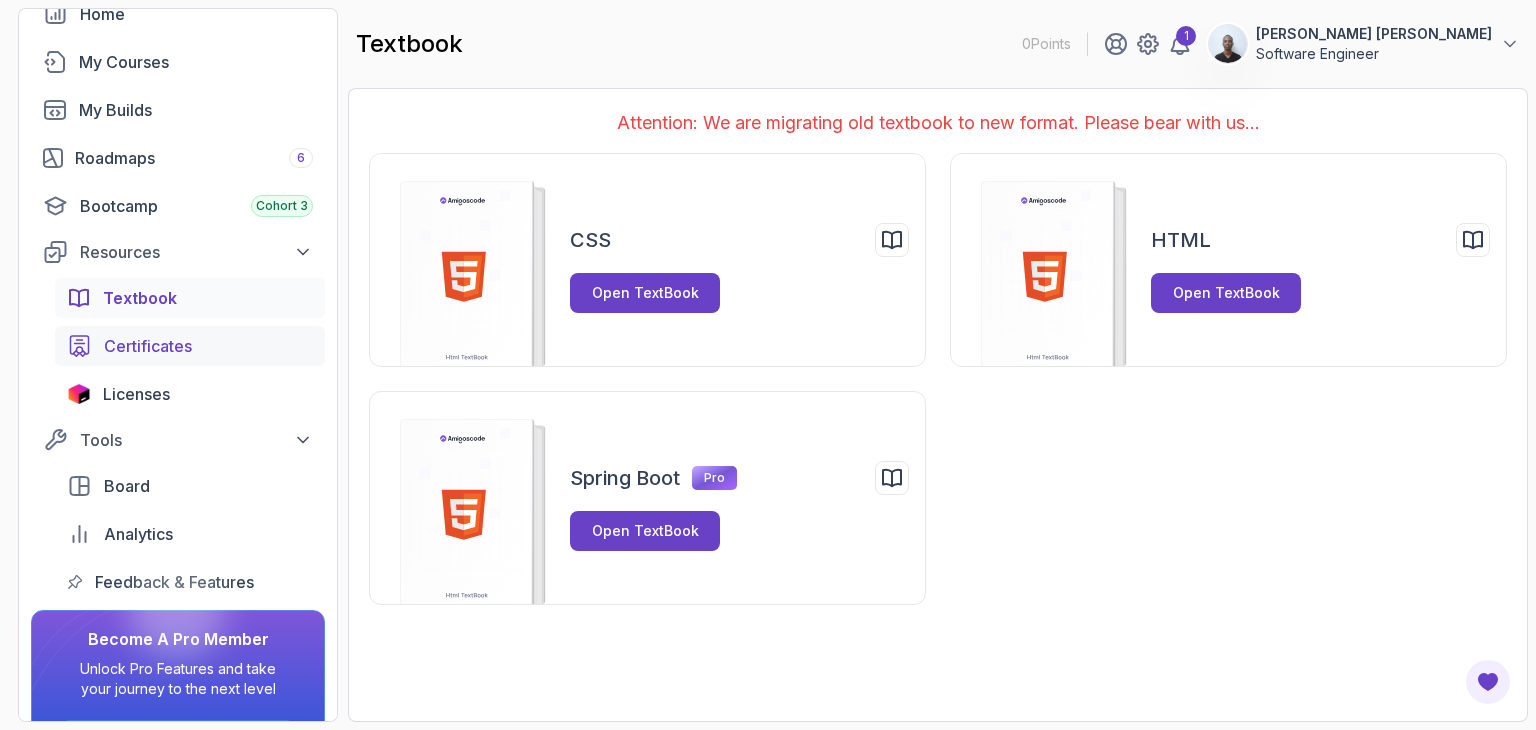 scroll, scrollTop: 116, scrollLeft: 0, axis: vertical 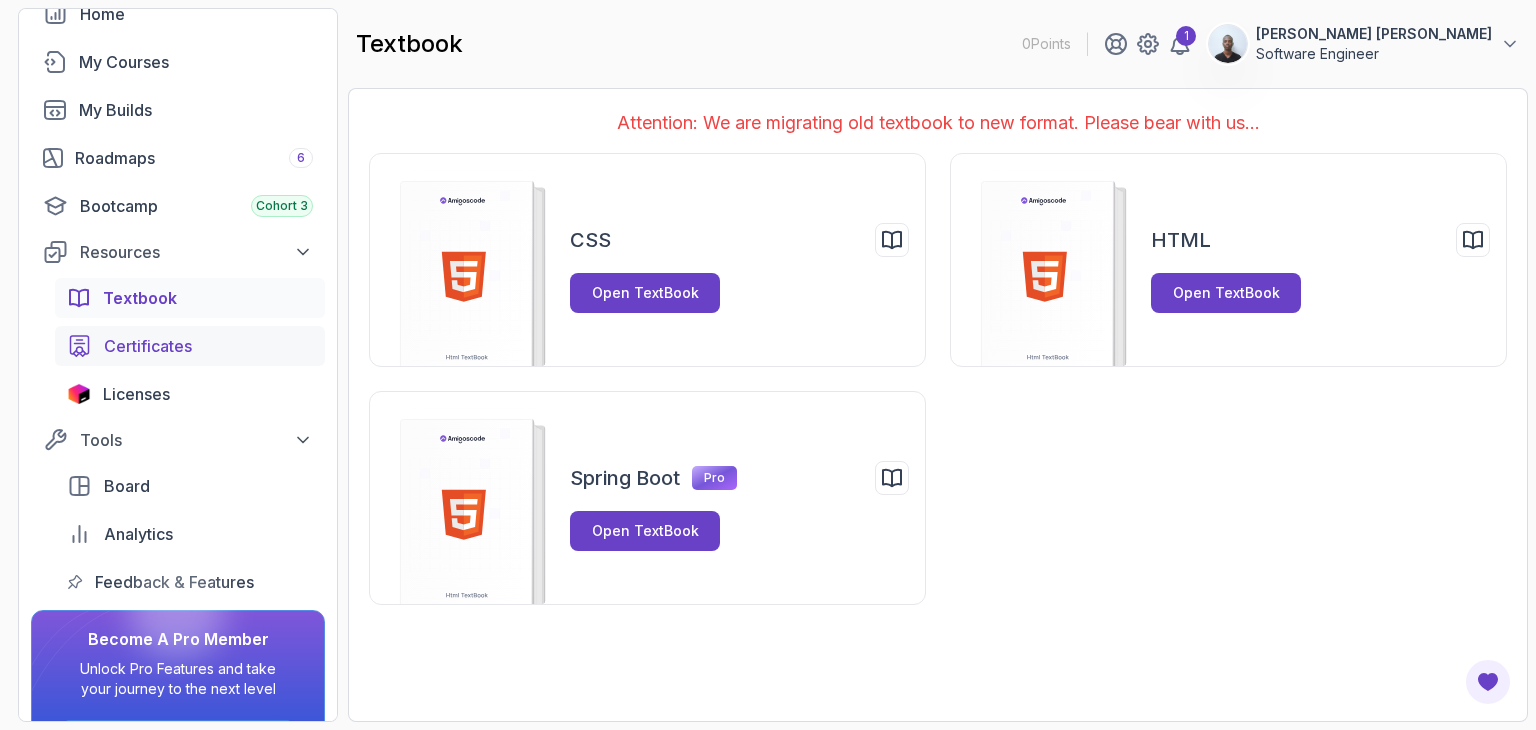 click on "Certificates" at bounding box center (208, 346) 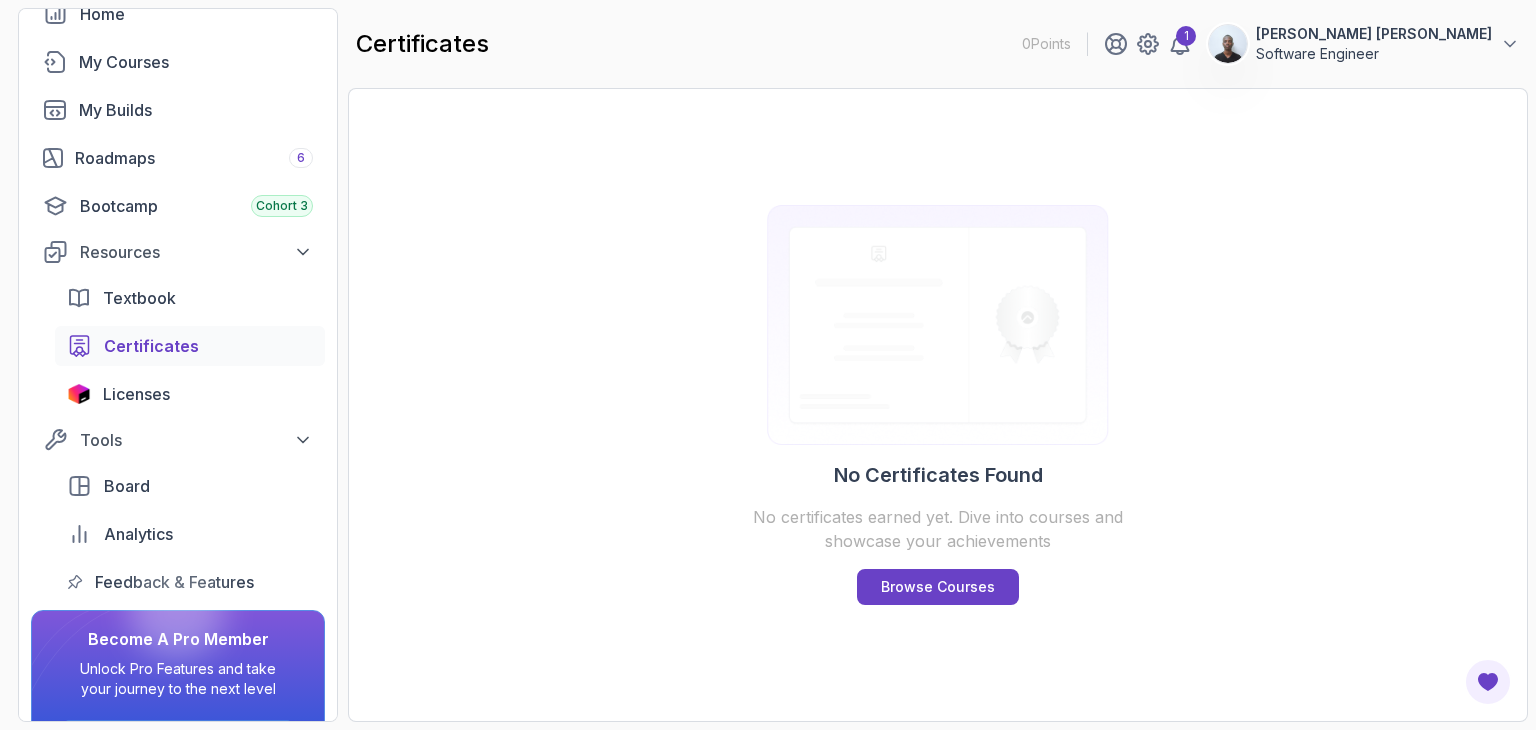 scroll, scrollTop: 184, scrollLeft: 0, axis: vertical 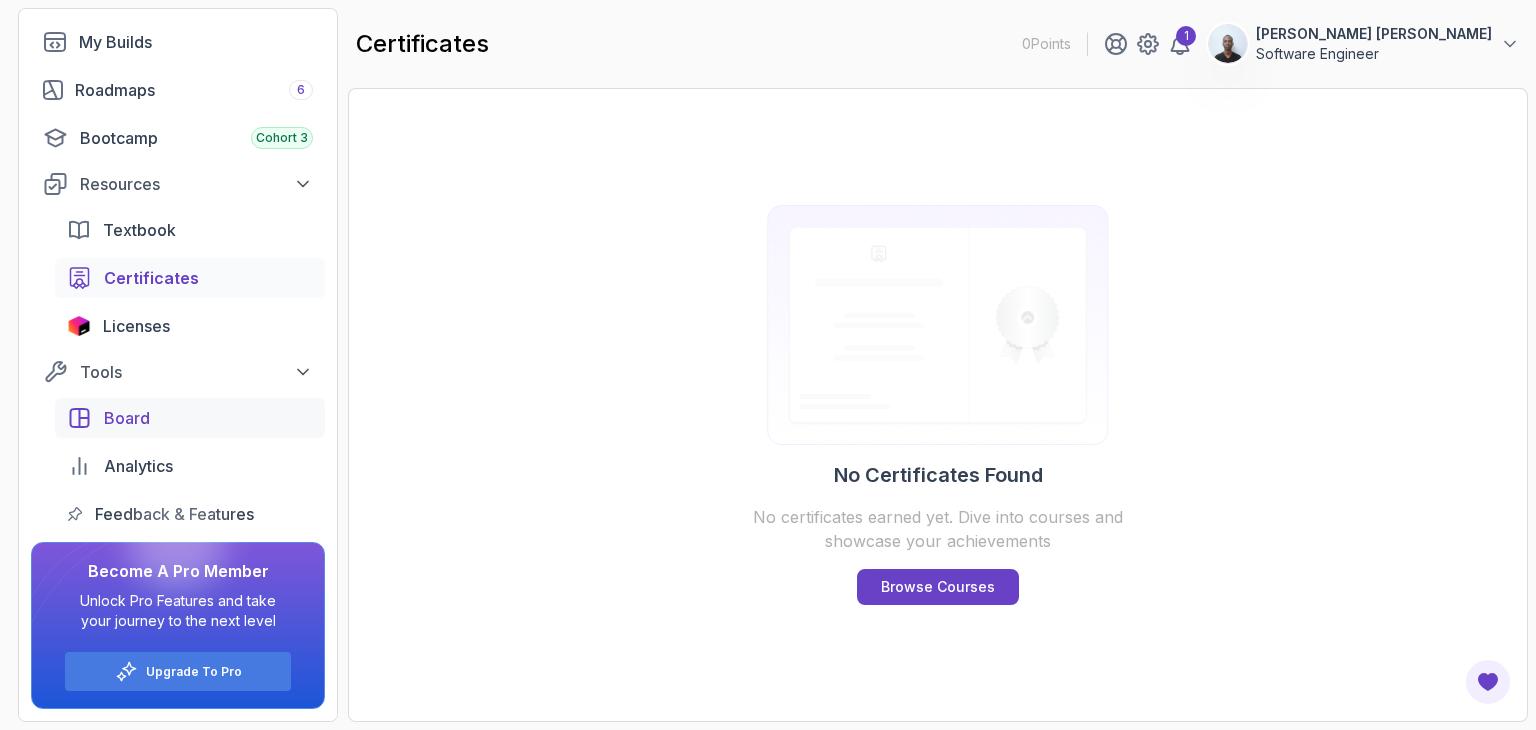 click on "Board" at bounding box center (208, 418) 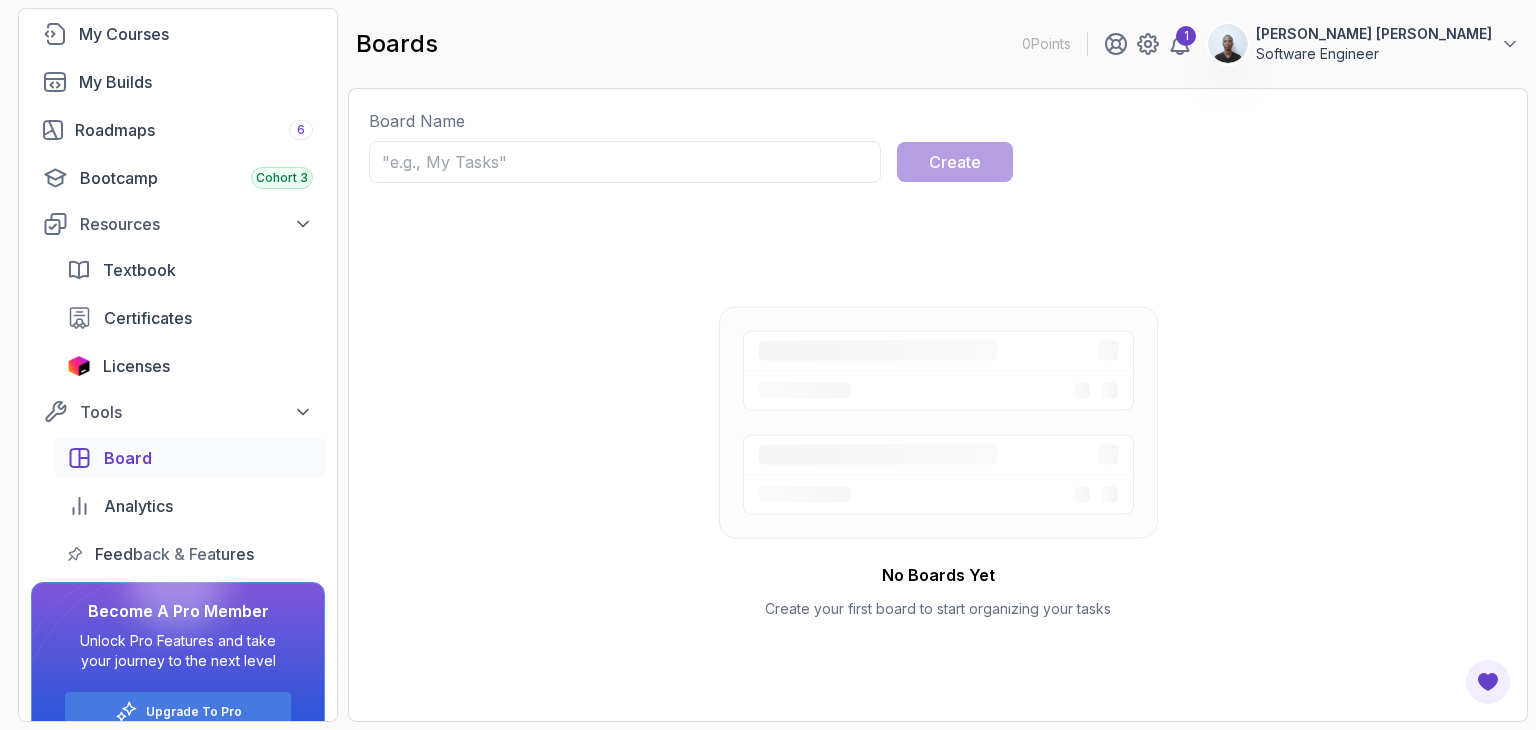 scroll, scrollTop: 140, scrollLeft: 0, axis: vertical 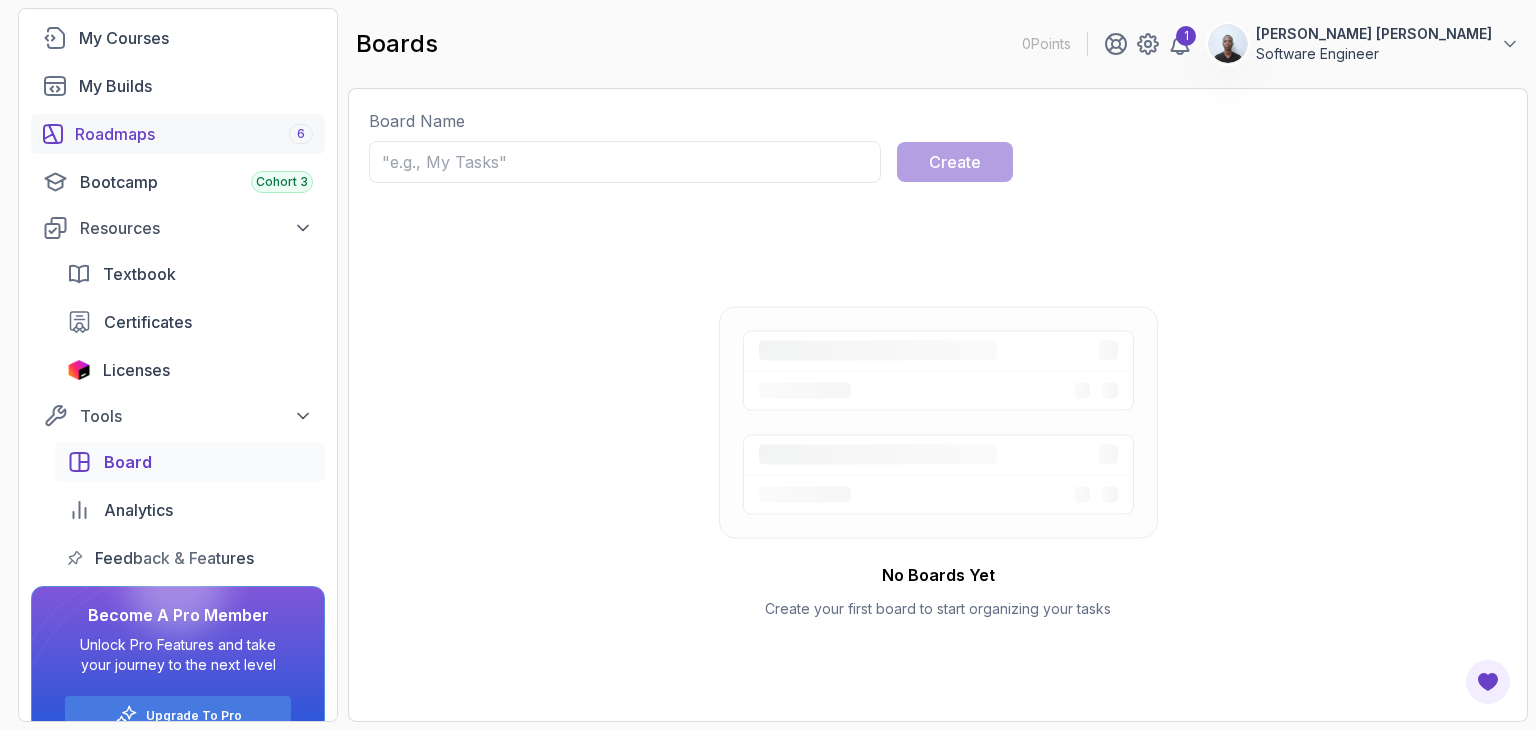 click on "Roadmaps 6" at bounding box center (178, 134) 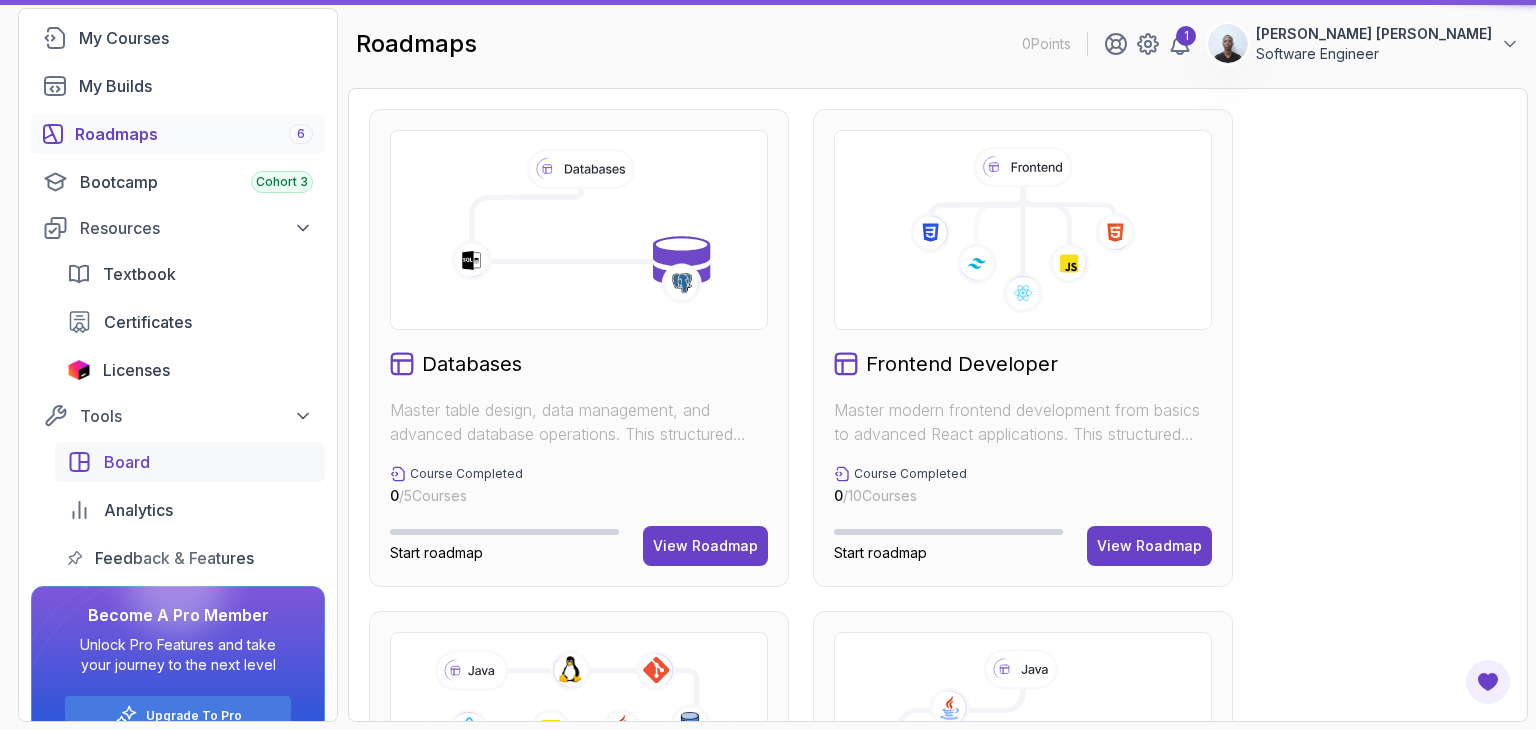click on "Board" at bounding box center (208, 462) 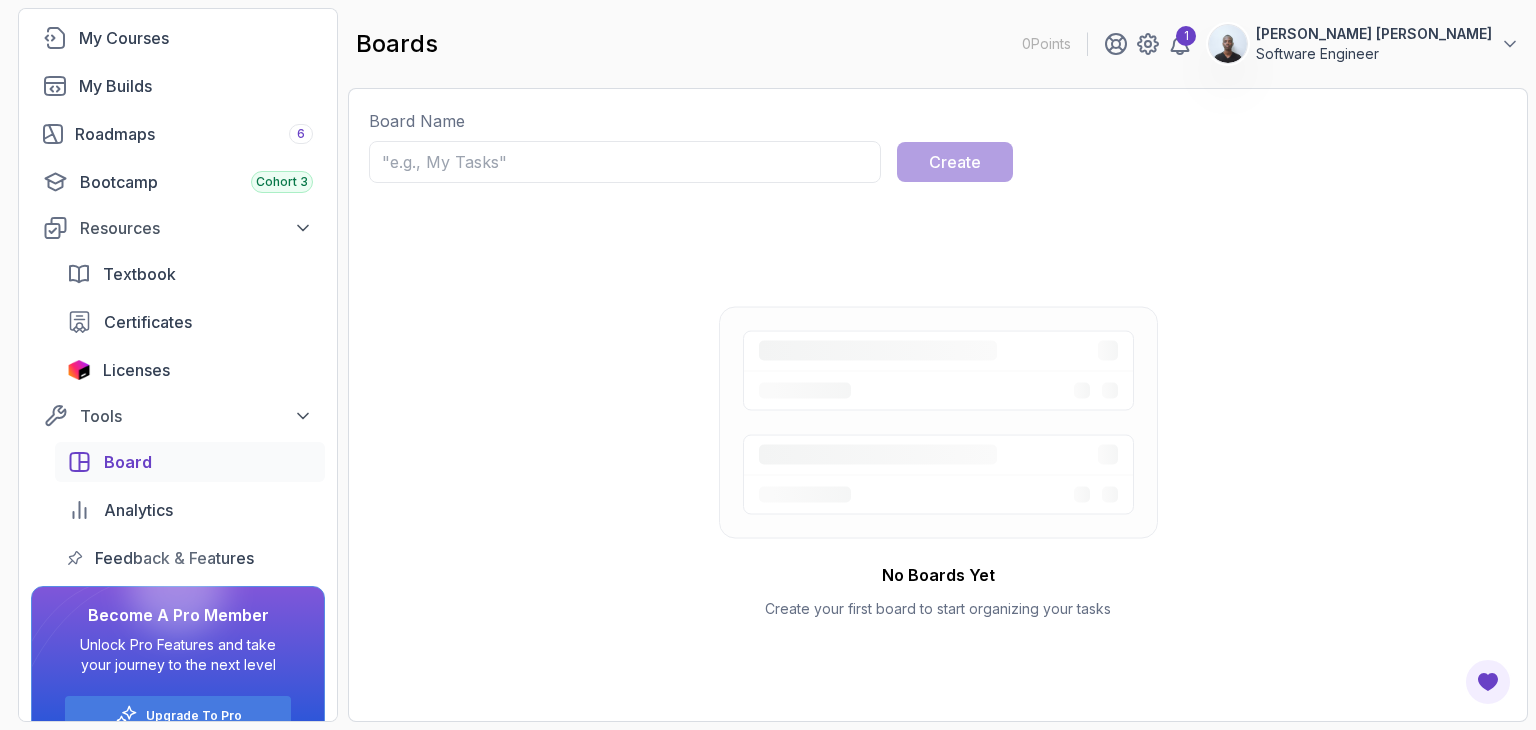 scroll, scrollTop: 184, scrollLeft: 0, axis: vertical 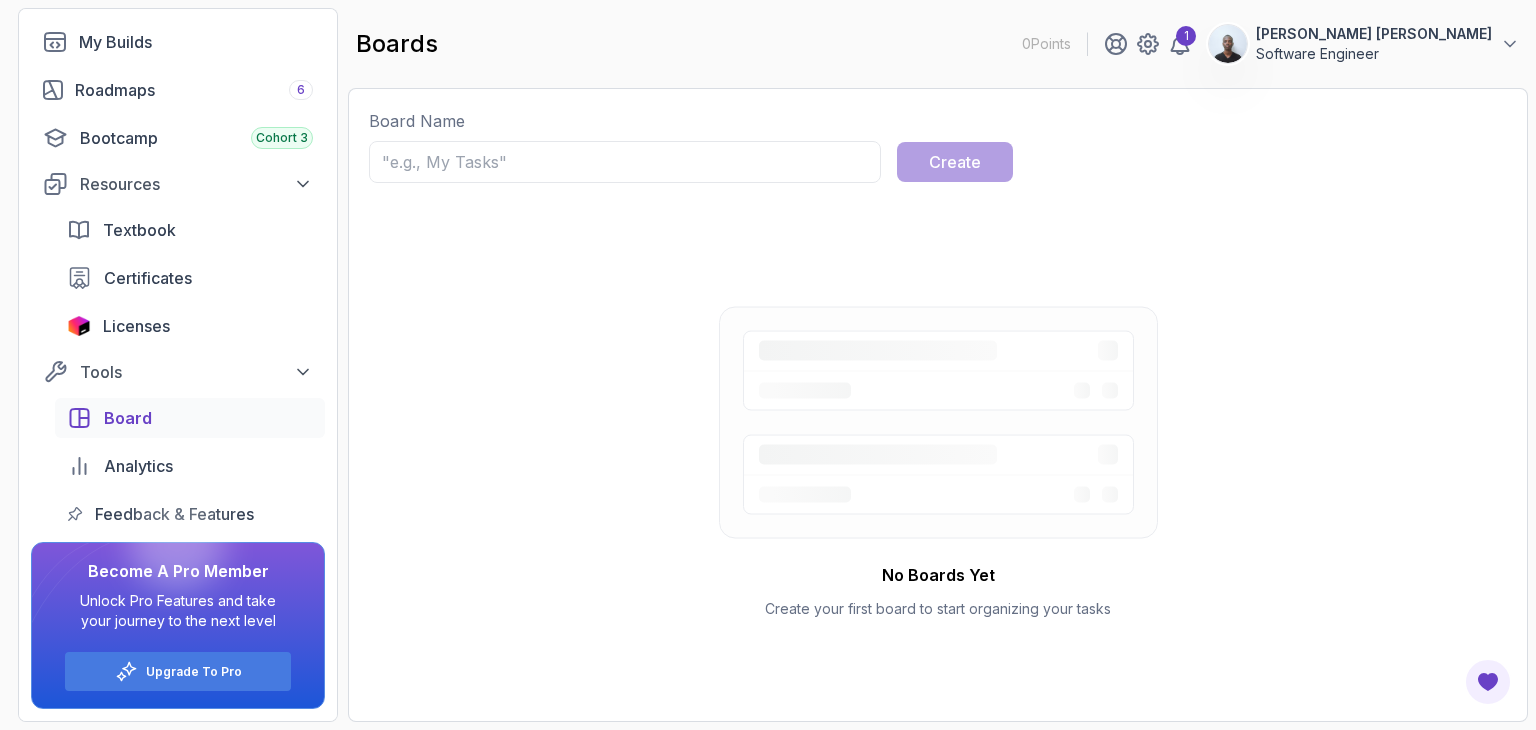 click at bounding box center [625, 162] 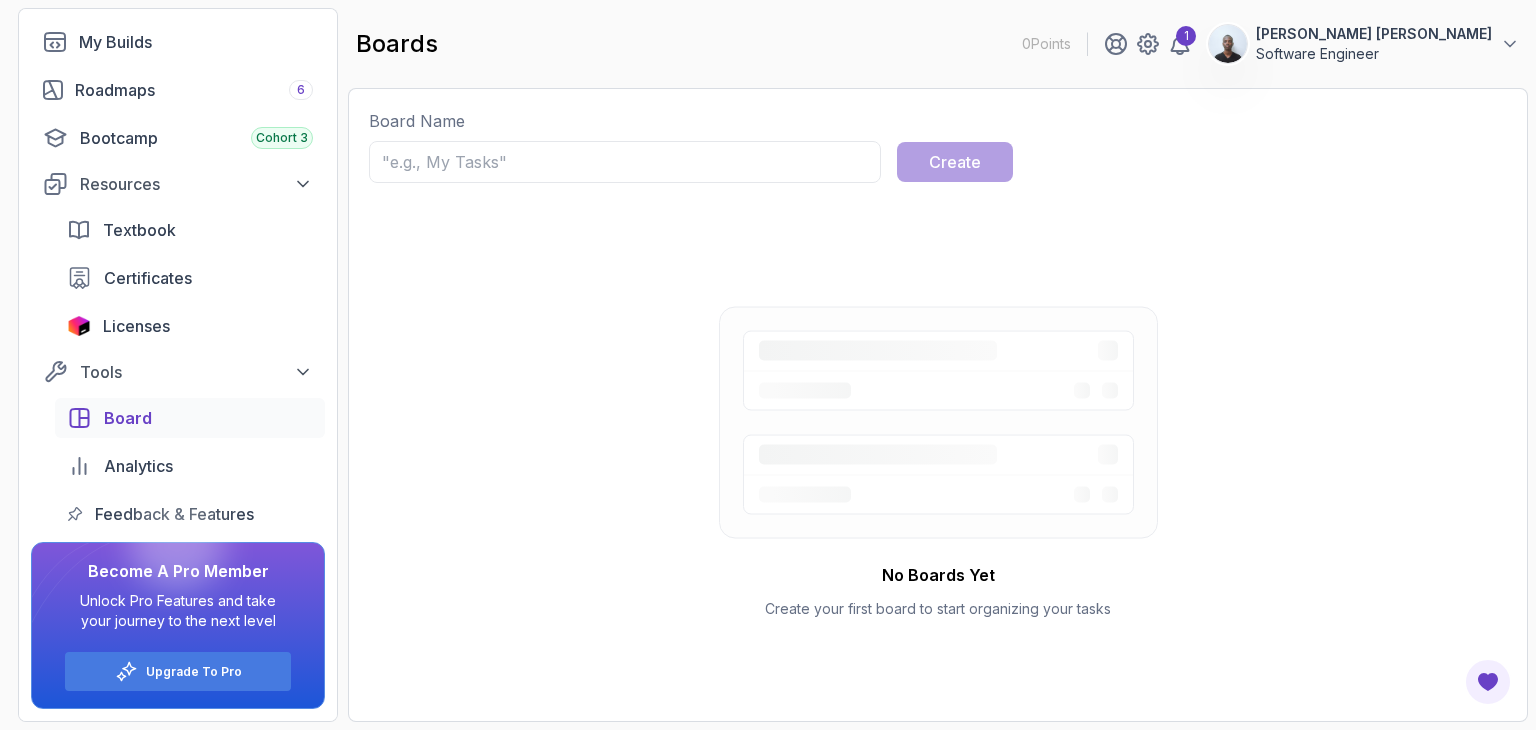 type on "S" 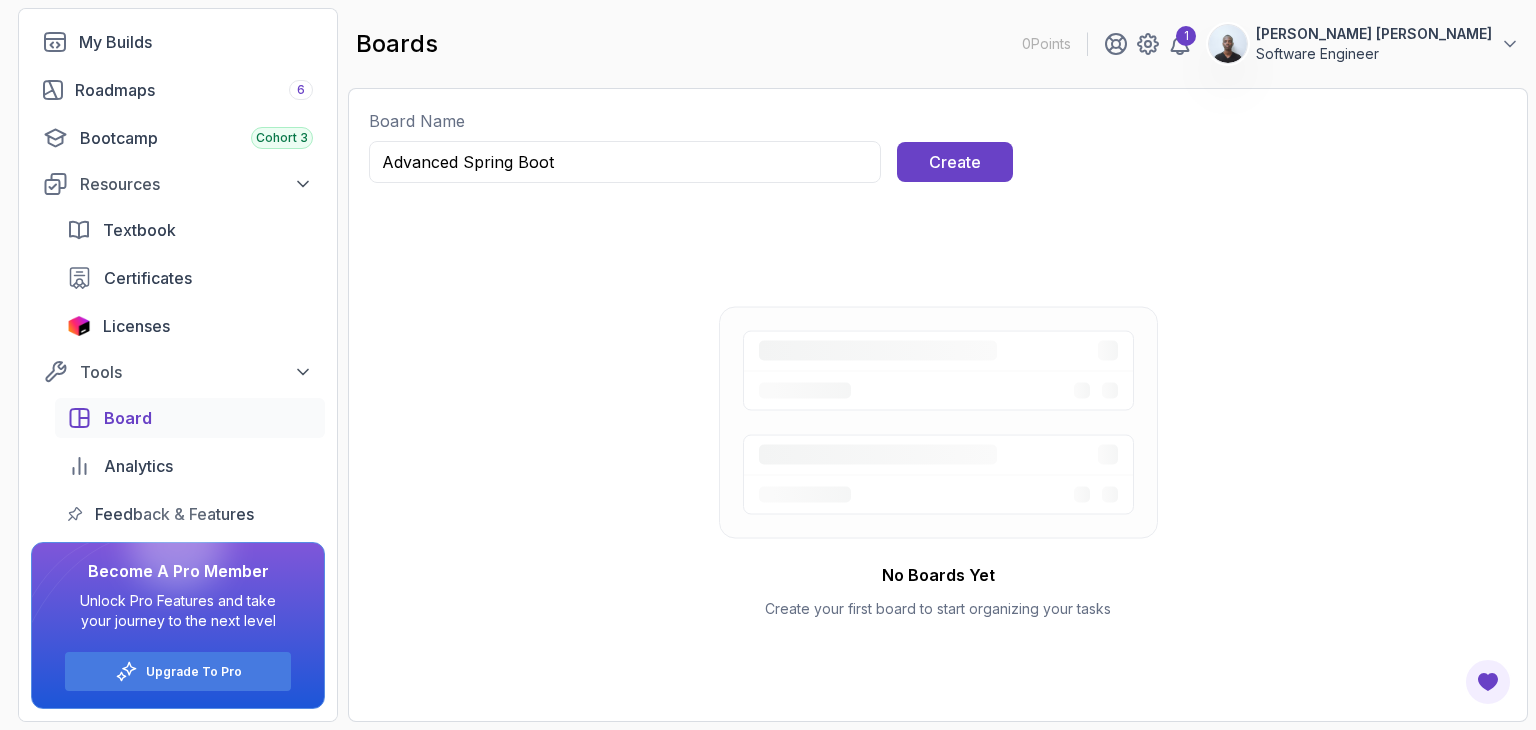 type on "Advanced Spring Boot" 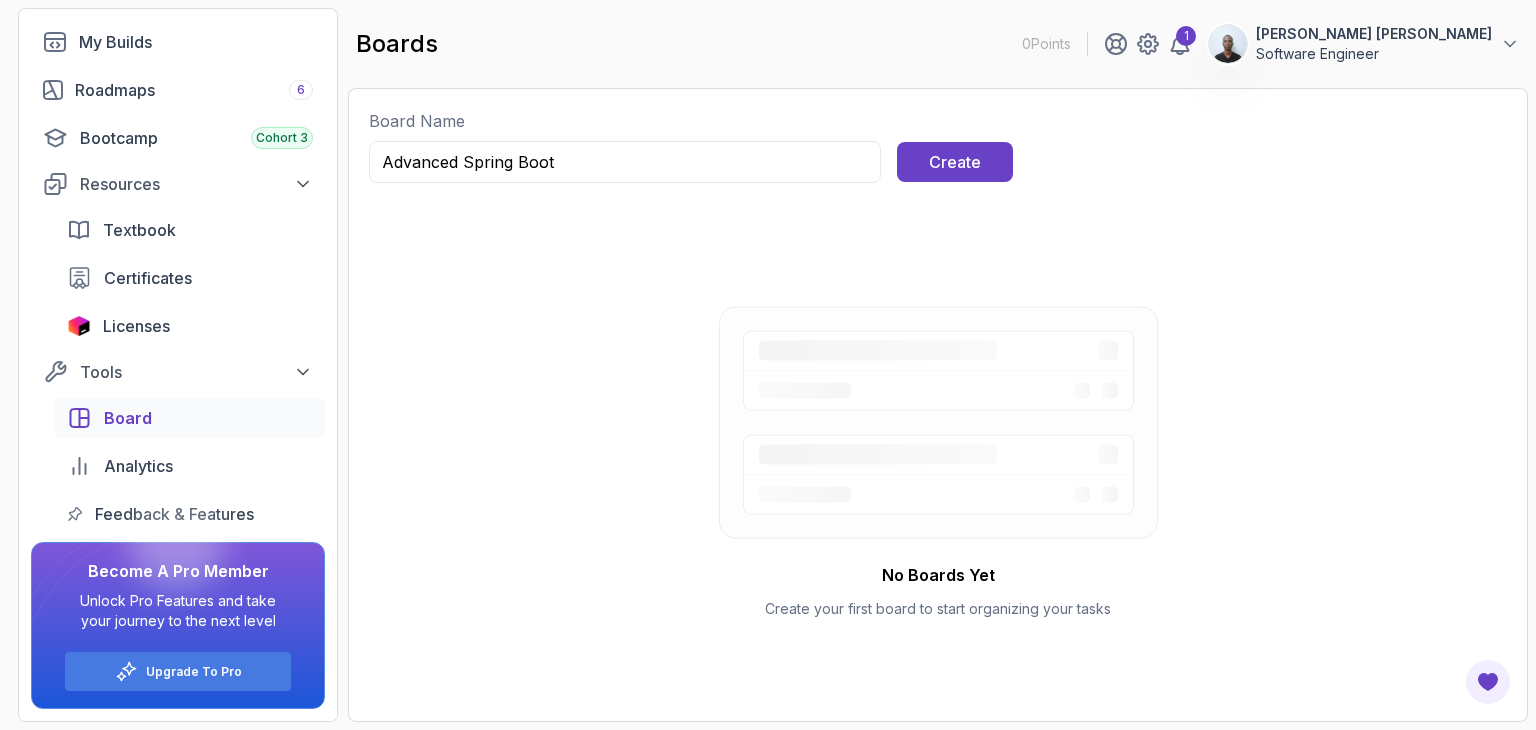click on "Create" at bounding box center [955, 162] 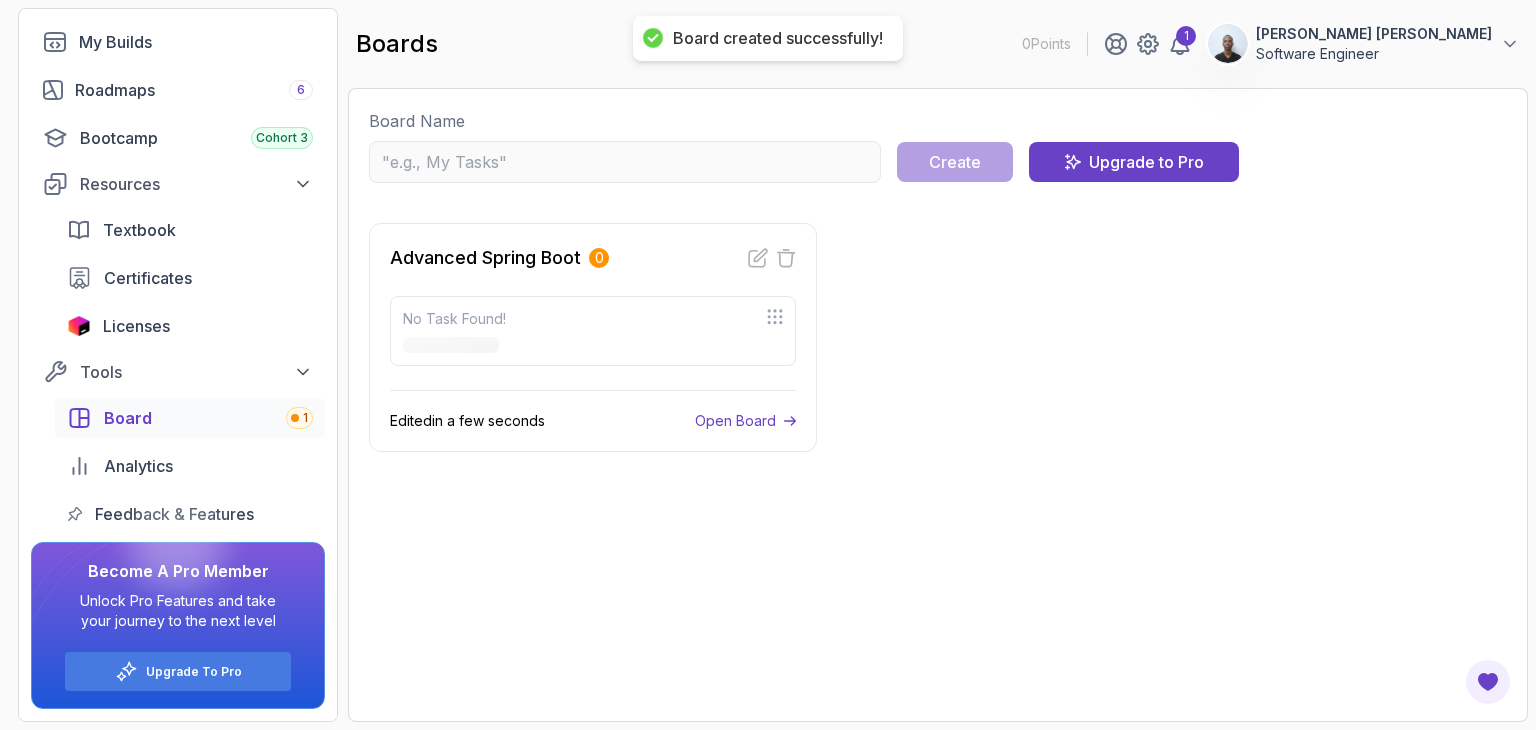 click on "Advanced Spring Boot 0 No Task Found! Edited  in a few seconds Open Board" at bounding box center [938, 337] 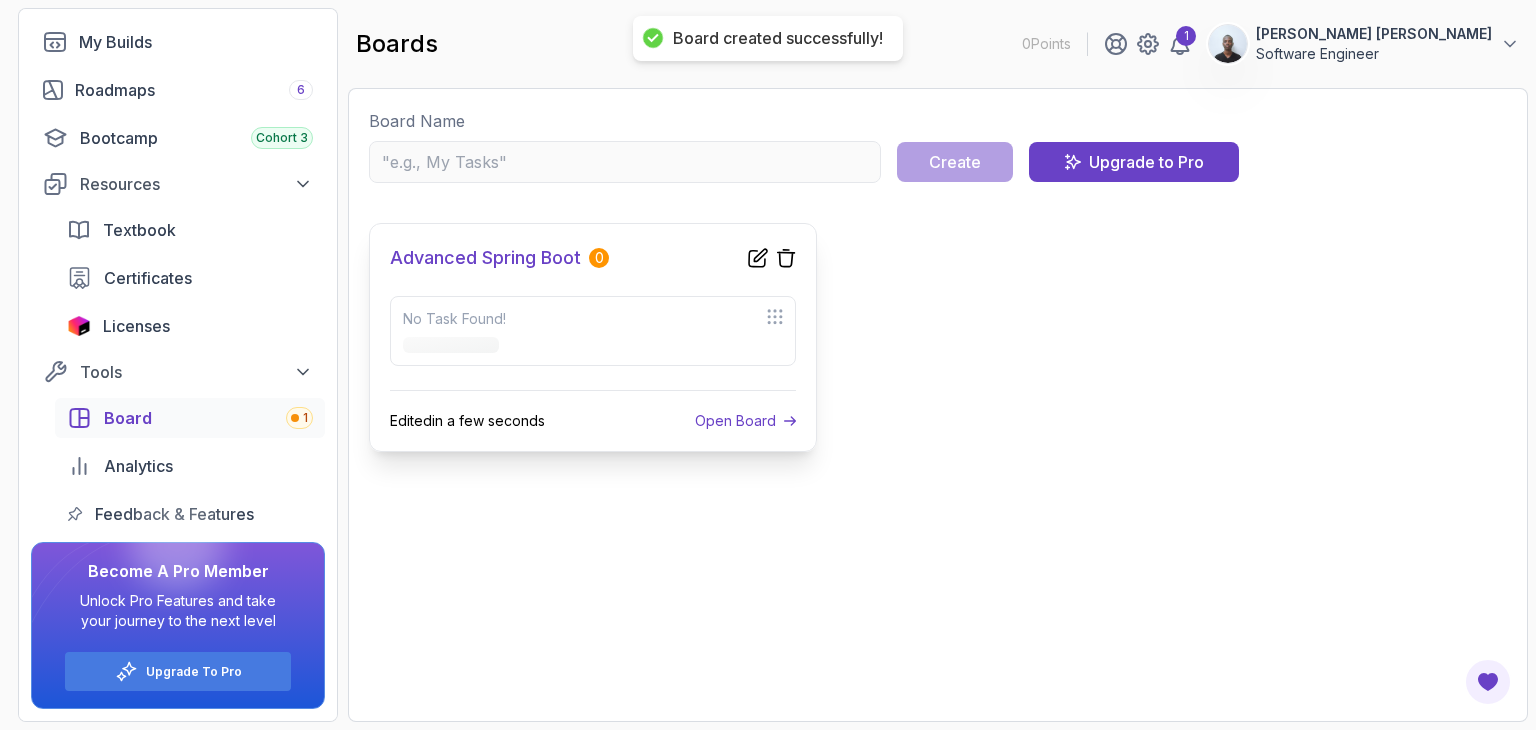 click on "No Task Found!" at bounding box center (593, 319) 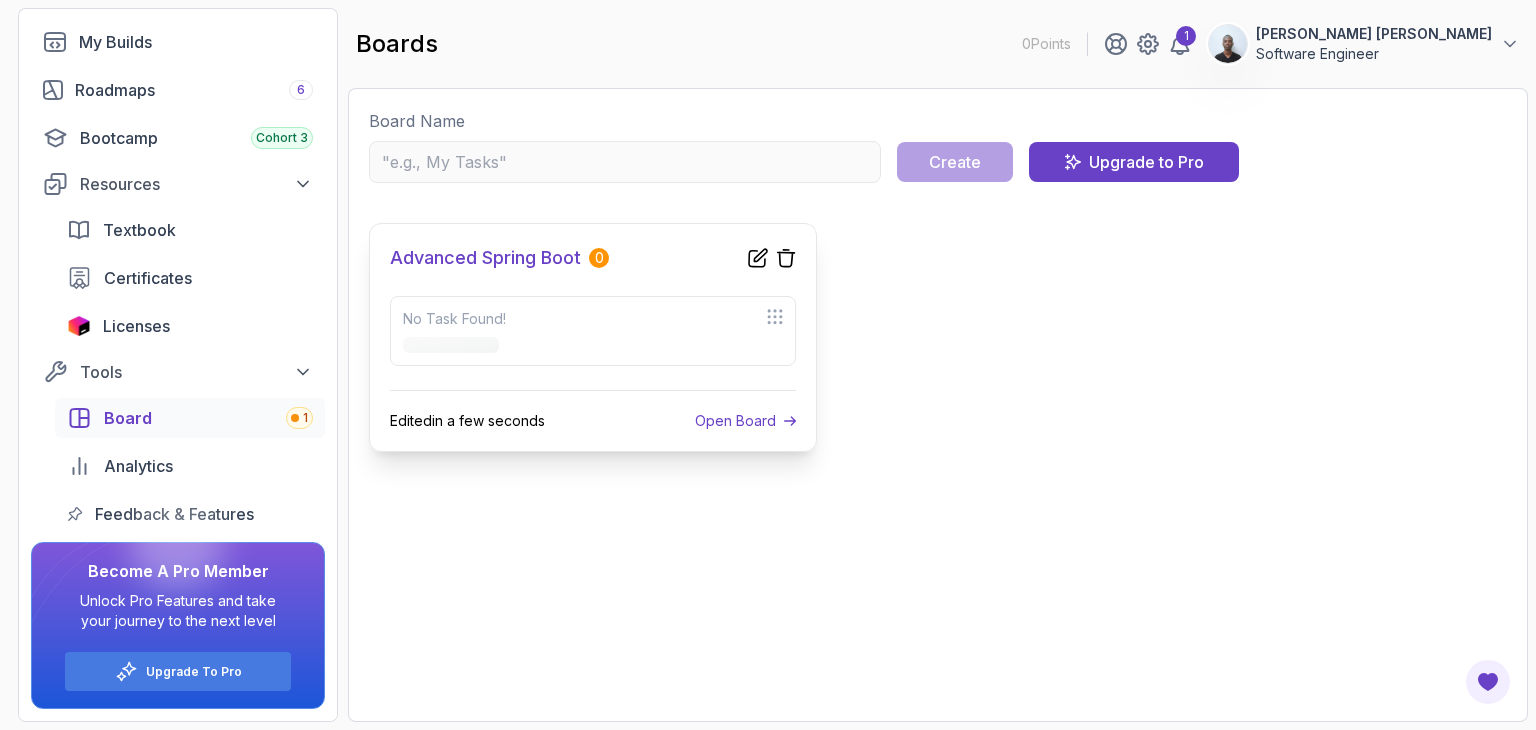 click on "Open Board" at bounding box center (745, 421) 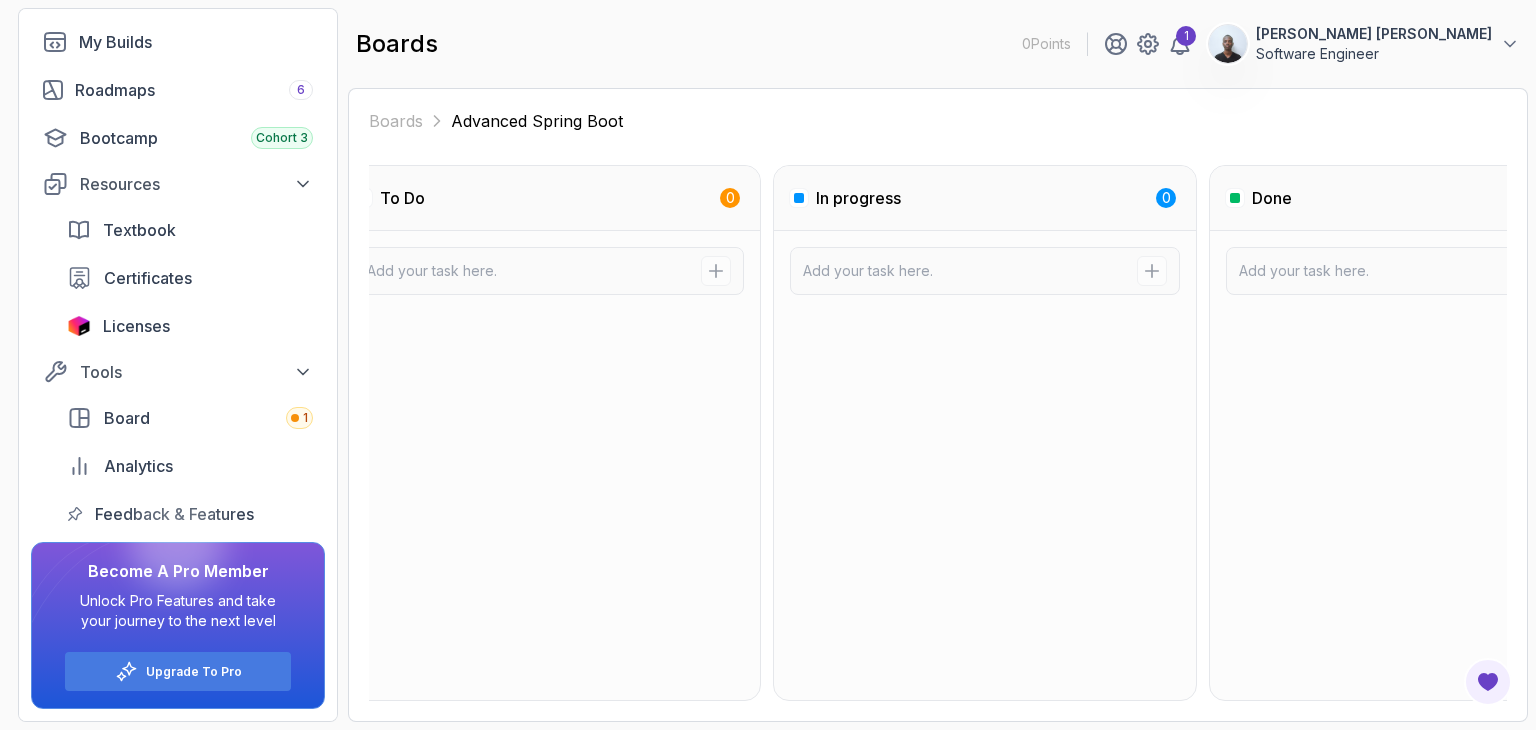 scroll, scrollTop: 0, scrollLeft: 0, axis: both 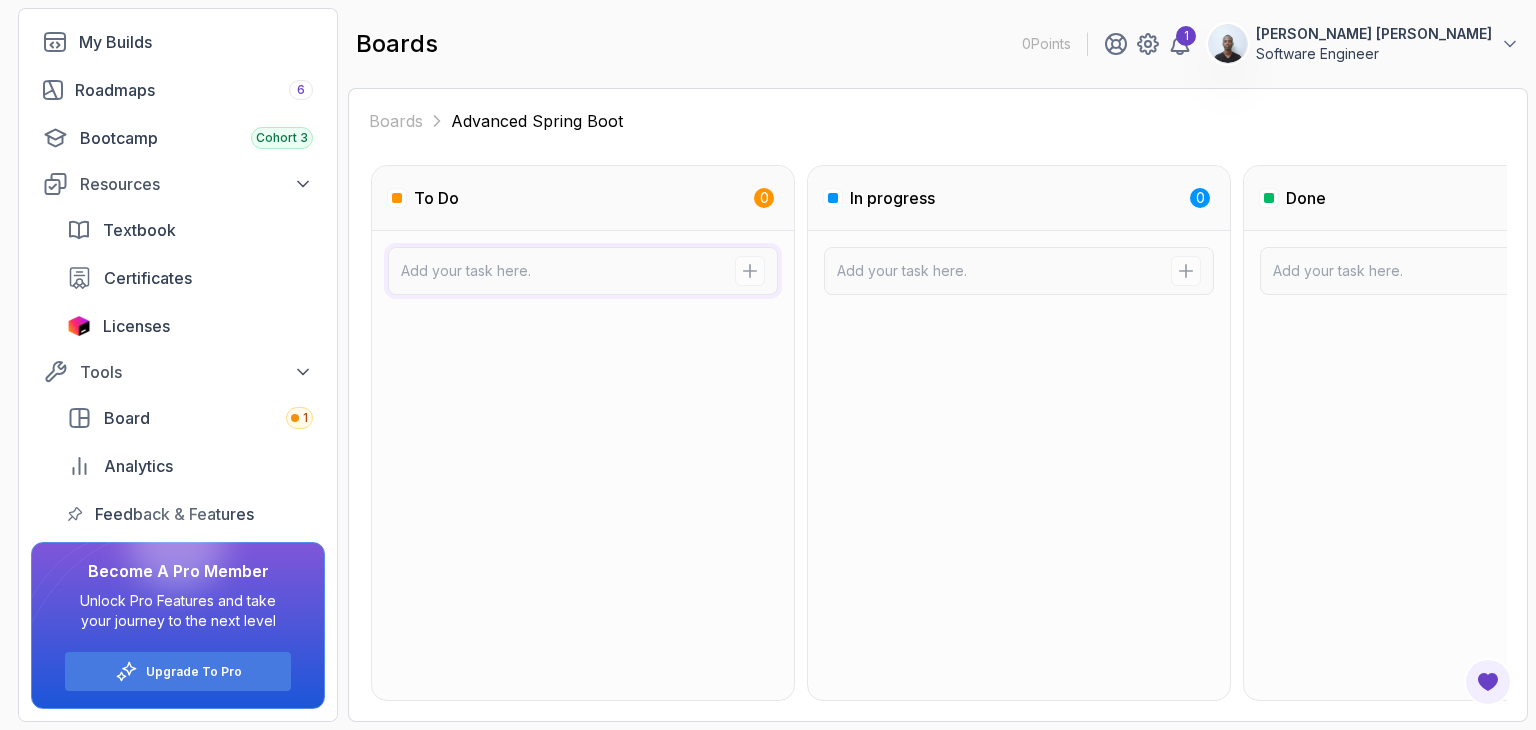 click at bounding box center [568, 271] 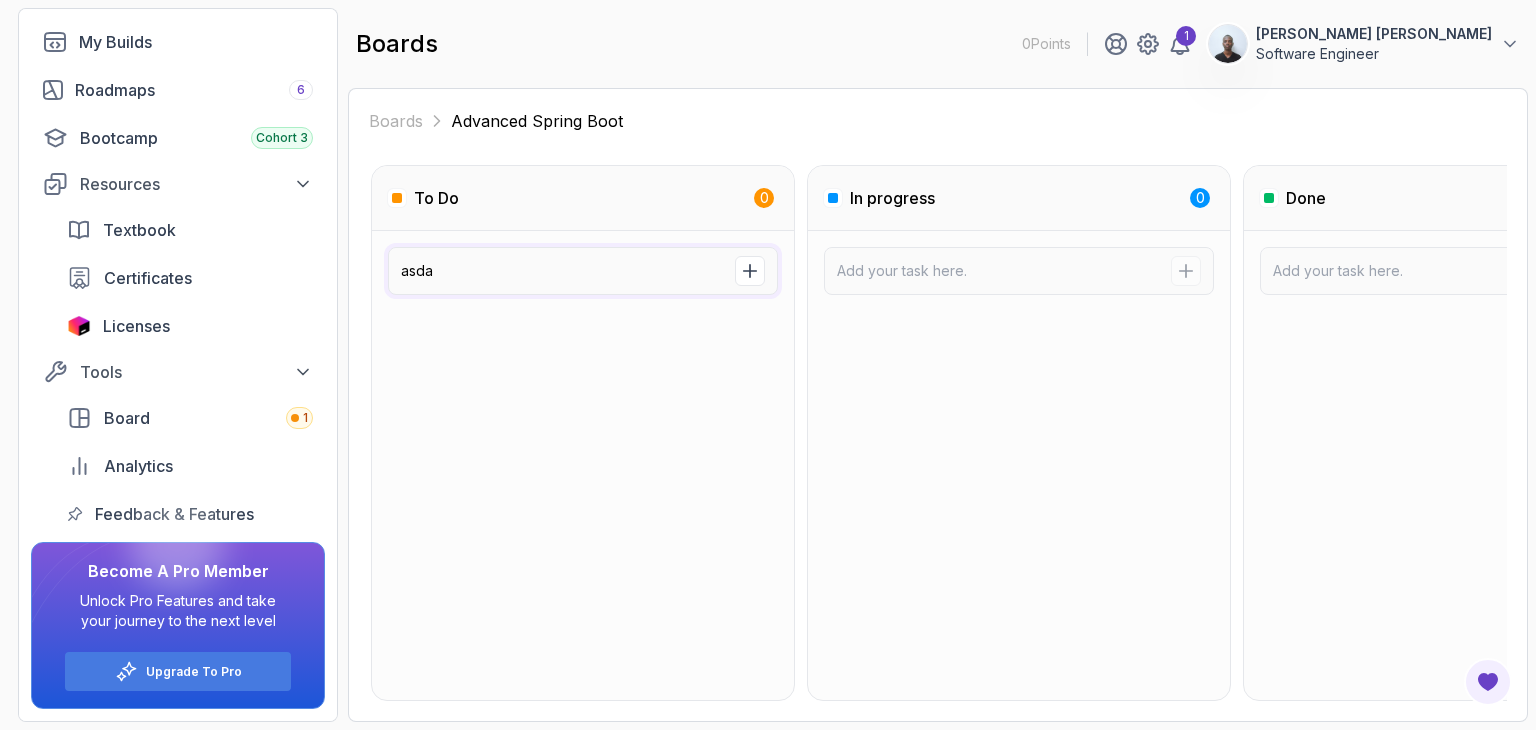 type on "asda" 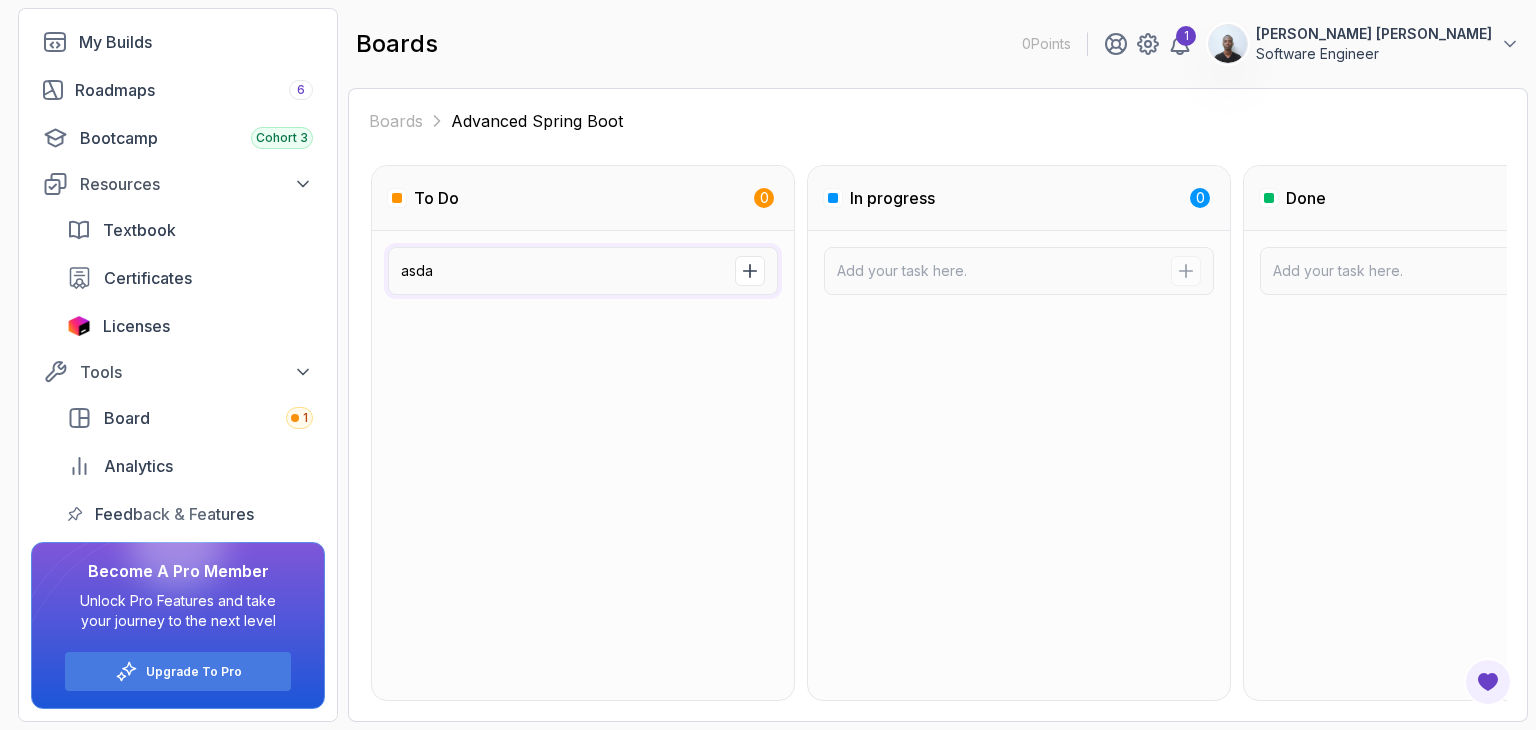click at bounding box center (750, 271) 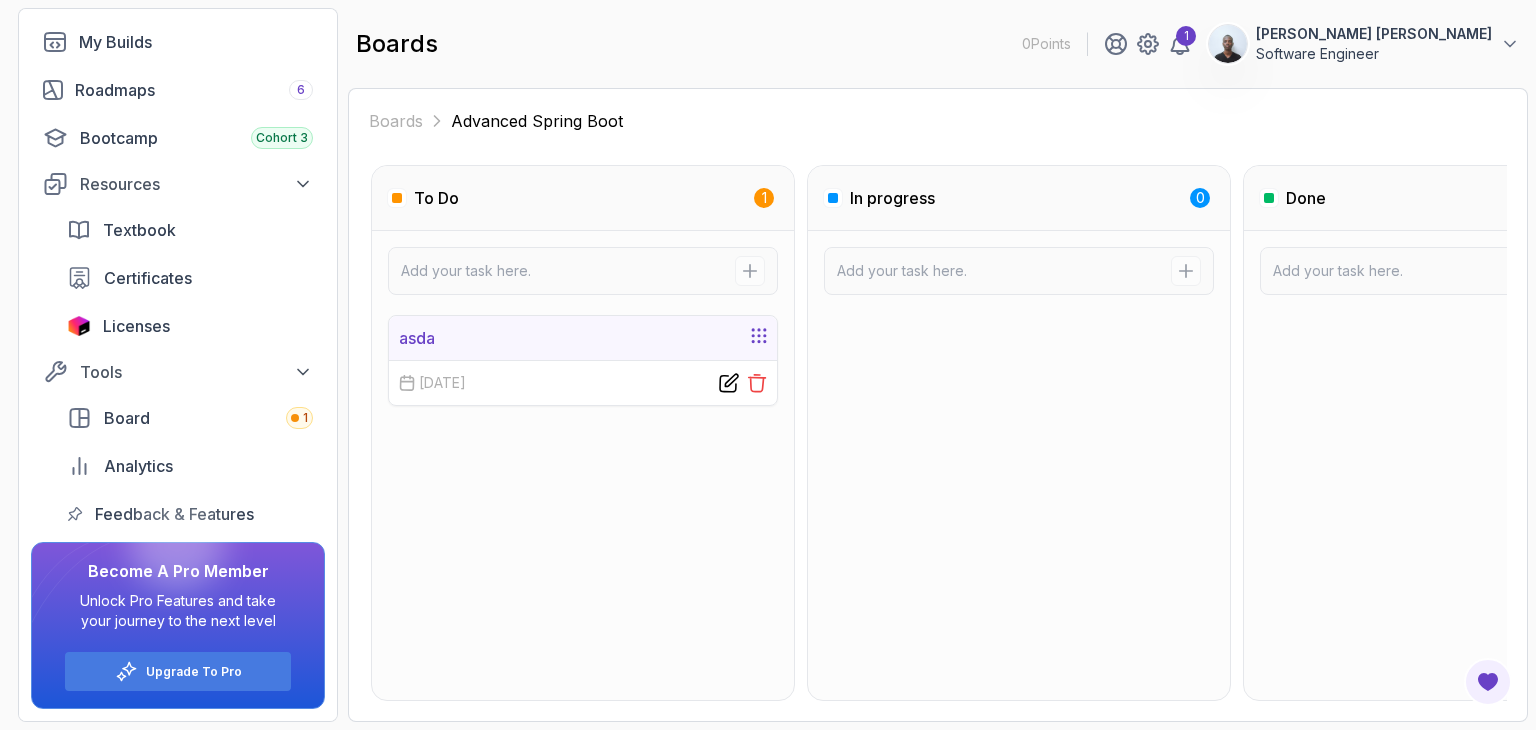 click 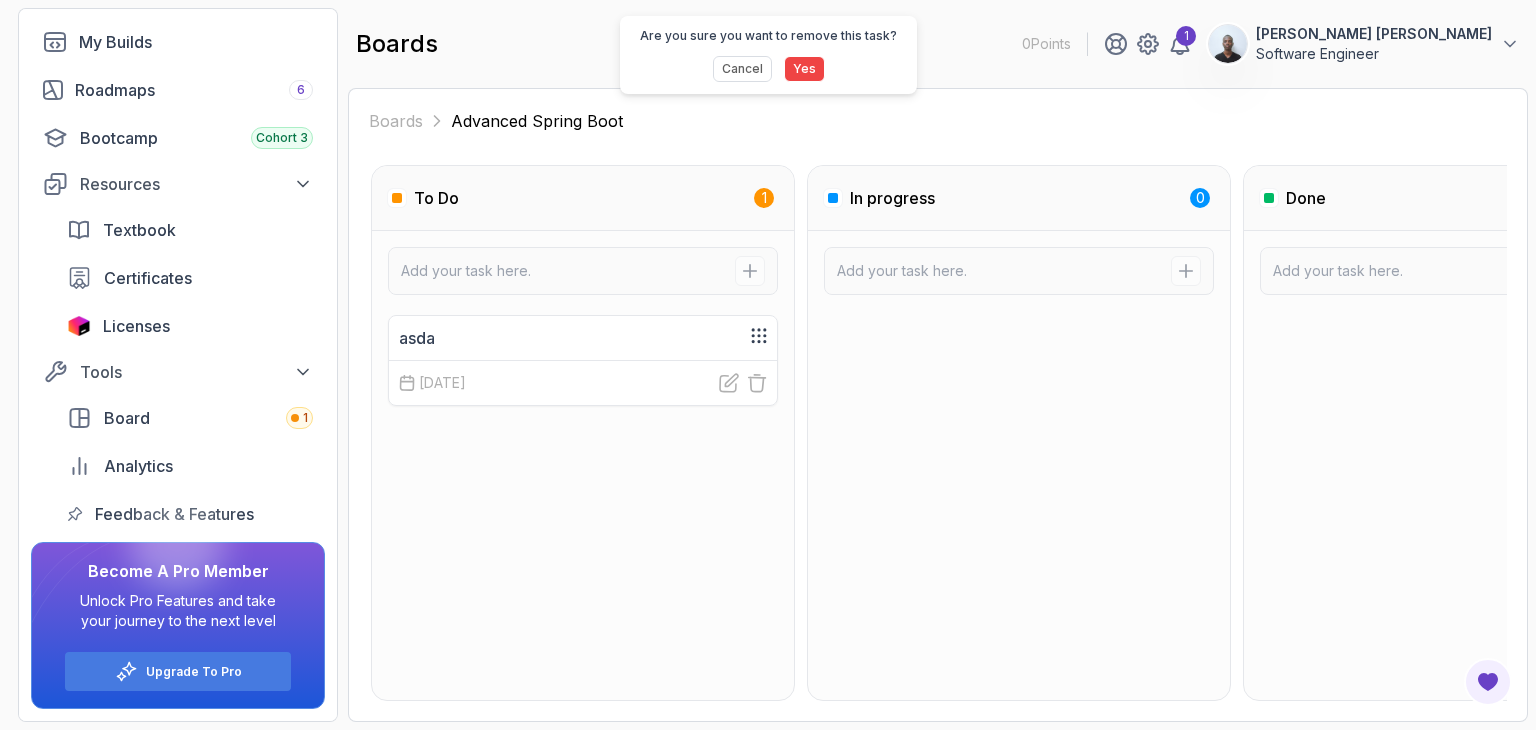 click on "Yes" at bounding box center (803, 69) 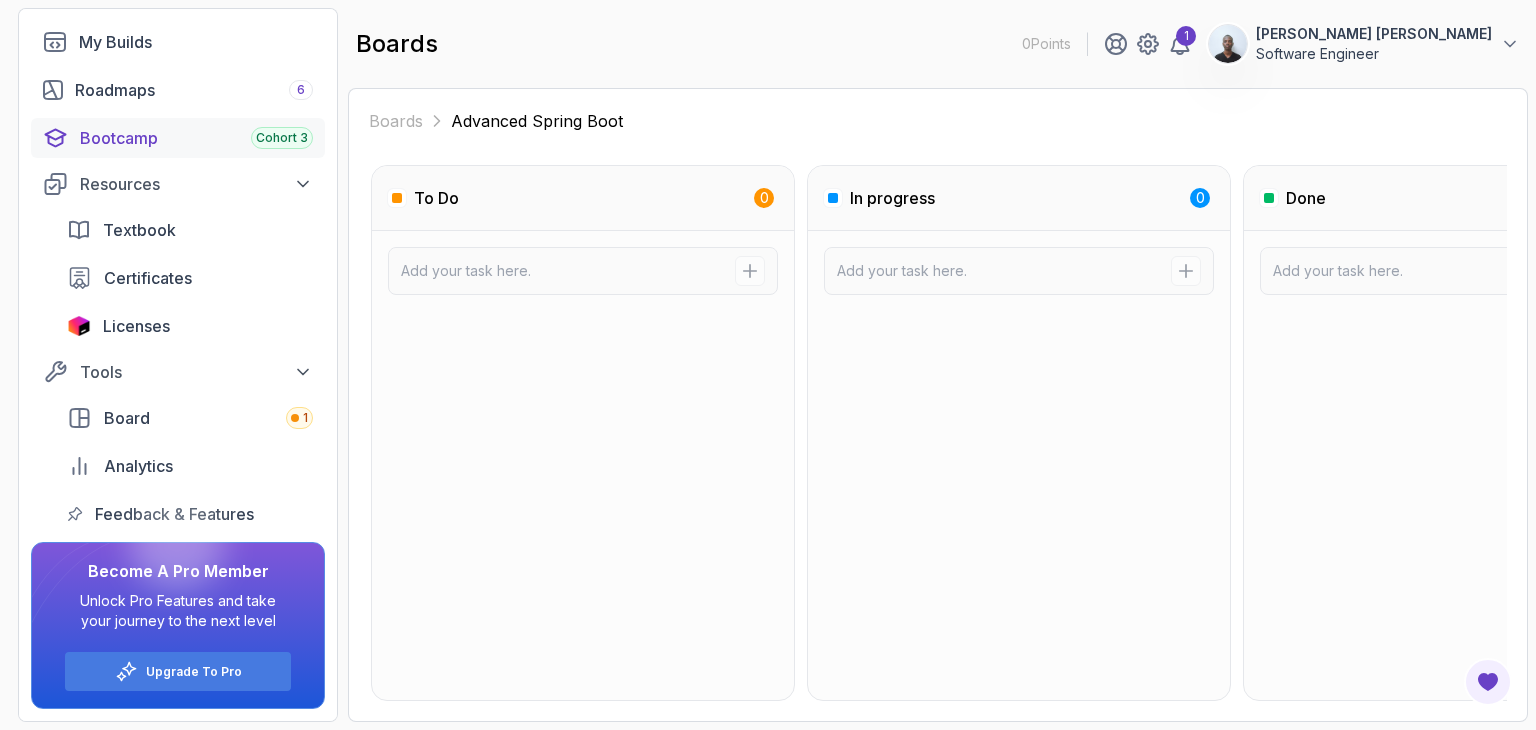 click on "Bootcamp Cohort 3" at bounding box center (178, 138) 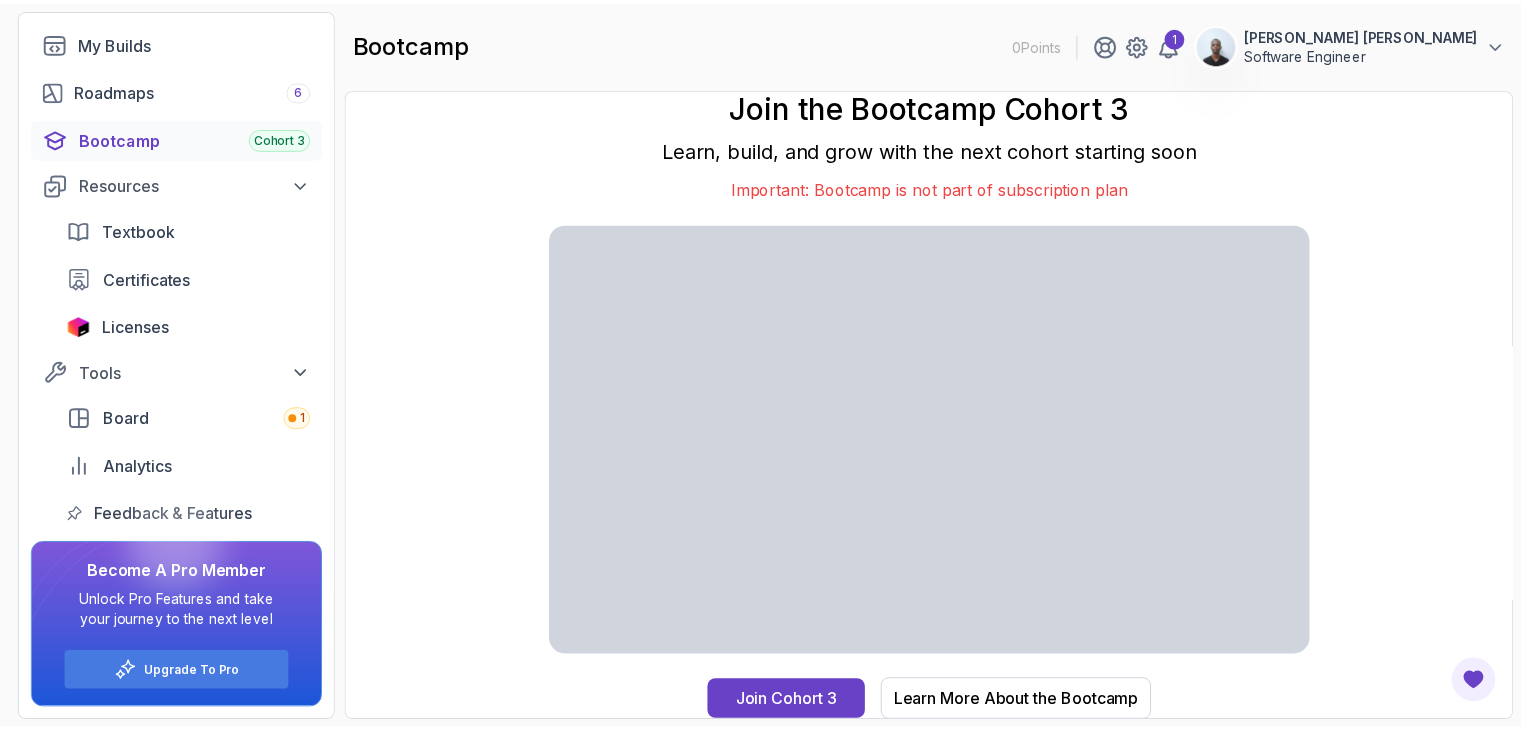 scroll, scrollTop: 0, scrollLeft: 0, axis: both 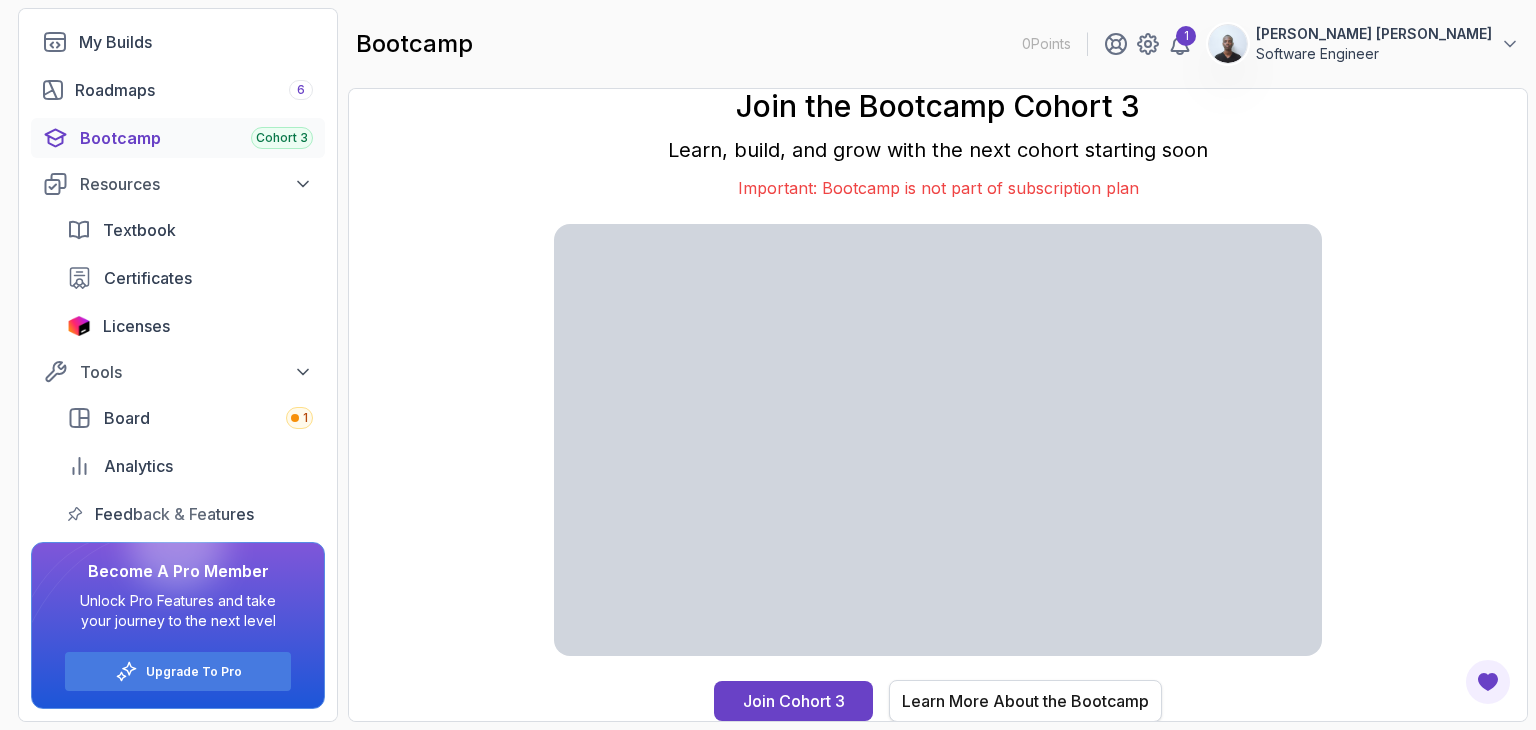 click on "Learn More About the Bootcamp" at bounding box center [1025, 701] 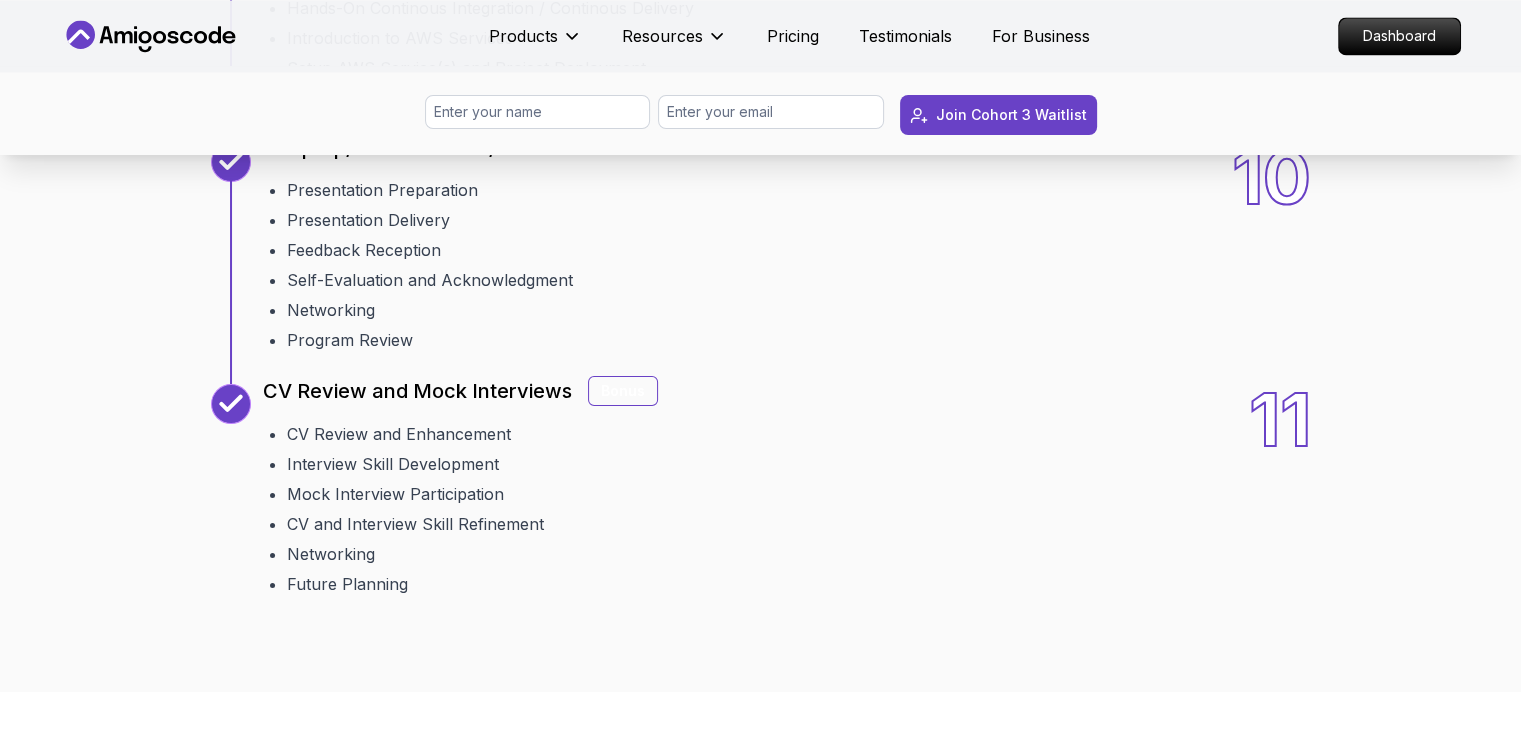 scroll, scrollTop: 3358, scrollLeft: 0, axis: vertical 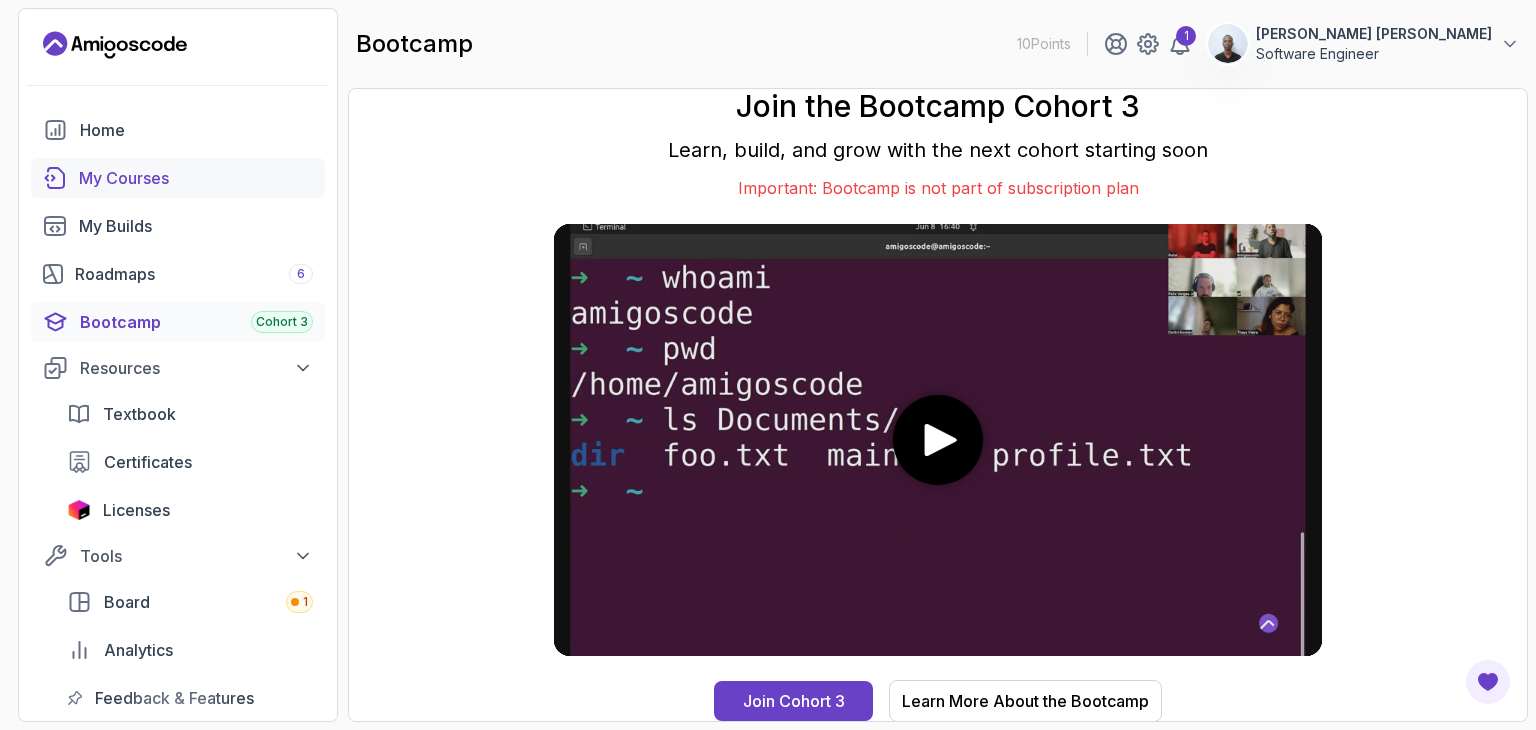 click on "My Courses" at bounding box center (196, 178) 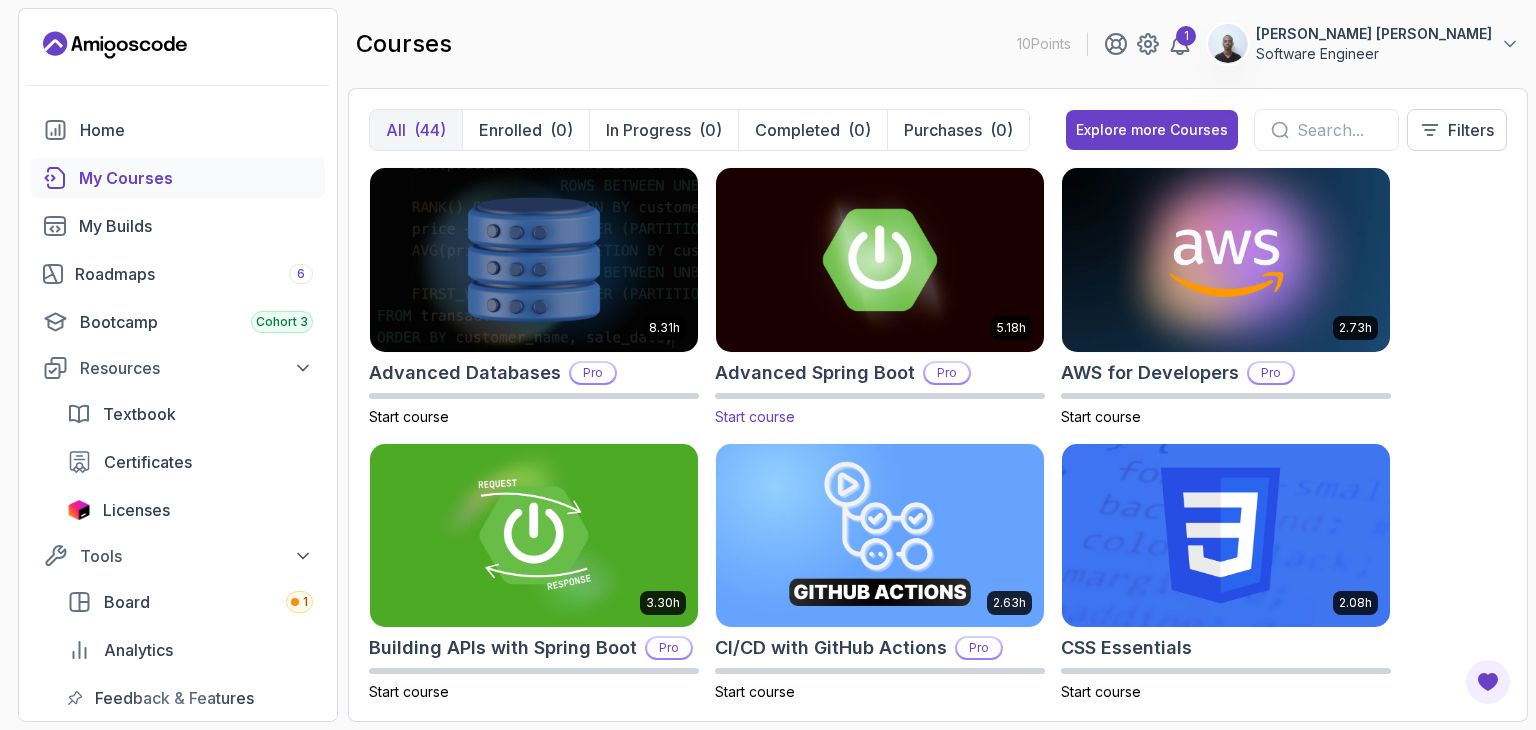click at bounding box center (880, 259) 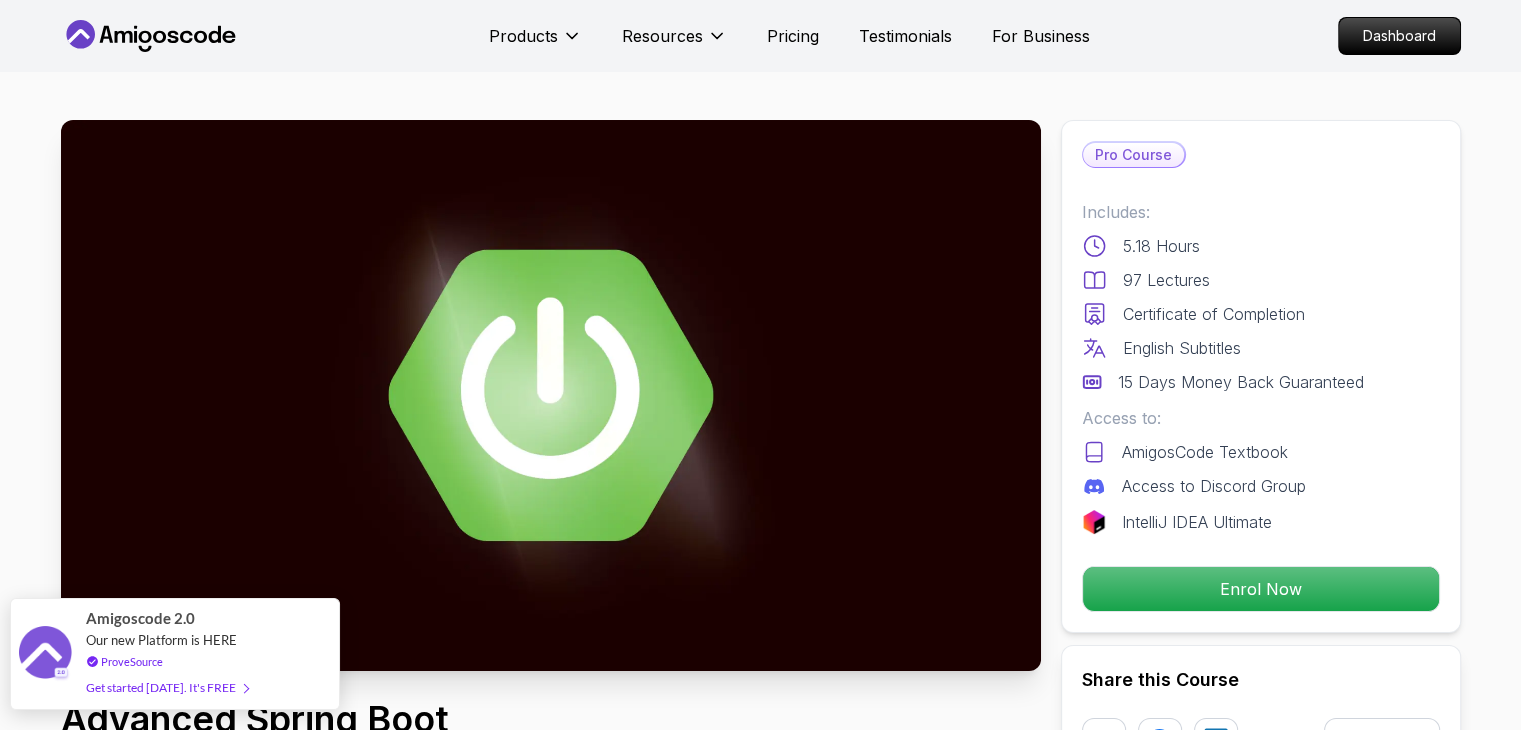 click on "Get started today. It's FREE" at bounding box center [167, 687] 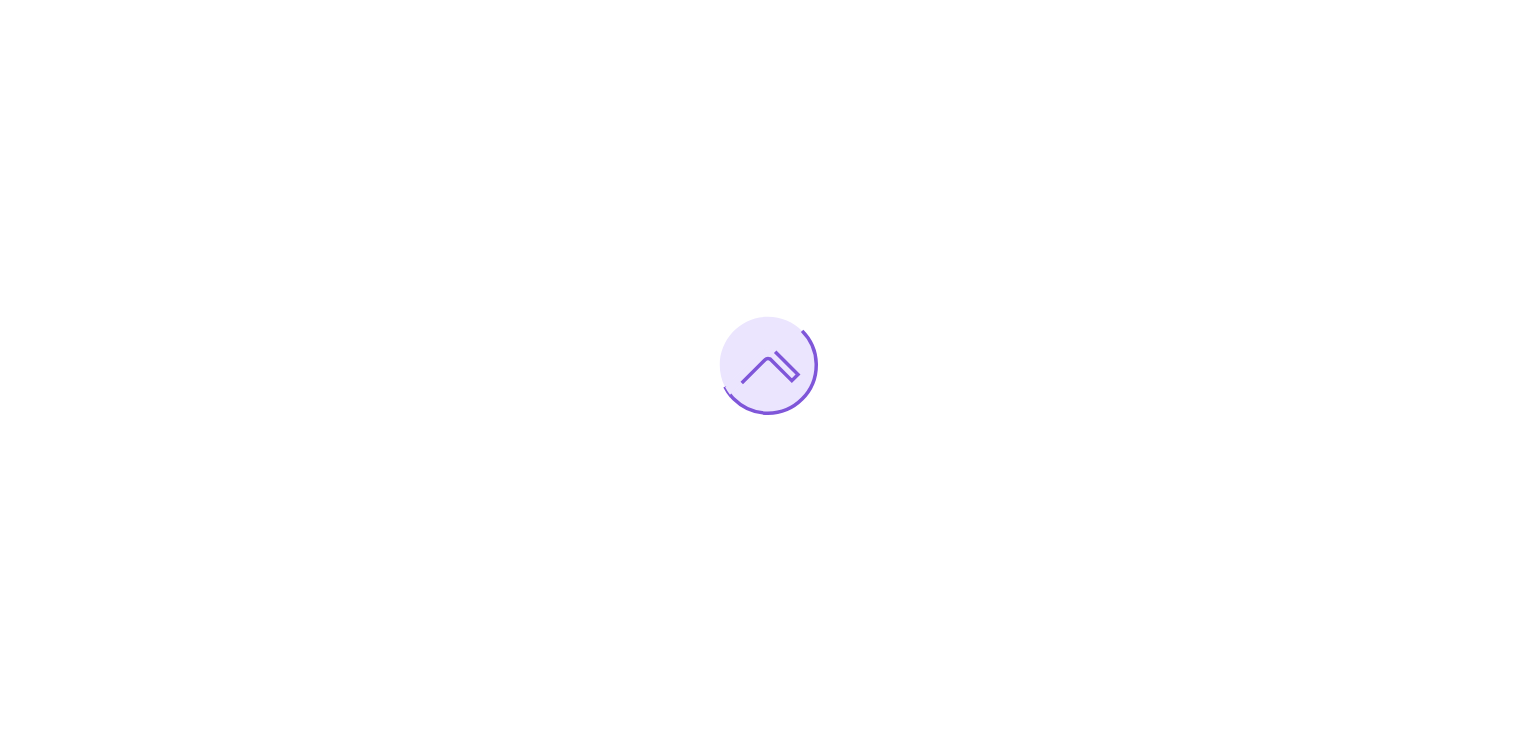 scroll, scrollTop: 0, scrollLeft: 0, axis: both 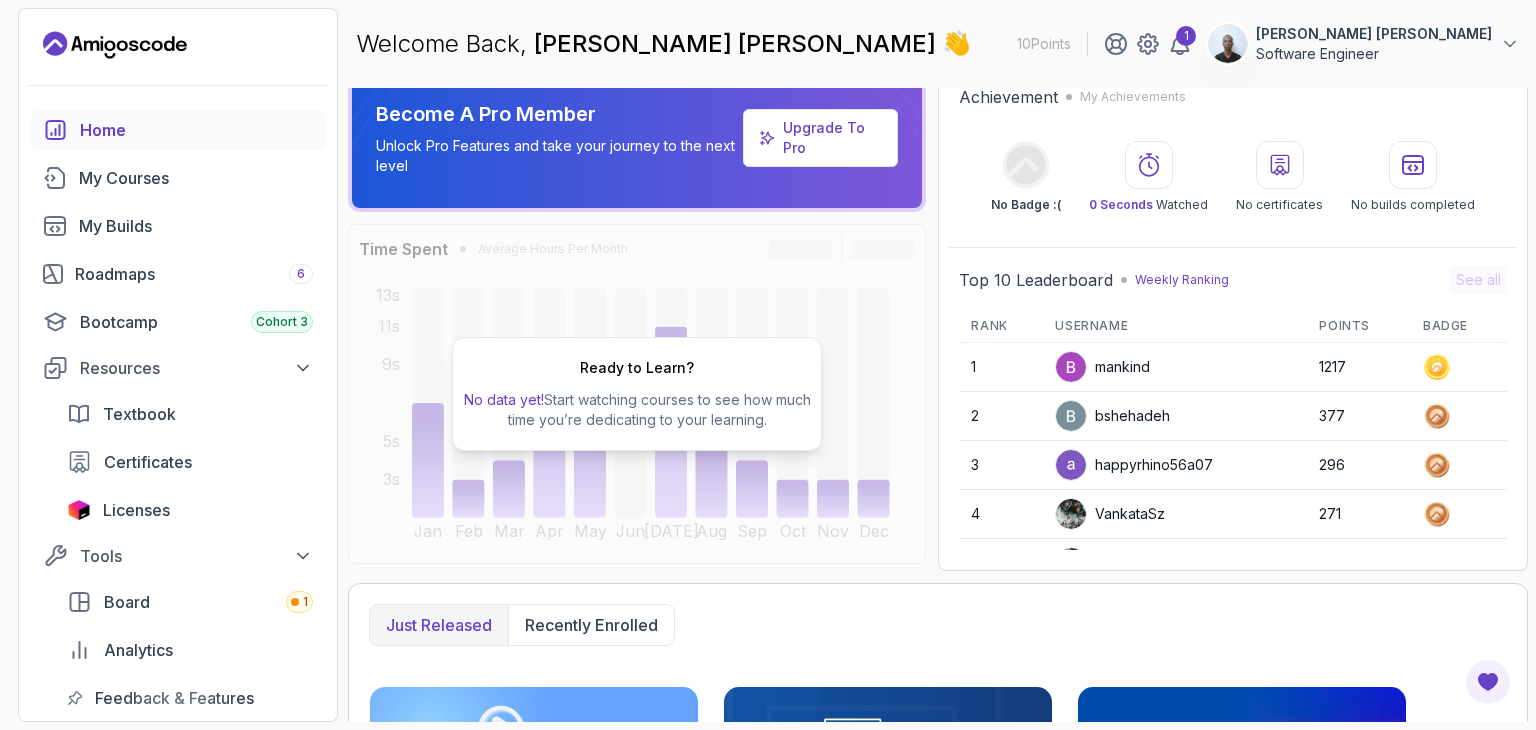 click on "Upgrade To Pro" at bounding box center (832, 138) 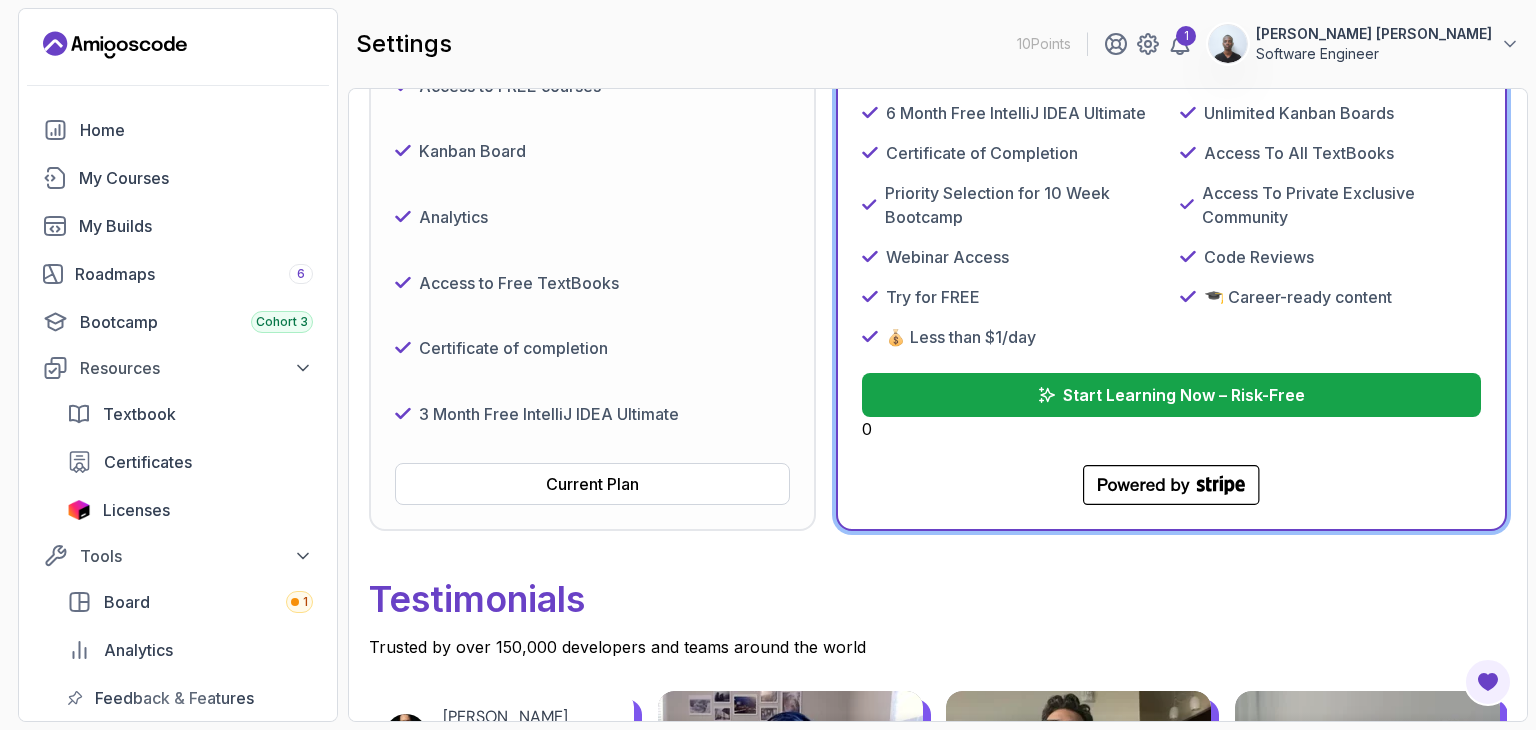 scroll, scrollTop: 454, scrollLeft: 0, axis: vertical 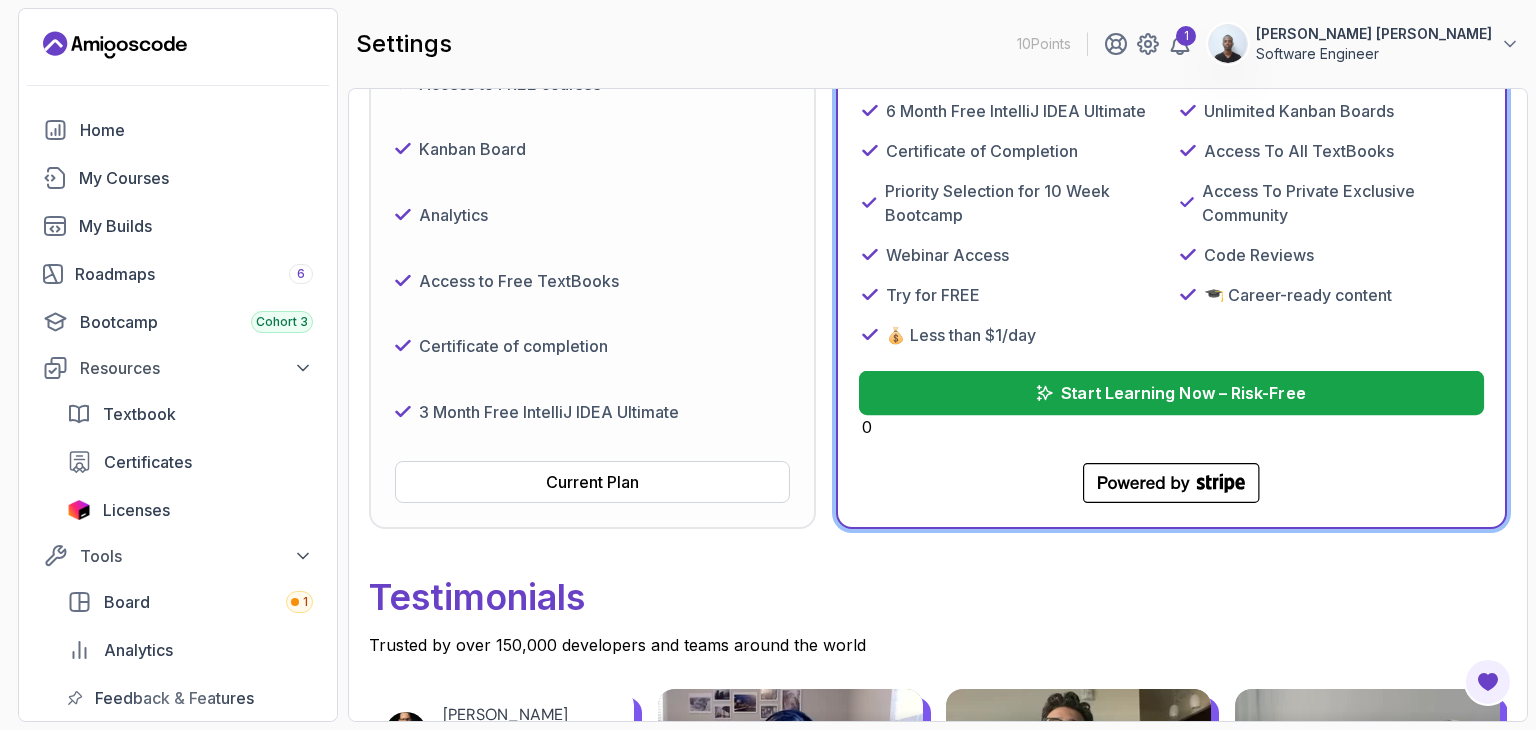 click on "Start Learning Now – Risk-Free" at bounding box center (1184, 393) 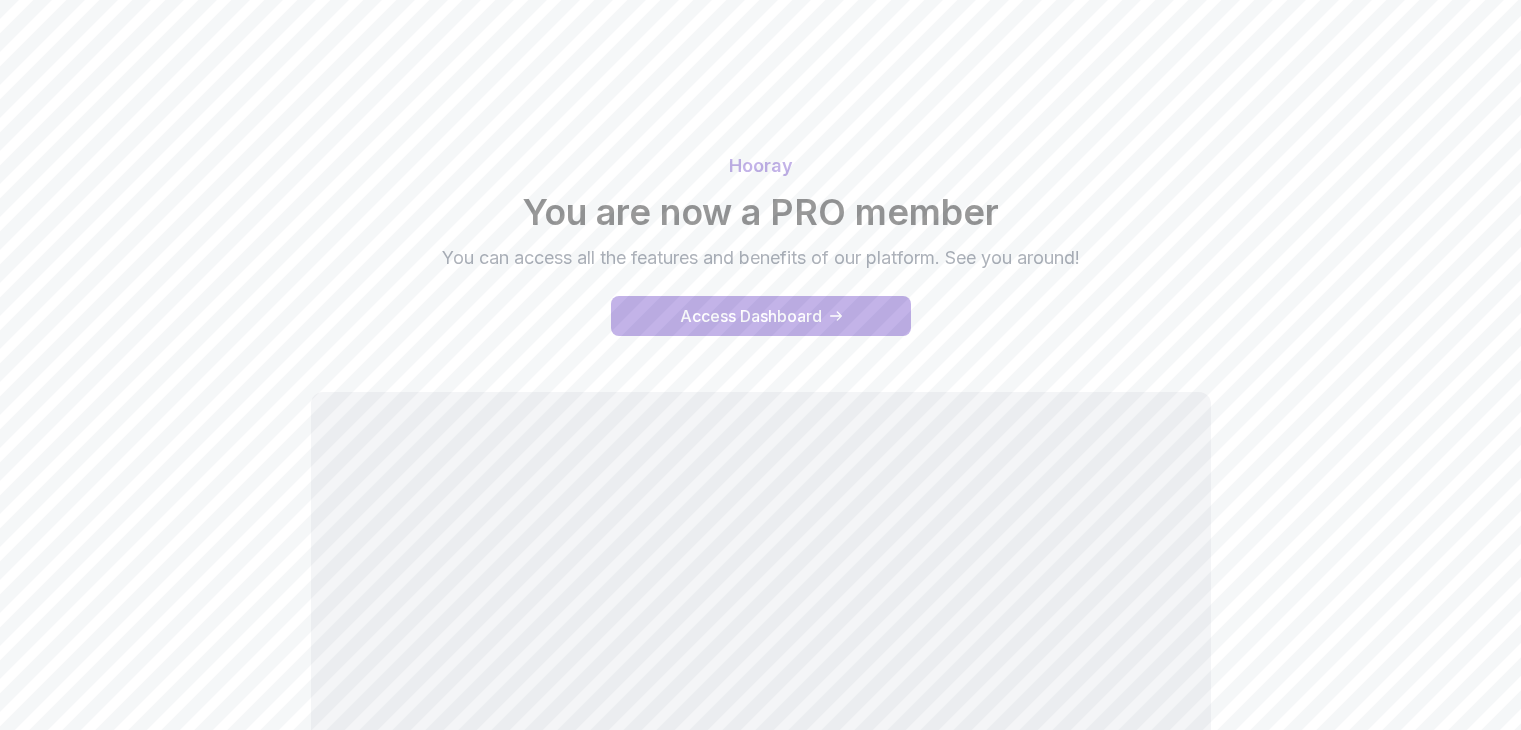 scroll, scrollTop: 0, scrollLeft: 0, axis: both 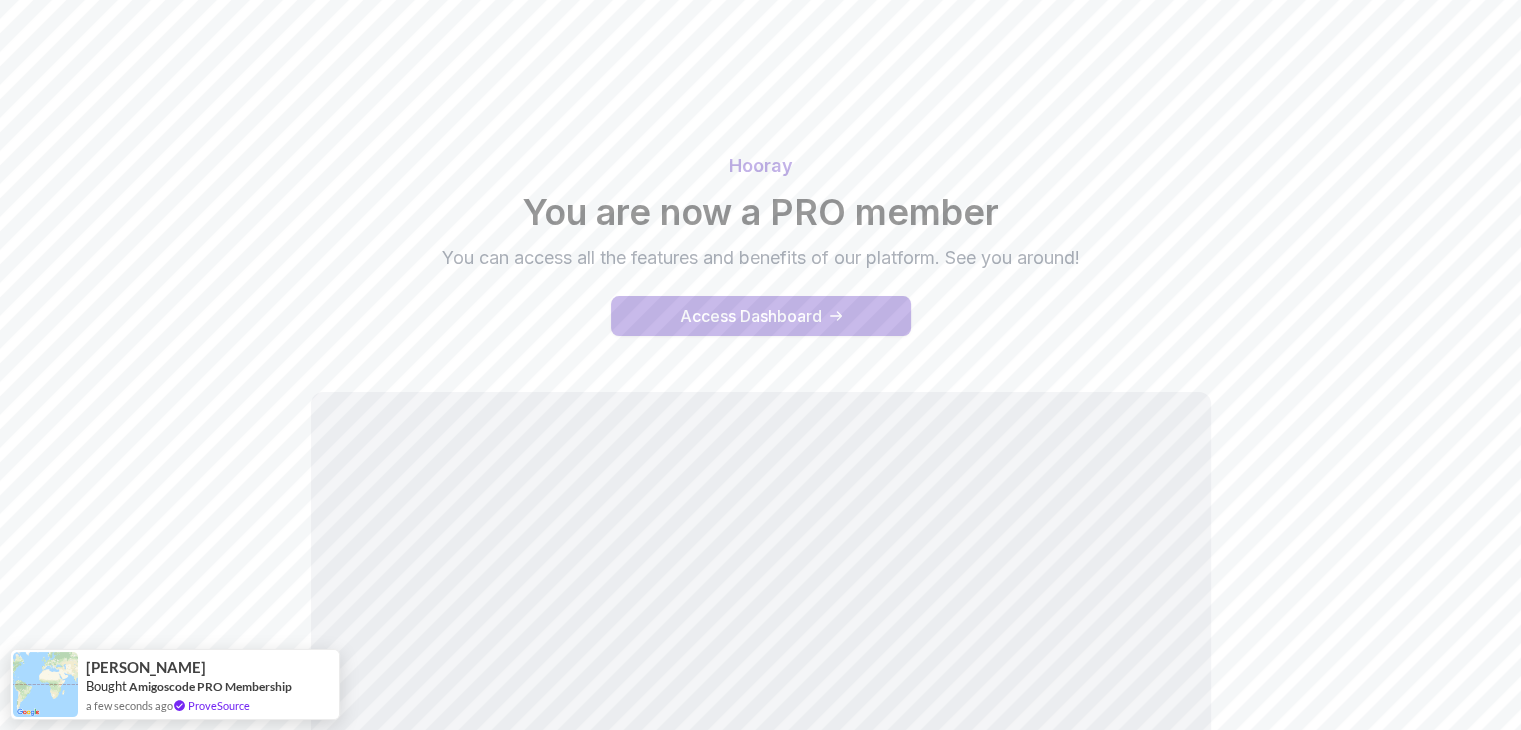 click on "Access Dashboard" at bounding box center [751, 316] 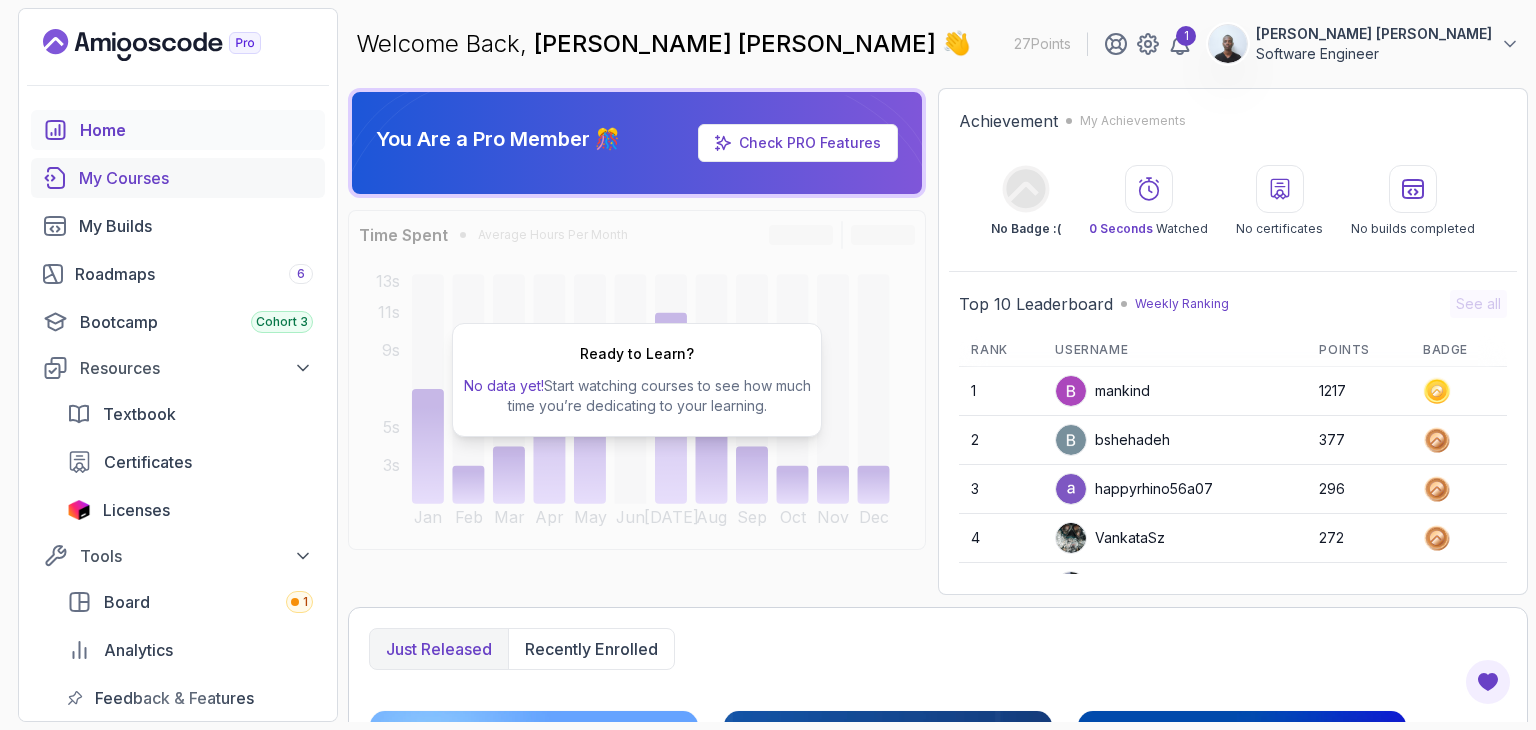 click on "My Courses" at bounding box center (196, 178) 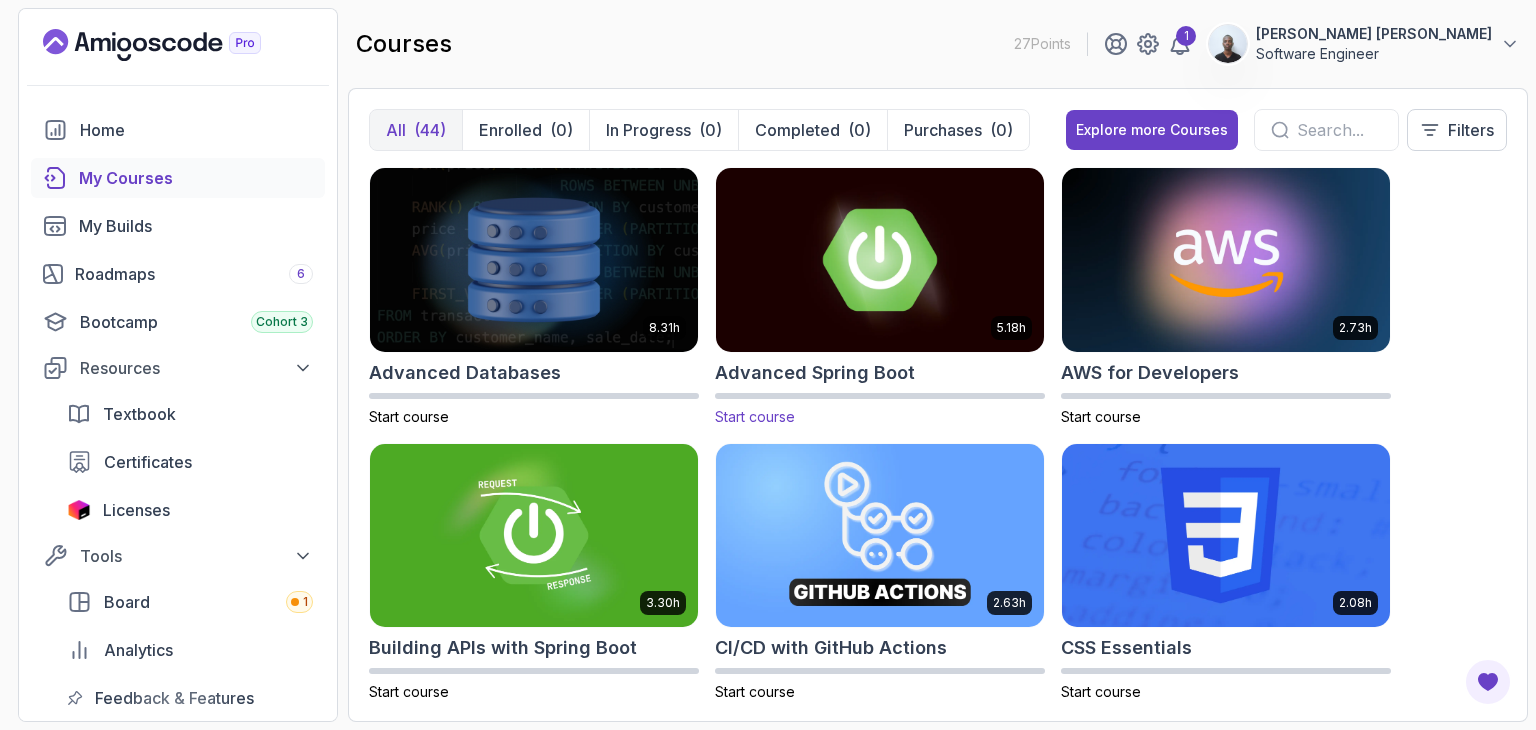 click at bounding box center [880, 259] 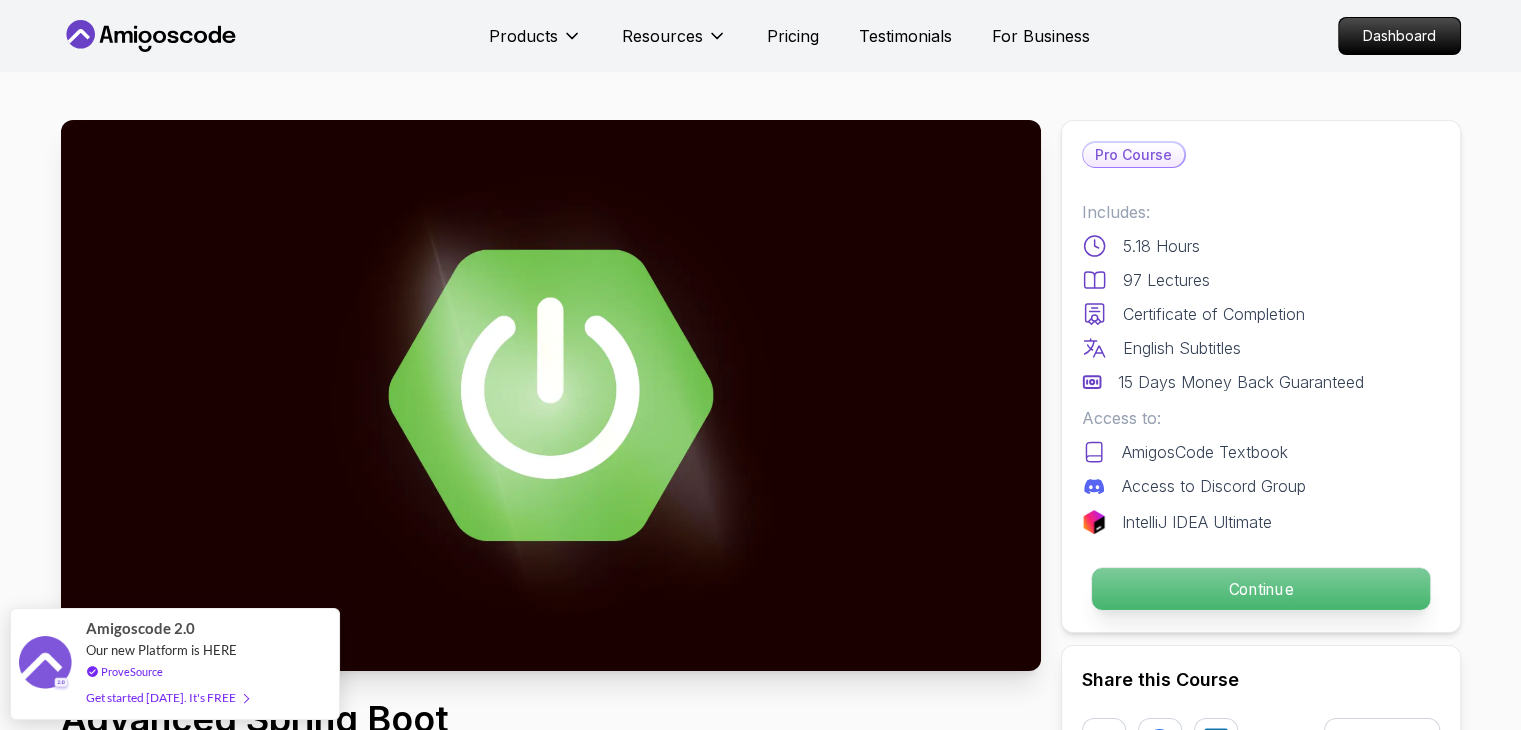 click on "Continue" at bounding box center [1260, 589] 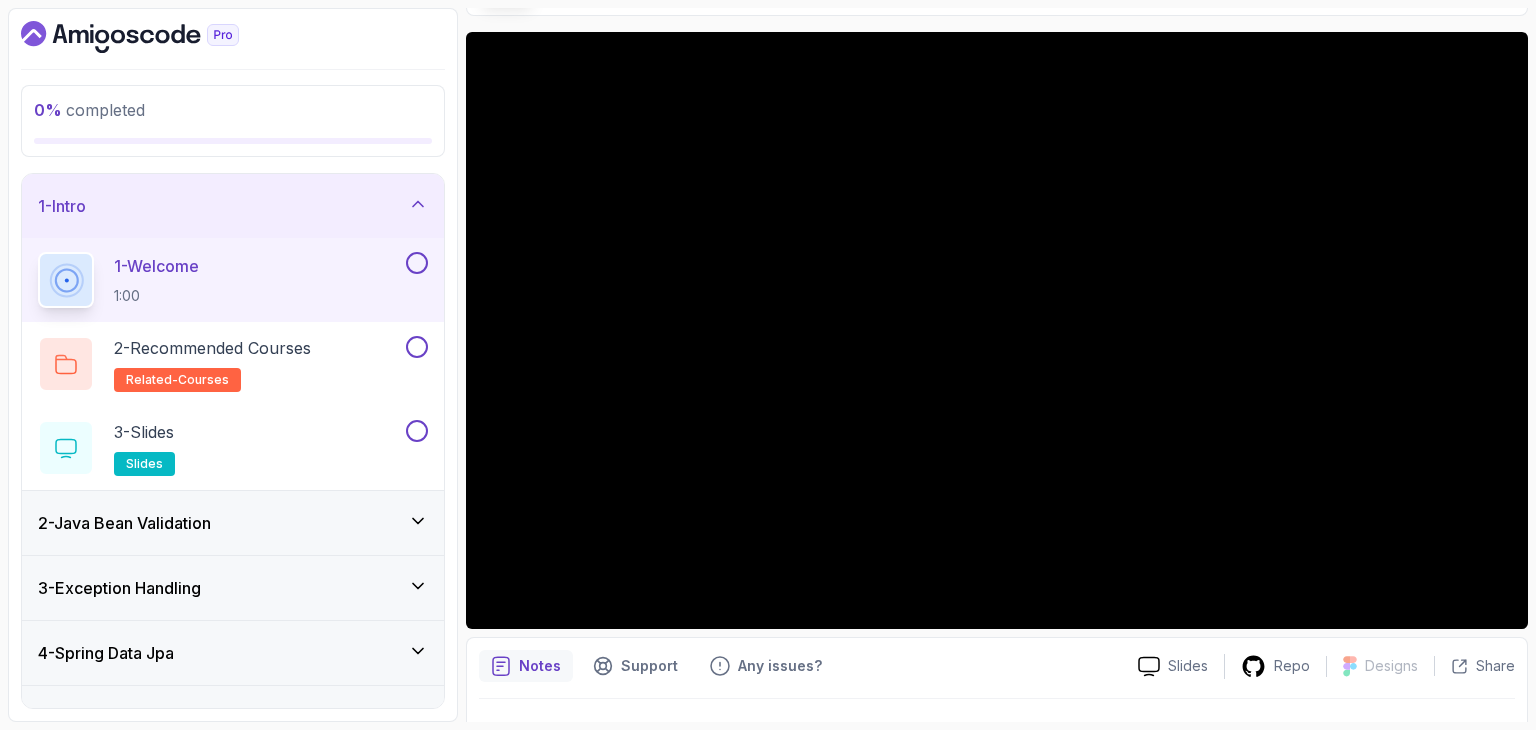 scroll, scrollTop: 103, scrollLeft: 0, axis: vertical 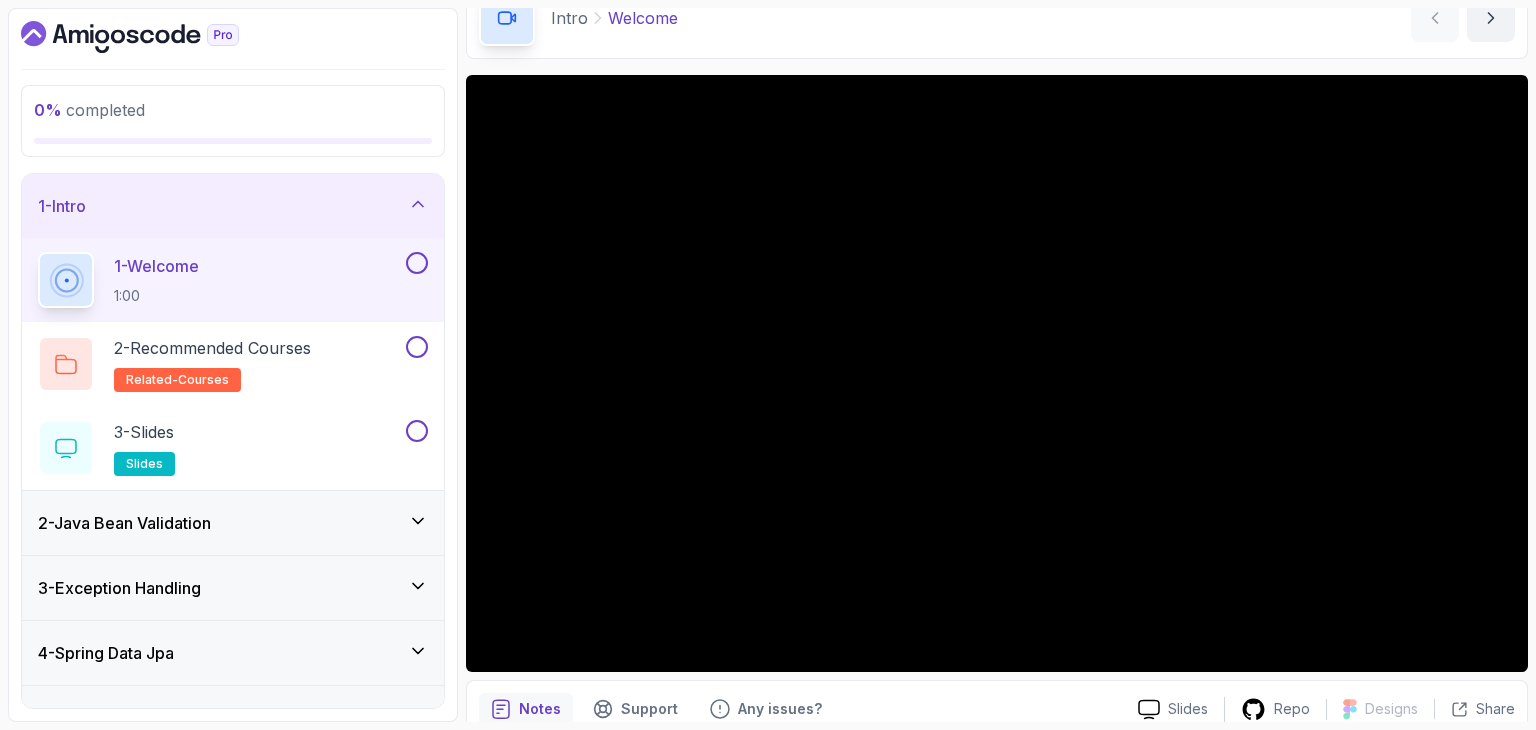 click on "Intro Welcome Welcome by  nelson" at bounding box center (997, 18) 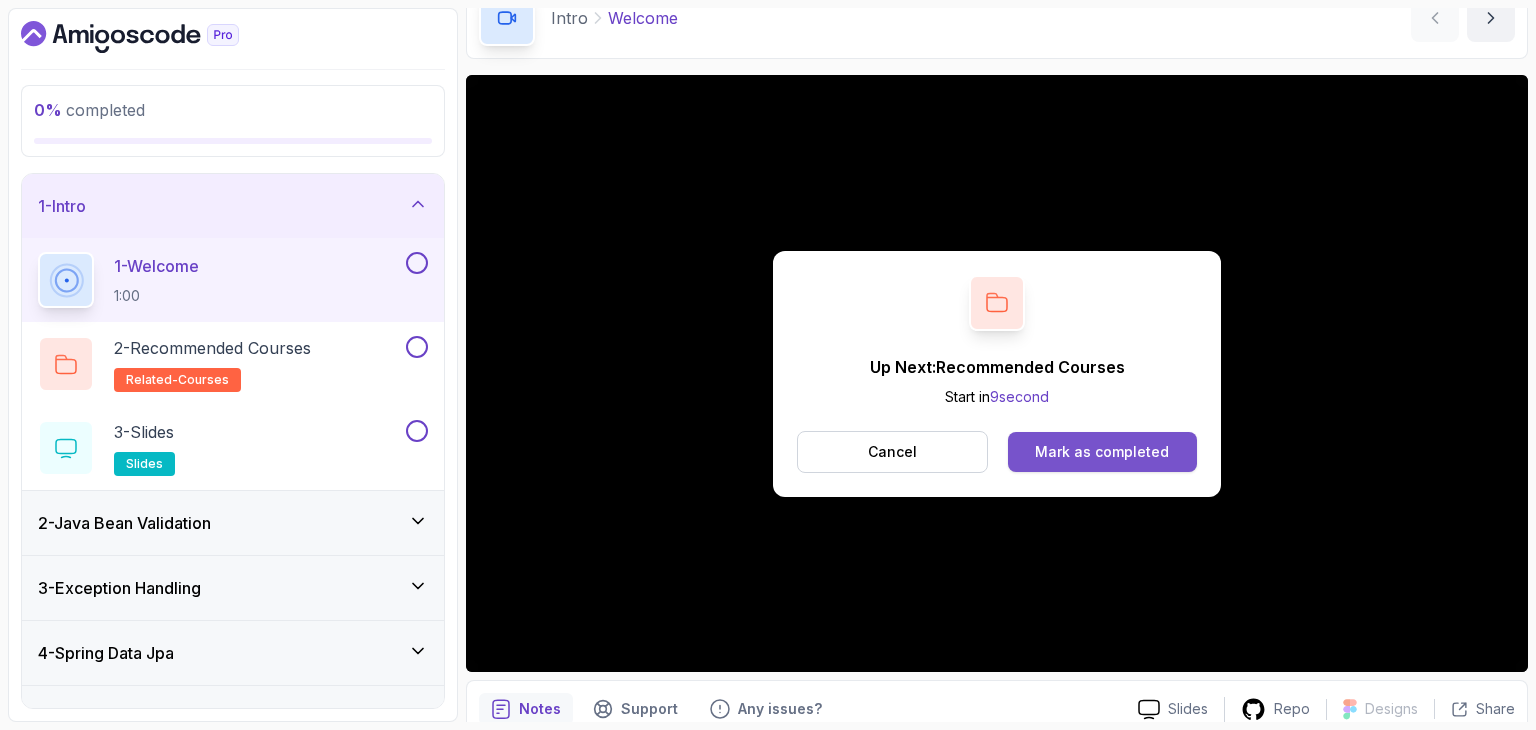 click on "Mark as completed" at bounding box center (1102, 452) 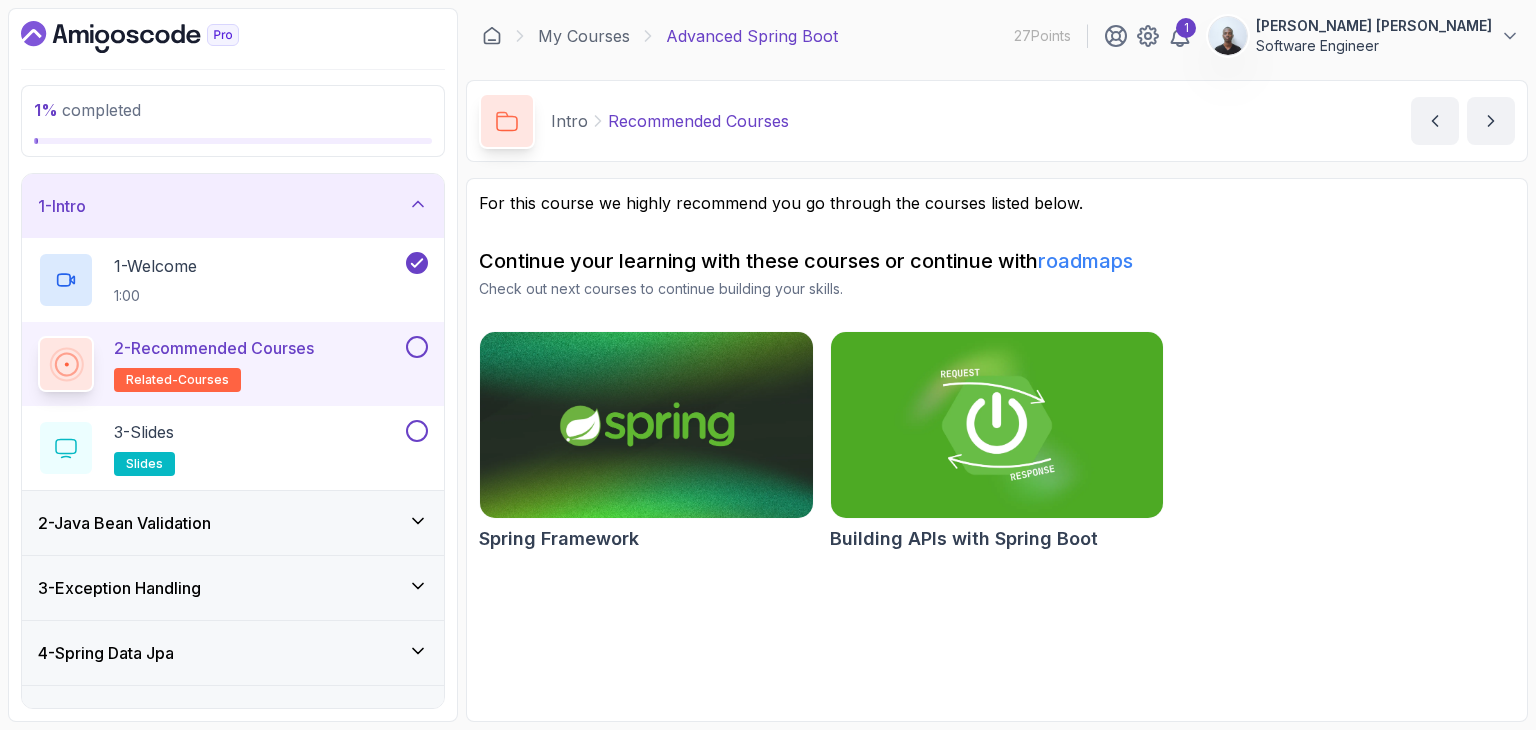 click at bounding box center (417, 347) 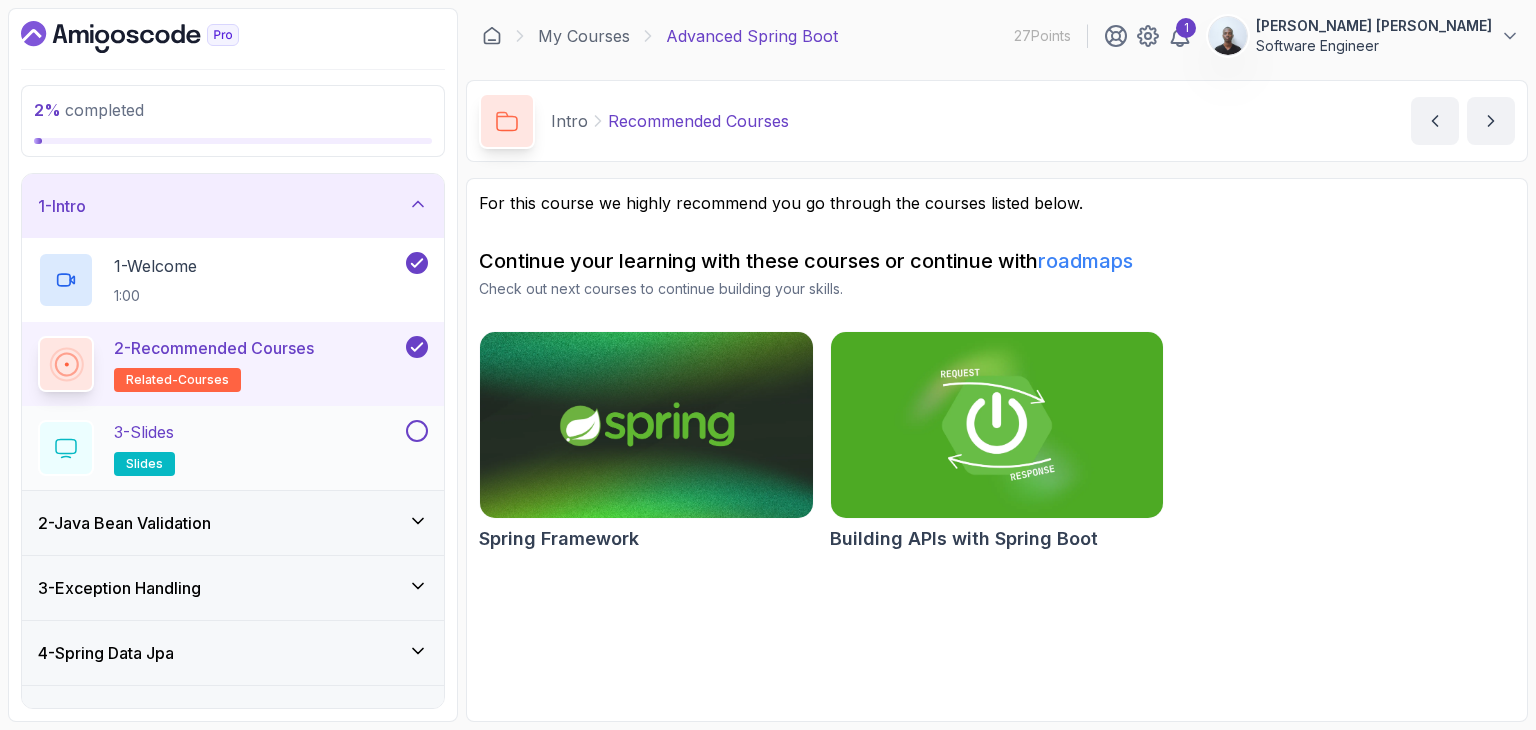 click on "3  -  Slides slides" at bounding box center [220, 448] 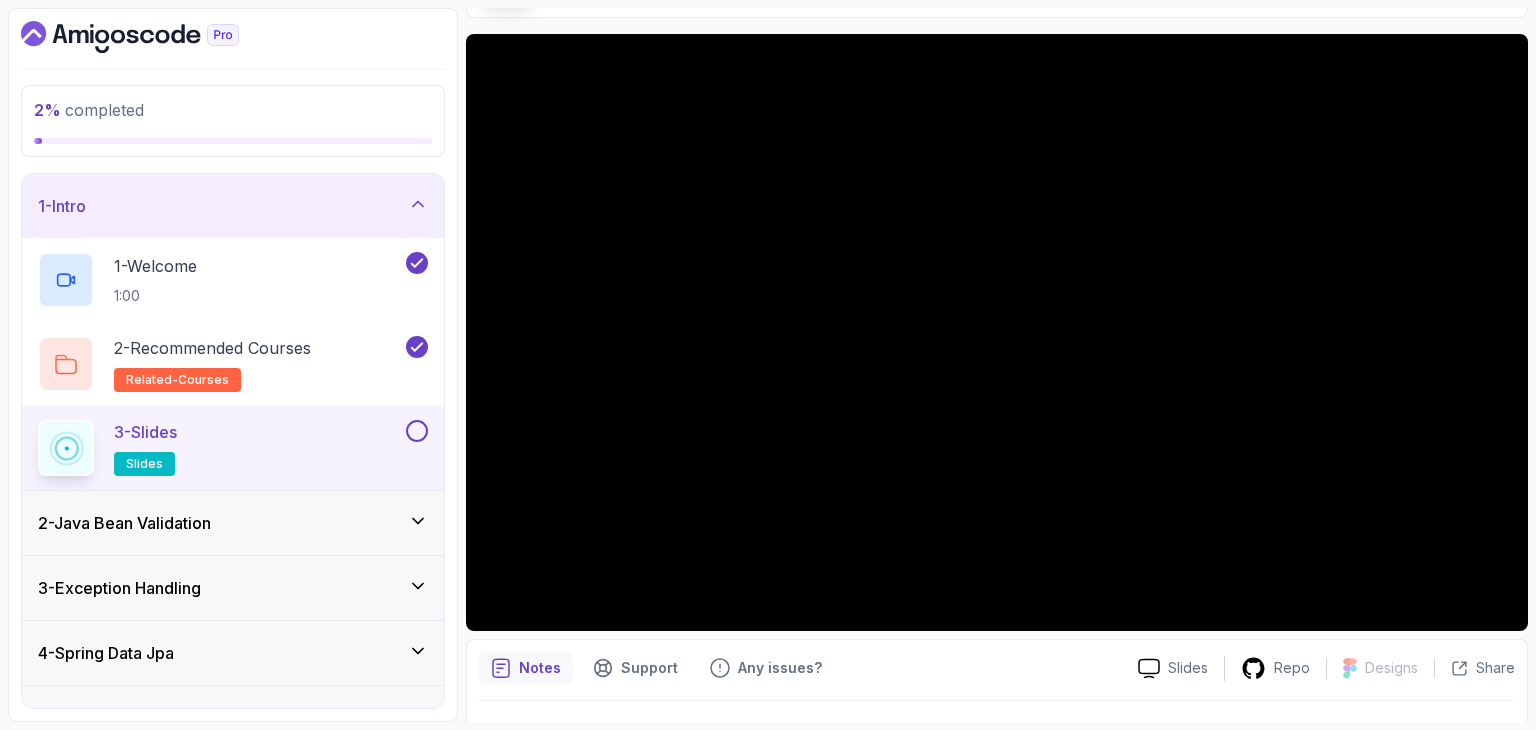 scroll, scrollTop: 146, scrollLeft: 0, axis: vertical 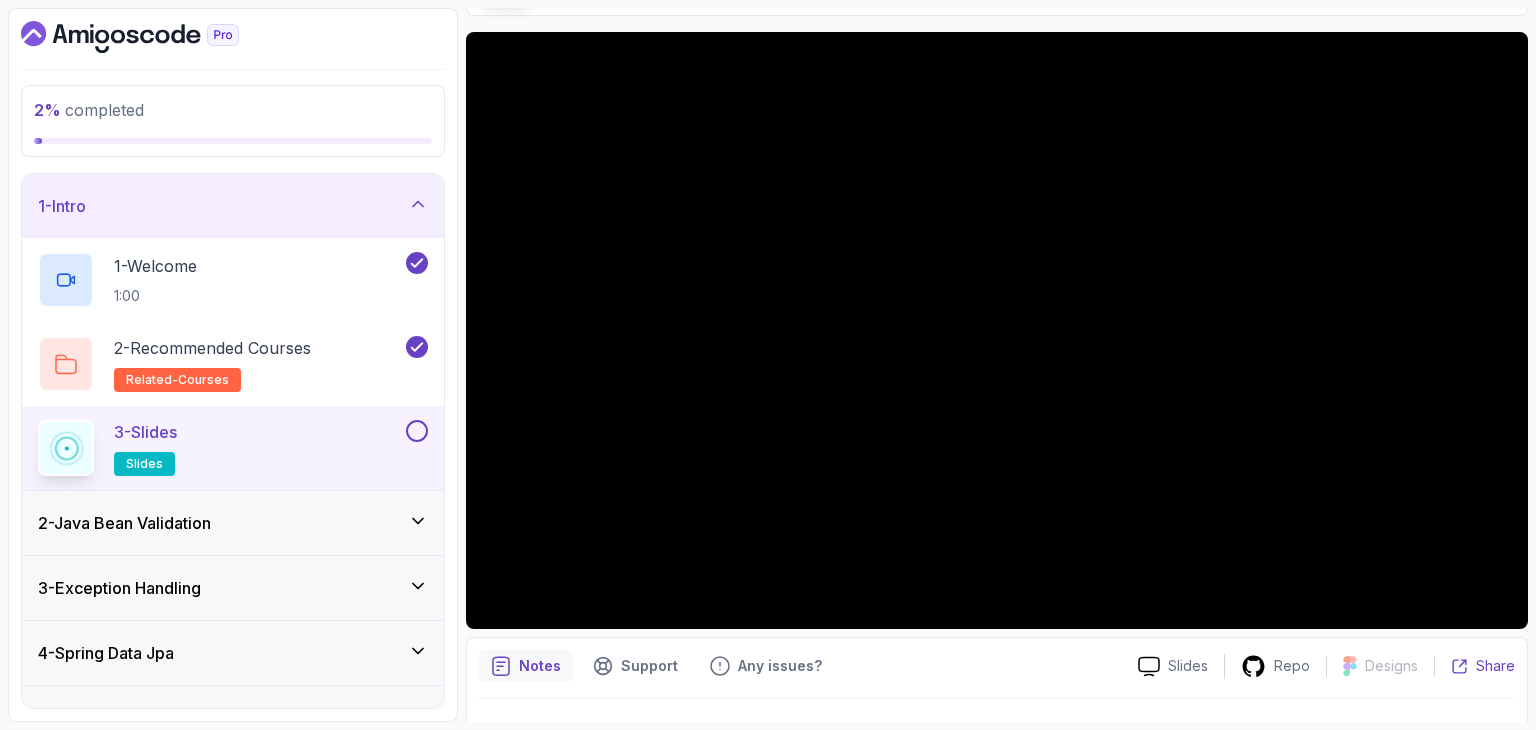 click on "Share" at bounding box center (1483, 666) 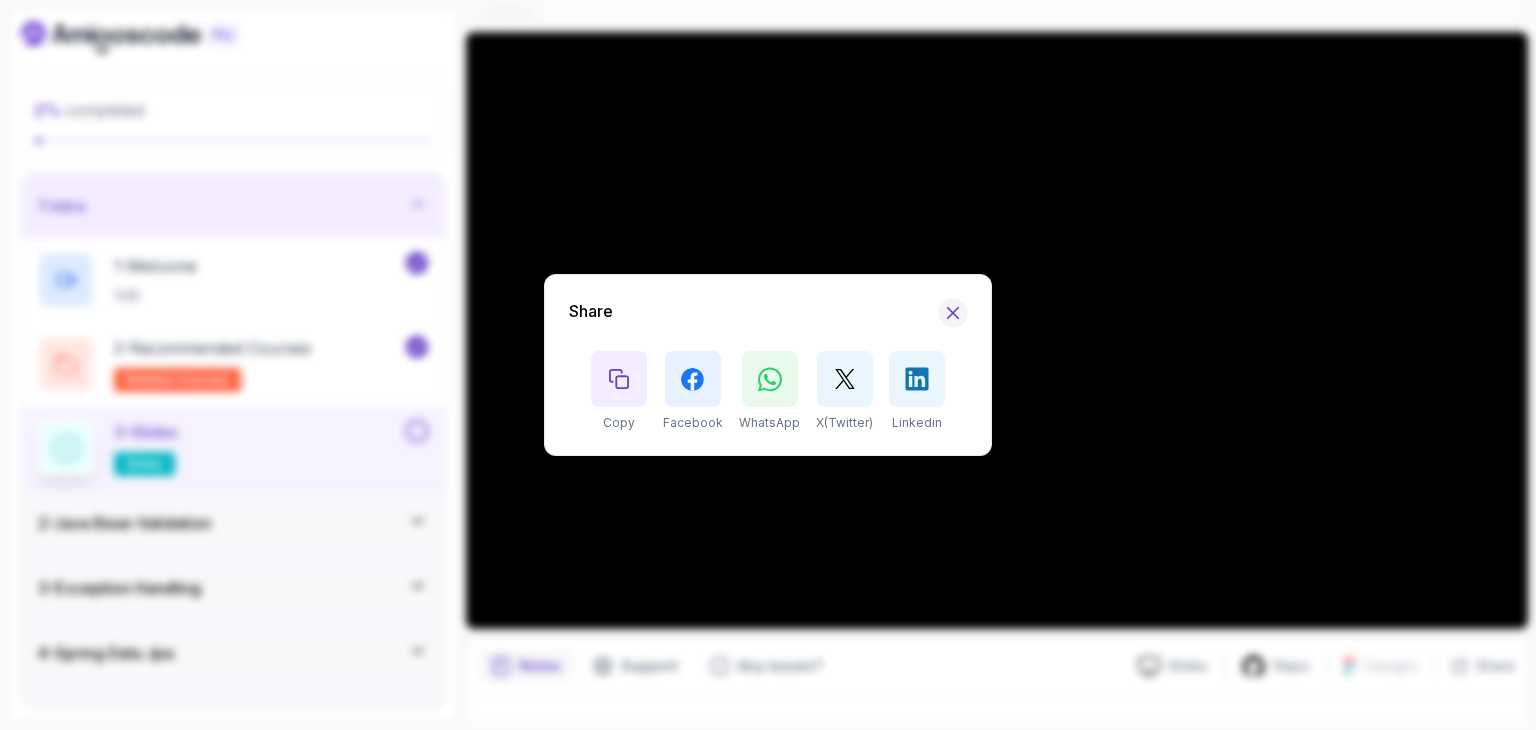 click 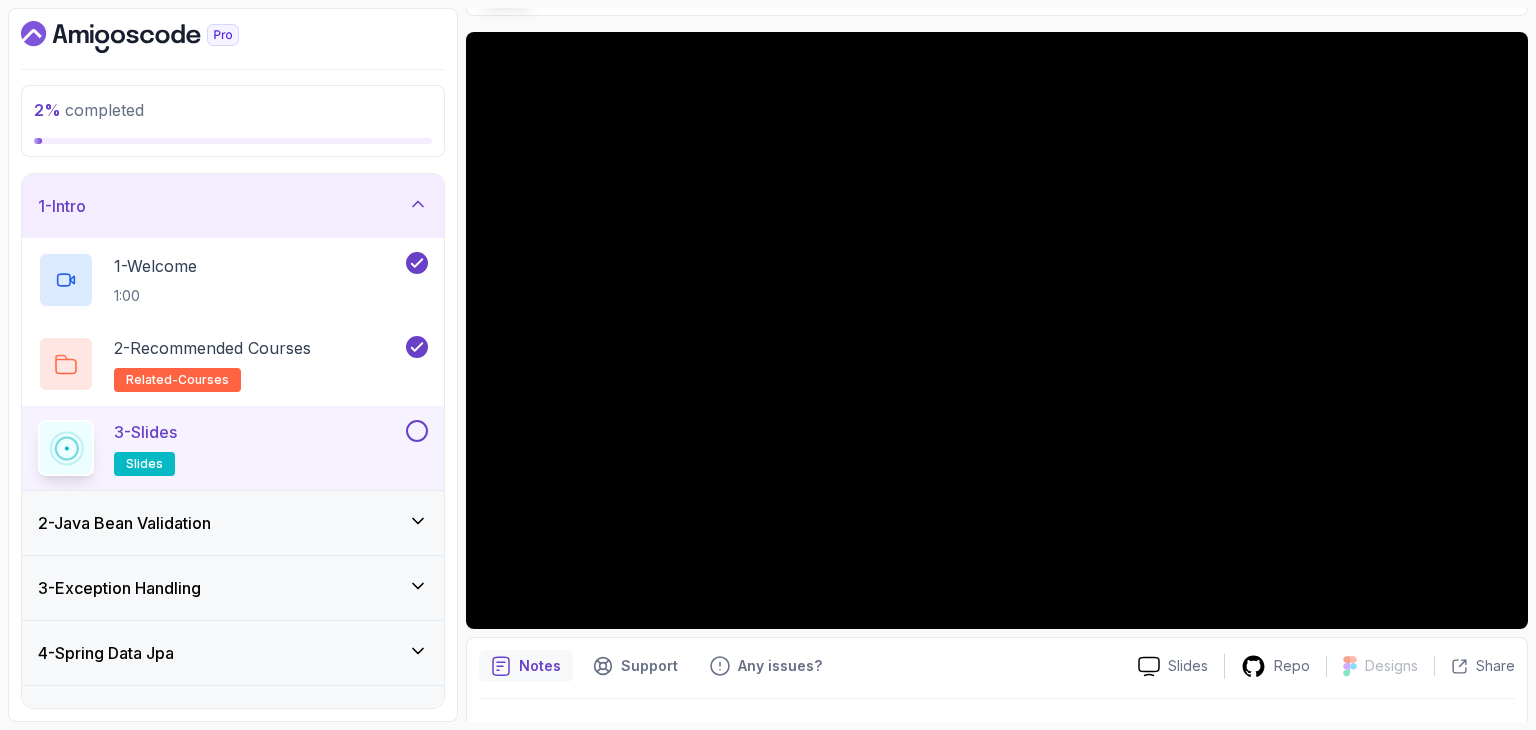 drag, startPoint x: 944, startPoint y: 311, endPoint x: 808, endPoint y: 697, distance: 409.25787 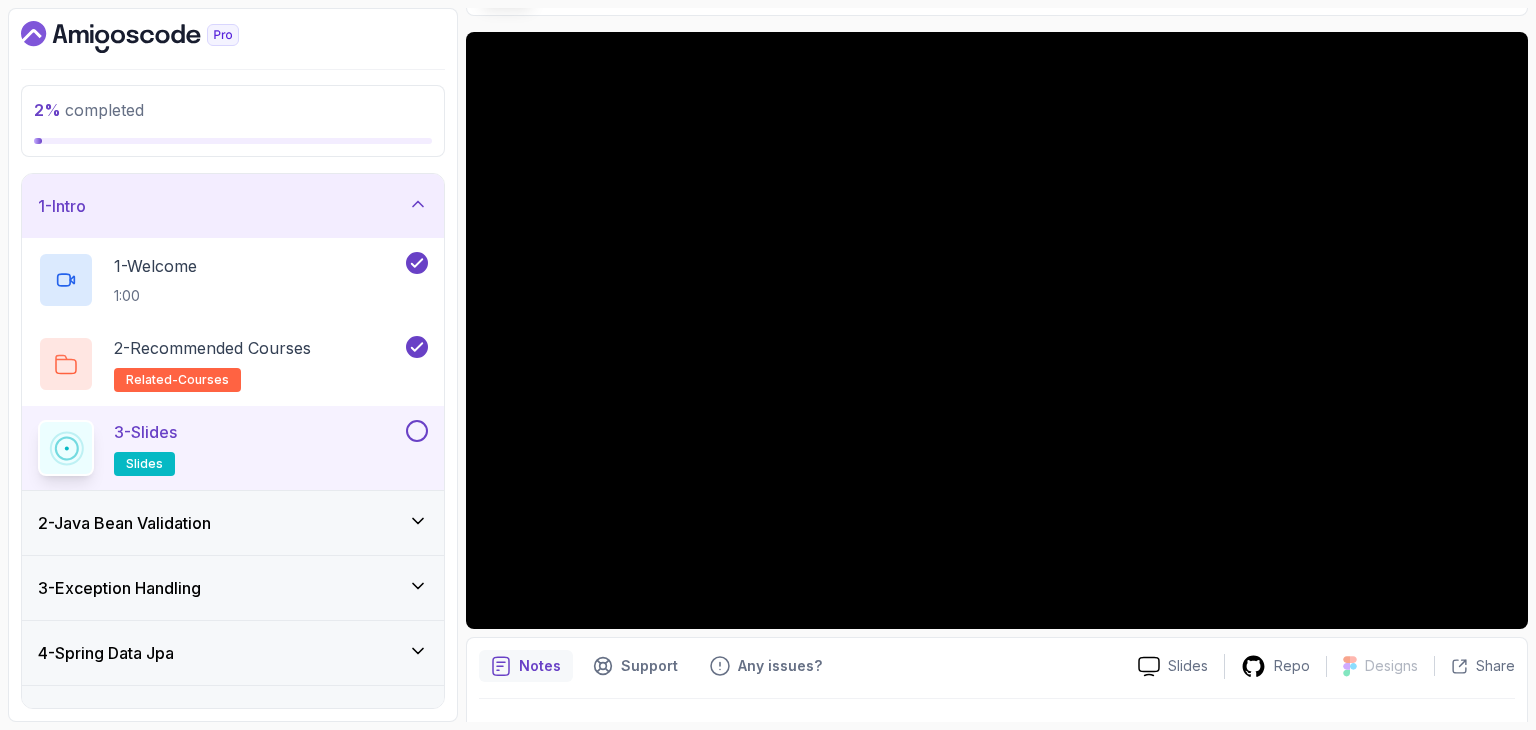 click on "Notes Support Any issues? Slides Repo Designs Design not available Share" at bounding box center [997, 702] 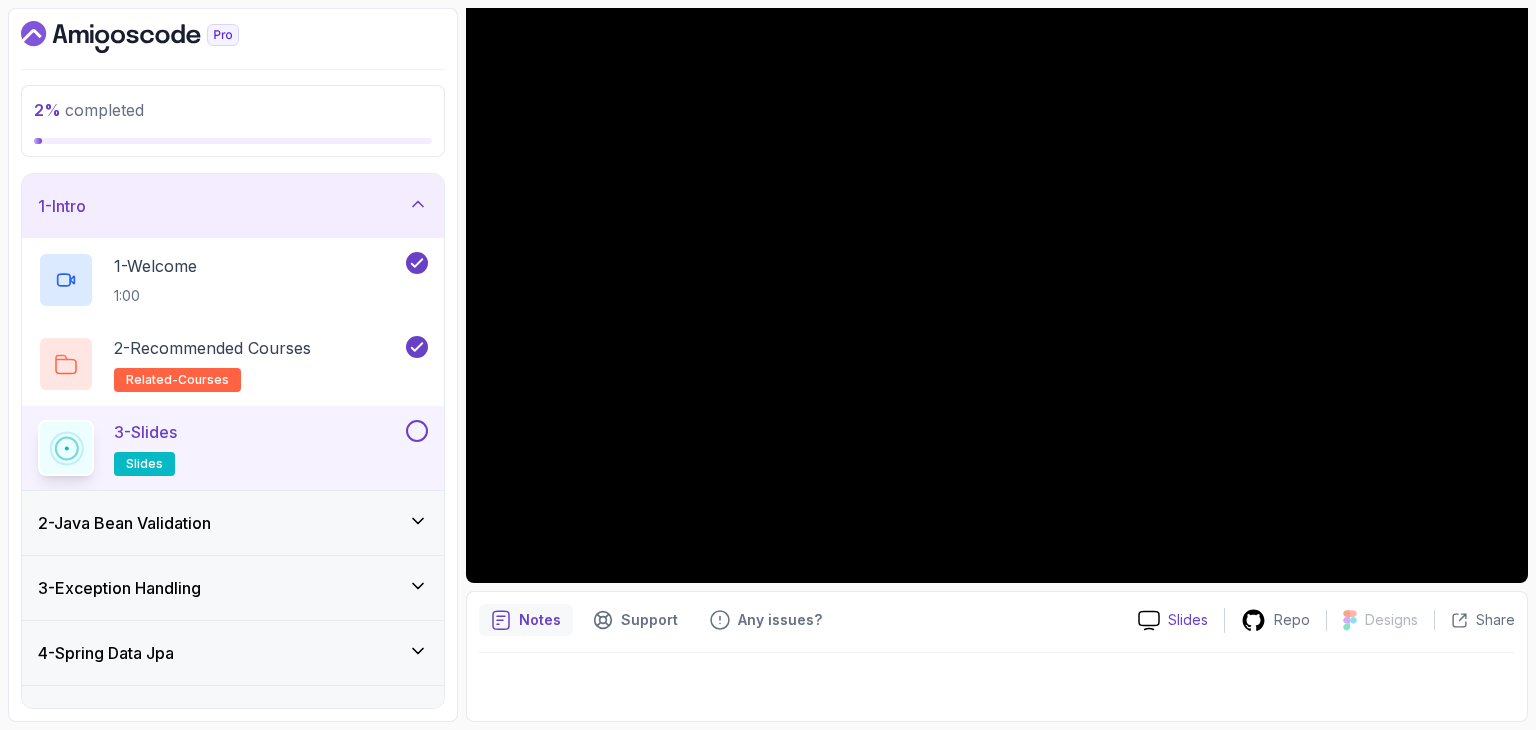 click on "Slides" at bounding box center [1188, 620] 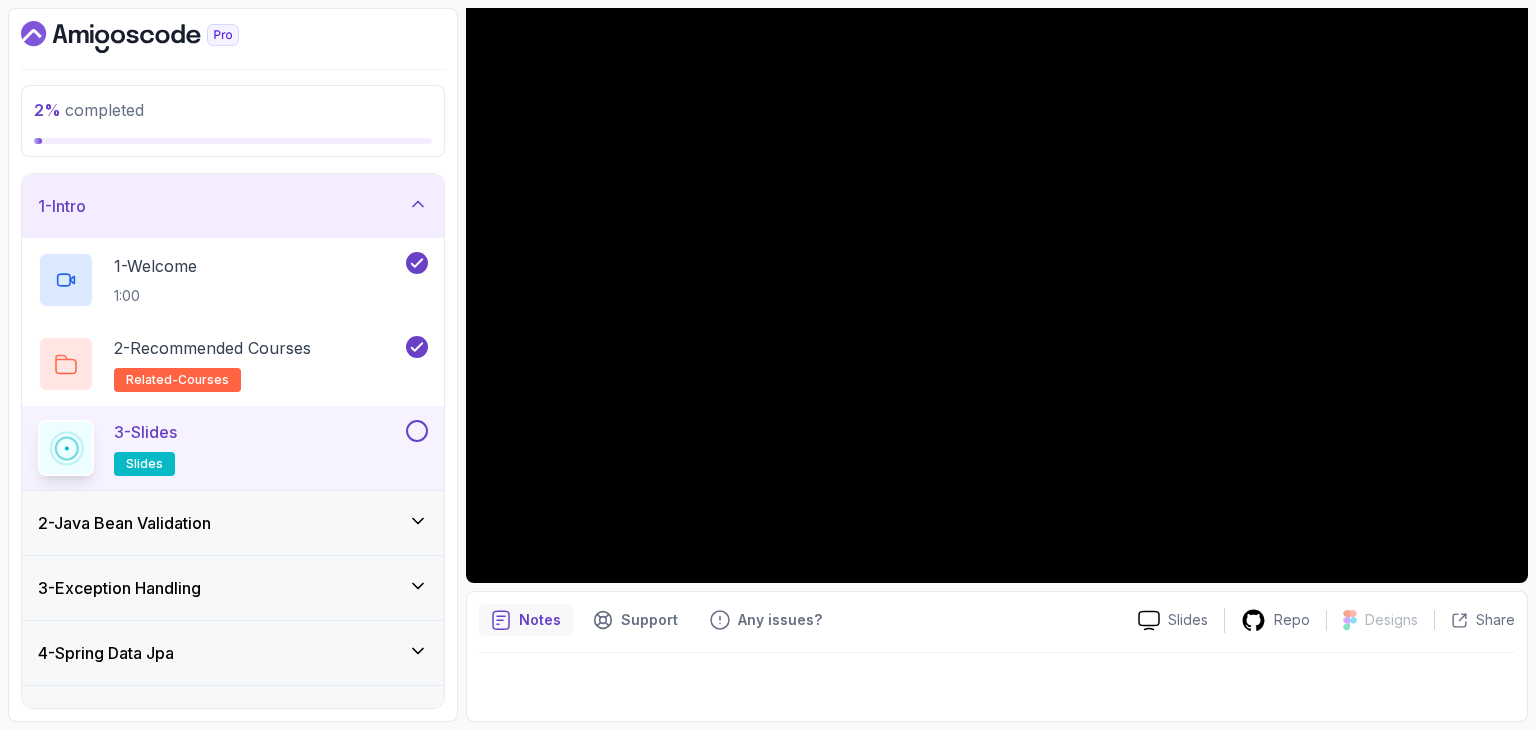 click on "Notes Support Any issues?" at bounding box center (800, 620) 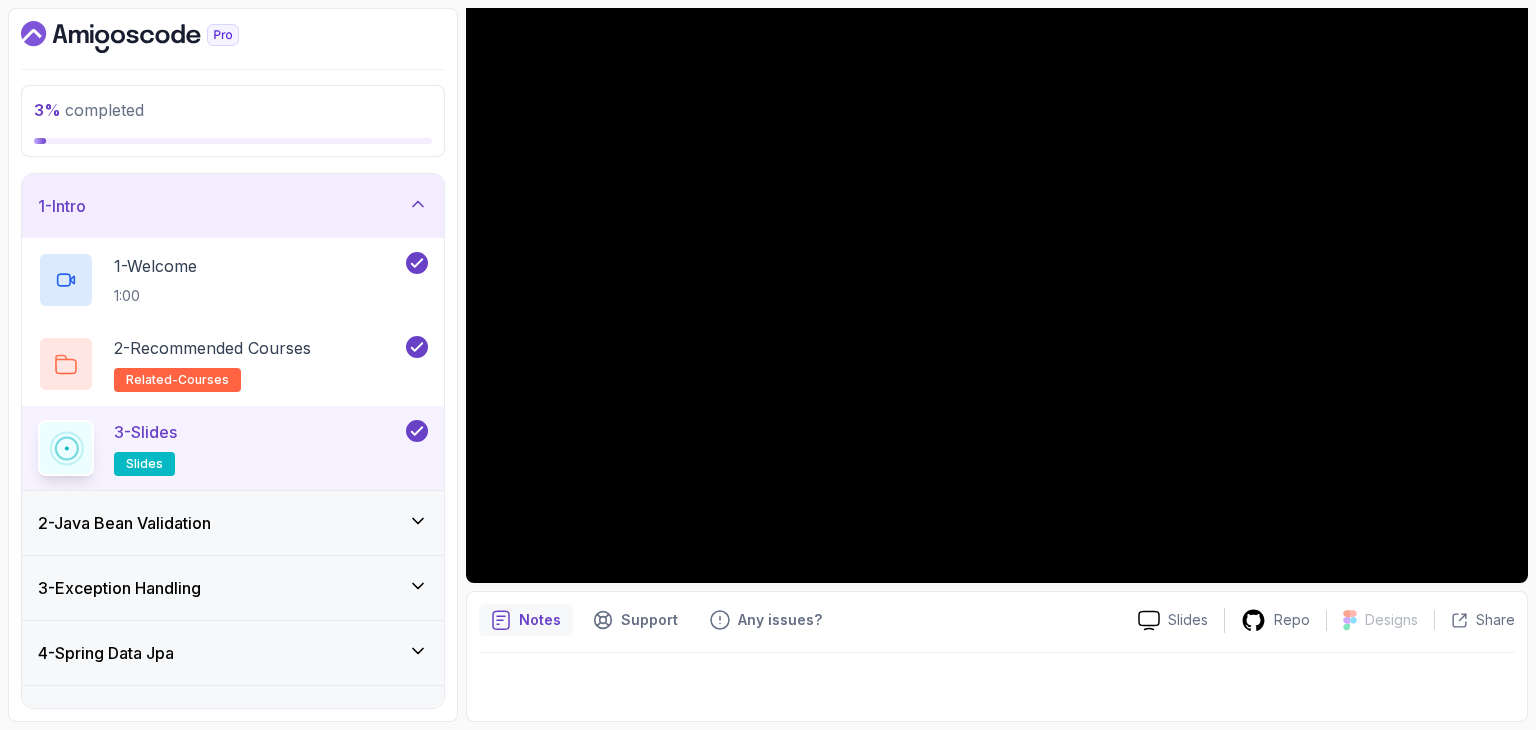 click on "2  -  Java Bean Validation" at bounding box center (233, 523) 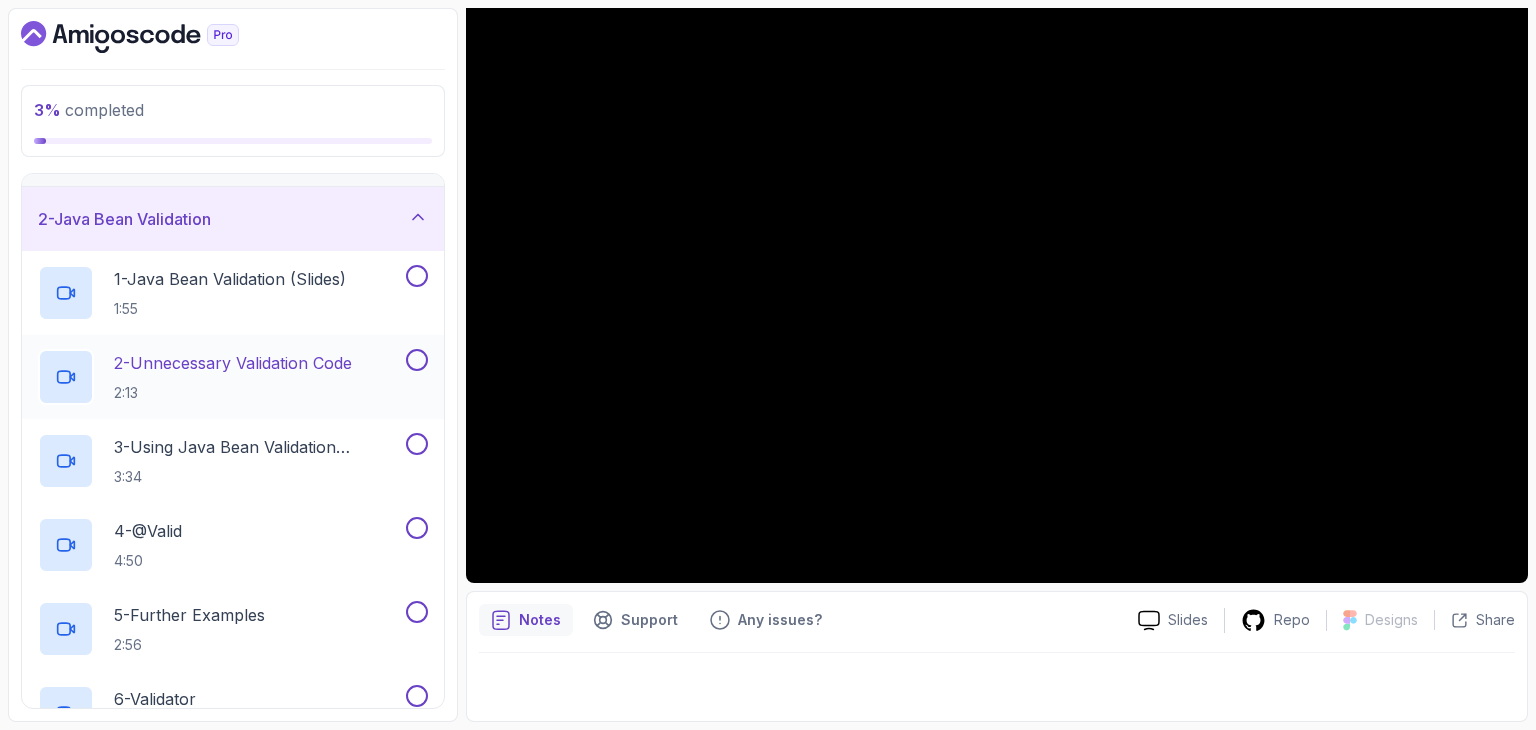 scroll, scrollTop: 51, scrollLeft: 0, axis: vertical 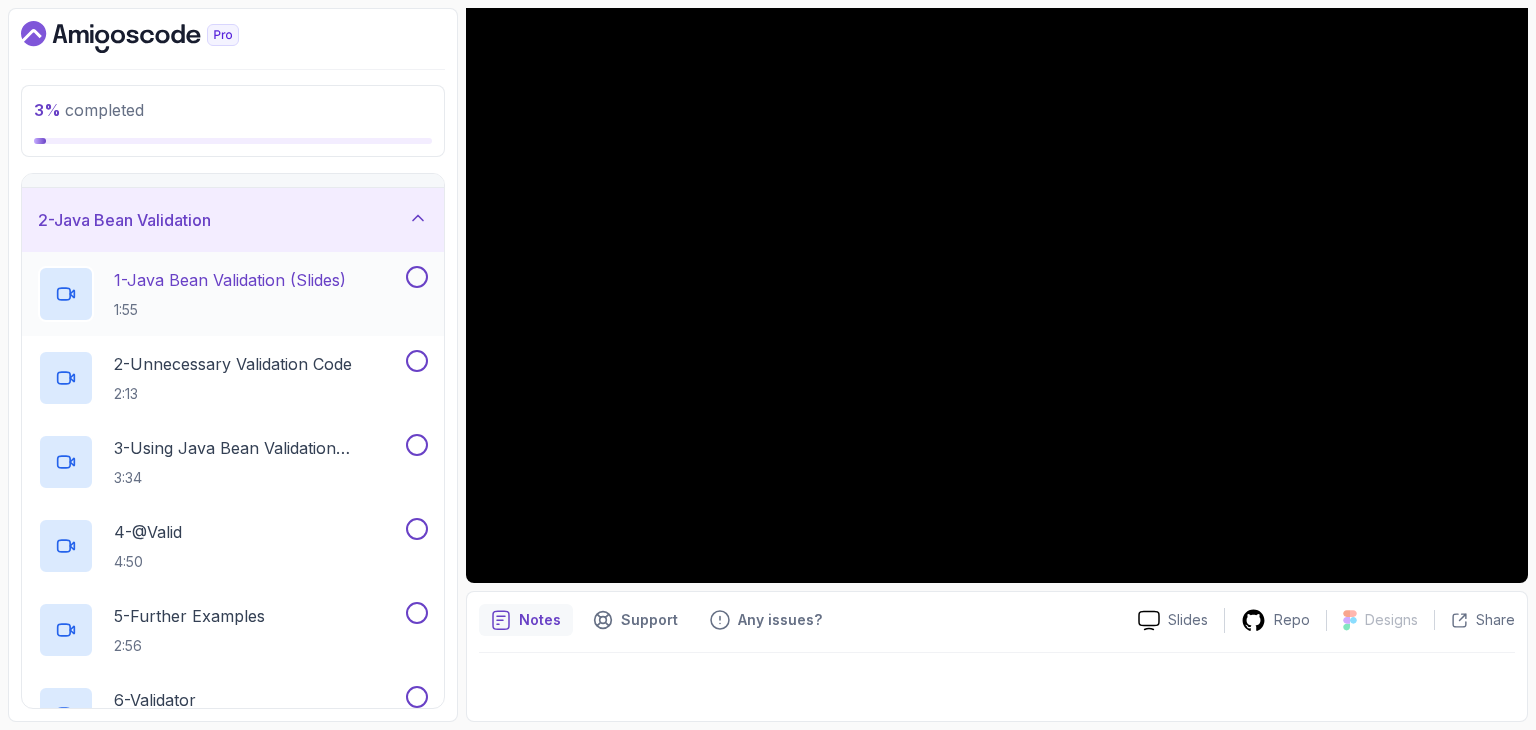 click on "1  -  Java Bean Validation (Slides)" at bounding box center [230, 280] 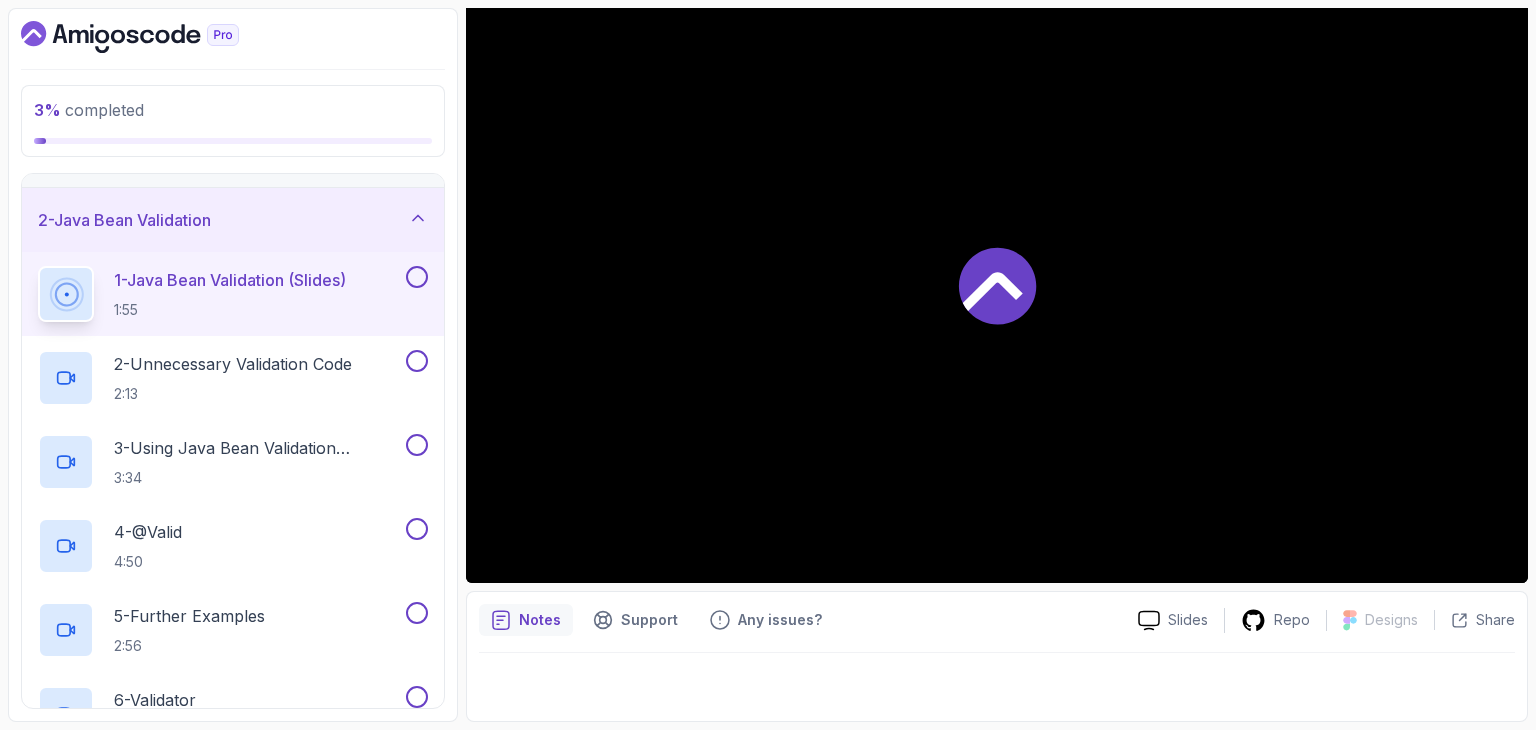 click on "1  -  Java Bean Validation (Slides)" at bounding box center [230, 280] 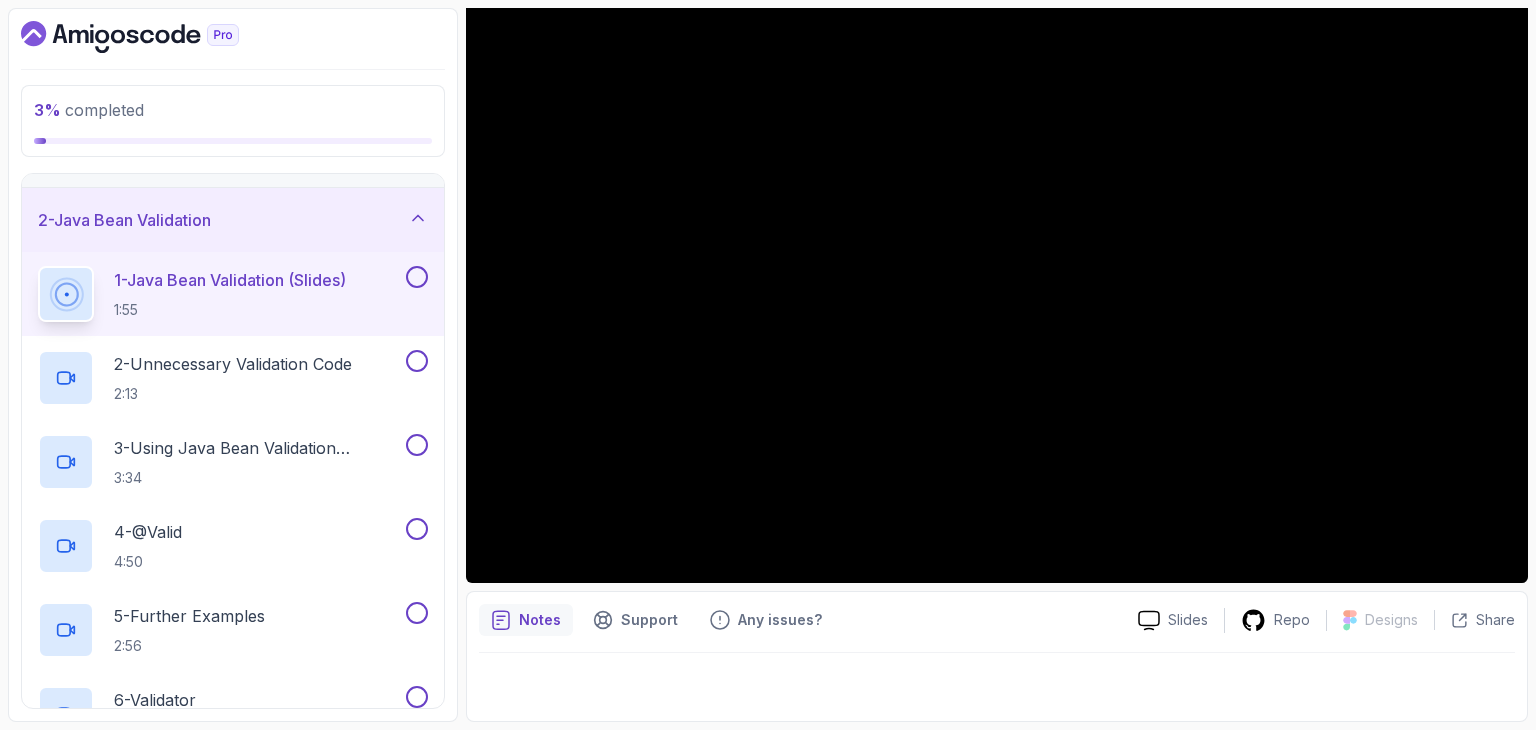 click at bounding box center [997, 681] 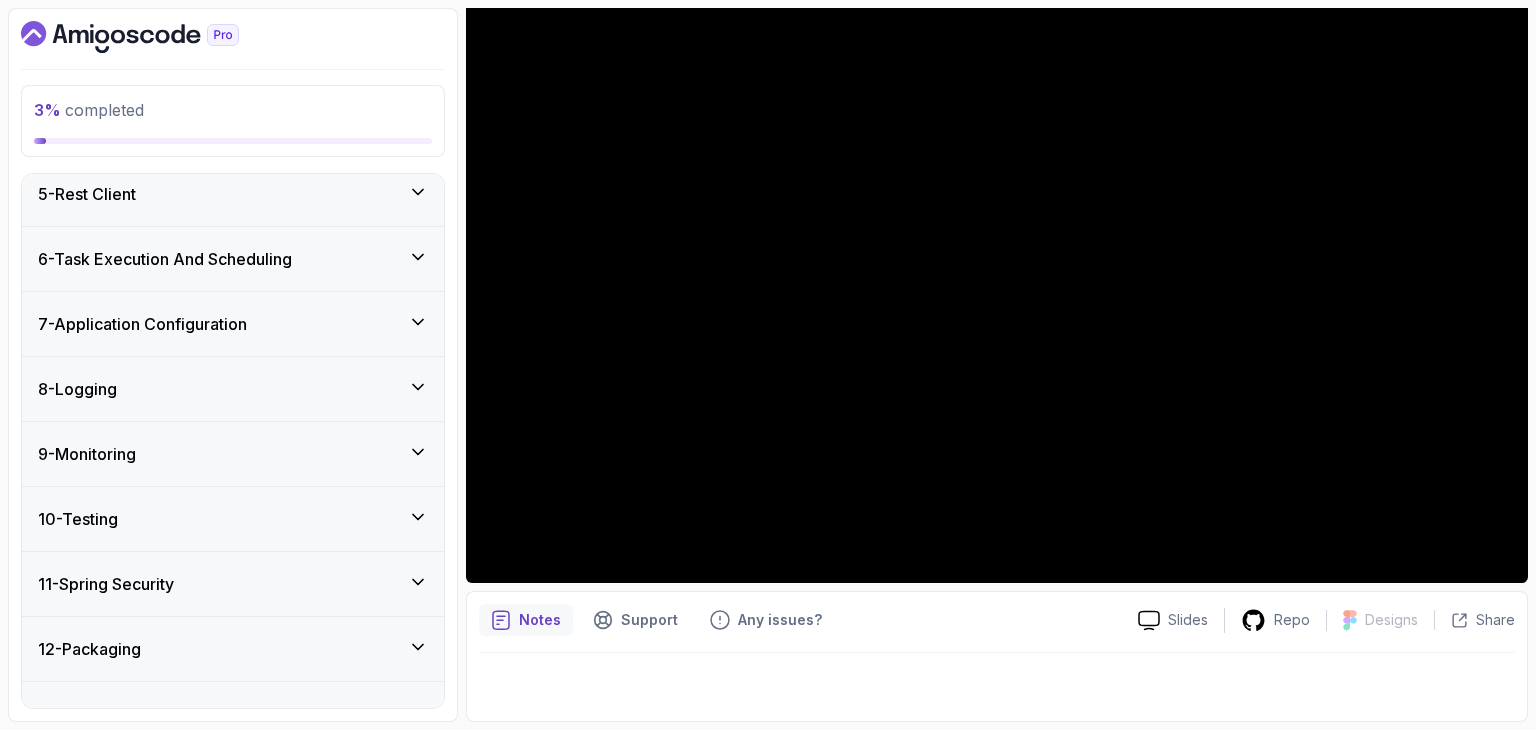 scroll, scrollTop: 1063, scrollLeft: 0, axis: vertical 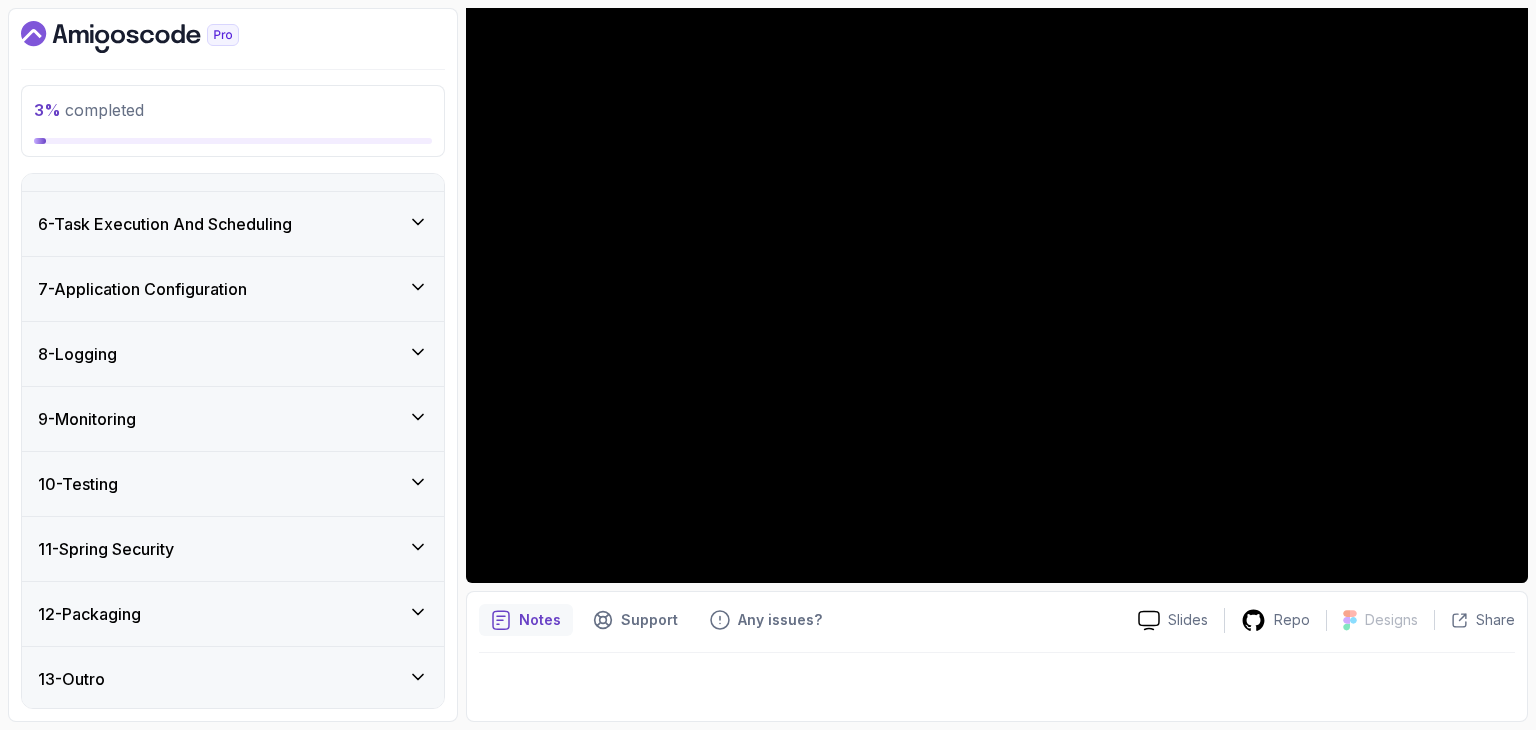 click on "13  -  Outro" at bounding box center [233, 679] 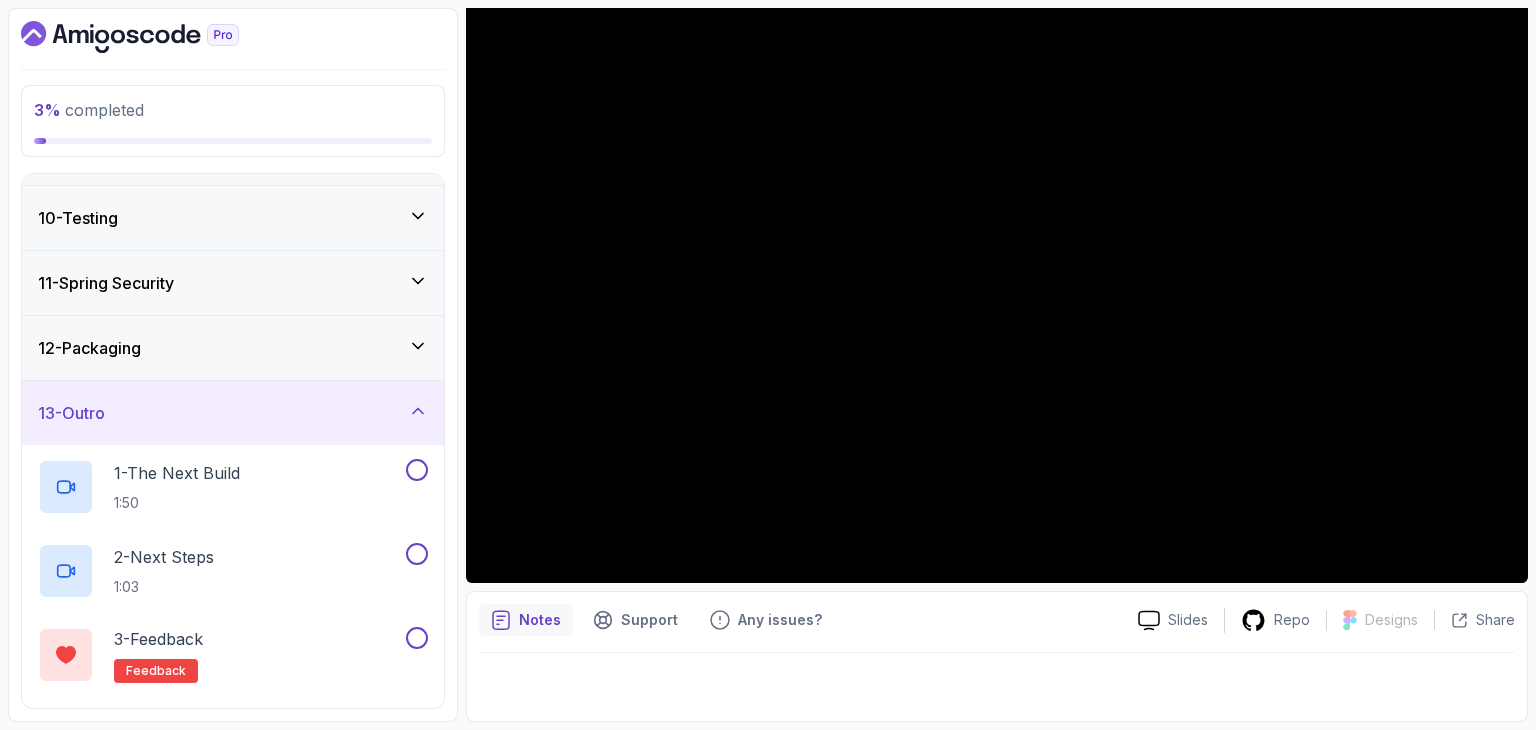 scroll, scrollTop: 643, scrollLeft: 0, axis: vertical 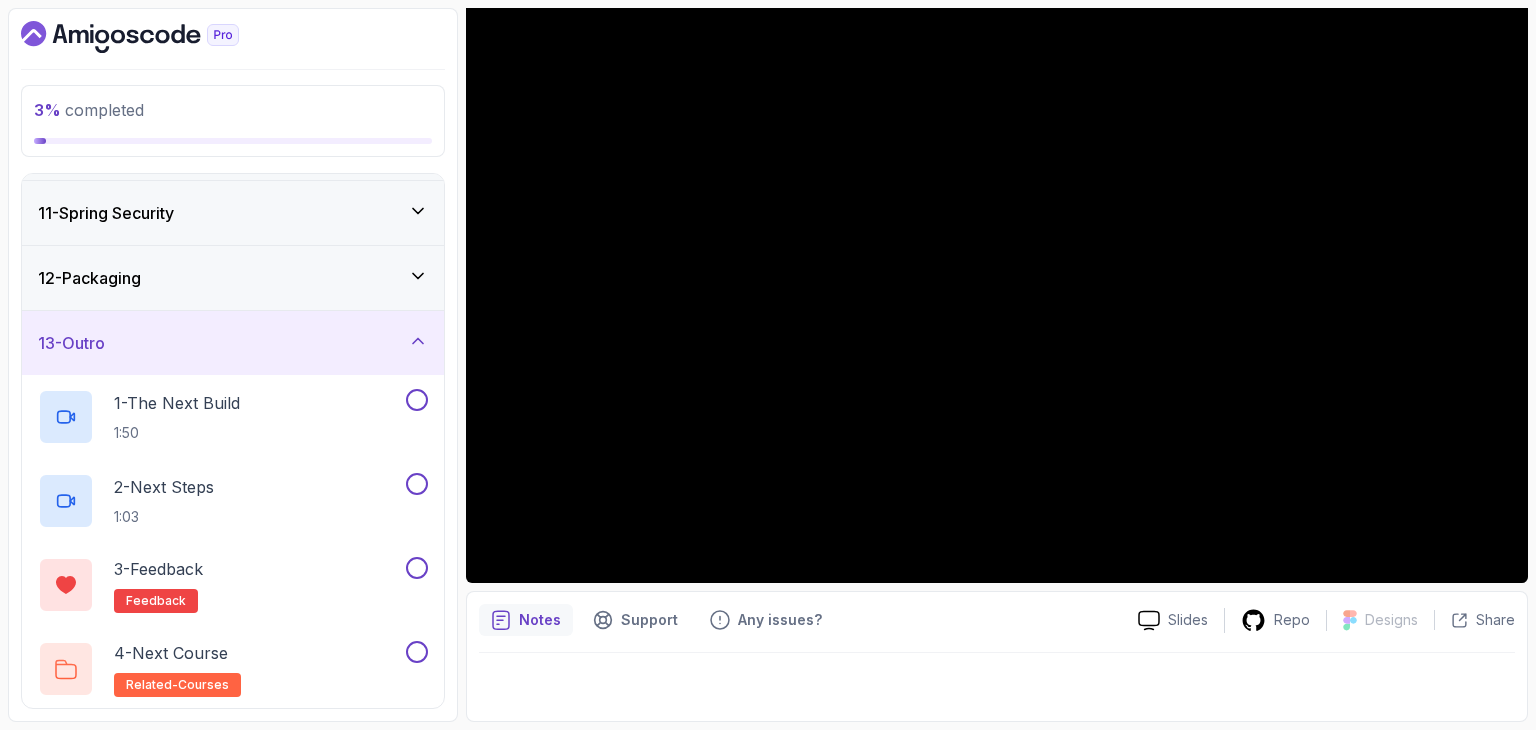 click 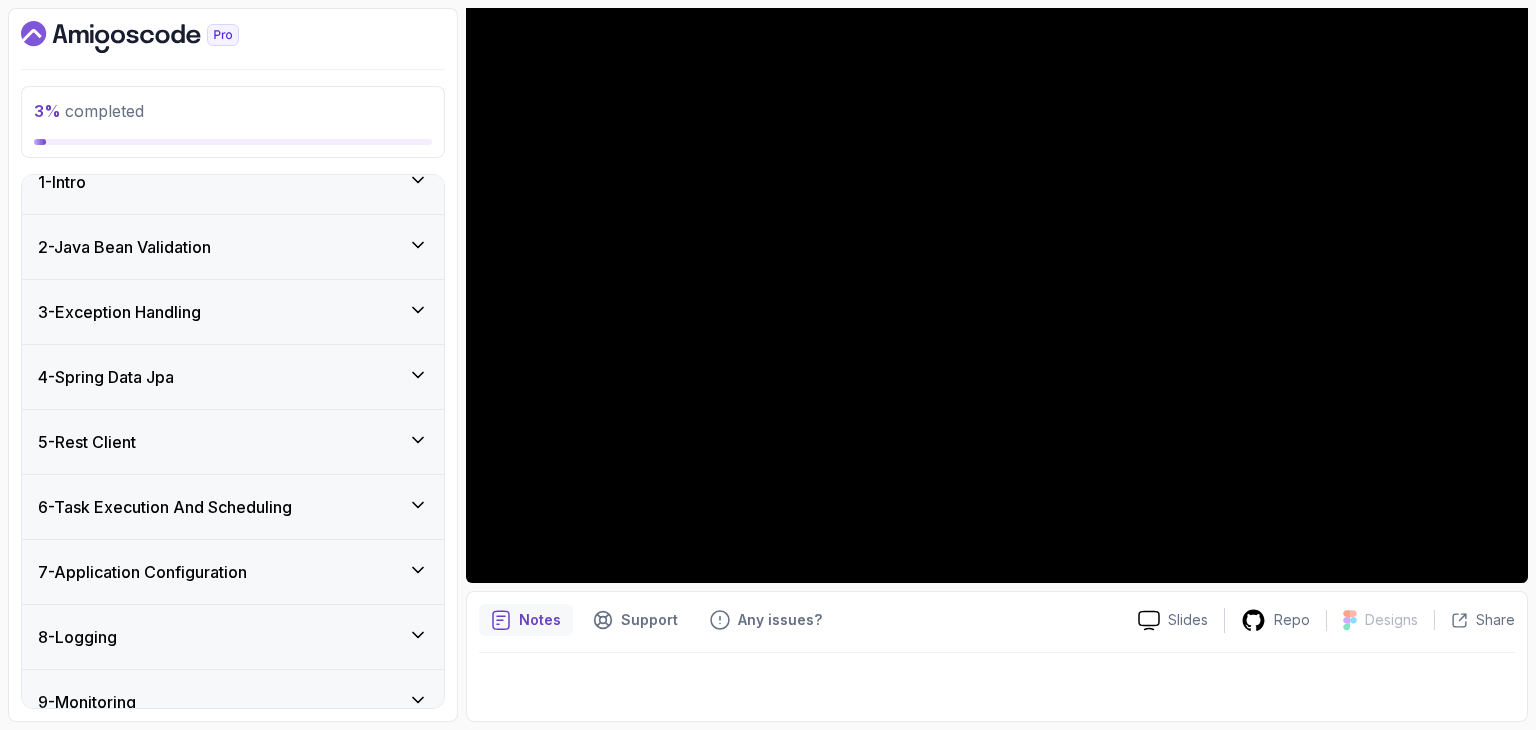 scroll, scrollTop: 0, scrollLeft: 0, axis: both 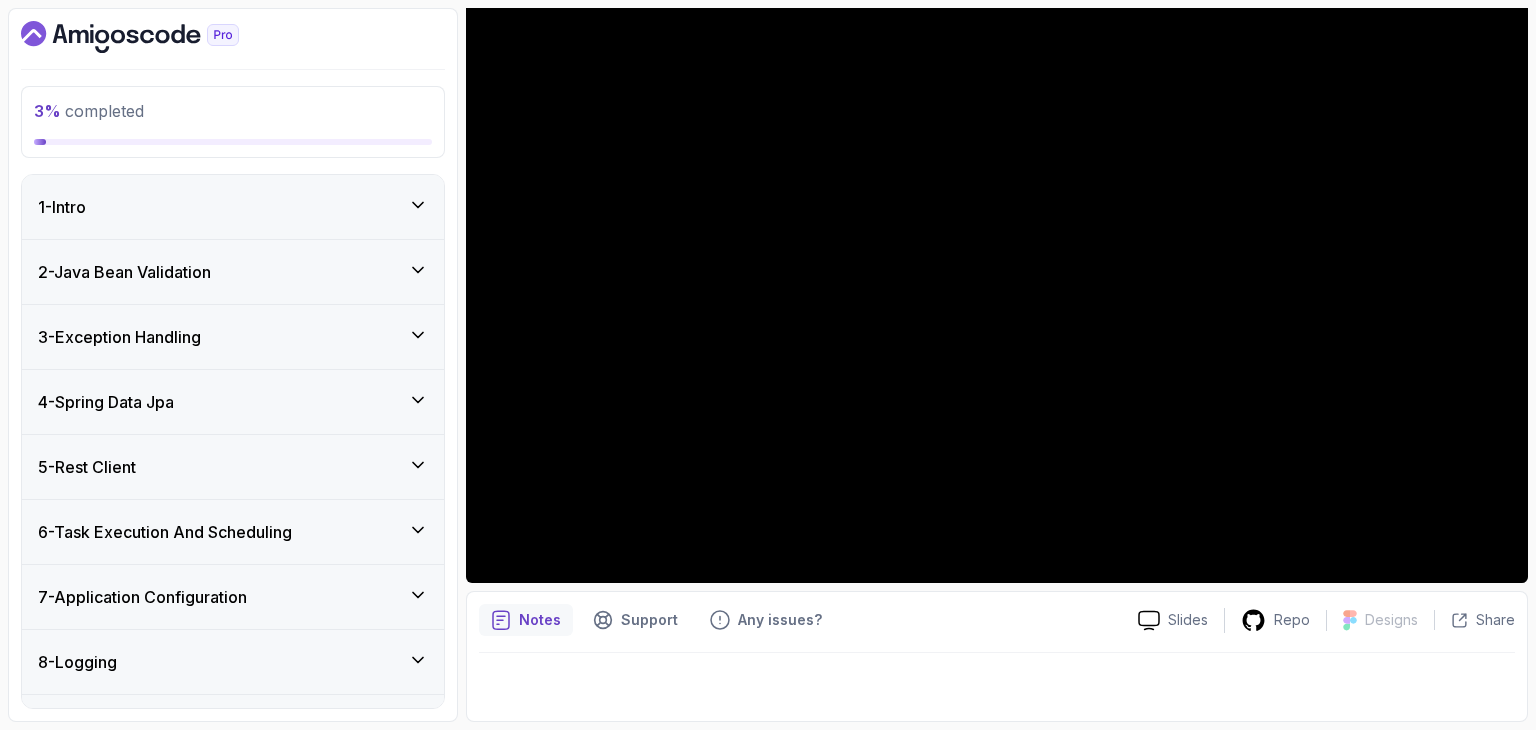 click on "4  -  Spring Data Jpa" at bounding box center (233, 402) 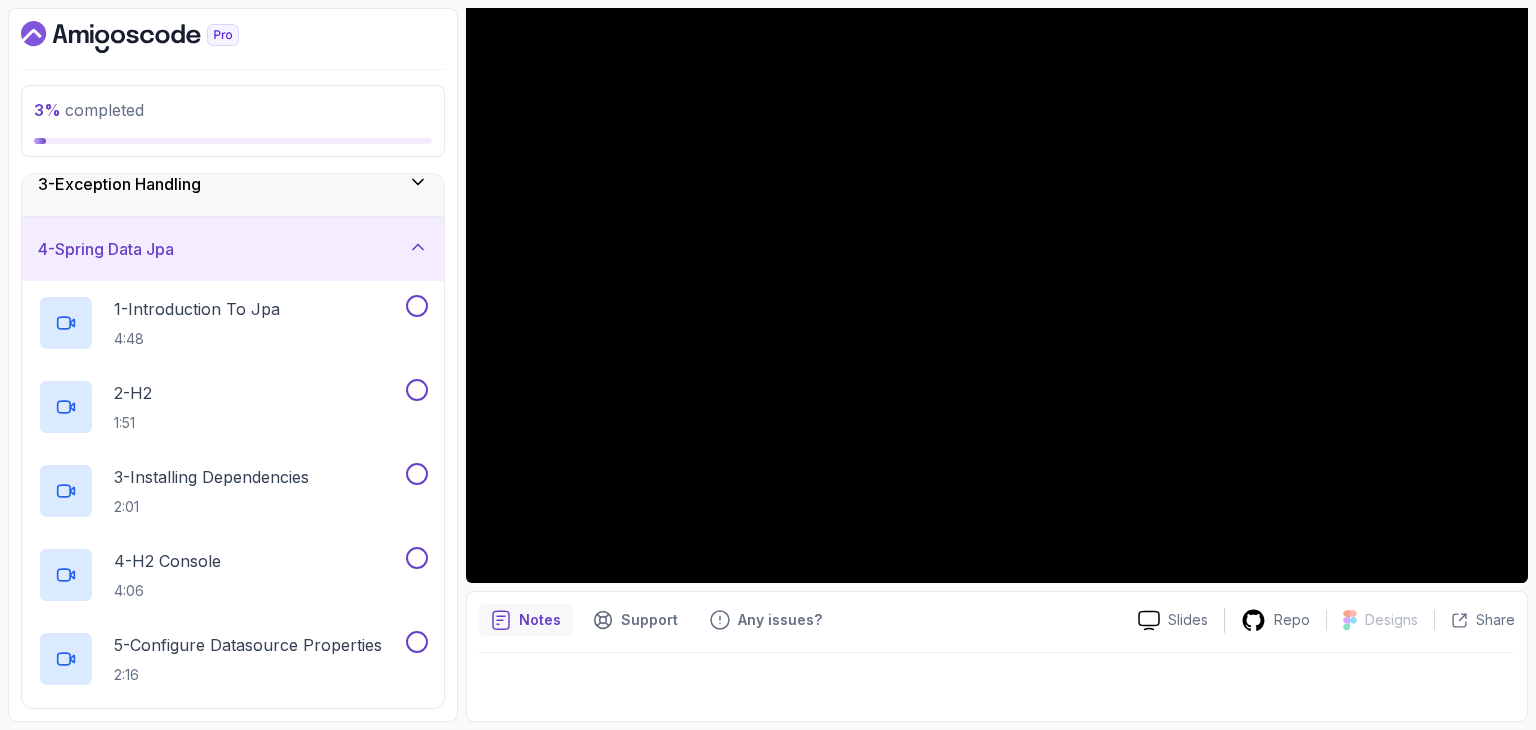 scroll, scrollTop: 147, scrollLeft: 0, axis: vertical 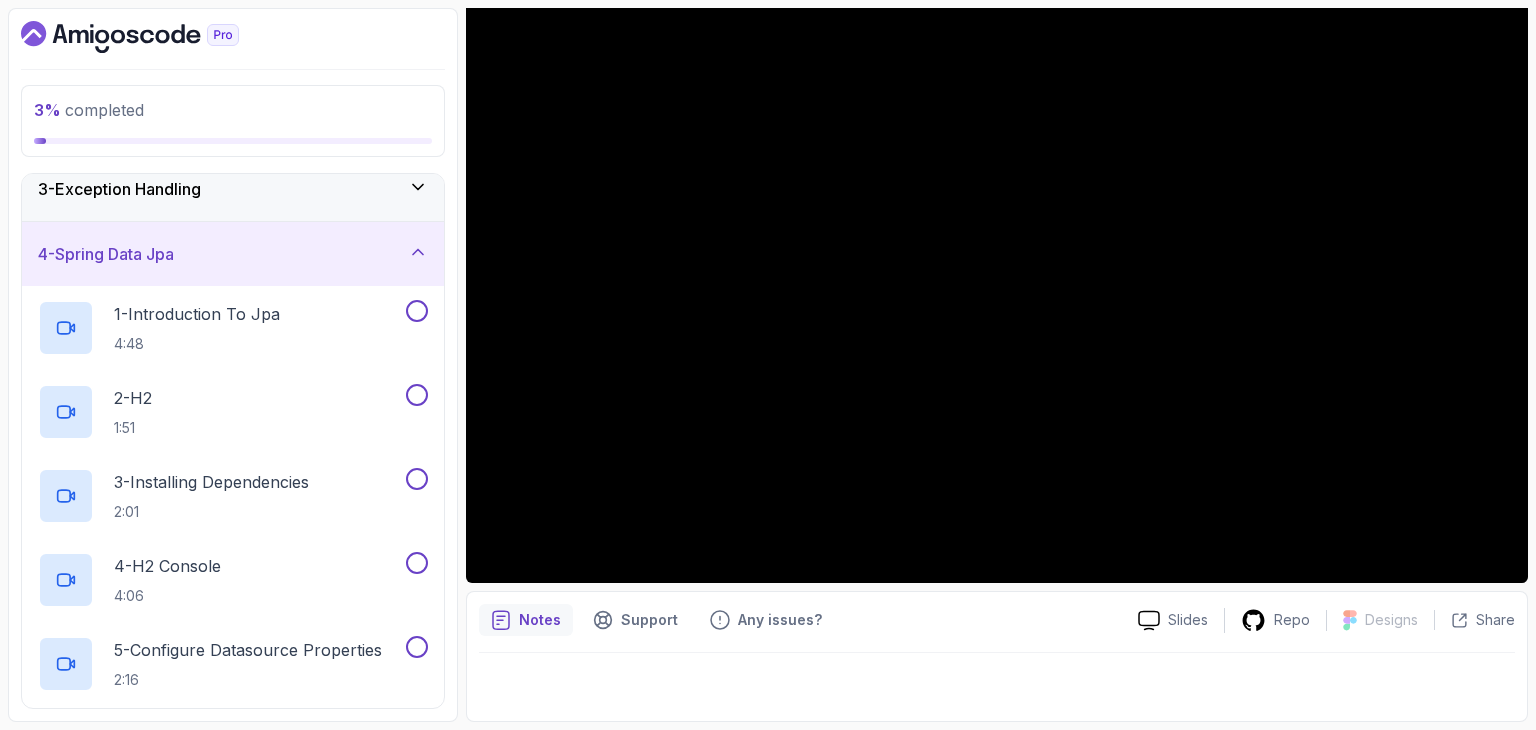 click 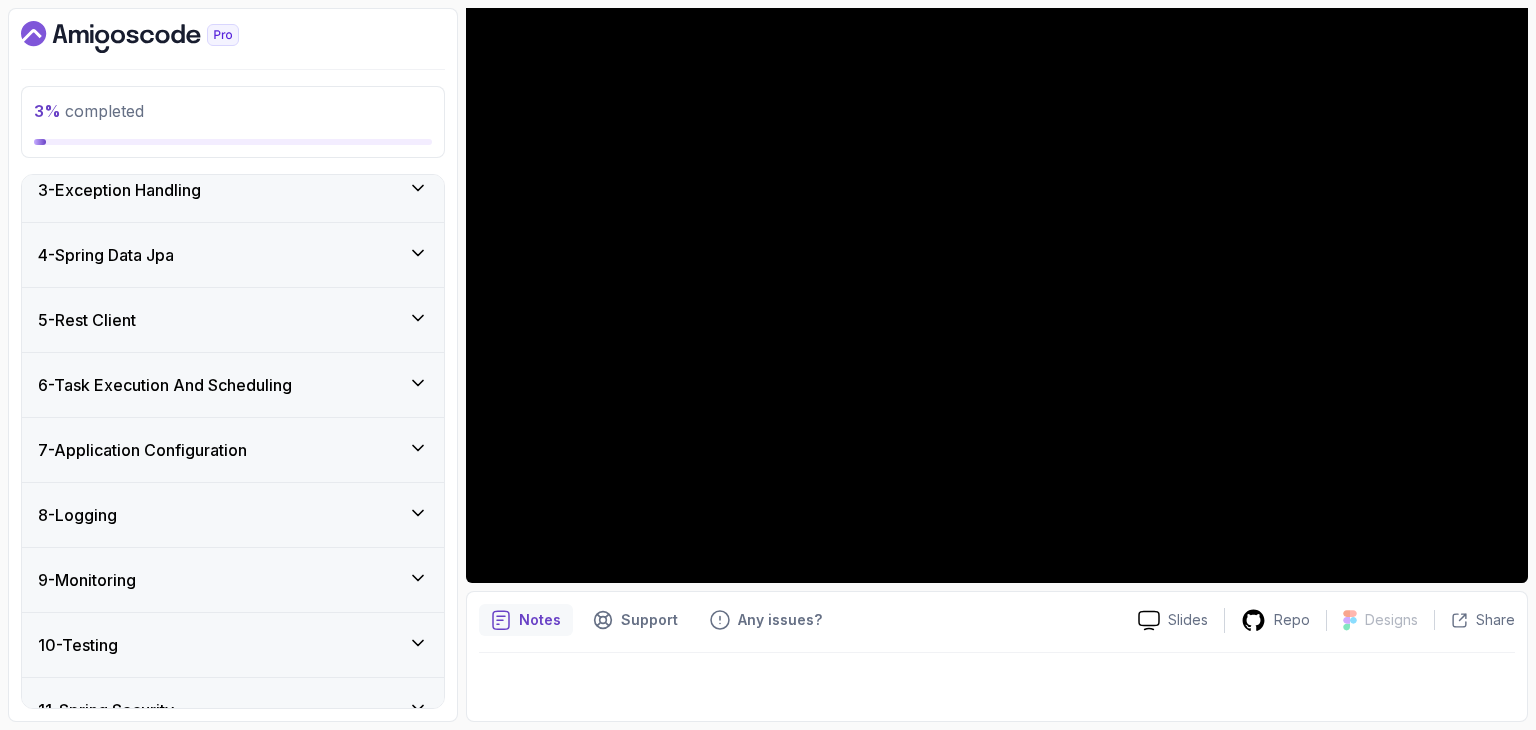 click on "Notes Support Any issues? Slides Repo Designs Design not available Share" at bounding box center (997, 656) 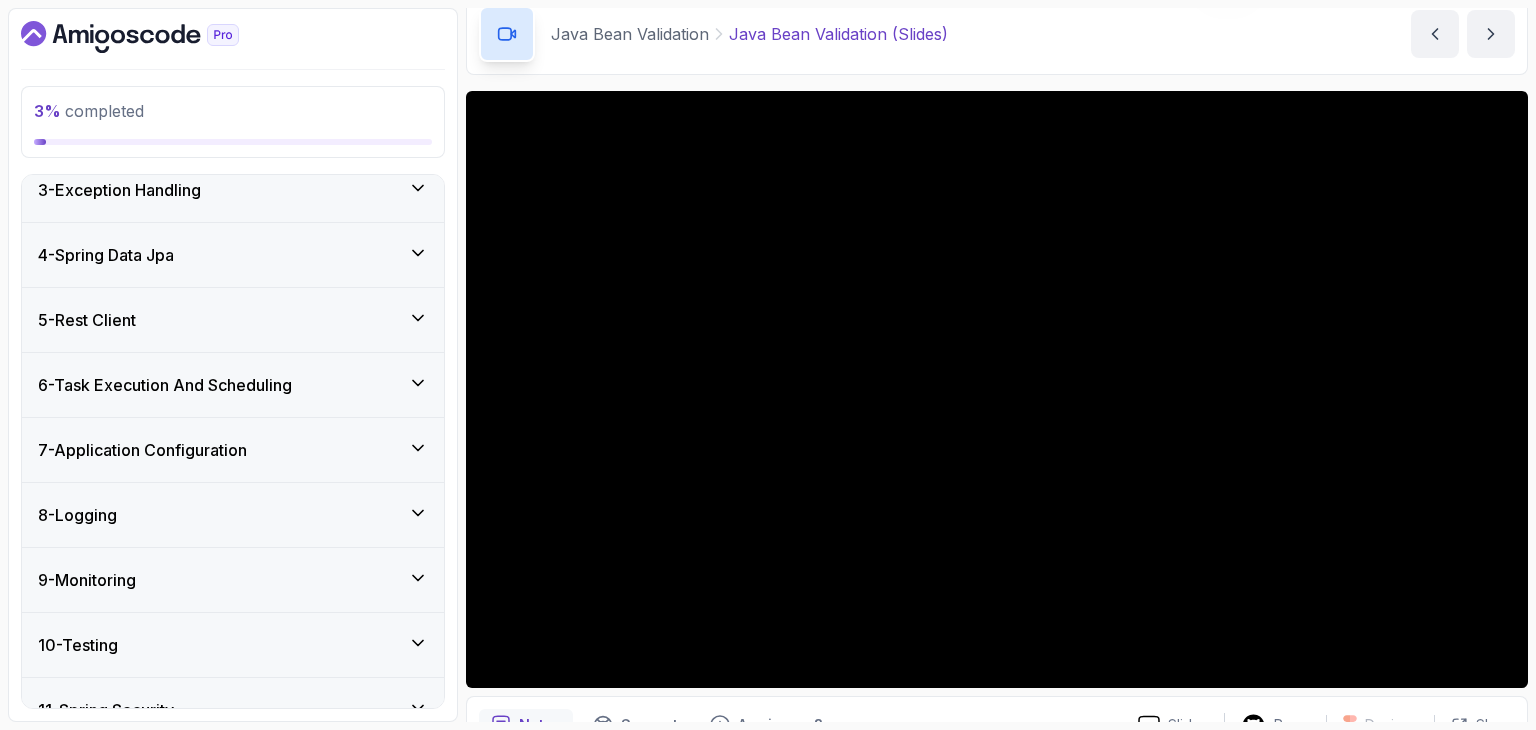 scroll, scrollTop: 150, scrollLeft: 0, axis: vertical 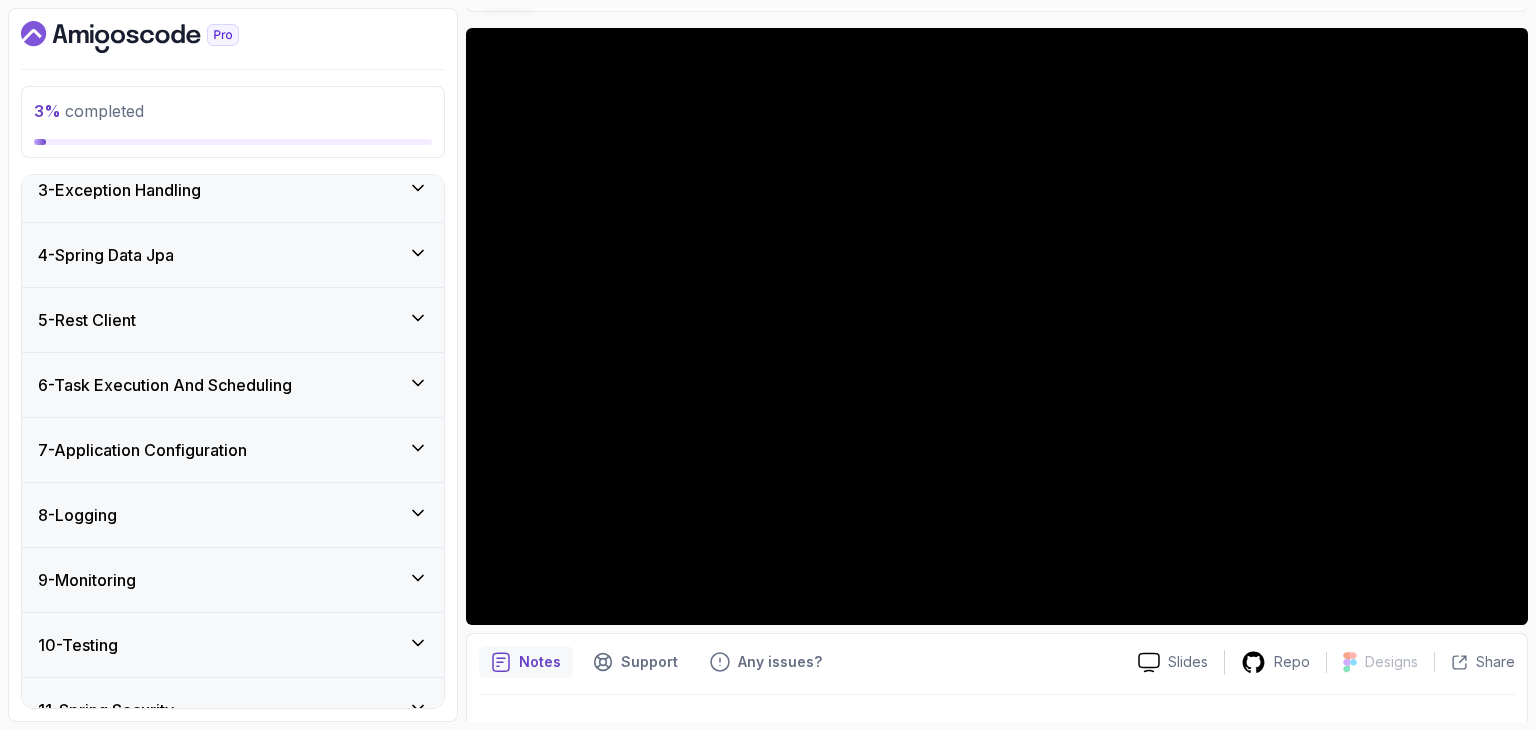 click on "Notes Support Any issues?" at bounding box center (800, 662) 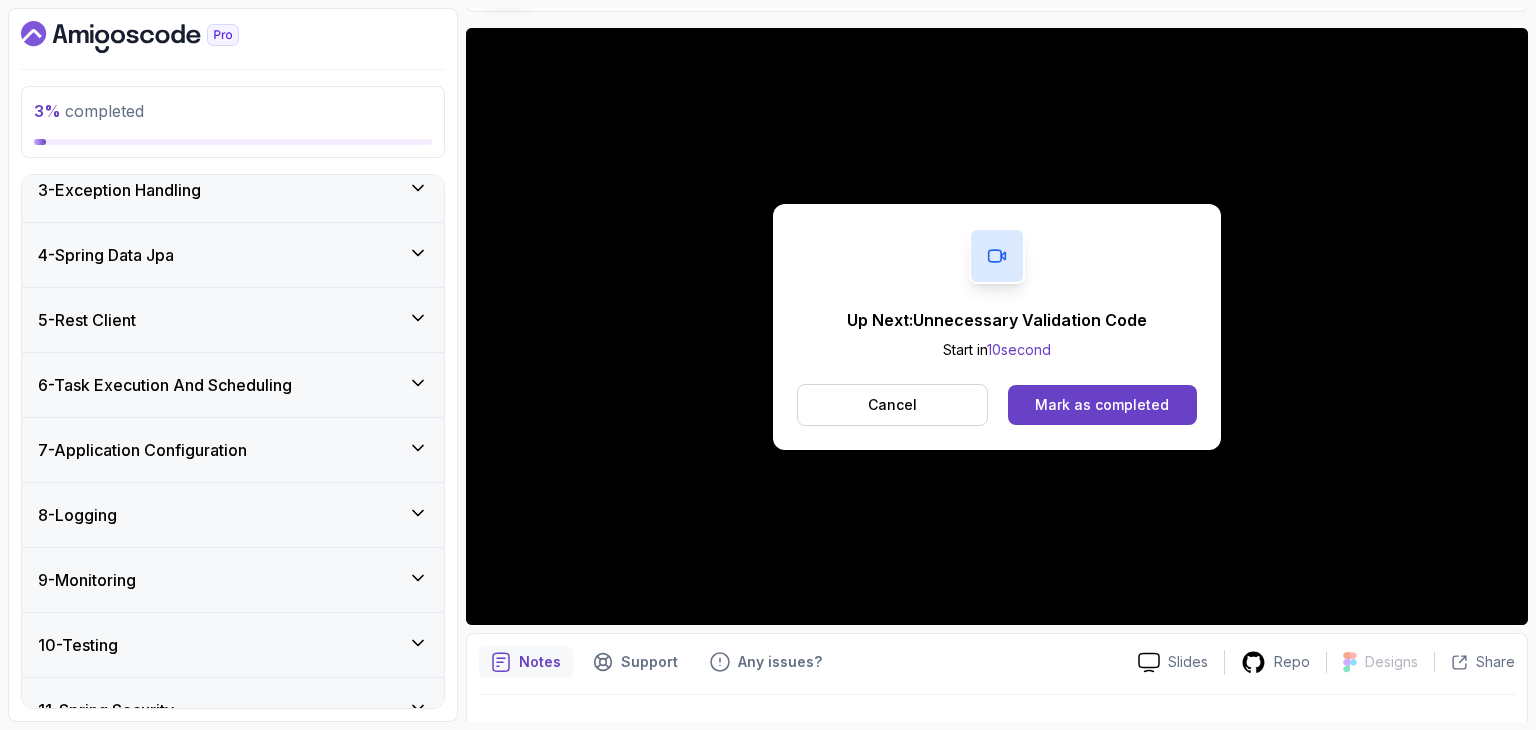 scroll, scrollTop: 0, scrollLeft: 0, axis: both 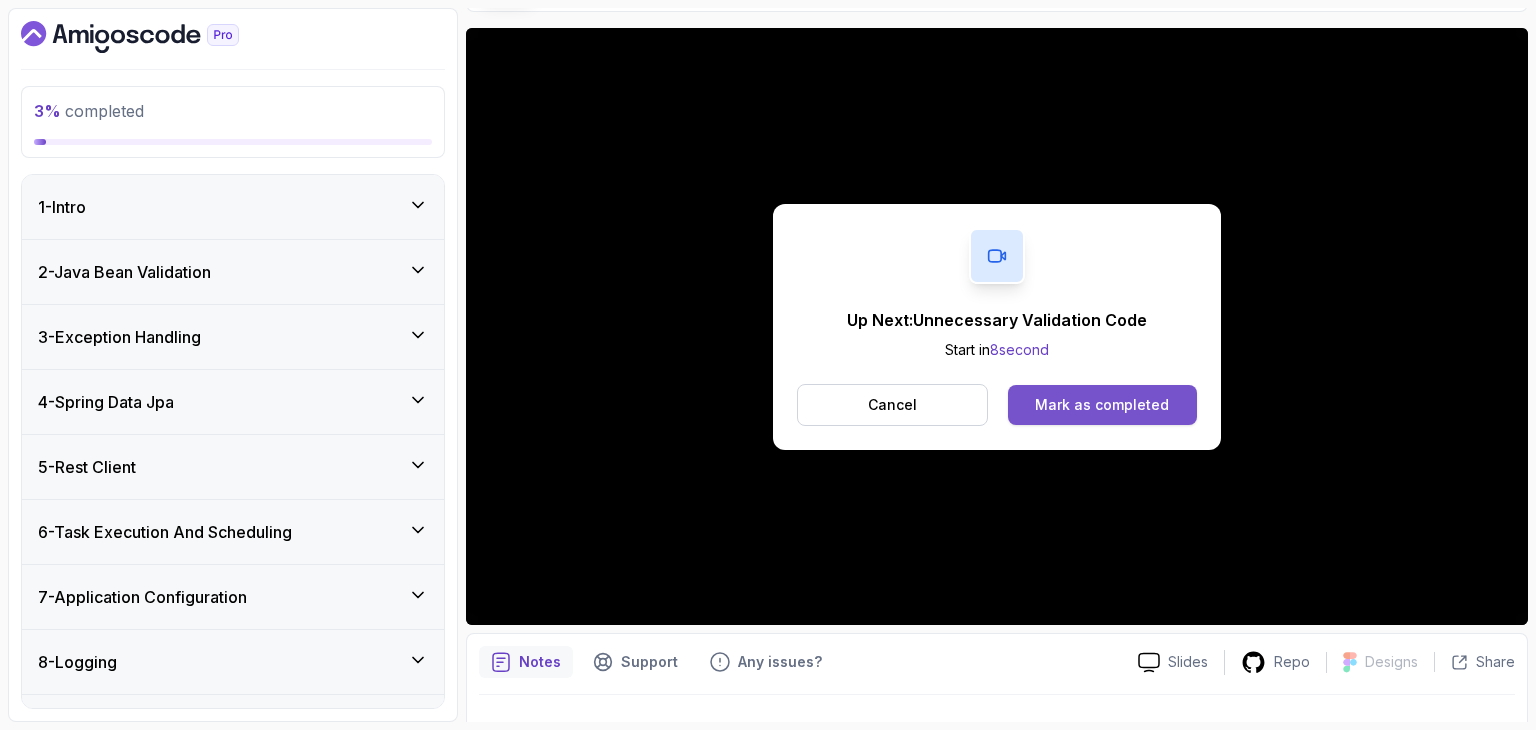 click on "Mark as completed" at bounding box center (1102, 405) 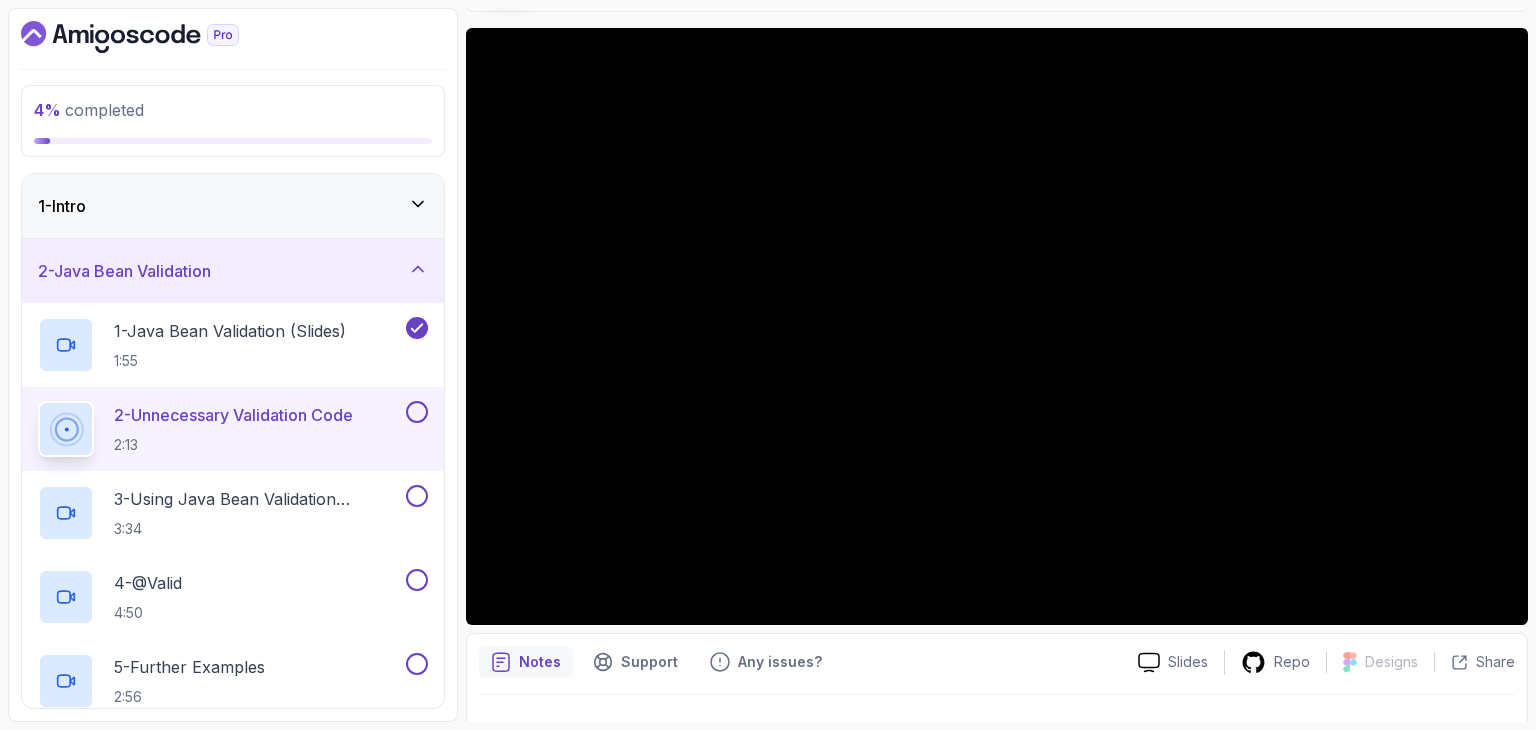 click 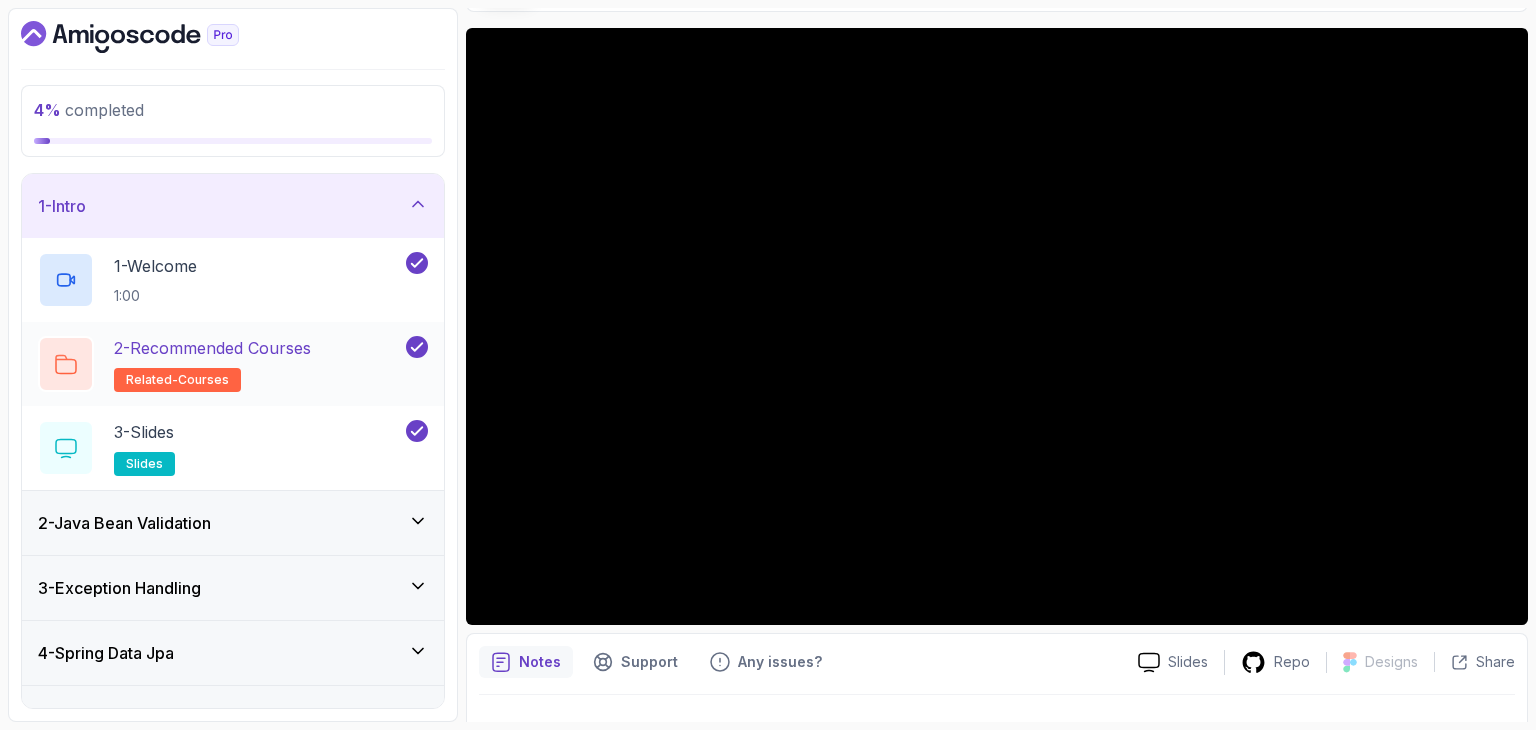 click on "2  -  Recommended Courses" at bounding box center (212, 348) 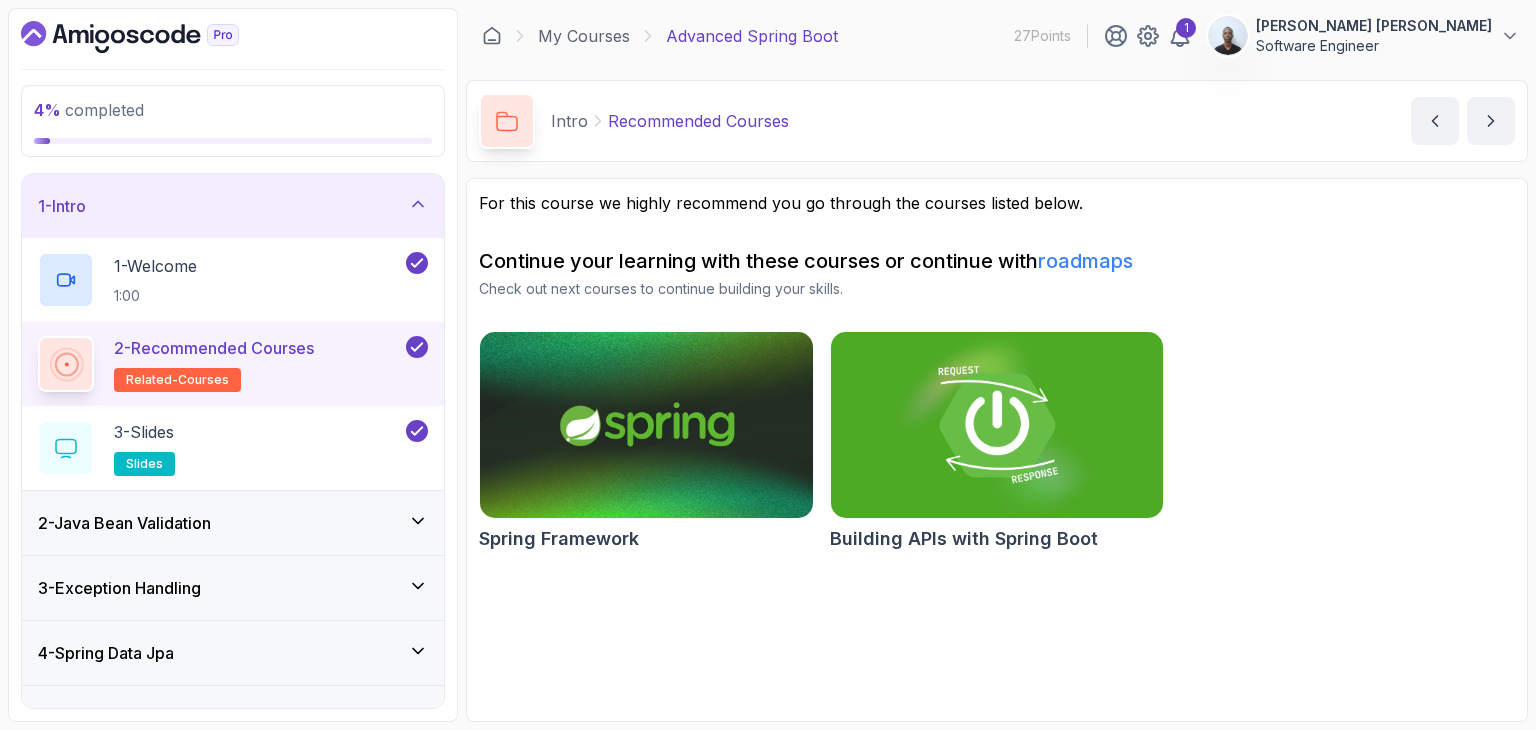 click at bounding box center [996, 425] 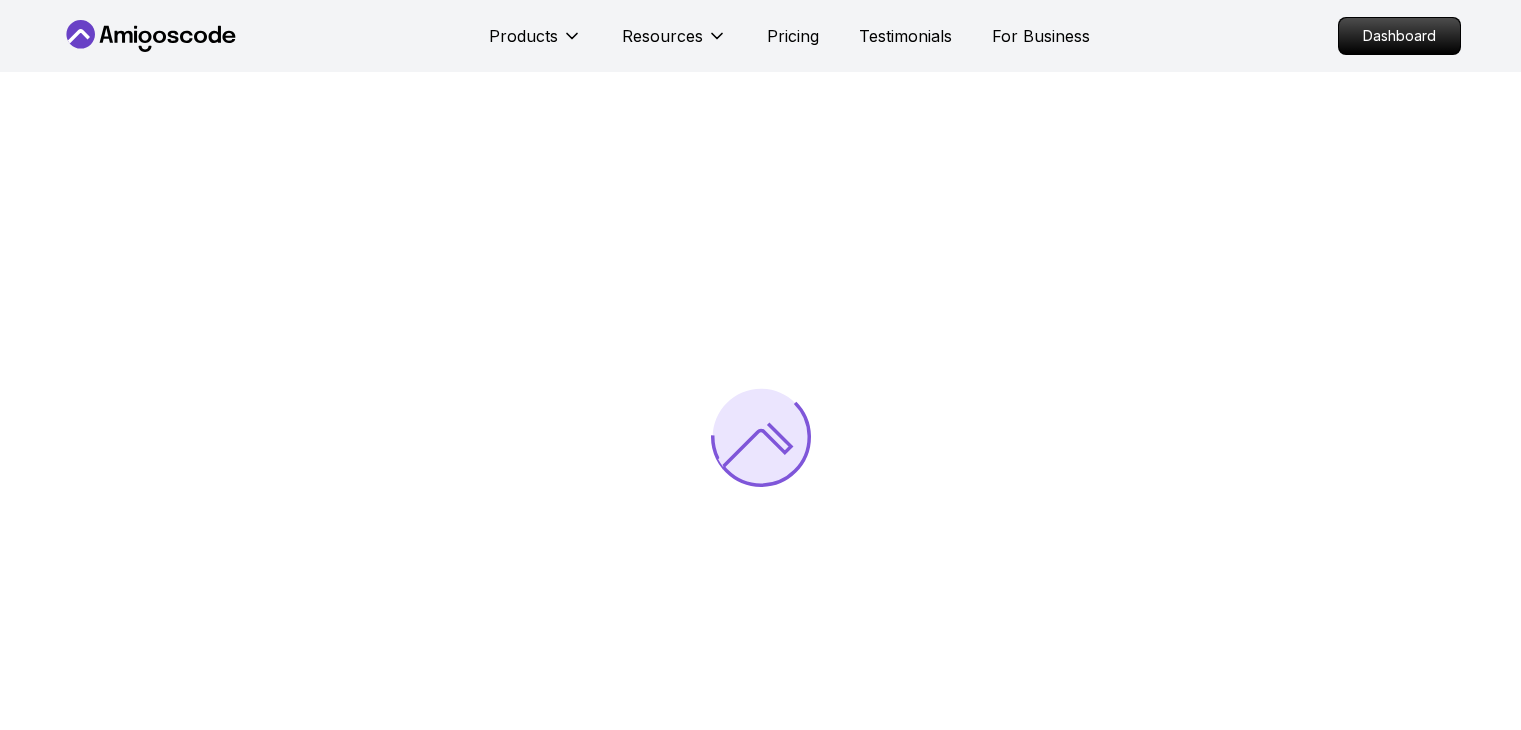 scroll, scrollTop: 0, scrollLeft: 0, axis: both 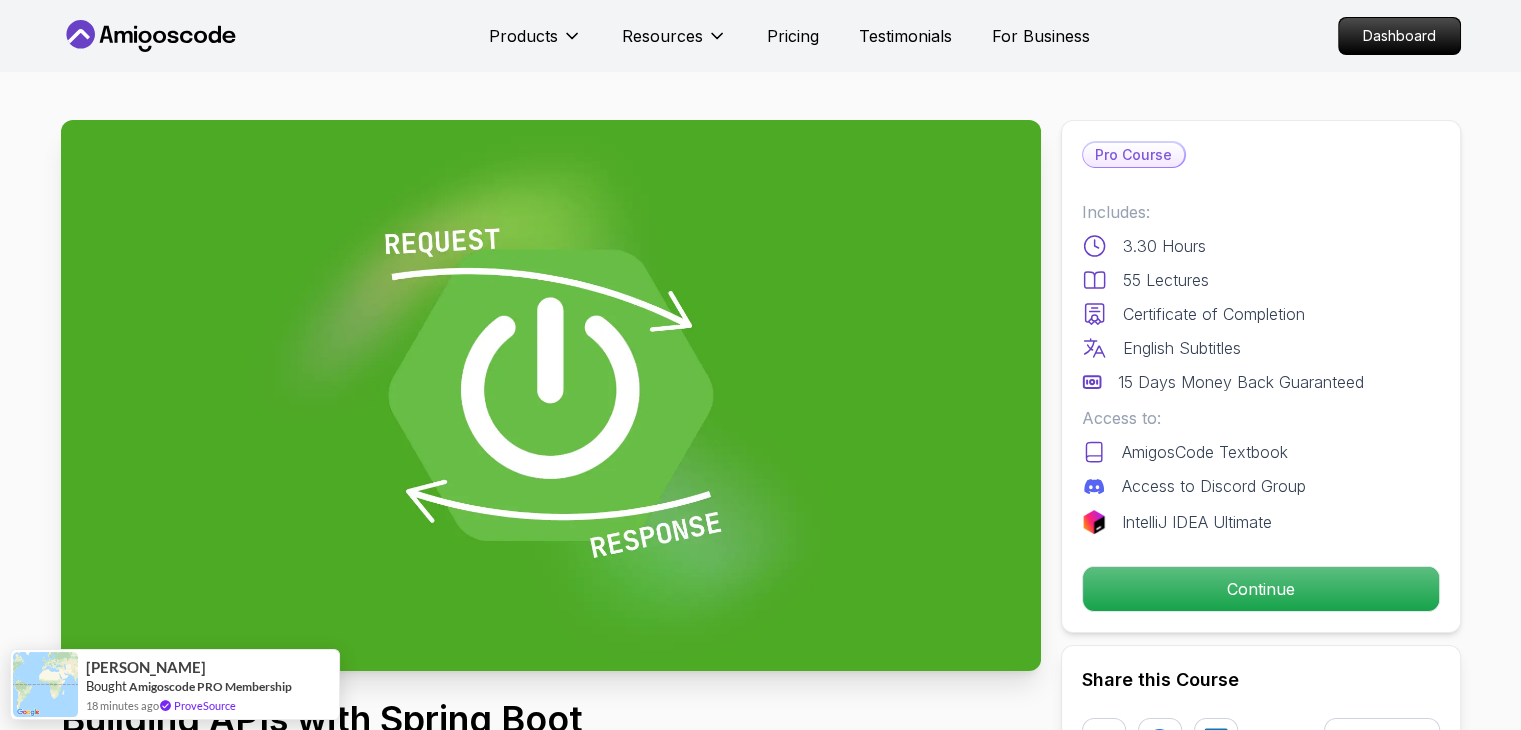 click on "Products Resources Pricing Testimonials For Business Dashboard Products Resources Pricing Testimonials For Business Dashboard Building APIs with Spring Boot Learn to build robust, scalable APIs with Spring Boot, mastering REST principles, JSON handling, and embedded server configuration. Mama Samba Braima Djalo  /   Instructor Pro Course Includes: 3.30 Hours 55 Lectures Certificate of Completion English Subtitles 15 Days Money Back Guaranteed Access to: AmigosCode Textbook Access to Discord Group IntelliJ IDEA Ultimate Continue Share this Course or Copy link Got a Team of 5 or More? With one subscription, give your entire team access to all courses and features. Check our Business Plan Mama Samba Braima Djalo  /   Instructor What you will learn java spring spring-boot spring-data-jpa spring-security docker postgres h2 API Fundamentals - Master the foundations of building APIs, including REST principles and Spring MVC. Embedded Web Servers - Configure and use embedded servers like Tomcat for hosting your APIs." at bounding box center [760, 3994] 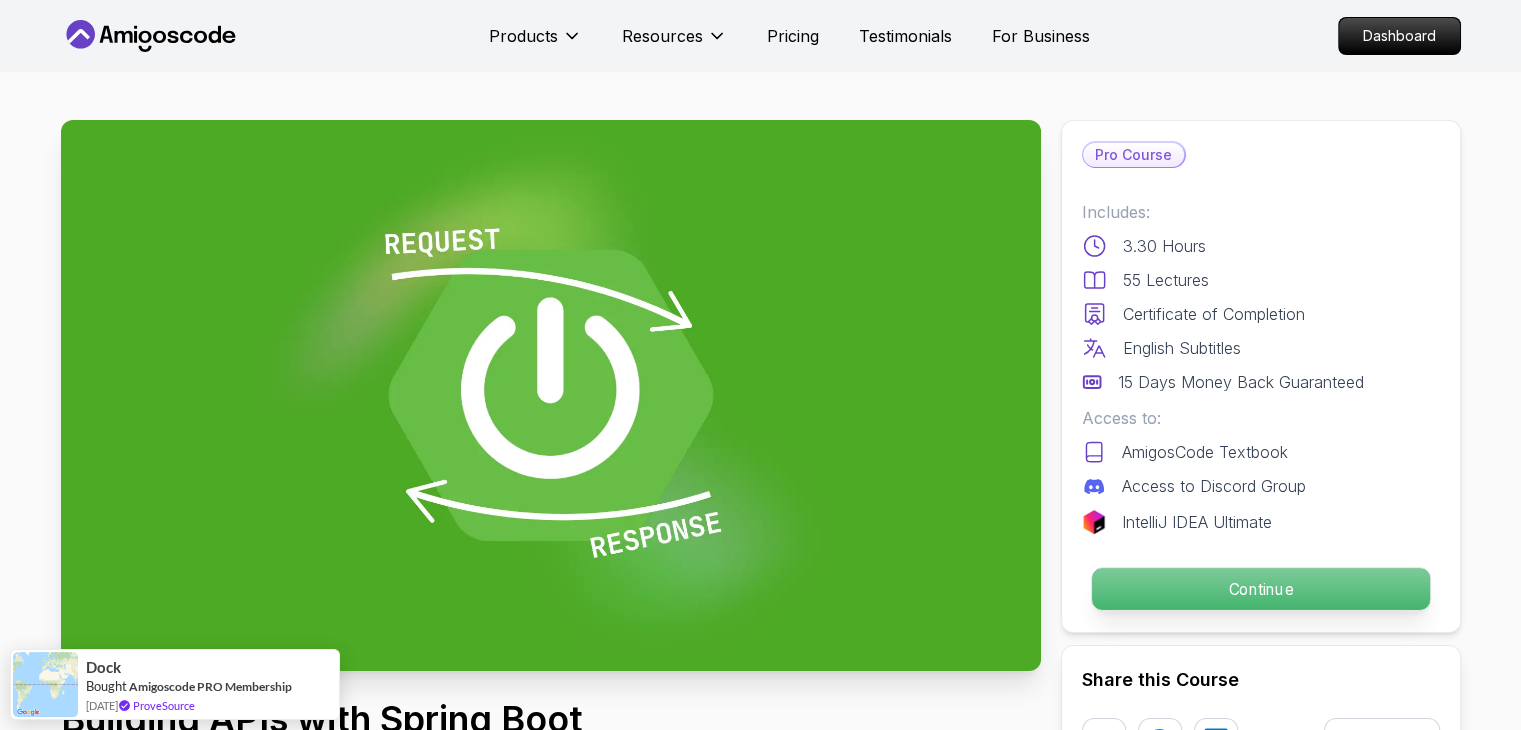 click on "Continue" at bounding box center [1260, 589] 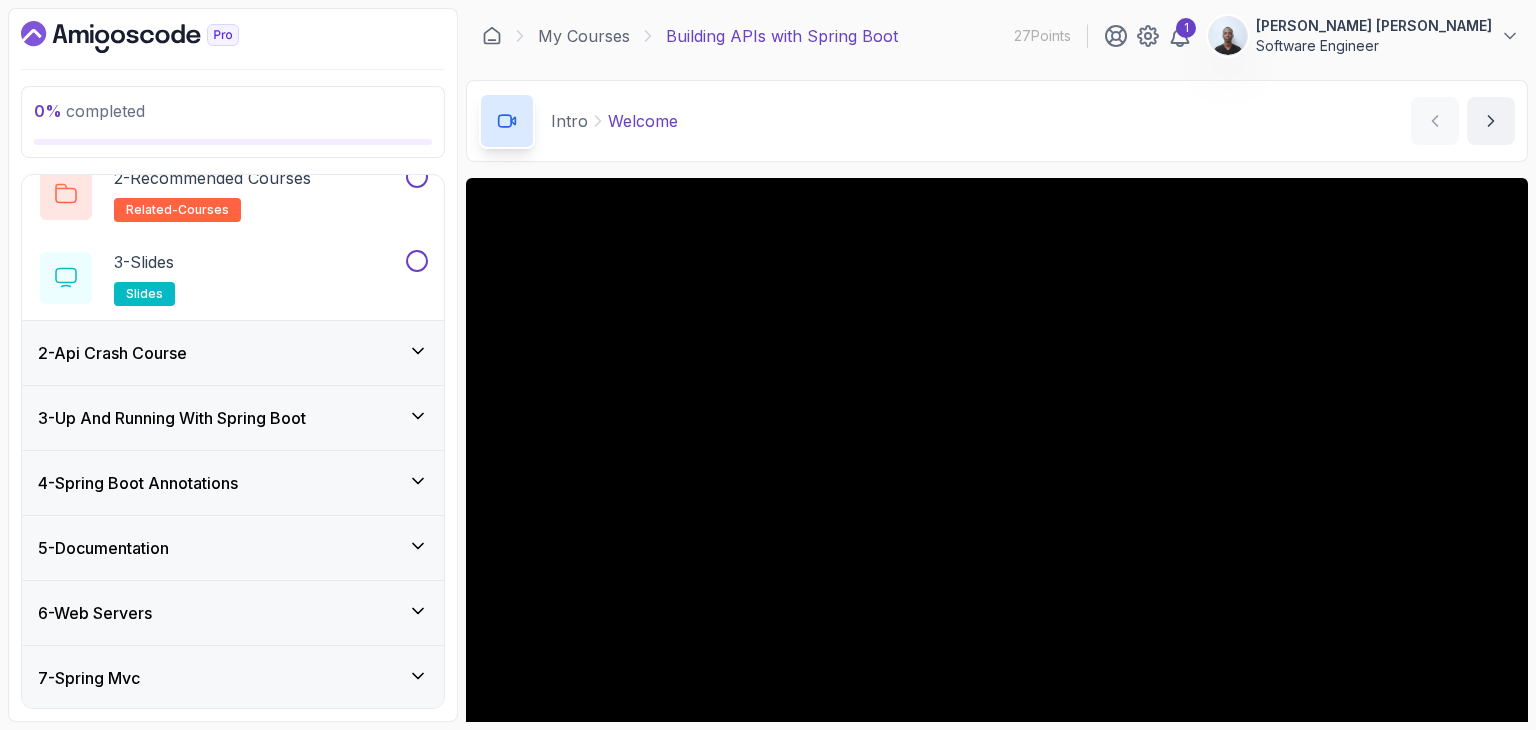 scroll, scrollTop: 364, scrollLeft: 0, axis: vertical 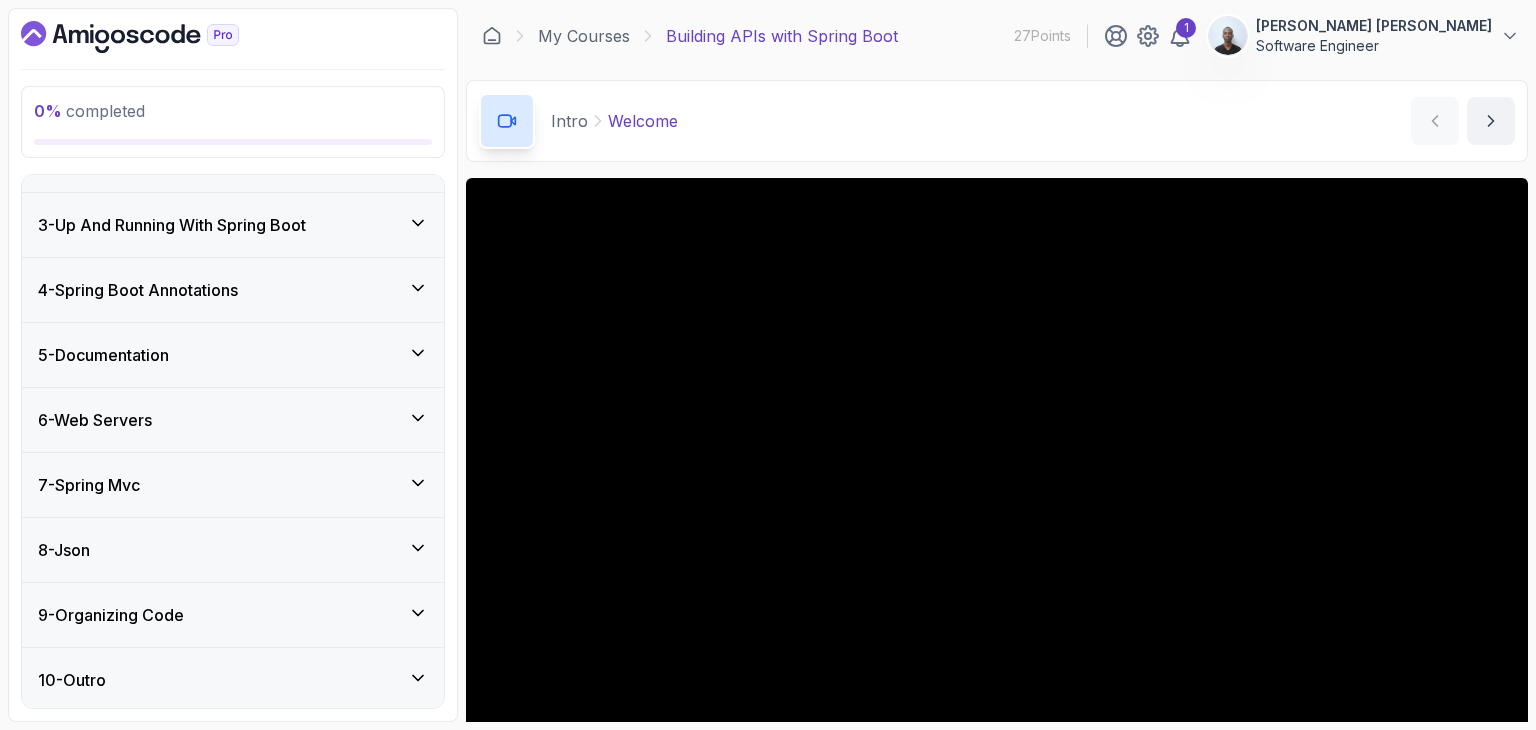click on "10  -  Outro" at bounding box center (233, 680) 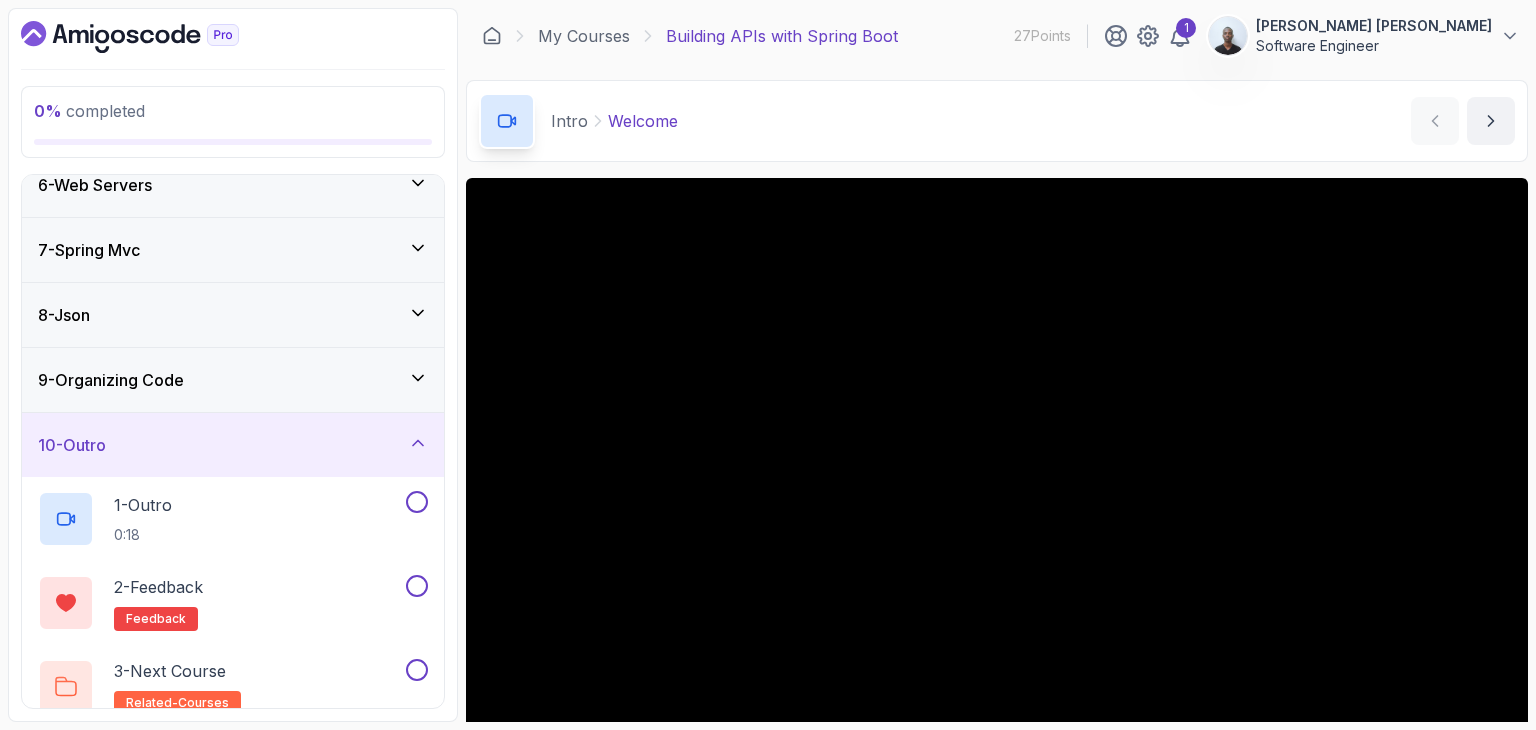scroll, scrollTop: 353, scrollLeft: 0, axis: vertical 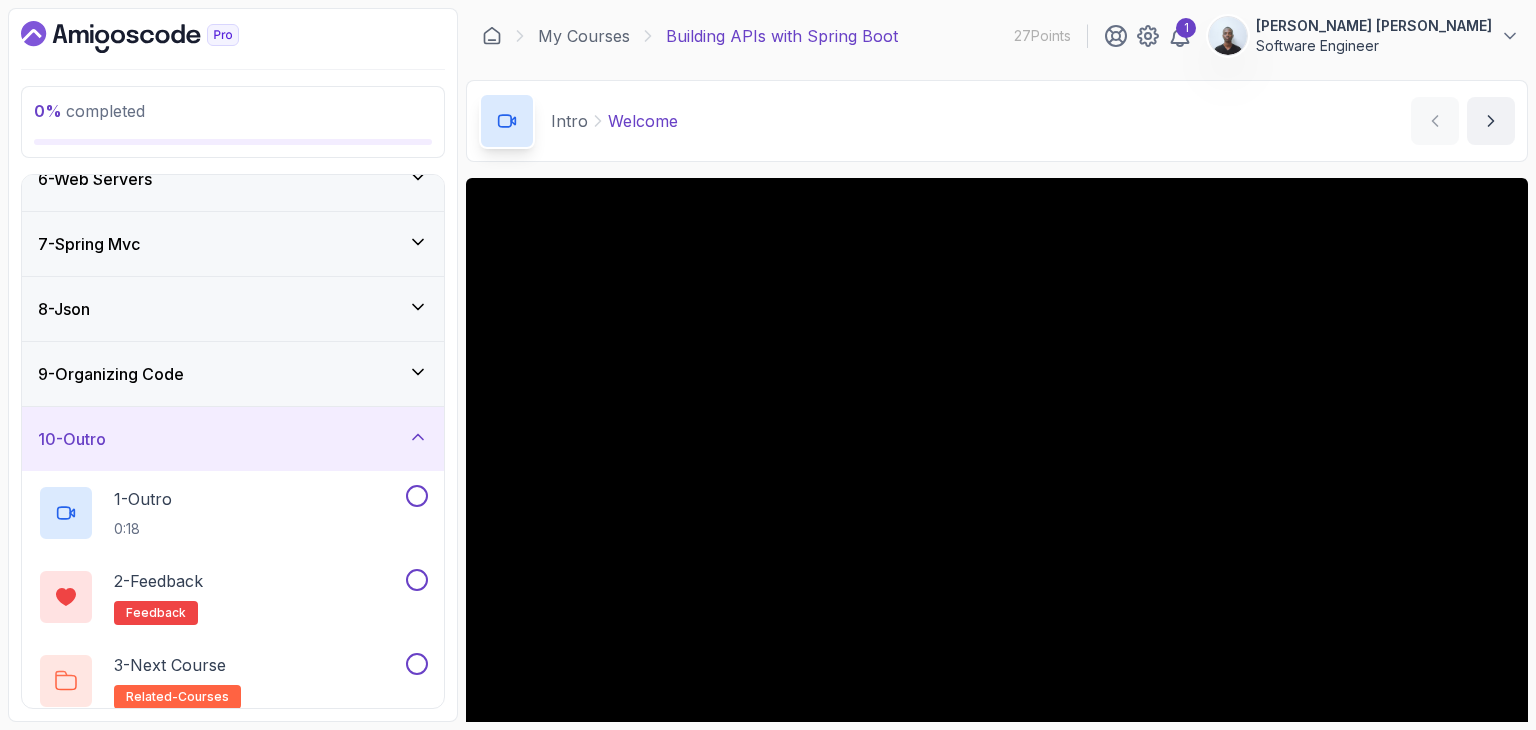 click on "10  -  Outro" at bounding box center (233, 439) 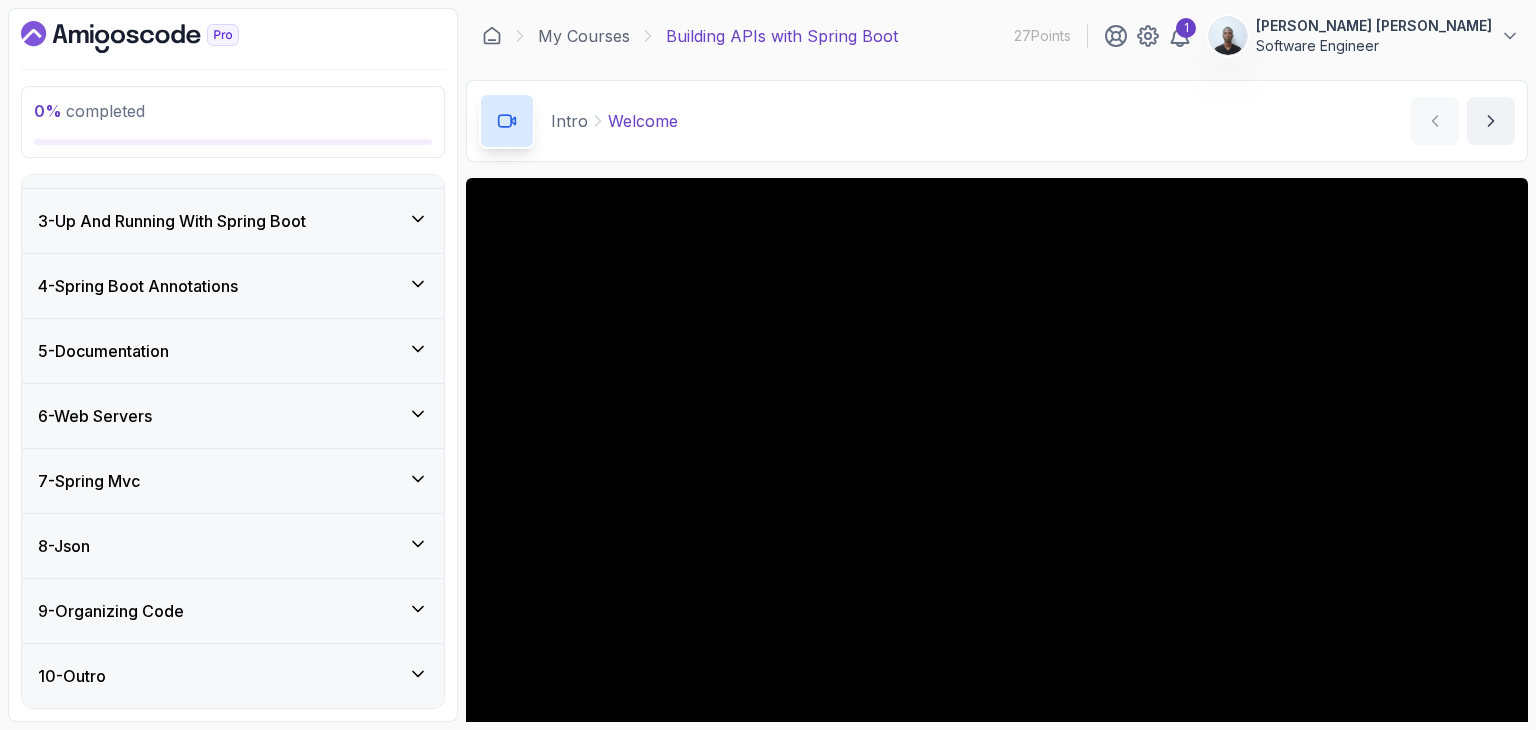 scroll, scrollTop: 113, scrollLeft: 0, axis: vertical 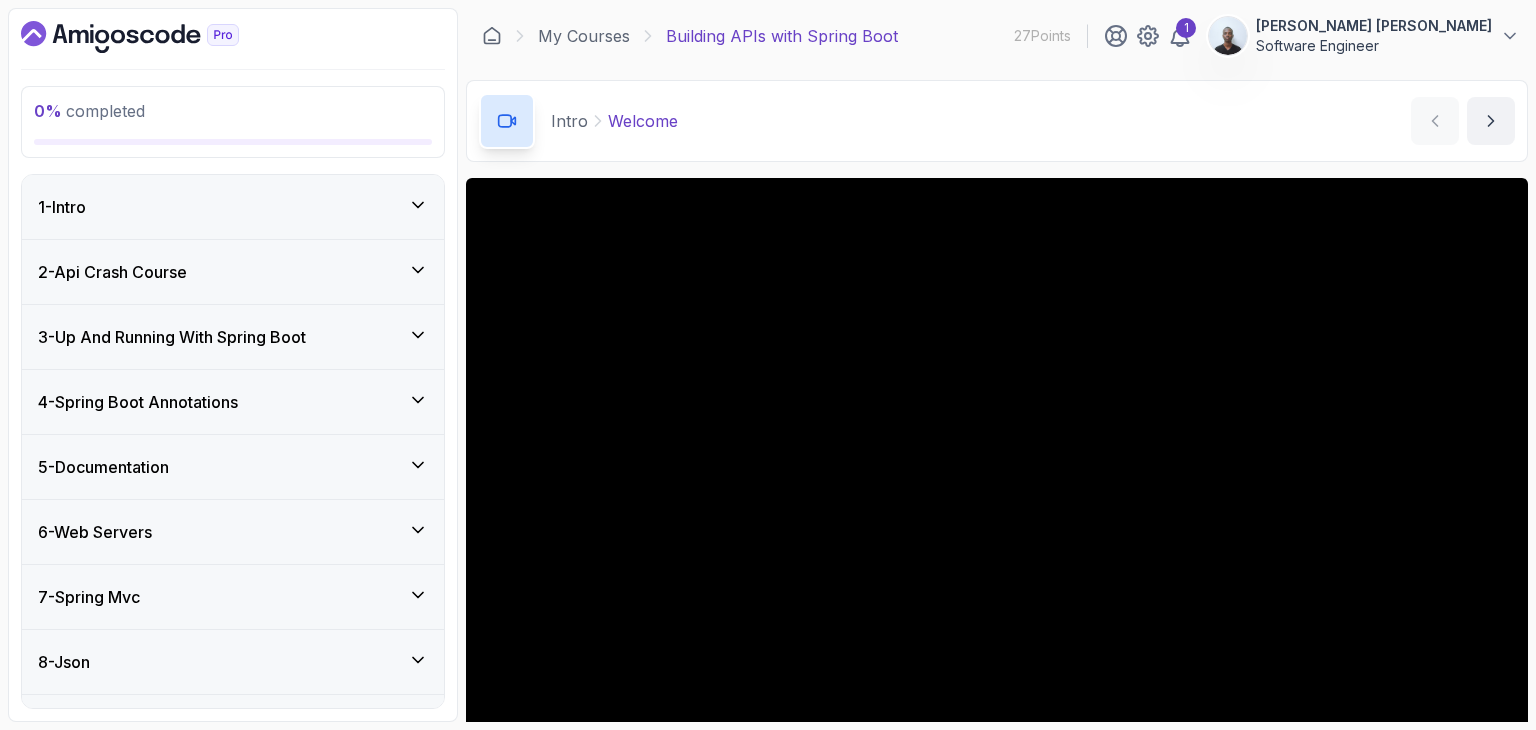 click on "1  -  Intro" at bounding box center [233, 207] 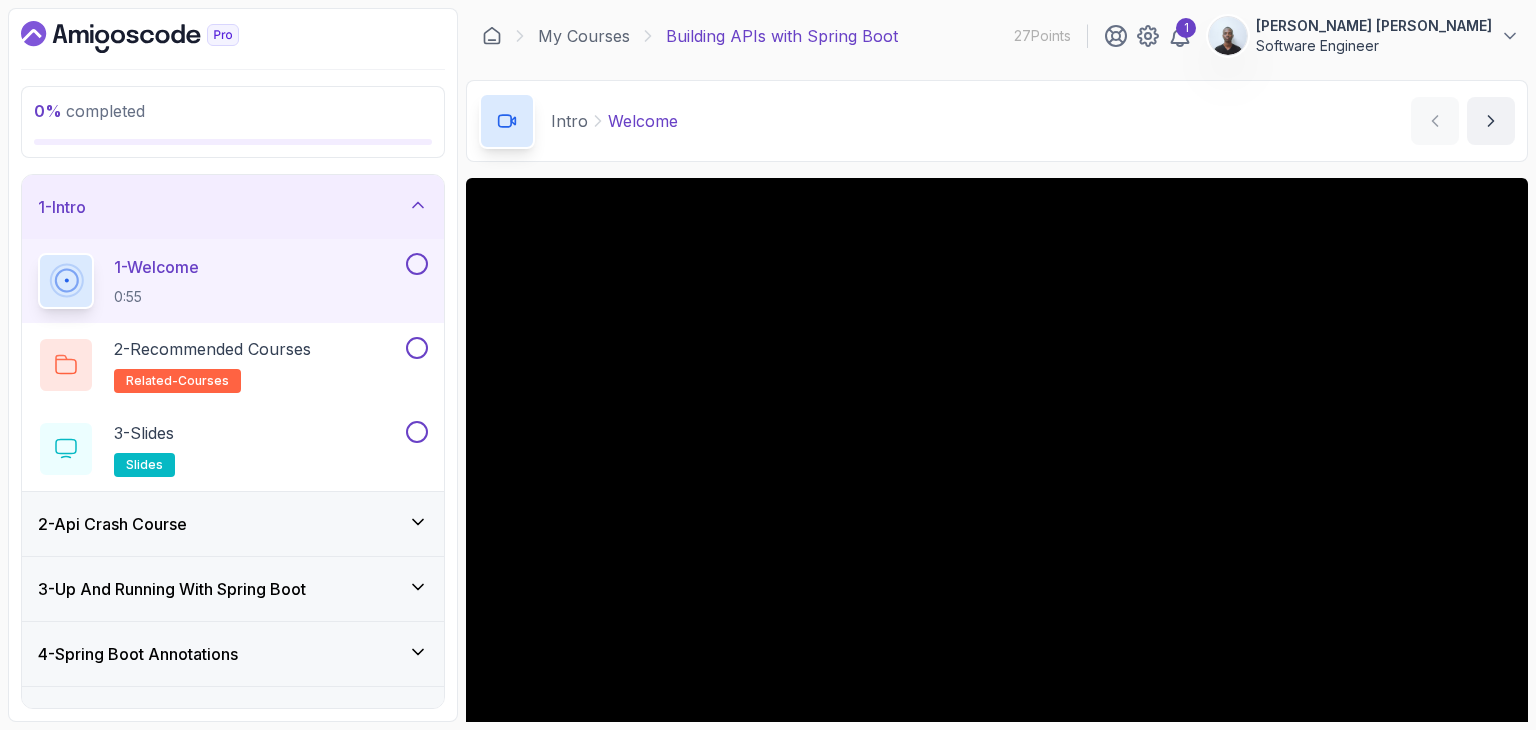 click on "1  -  Welcome 0:55" at bounding box center [220, 281] 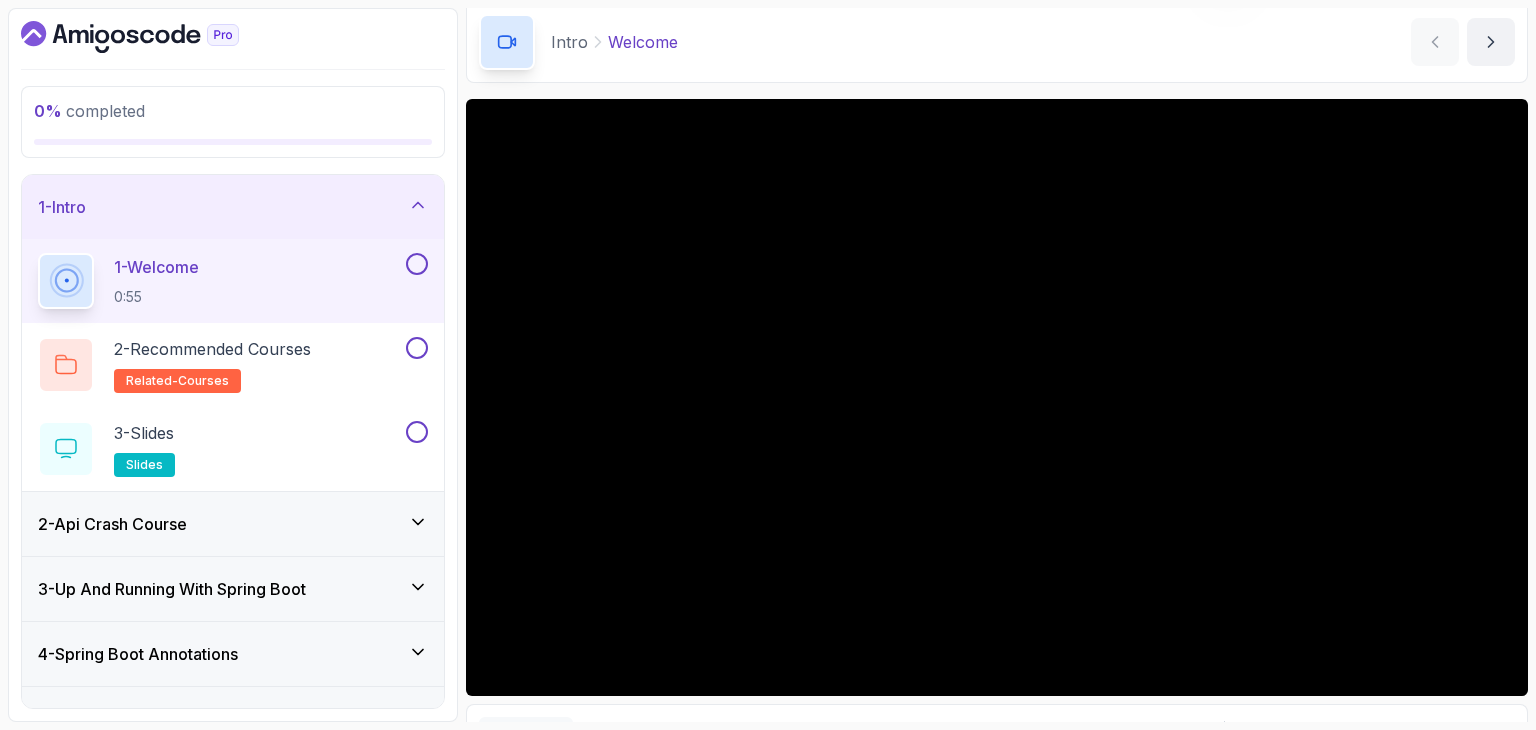 scroll, scrollTop: 192, scrollLeft: 0, axis: vertical 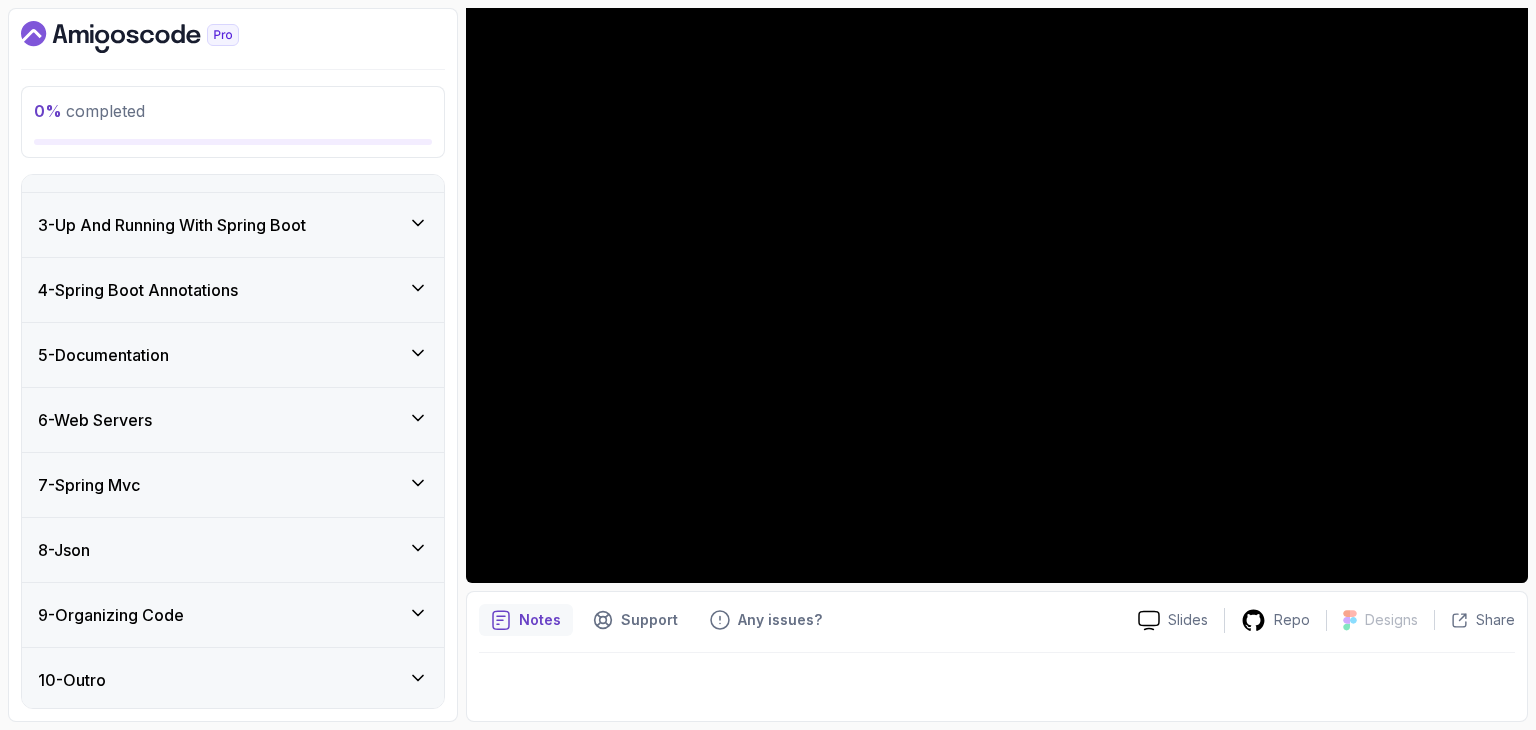 click on "9  -  Organizing Code" at bounding box center [233, 615] 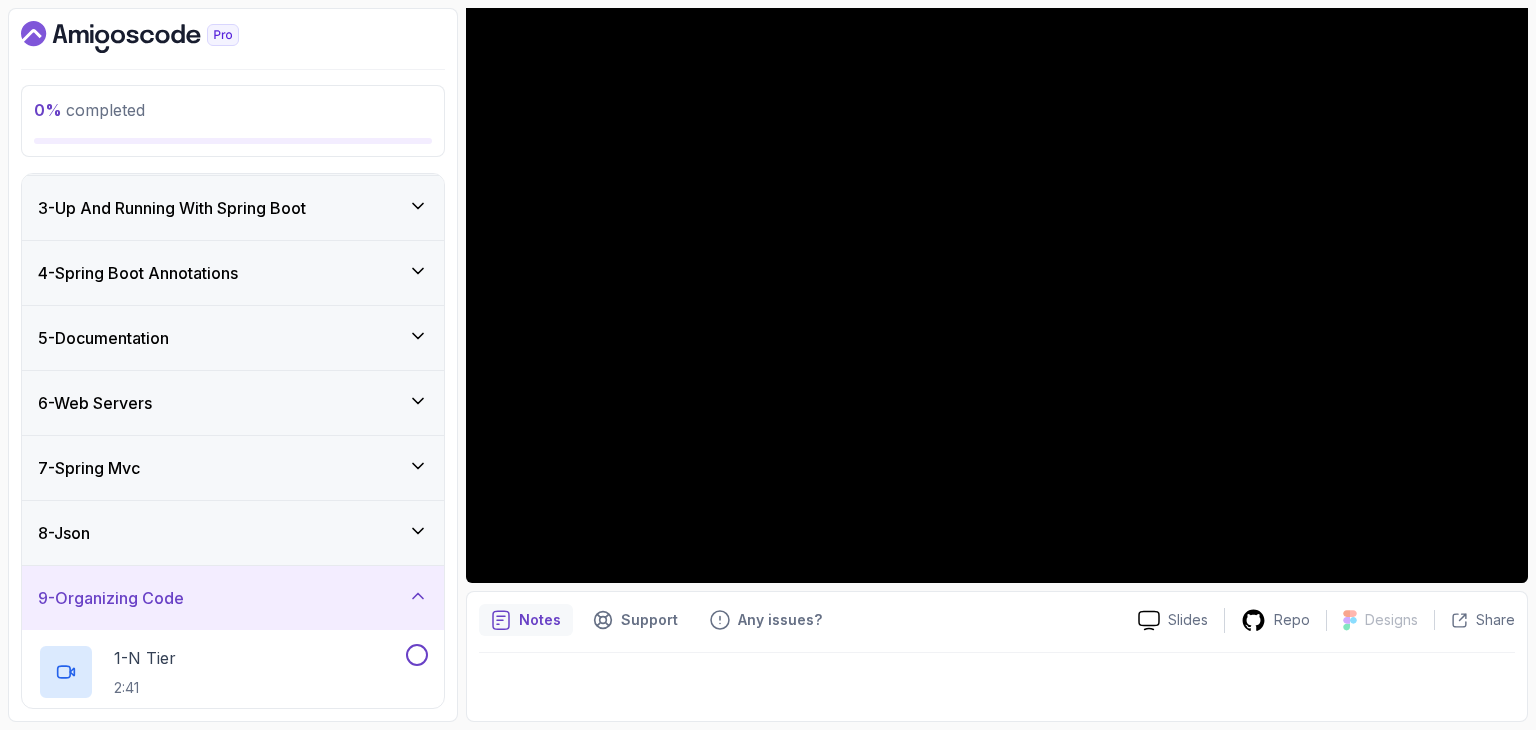 scroll, scrollTop: 112, scrollLeft: 0, axis: vertical 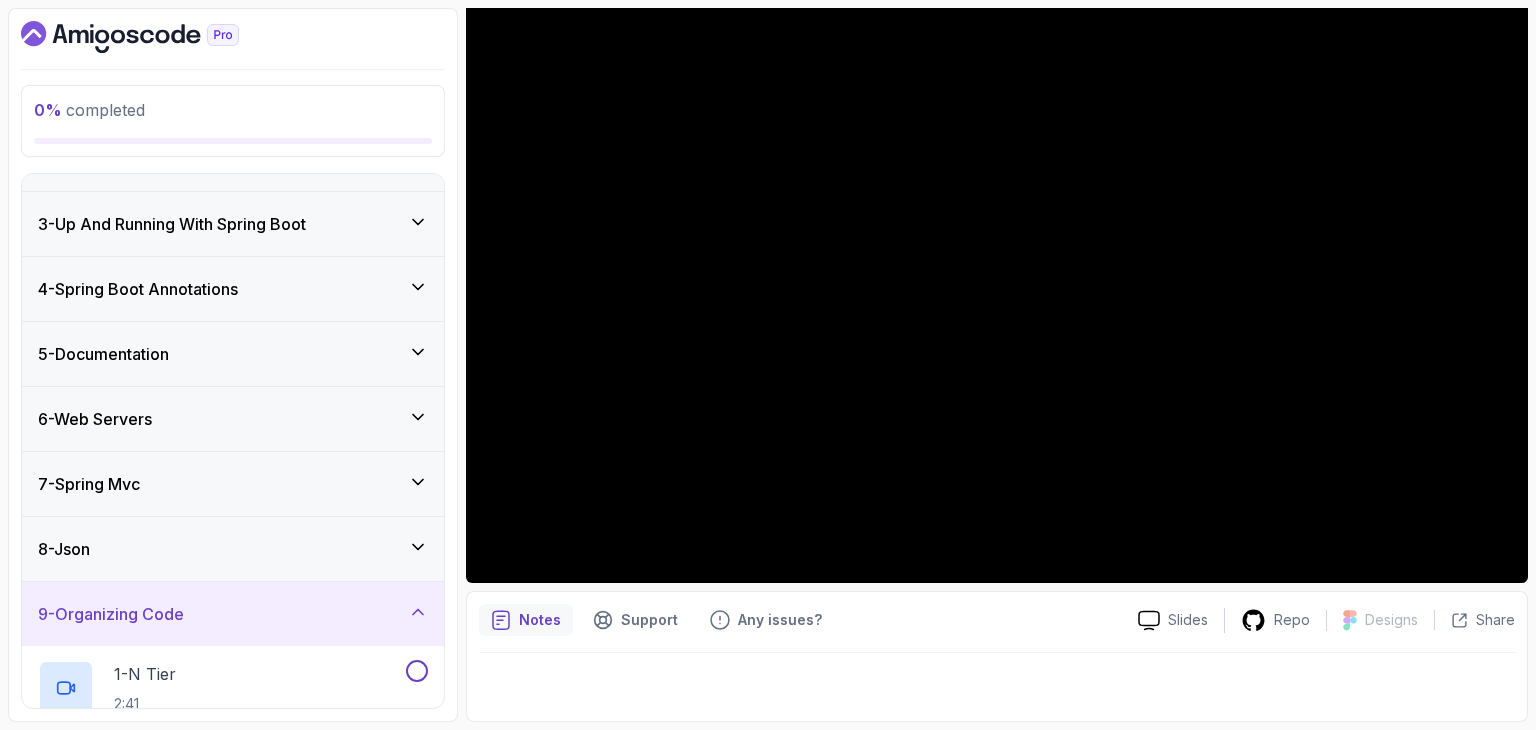 click on "9  -  Organizing Code" at bounding box center (233, 614) 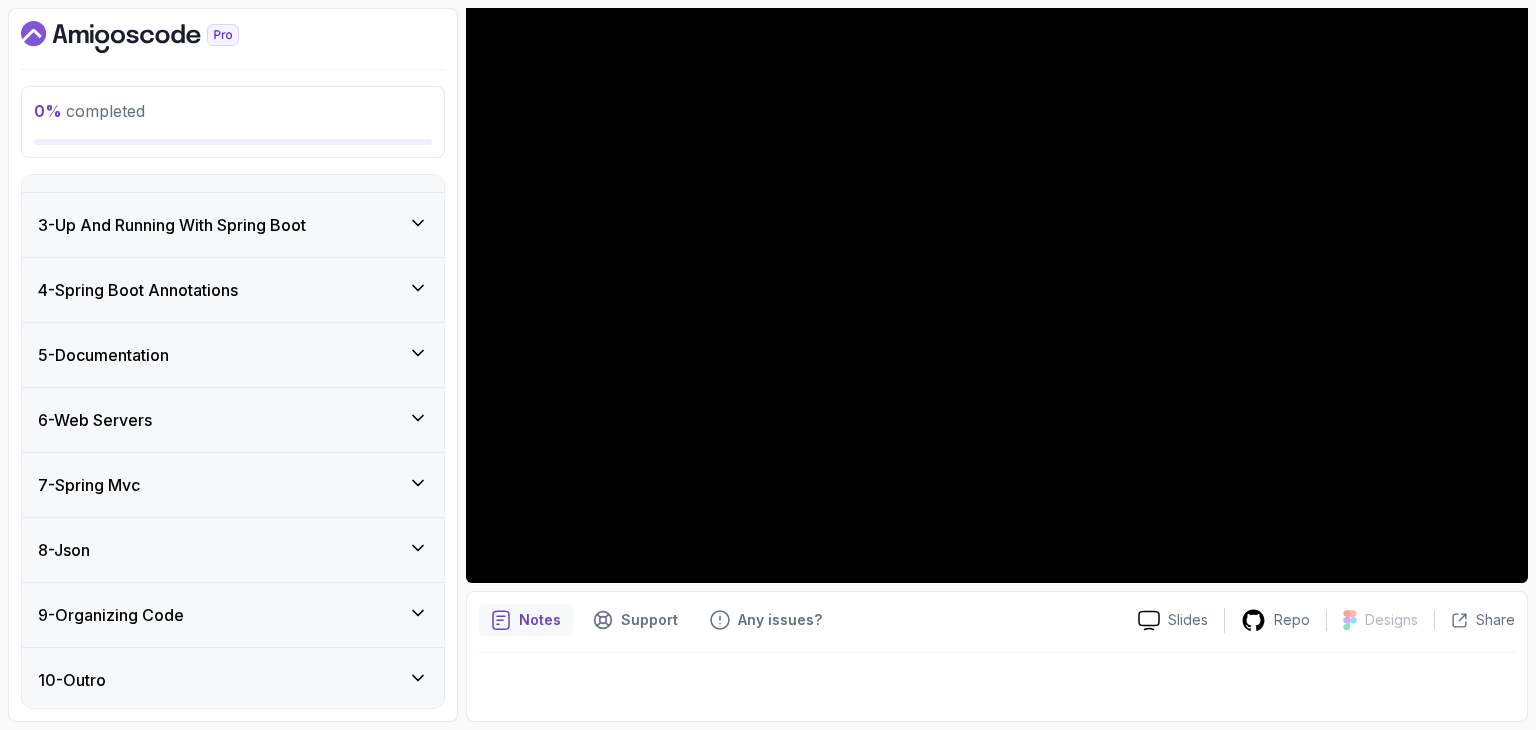 click on "6  -  Web Servers" at bounding box center [233, 420] 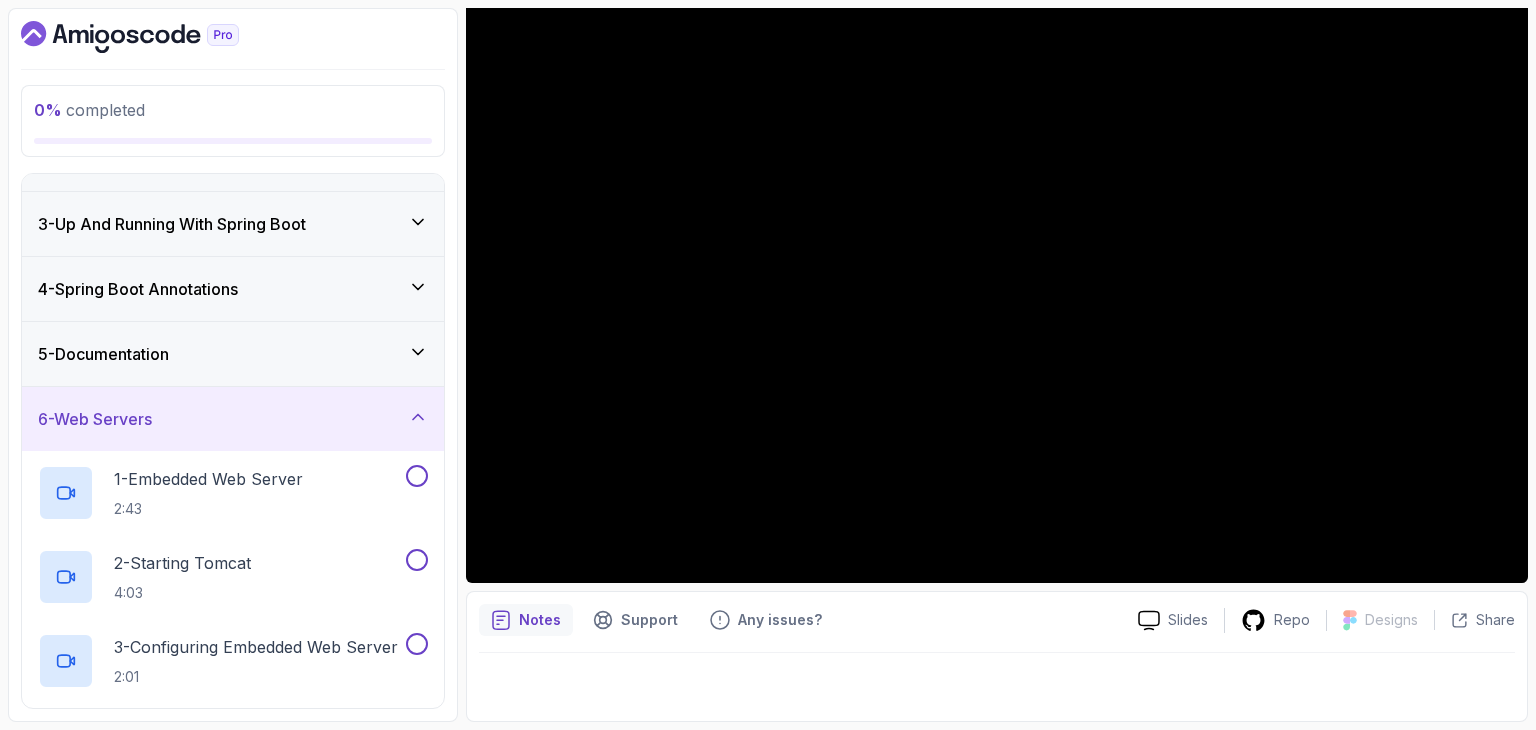 click on "6  -  Web Servers" at bounding box center (233, 419) 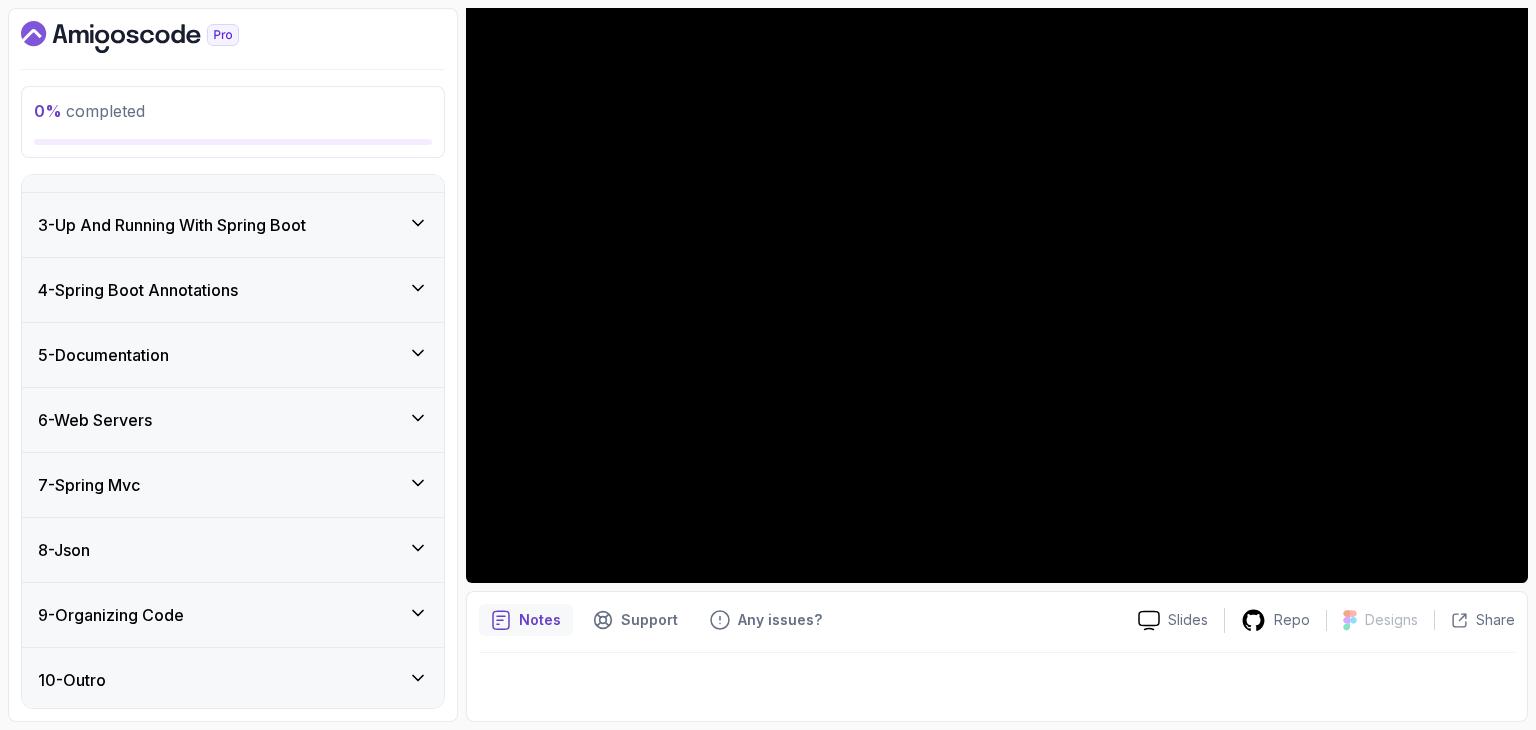 click on "5  -  Documentation" at bounding box center [233, 355] 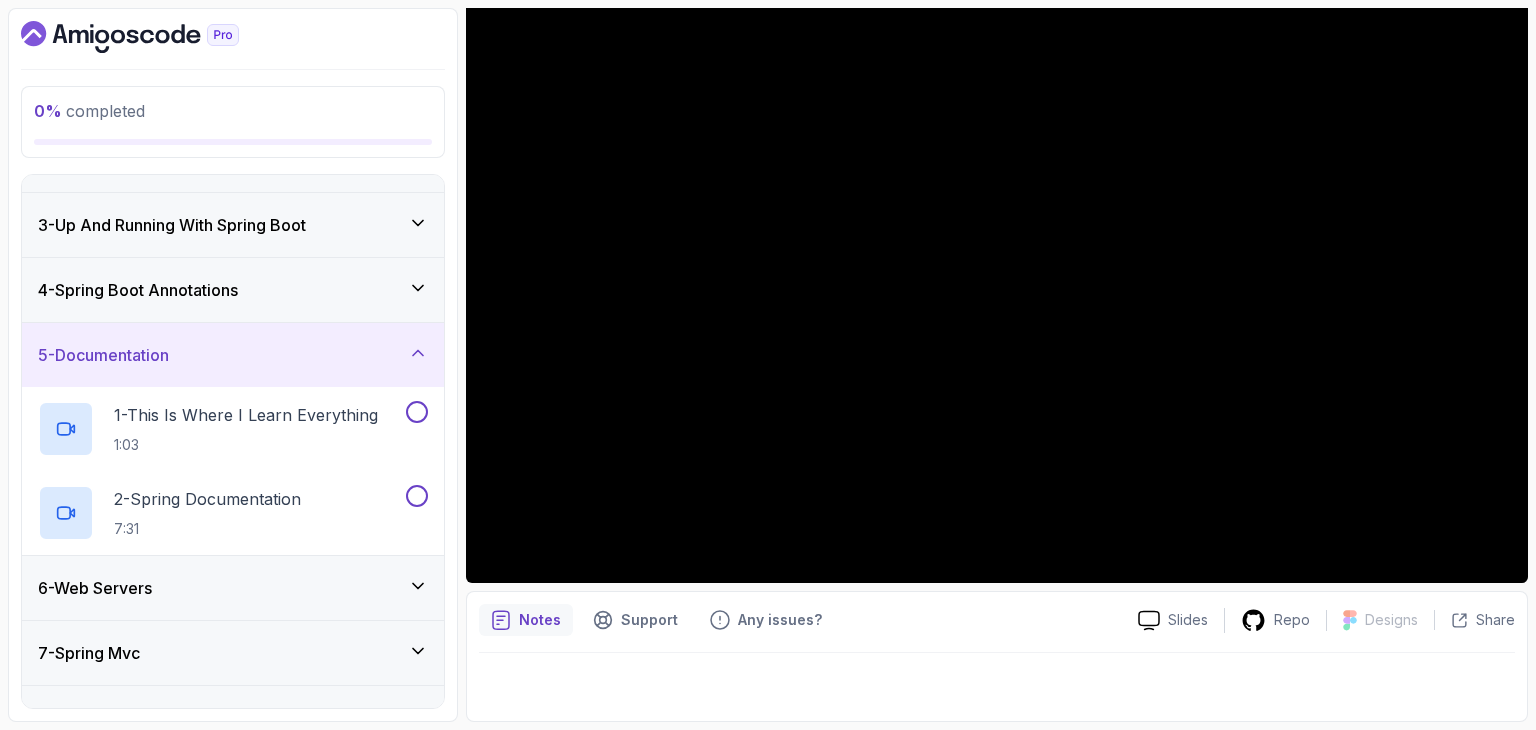 click on "5  -  Documentation" at bounding box center [233, 355] 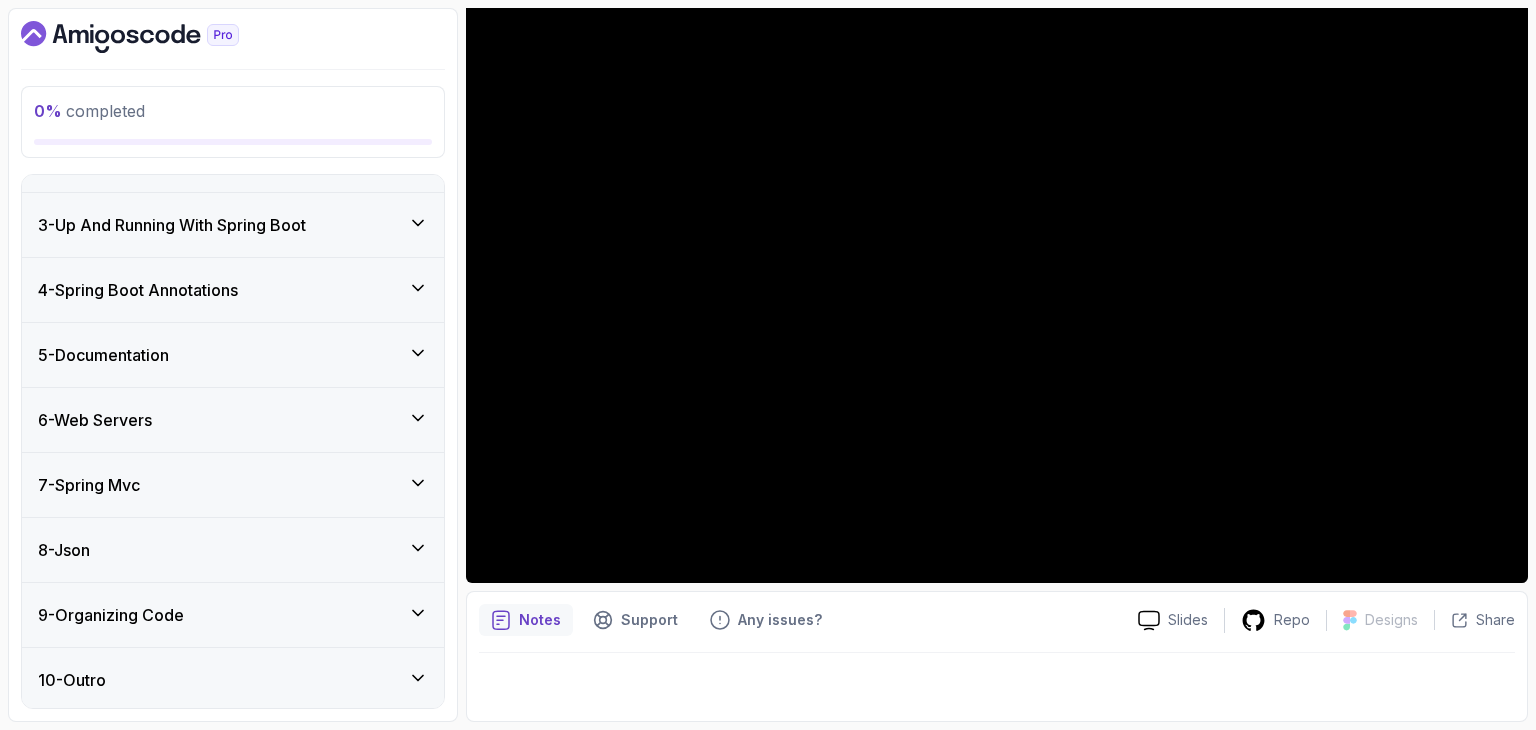 click on "5  -  Documentation" at bounding box center [233, 355] 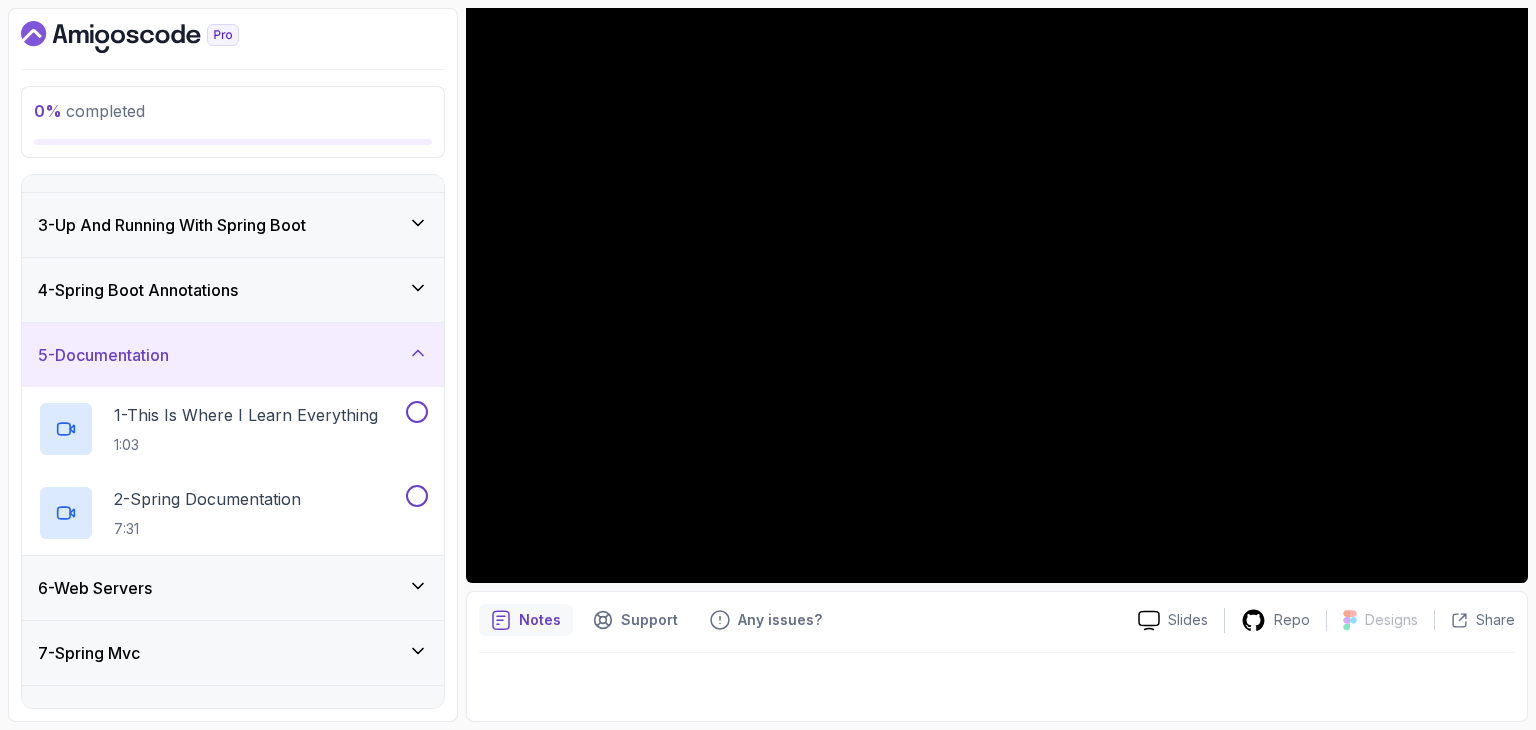 click on "5  -  Documentation" at bounding box center (233, 355) 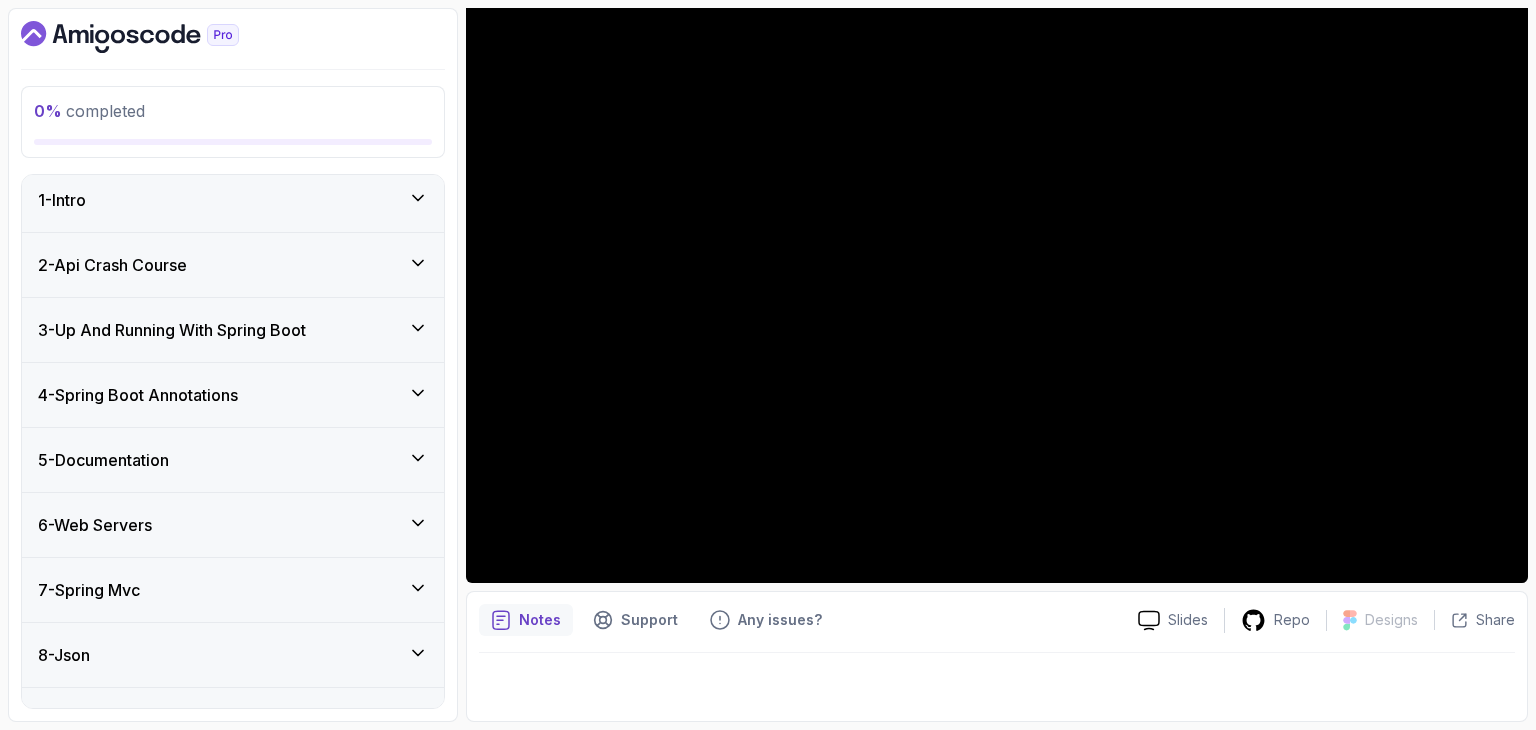 scroll, scrollTop: 0, scrollLeft: 0, axis: both 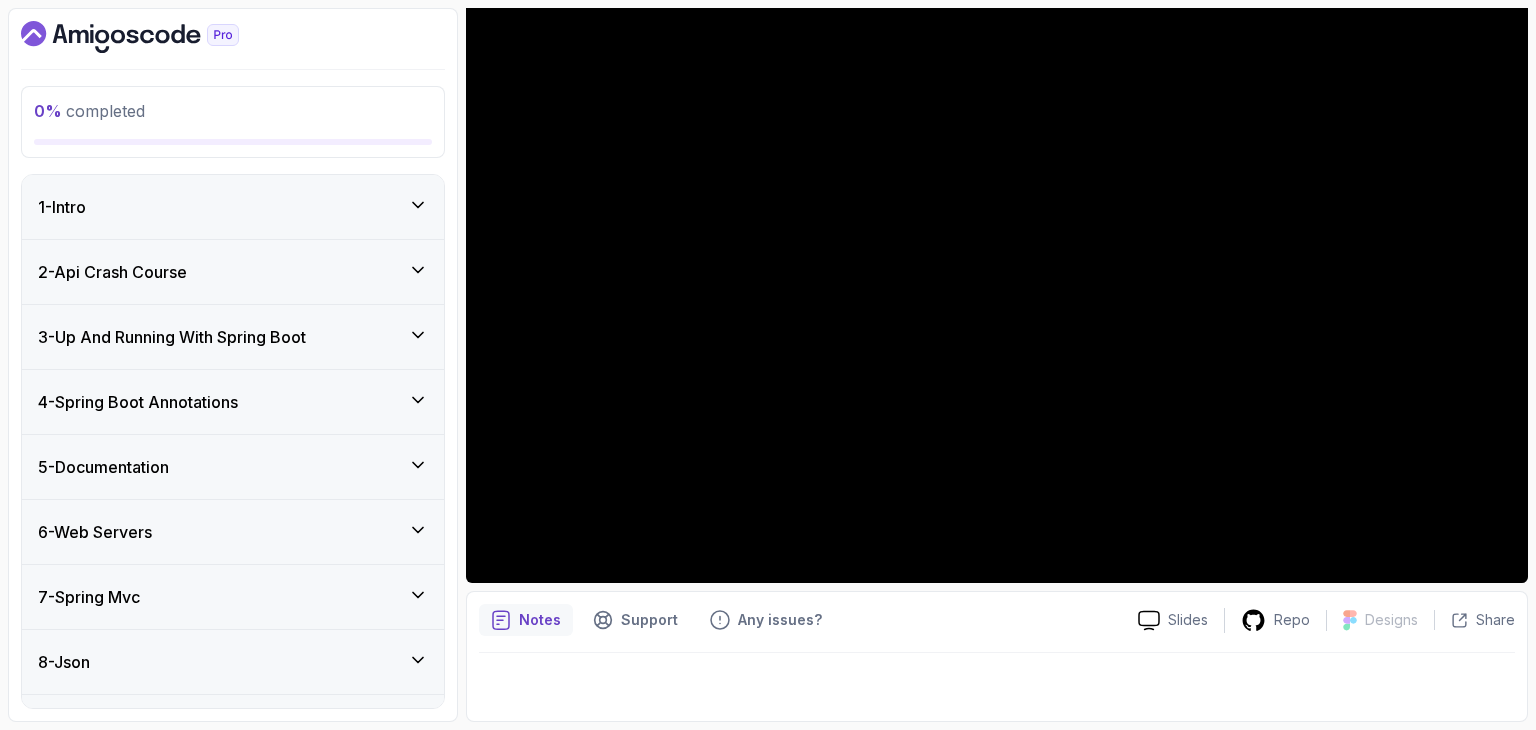 click on "1  -  Intro" at bounding box center [233, 207] 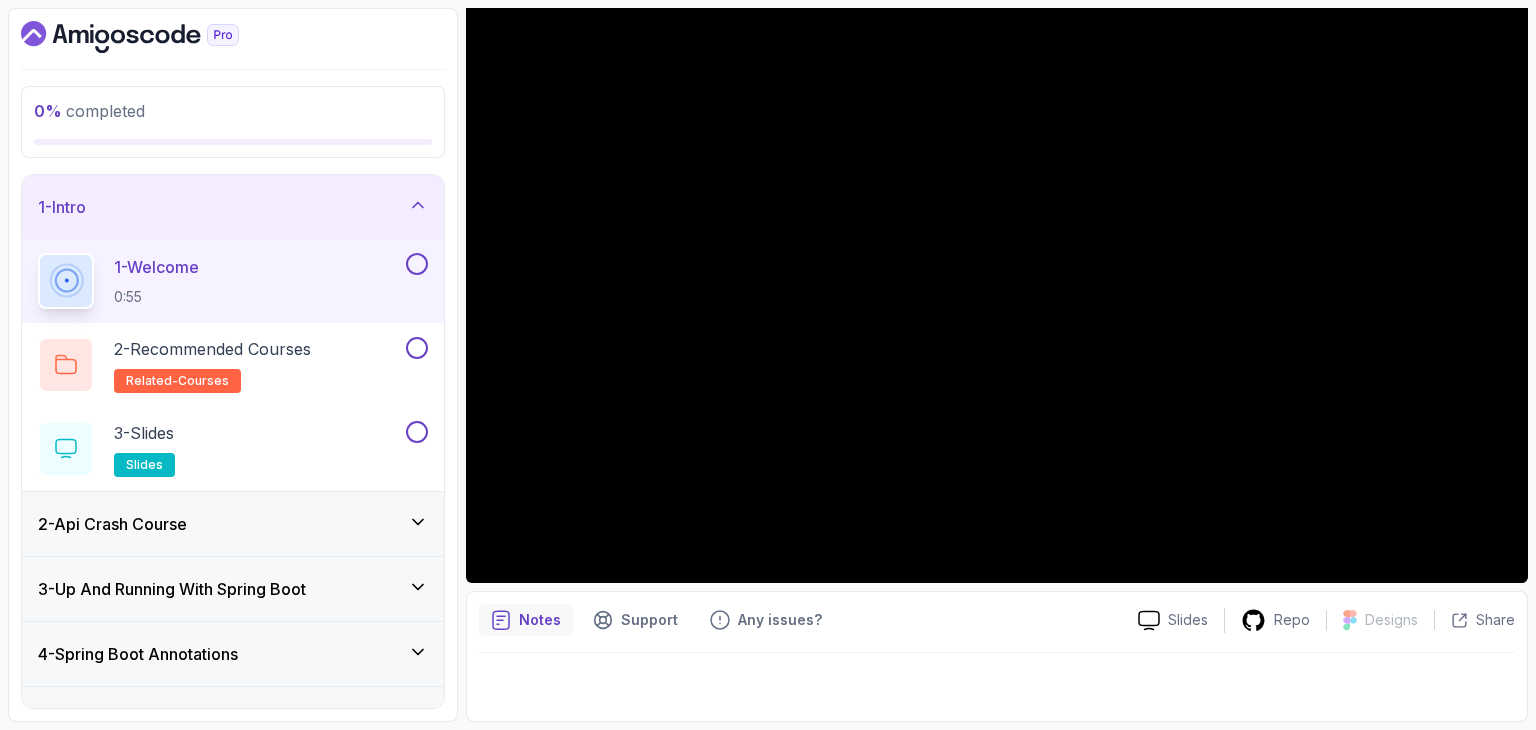 scroll, scrollTop: 92, scrollLeft: 0, axis: vertical 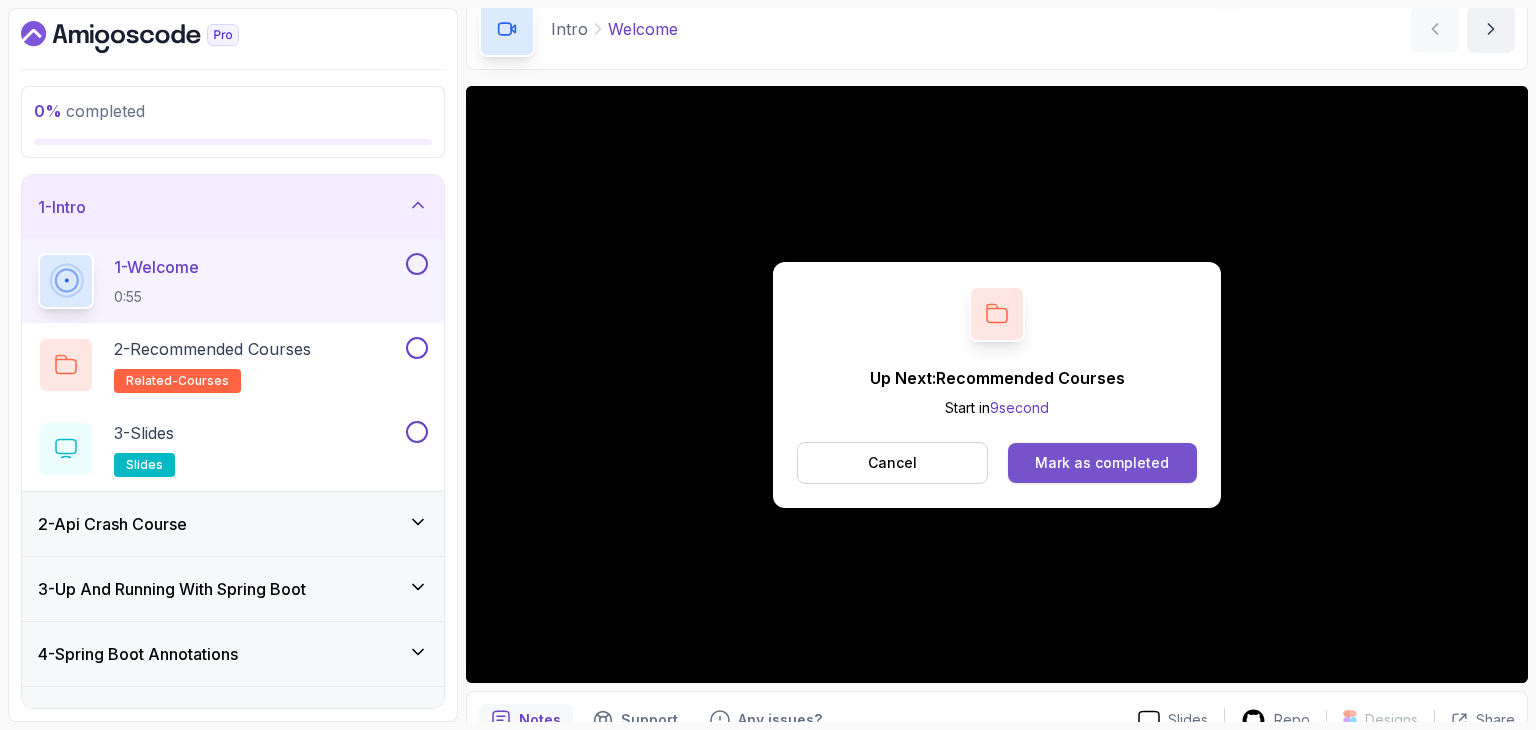 click on "Mark as completed" at bounding box center (1102, 463) 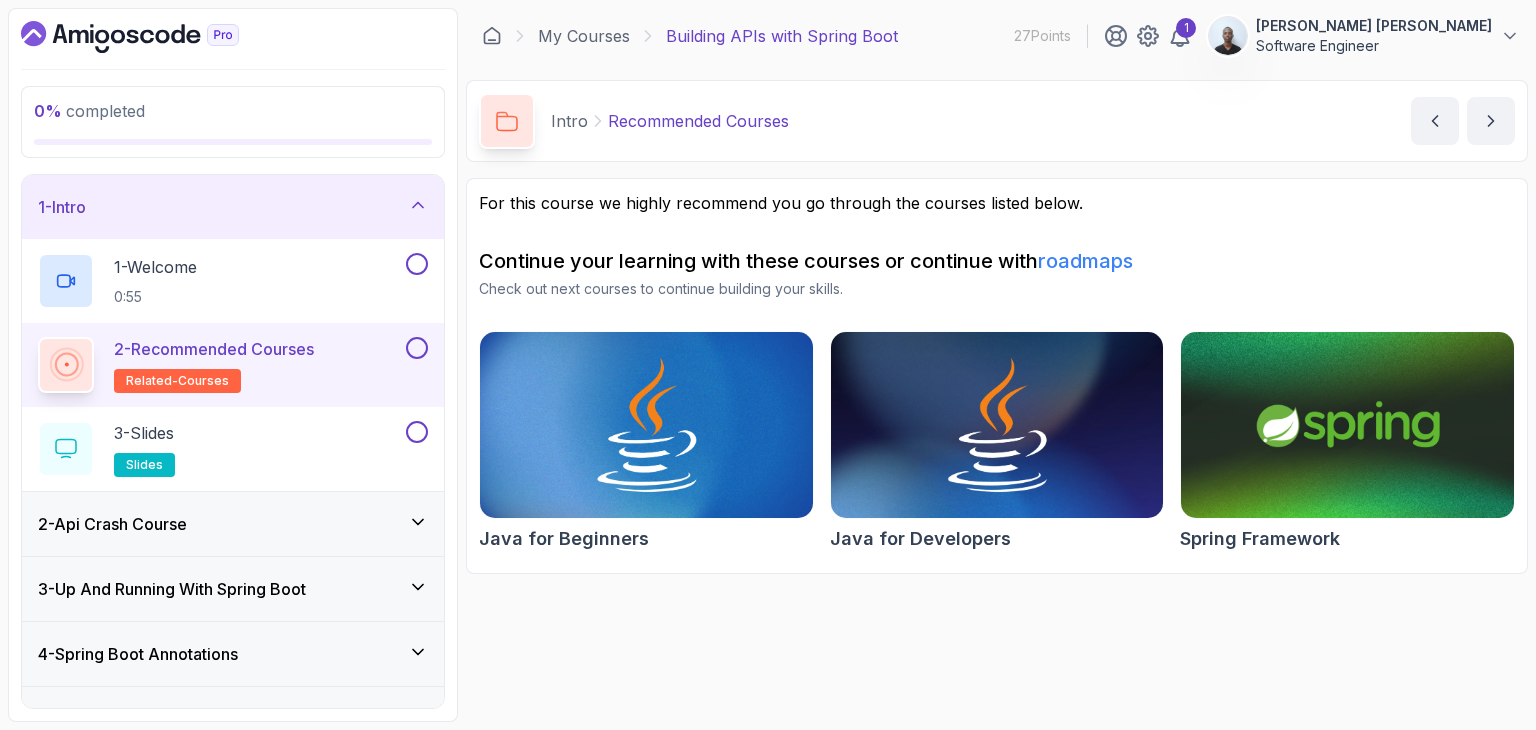 scroll, scrollTop: 0, scrollLeft: 0, axis: both 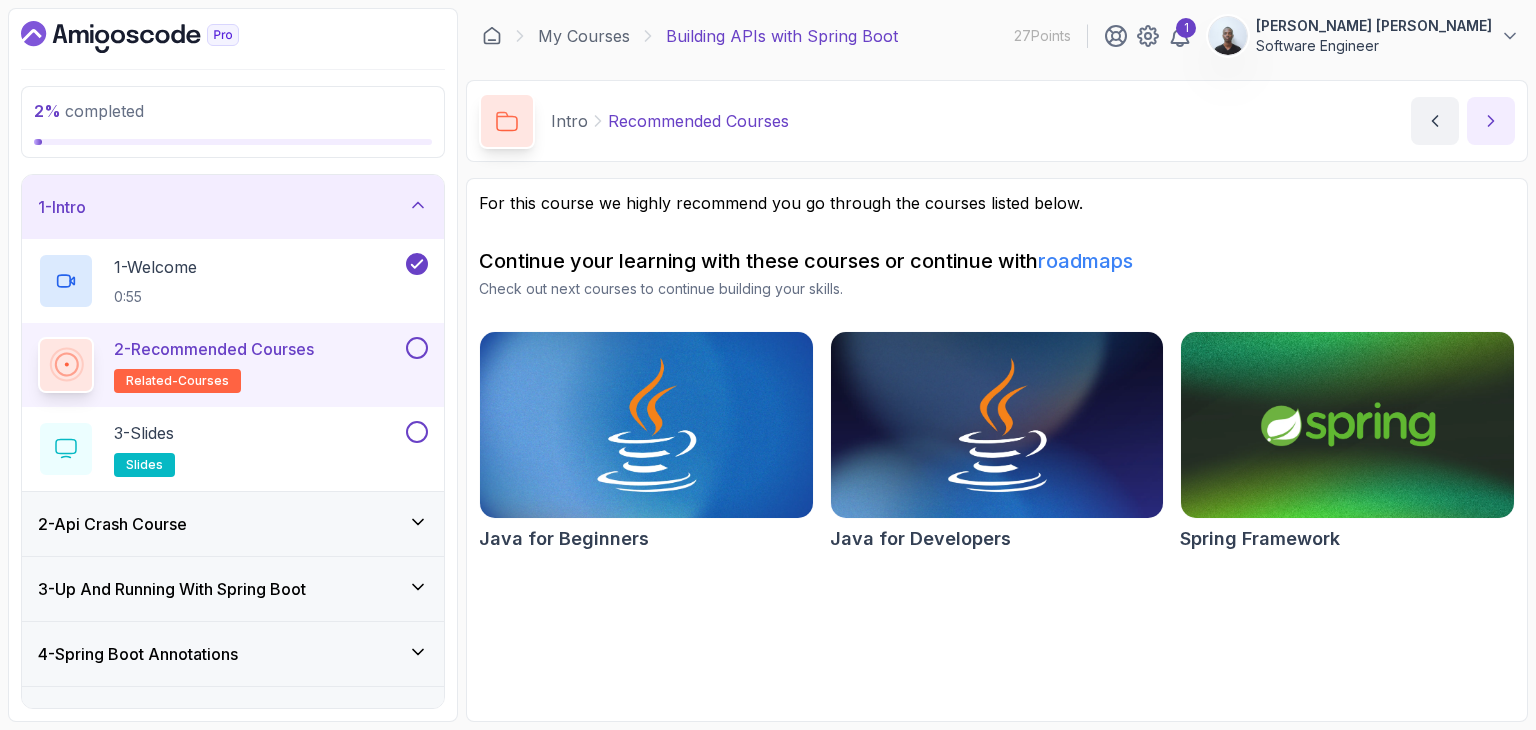 click 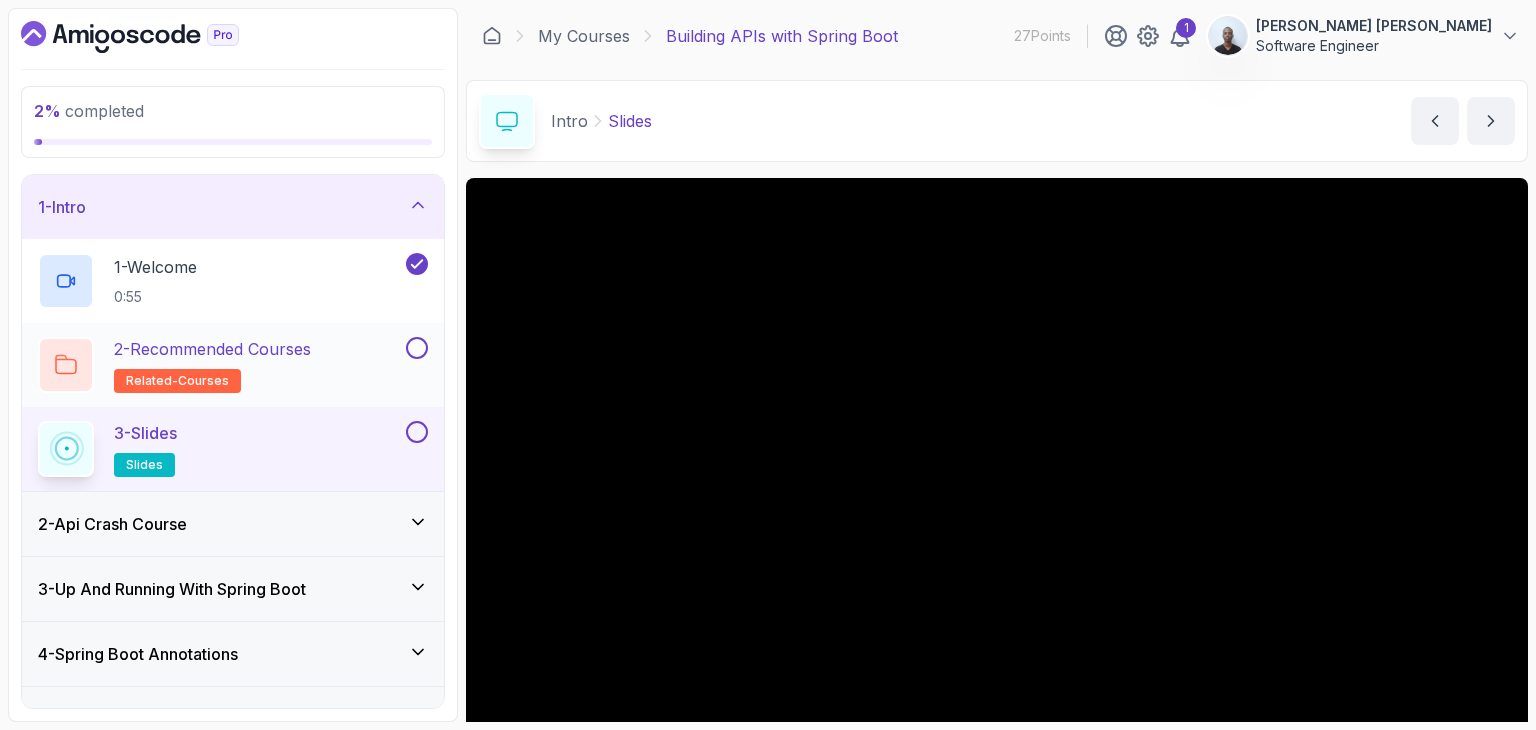 click at bounding box center (417, 348) 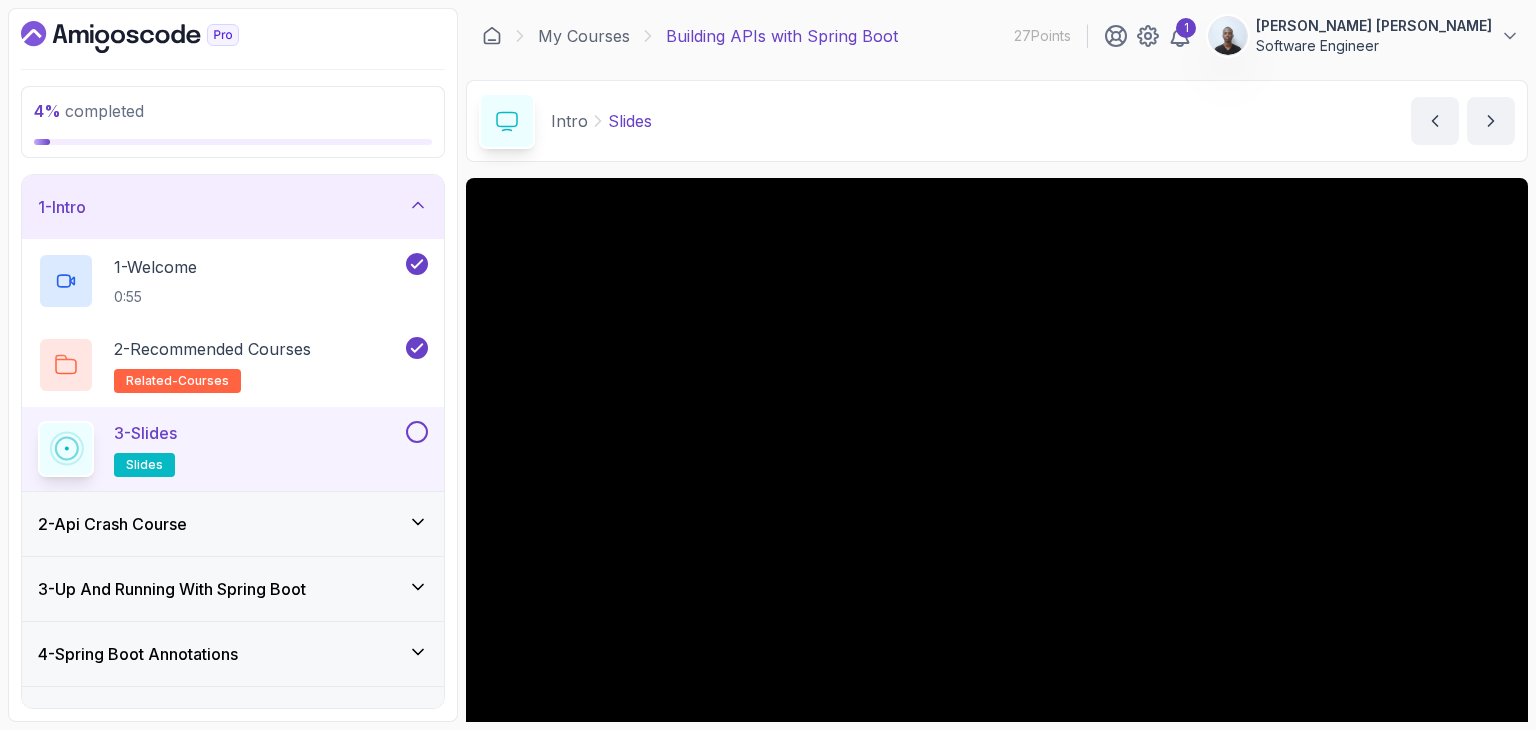 drag, startPoint x: 475, startPoint y: 352, endPoint x: 1278, endPoint y: 124, distance: 834.7413 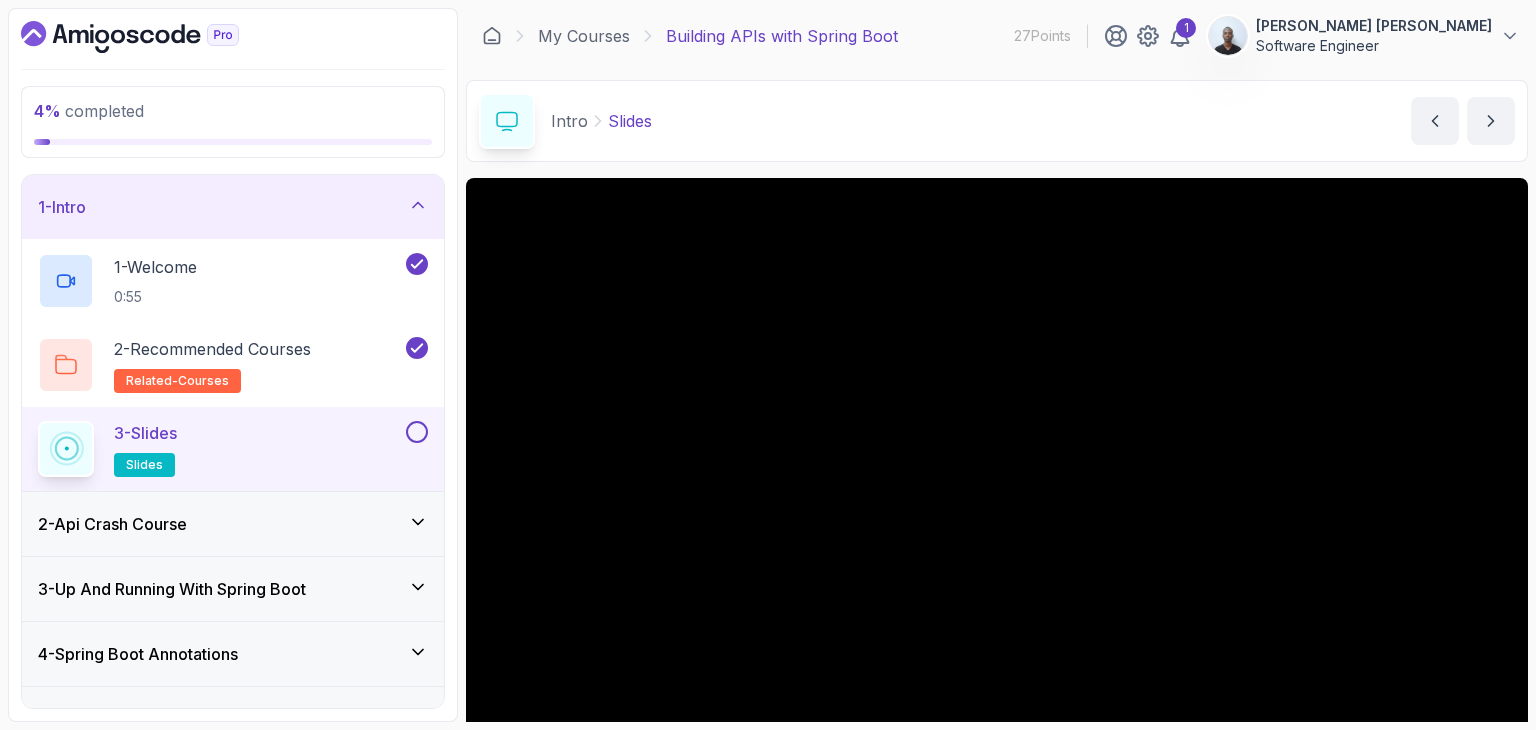 click on "Intro Slides Slides by  [PERSON_NAME]" at bounding box center [997, 121] 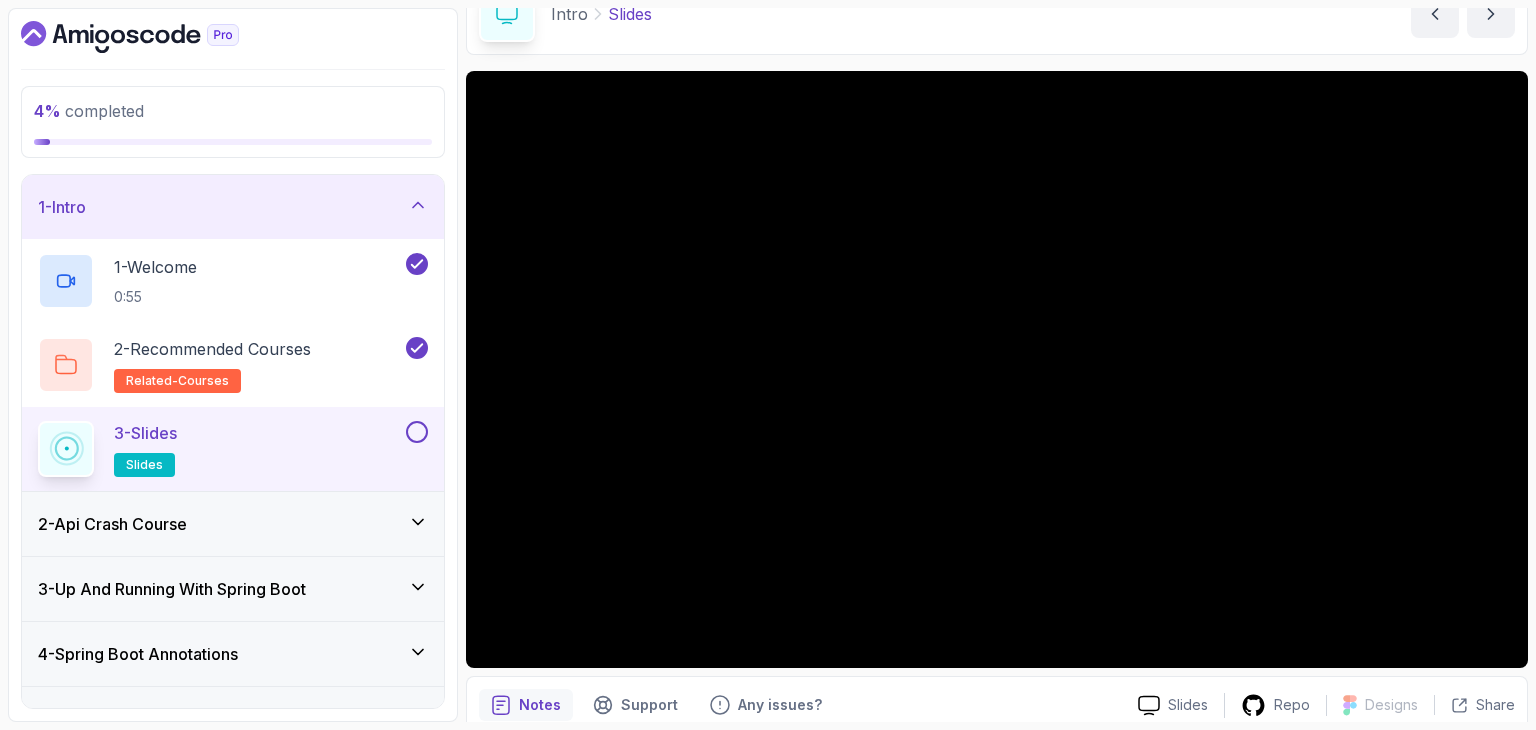 scroll, scrollTop: 192, scrollLeft: 0, axis: vertical 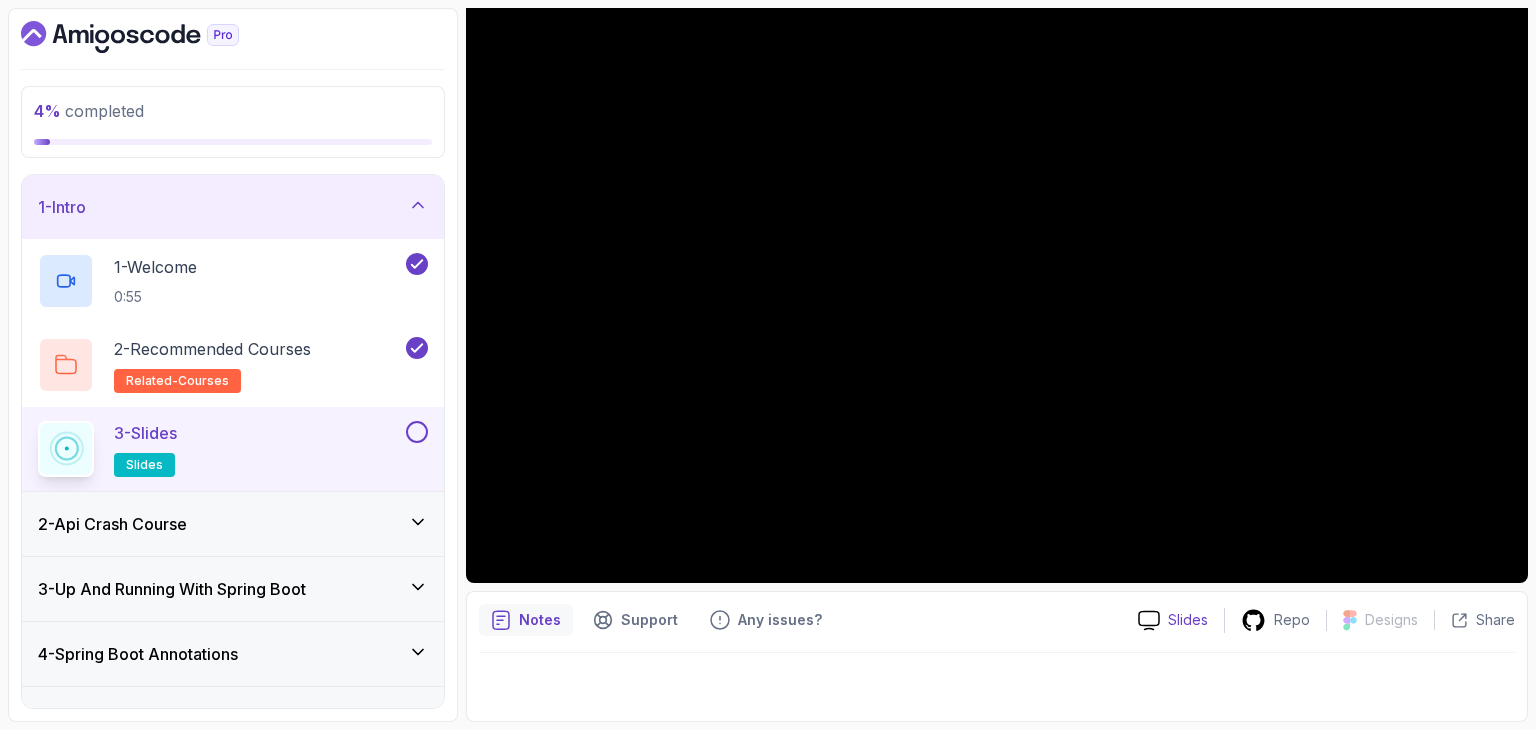 click on "Slides" at bounding box center [1173, 620] 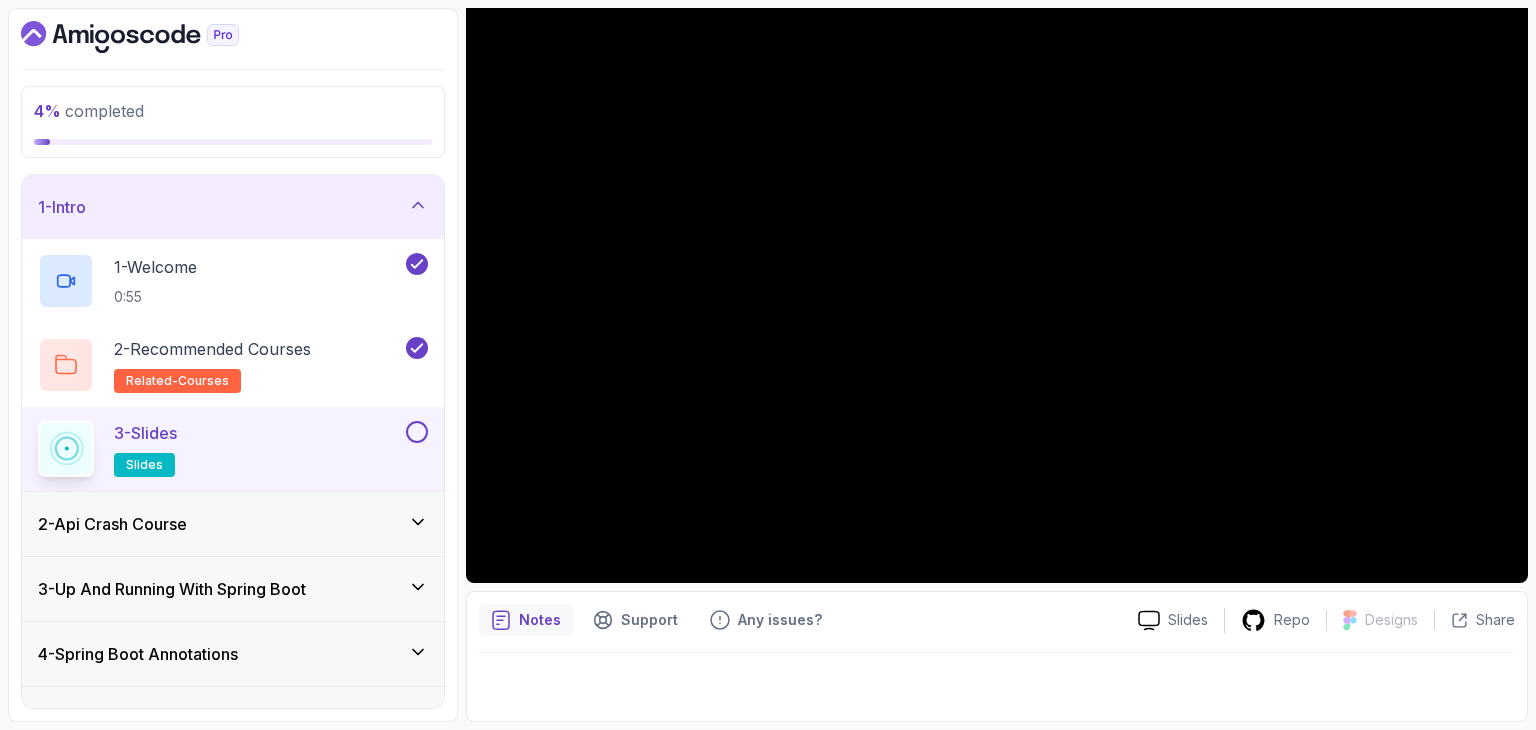 click at bounding box center [417, 432] 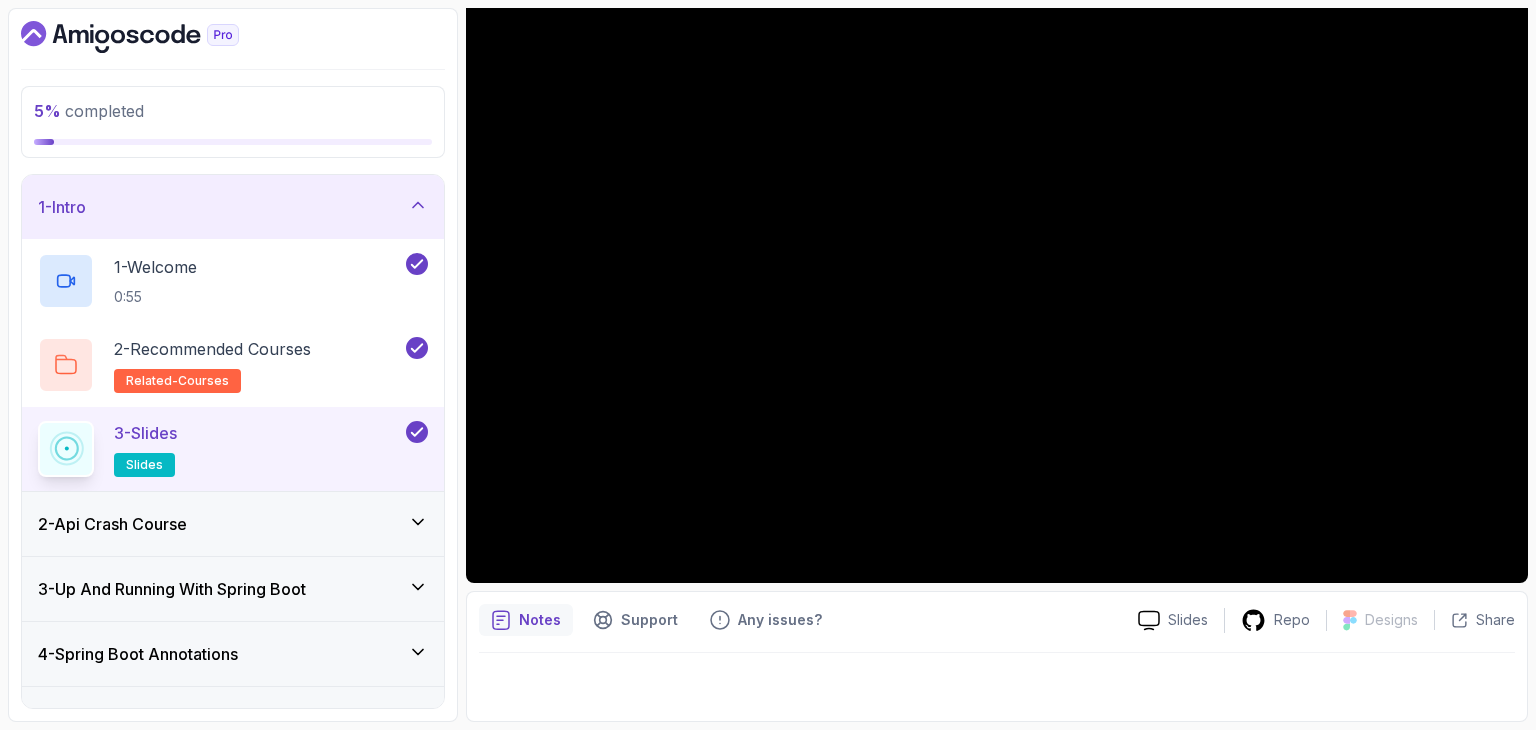 click on "2  -  Api Crash Course" at bounding box center (233, 524) 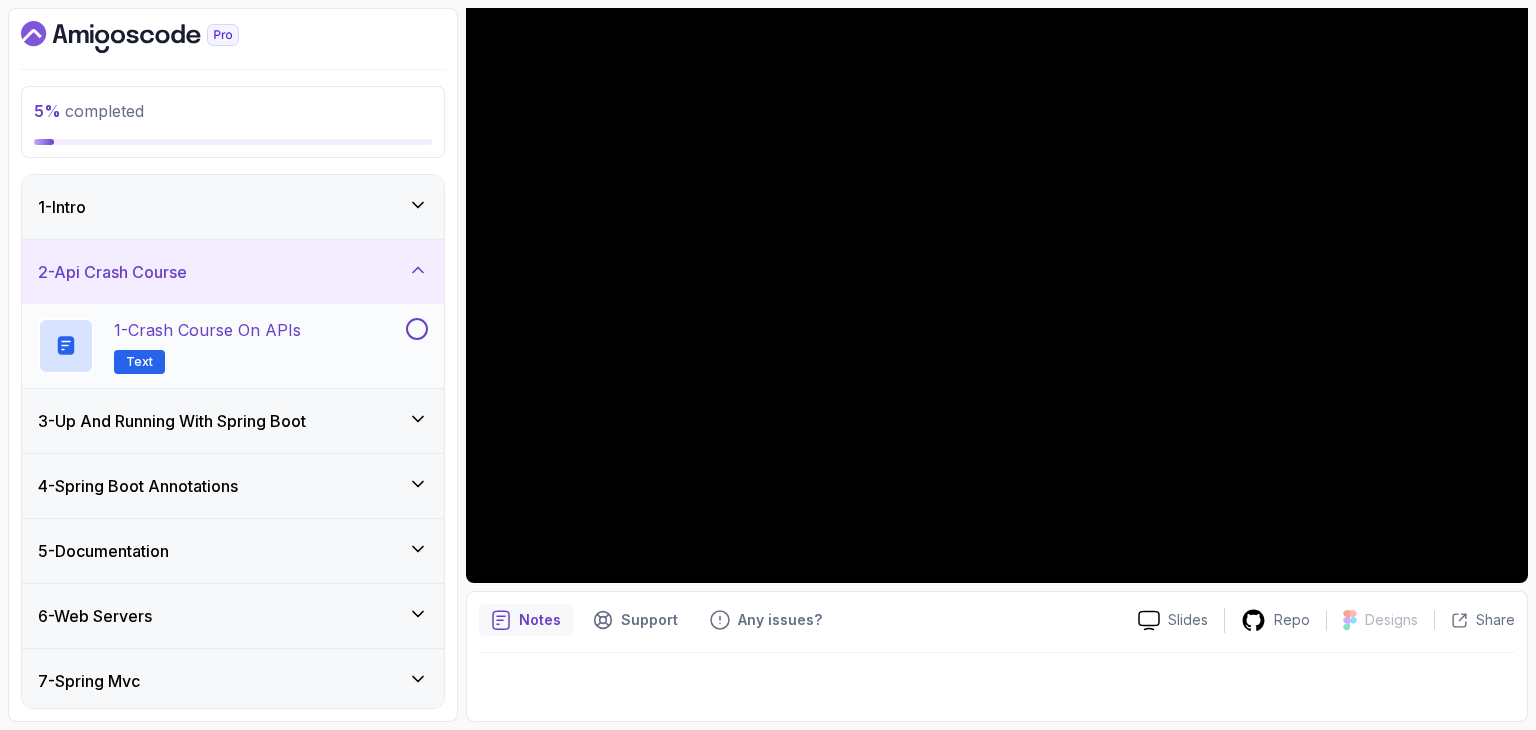 click on "1  -  Crash Course on APIs Text" at bounding box center (220, 346) 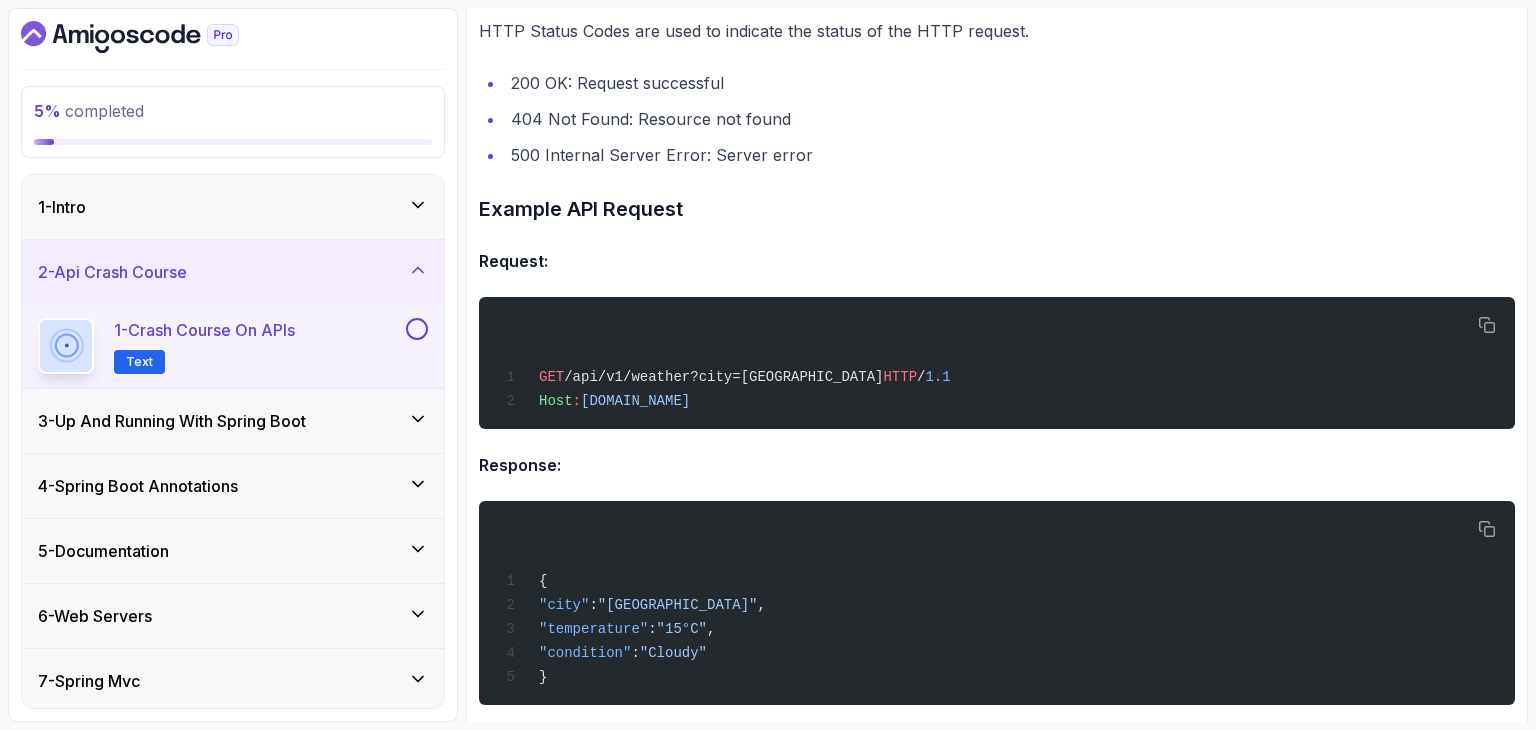 scroll, scrollTop: 1692, scrollLeft: 0, axis: vertical 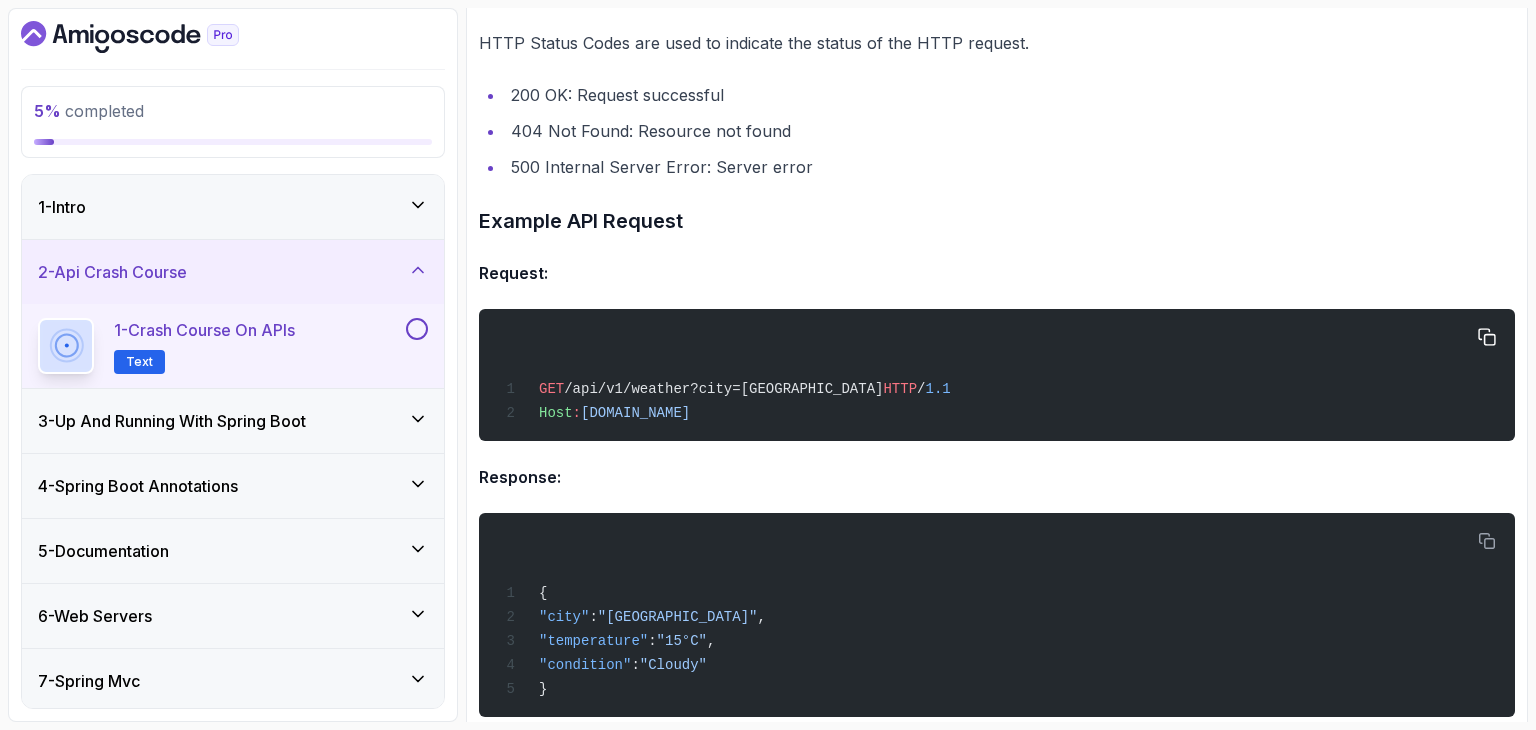 drag, startPoint x: 696, startPoint y: 405, endPoint x: 584, endPoint y: 410, distance: 112.11155 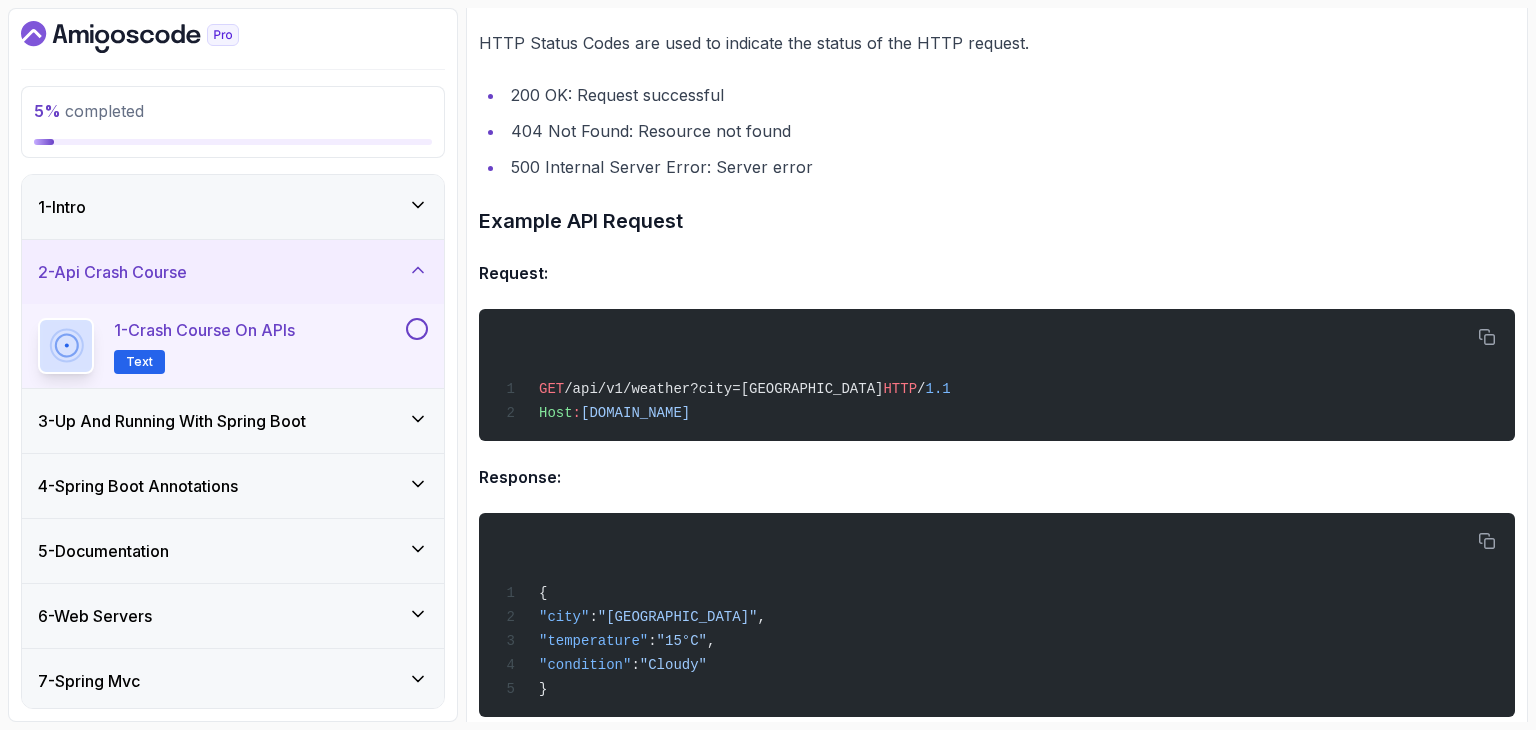 click on "Response:" at bounding box center [997, 477] 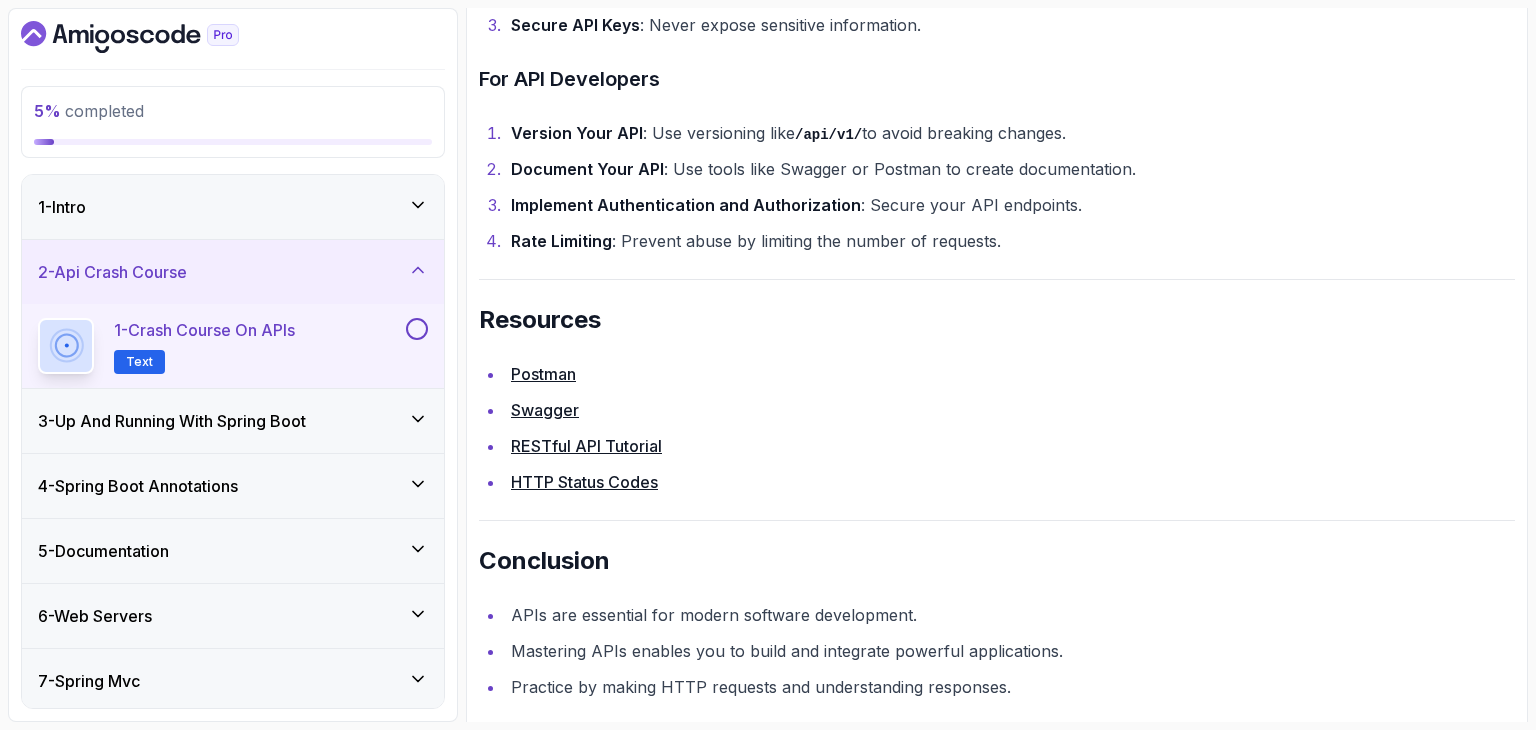 scroll, scrollTop: 4258, scrollLeft: 0, axis: vertical 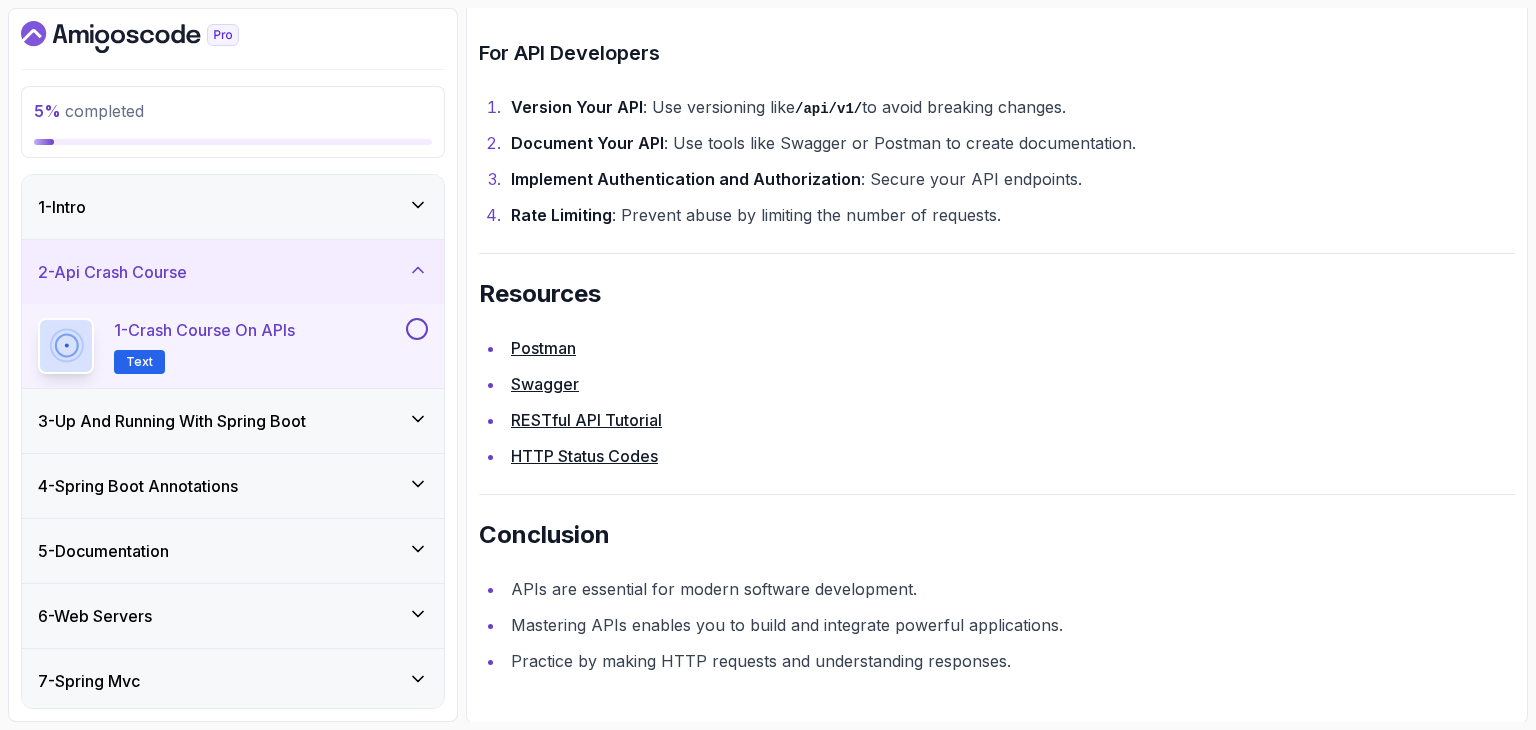 click at bounding box center (417, 329) 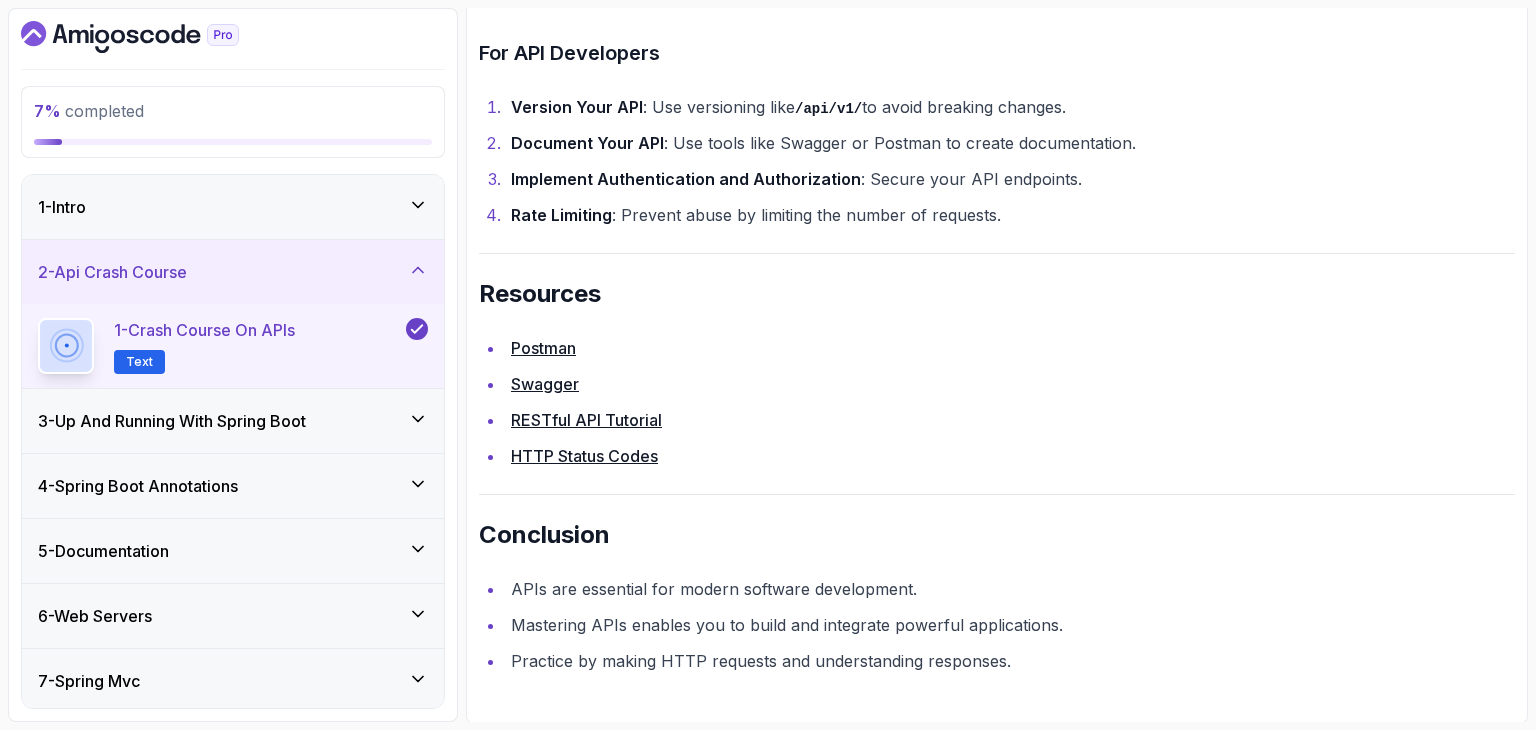 click 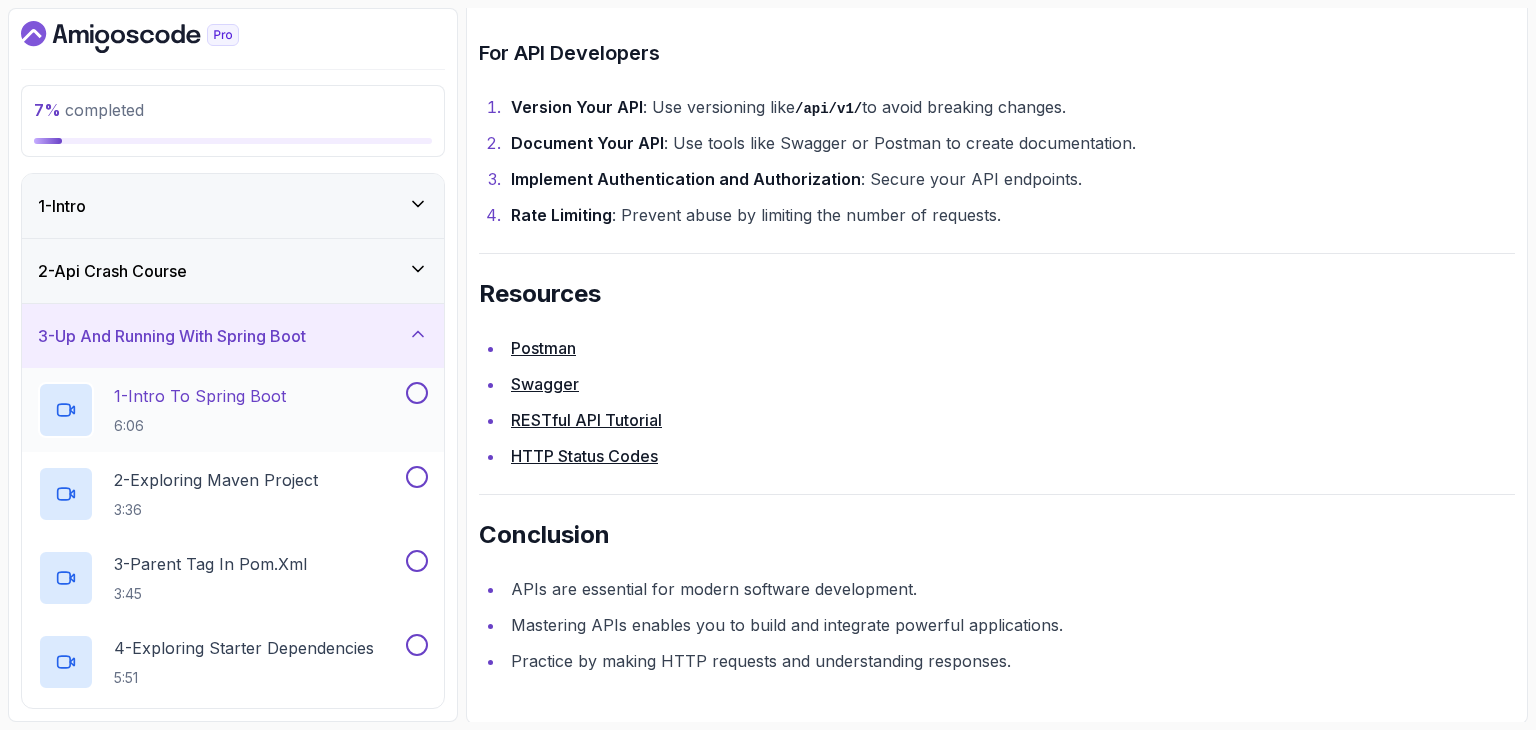 click on "1  -  Intro To Spring Boot 6:06" at bounding box center [220, 410] 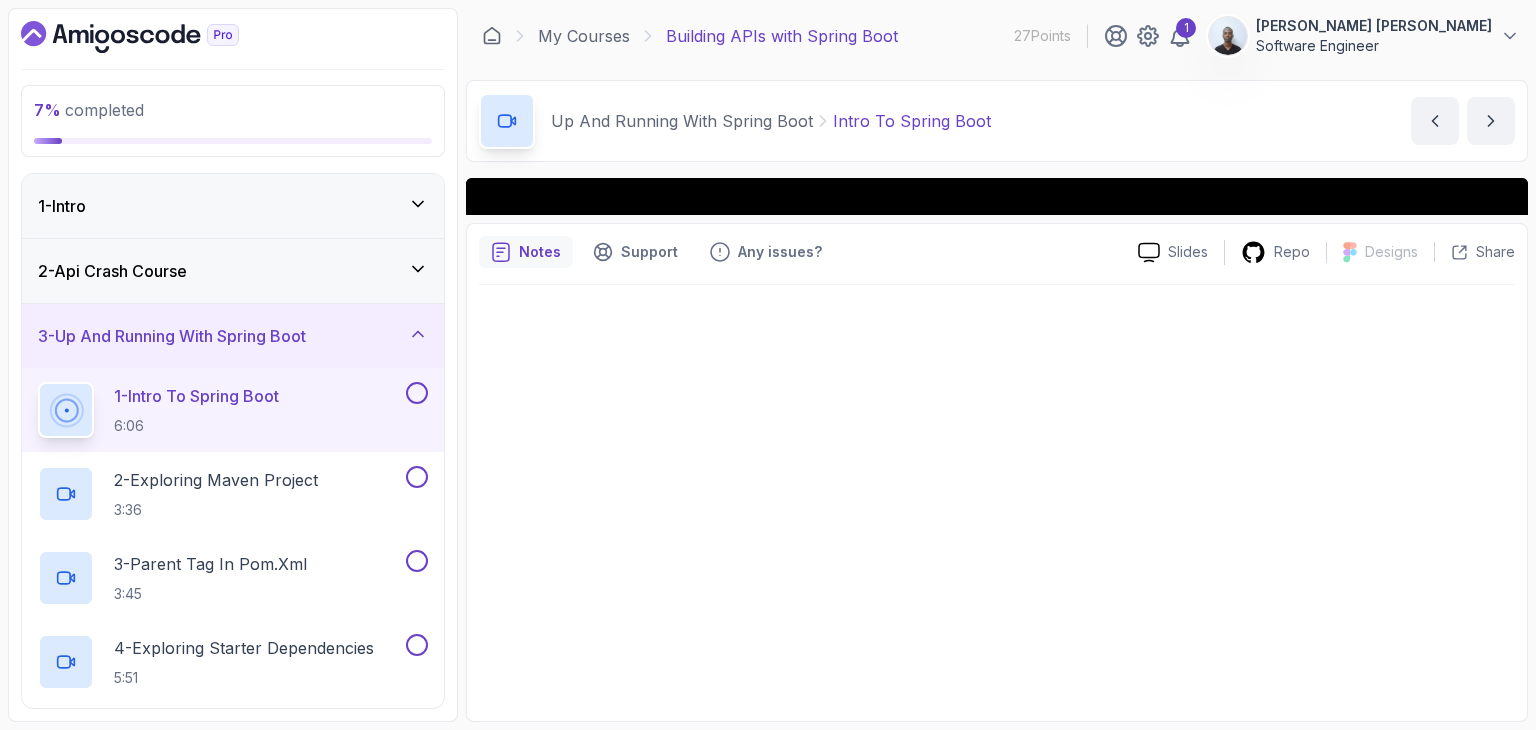 scroll, scrollTop: 0, scrollLeft: 0, axis: both 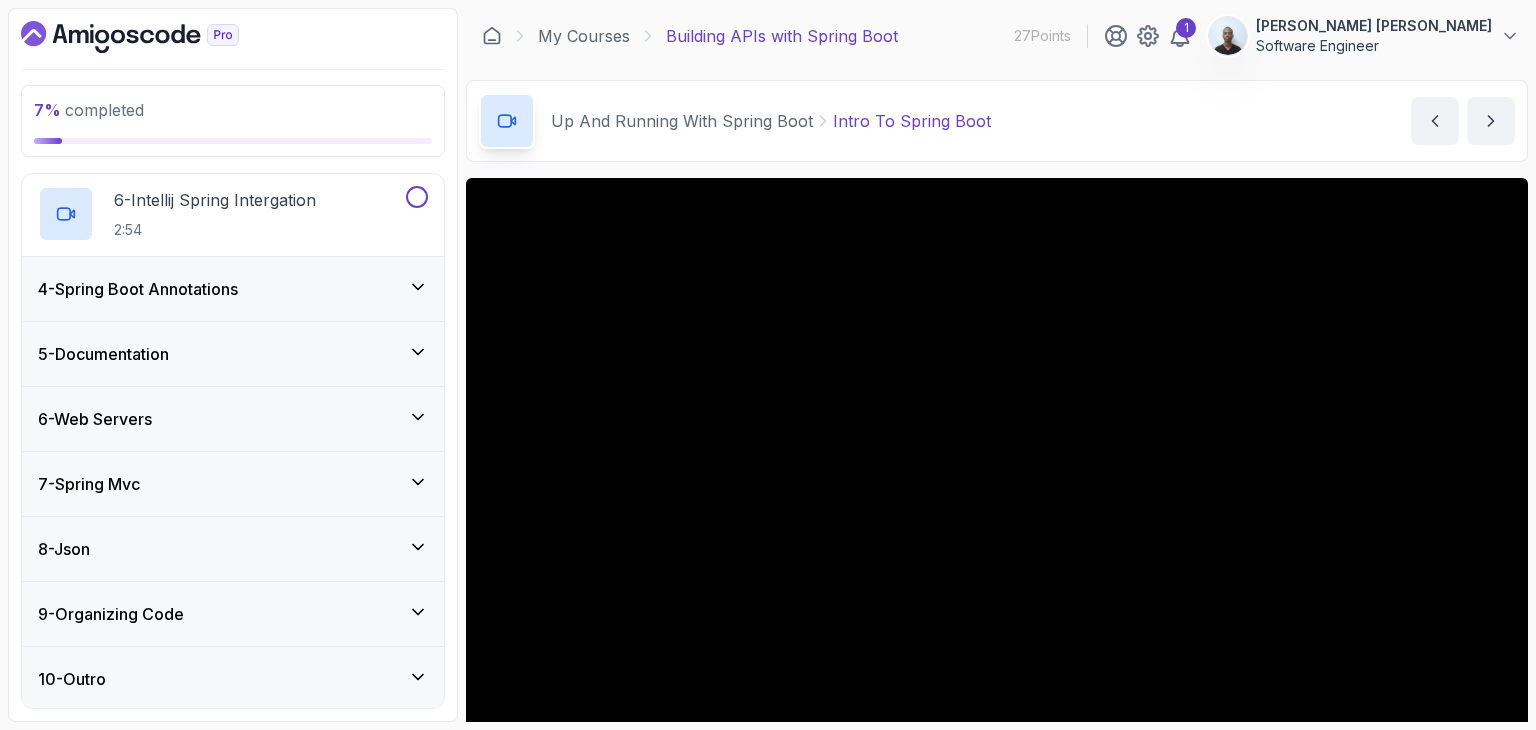 click on "7  -  Spring Mvc" at bounding box center (233, 484) 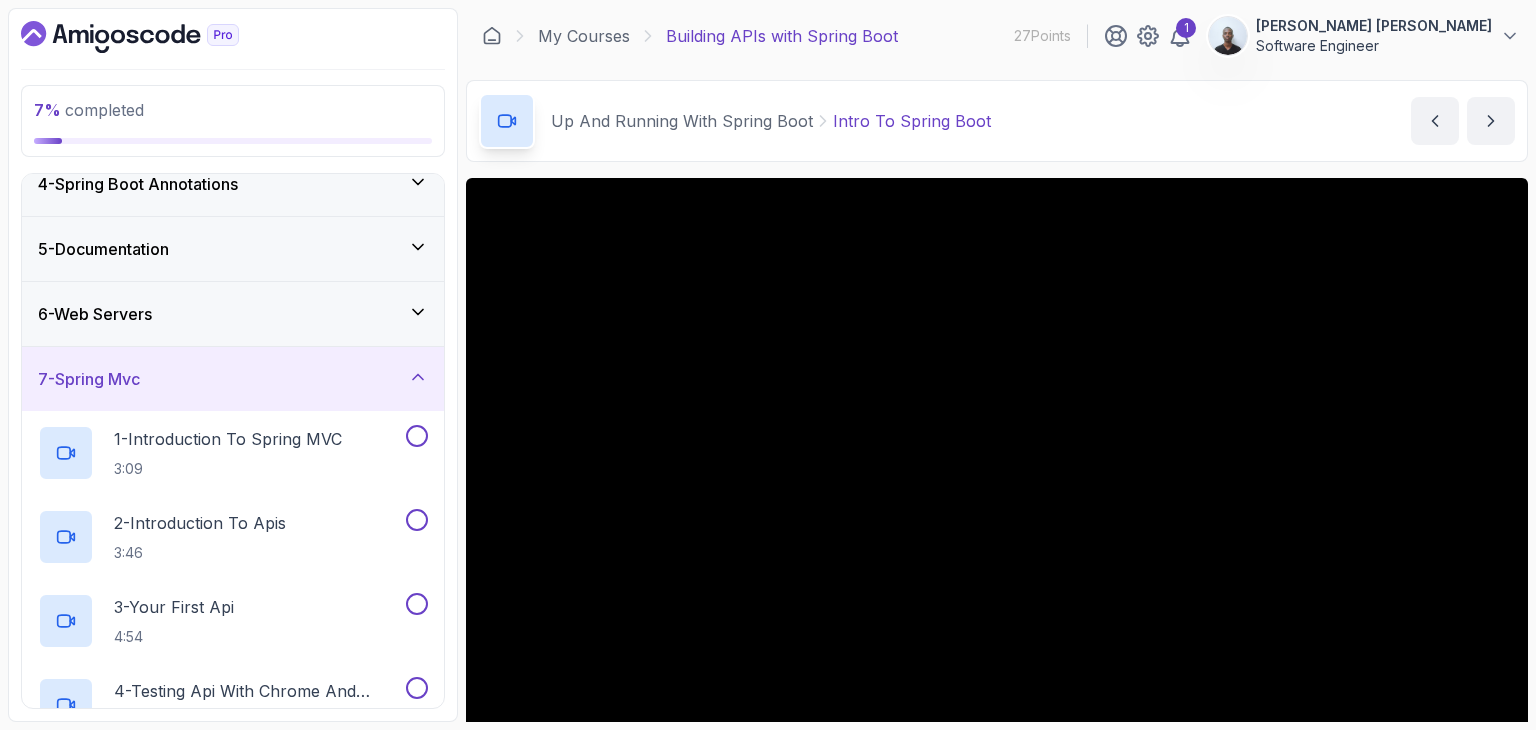 scroll, scrollTop: 213, scrollLeft: 0, axis: vertical 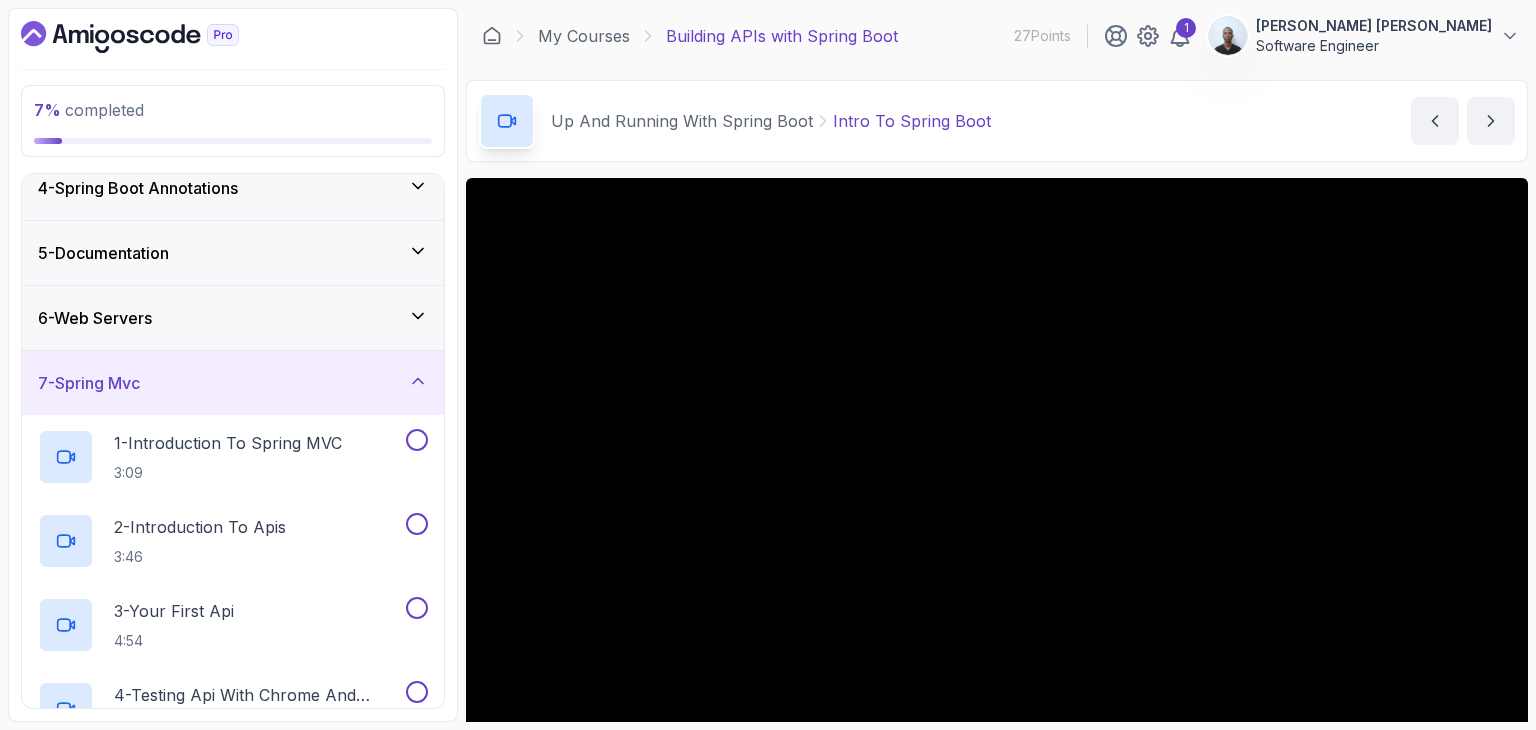 click 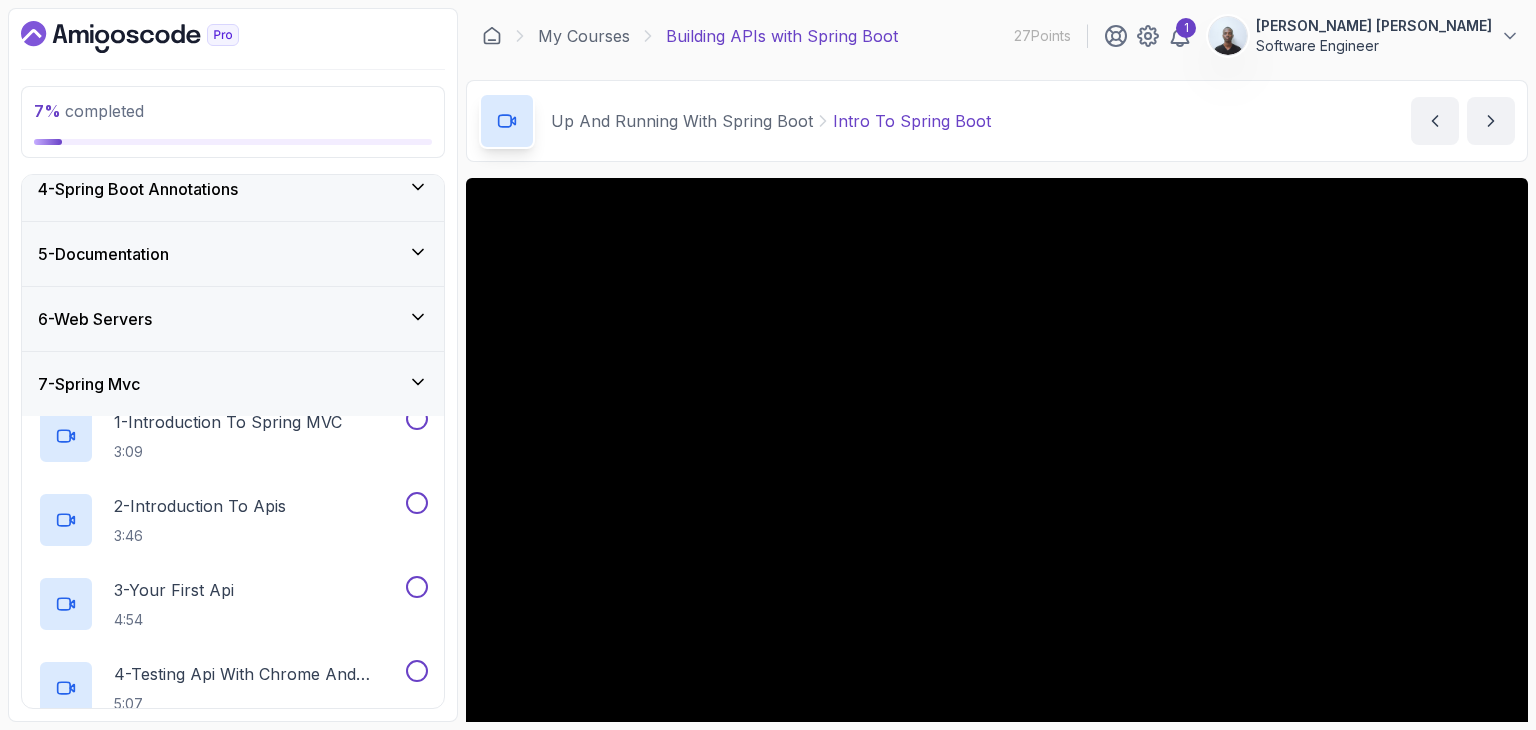 scroll, scrollTop: 113, scrollLeft: 0, axis: vertical 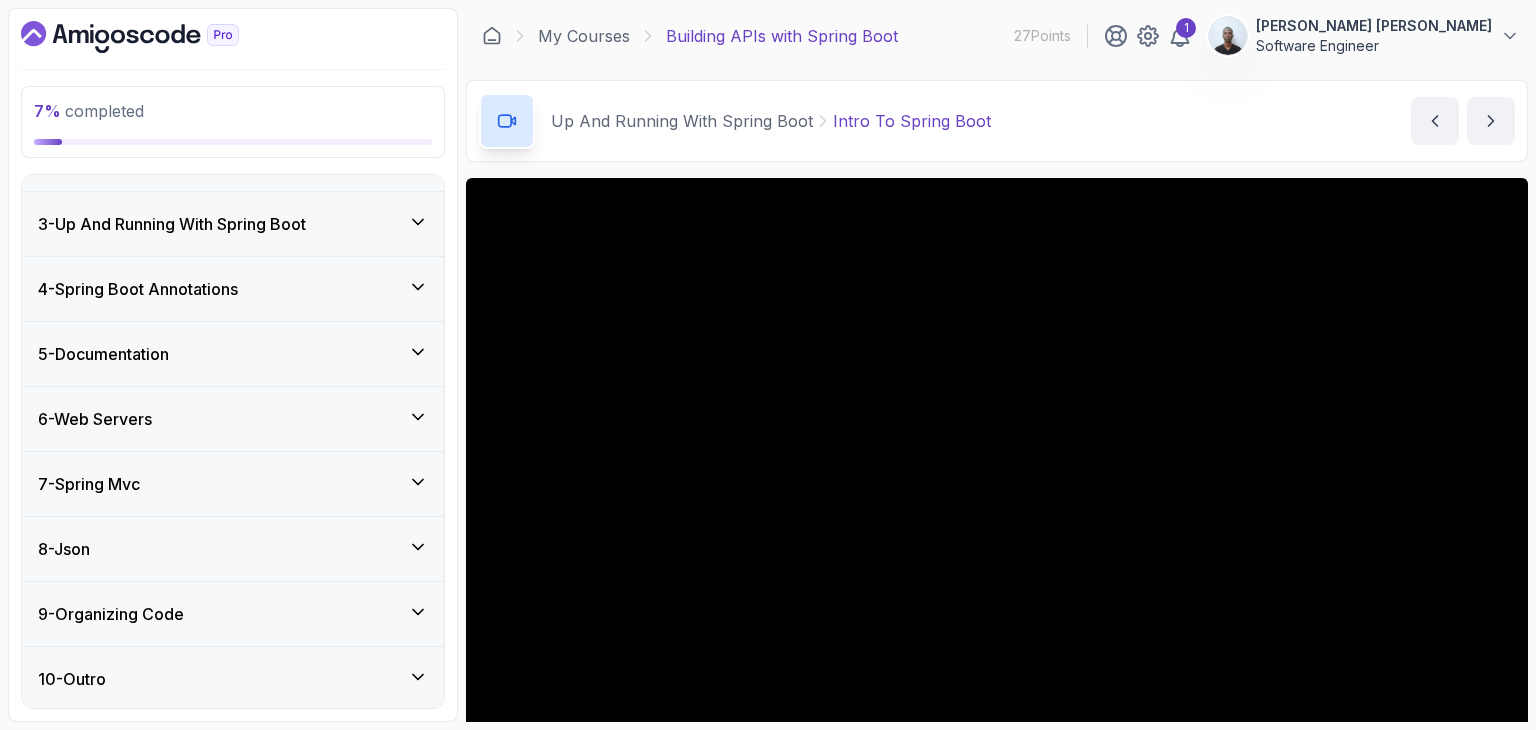 click on "10  -  Outro" at bounding box center (233, 679) 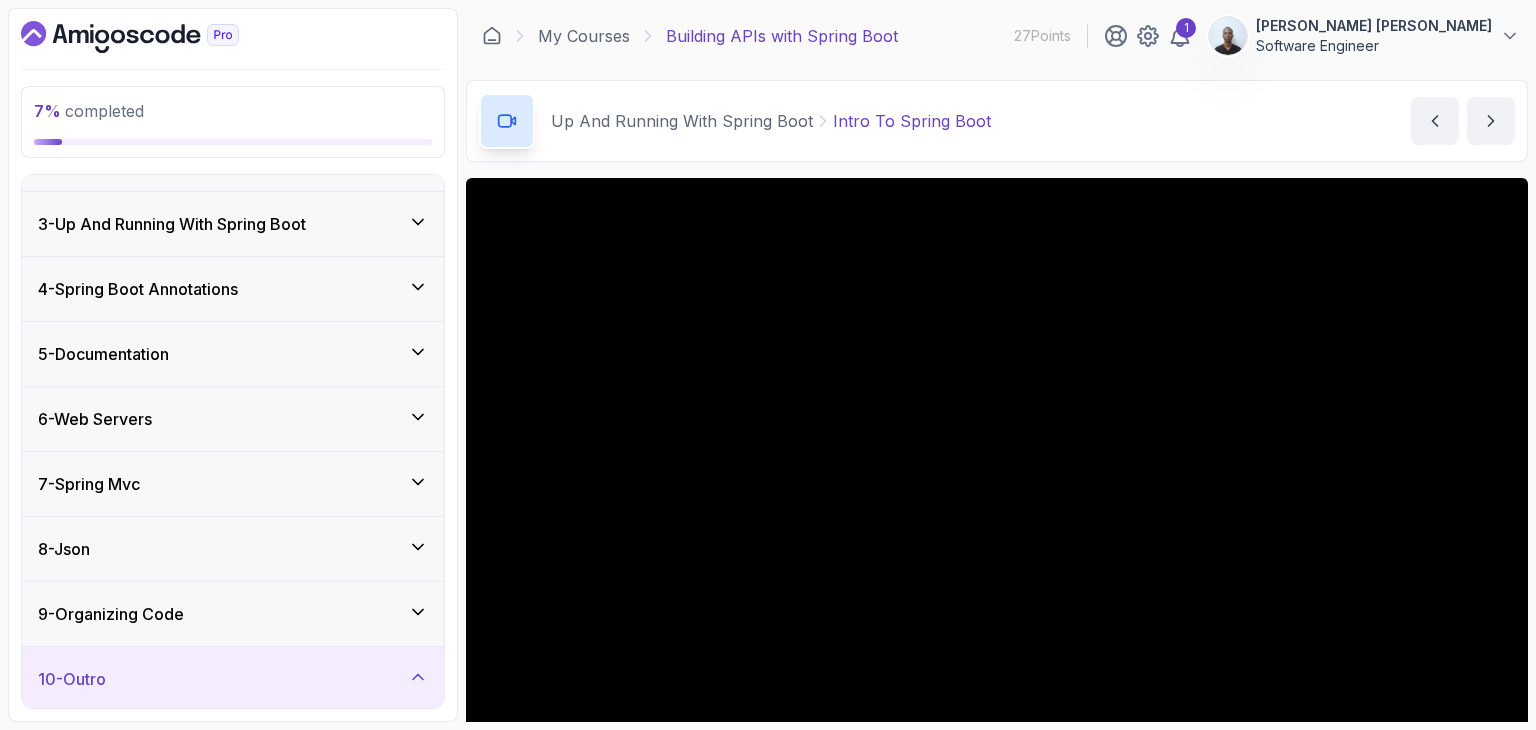 scroll, scrollTop: 364, scrollLeft: 0, axis: vertical 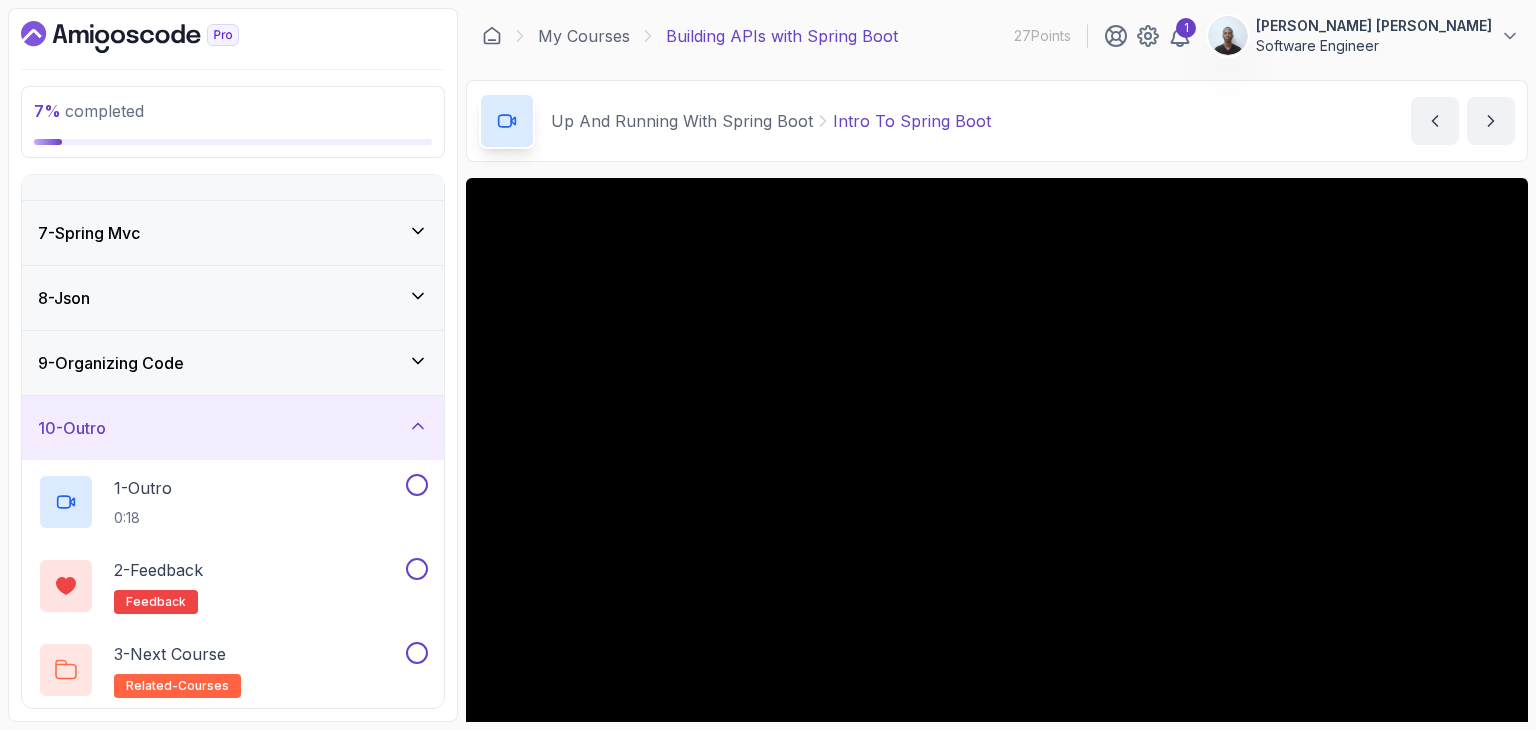 click on "10  -  Outro" at bounding box center (233, 428) 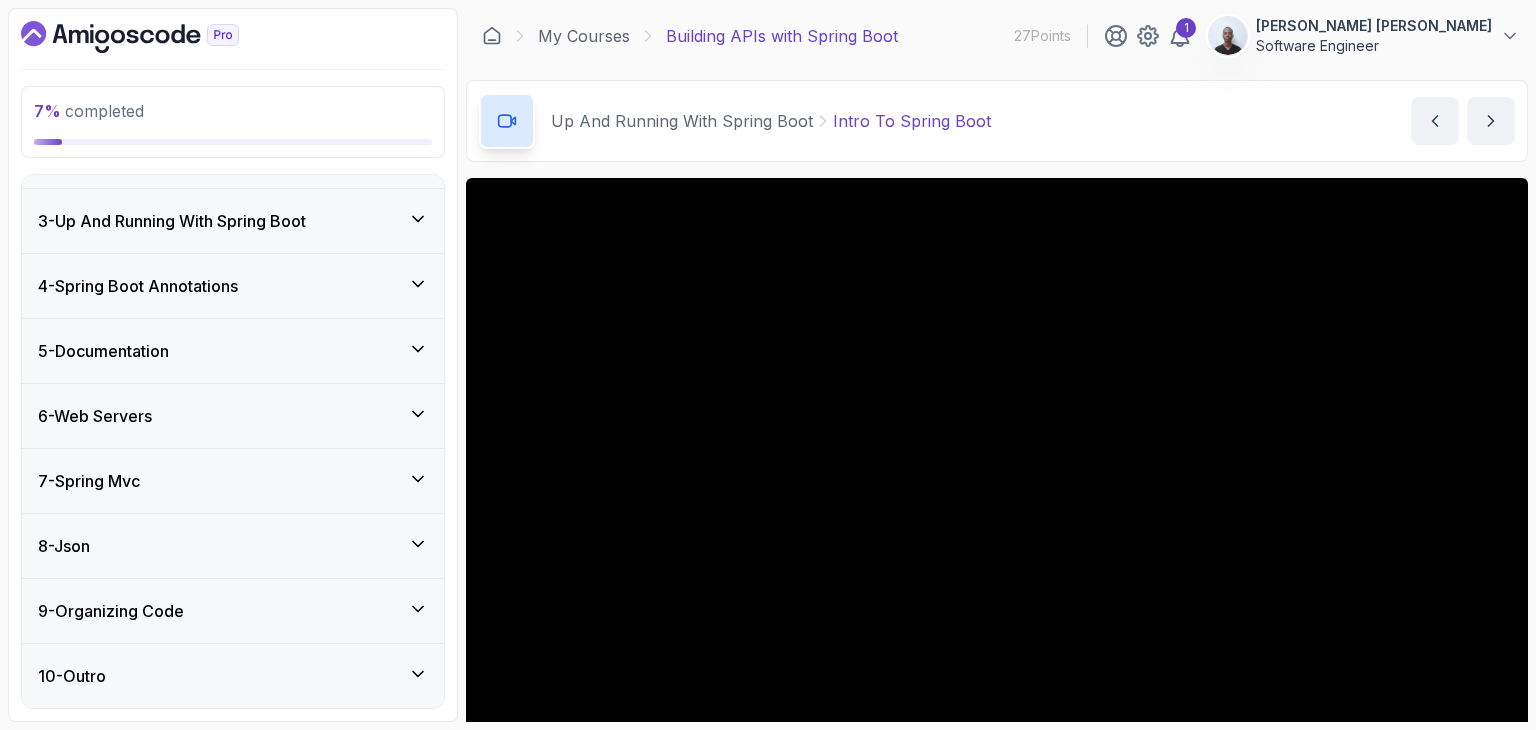 scroll, scrollTop: 113, scrollLeft: 0, axis: vertical 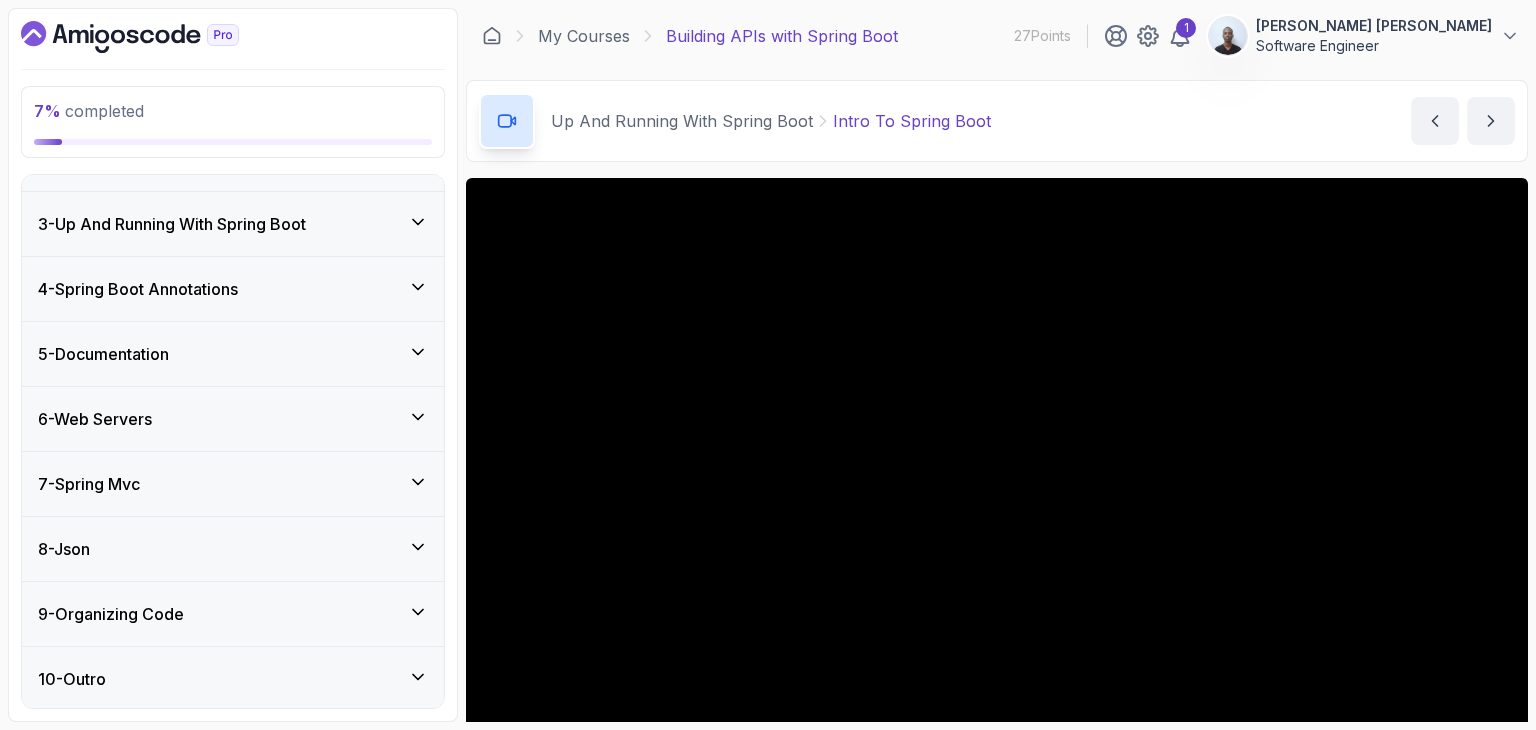 click on "8  -  Json" at bounding box center (233, 549) 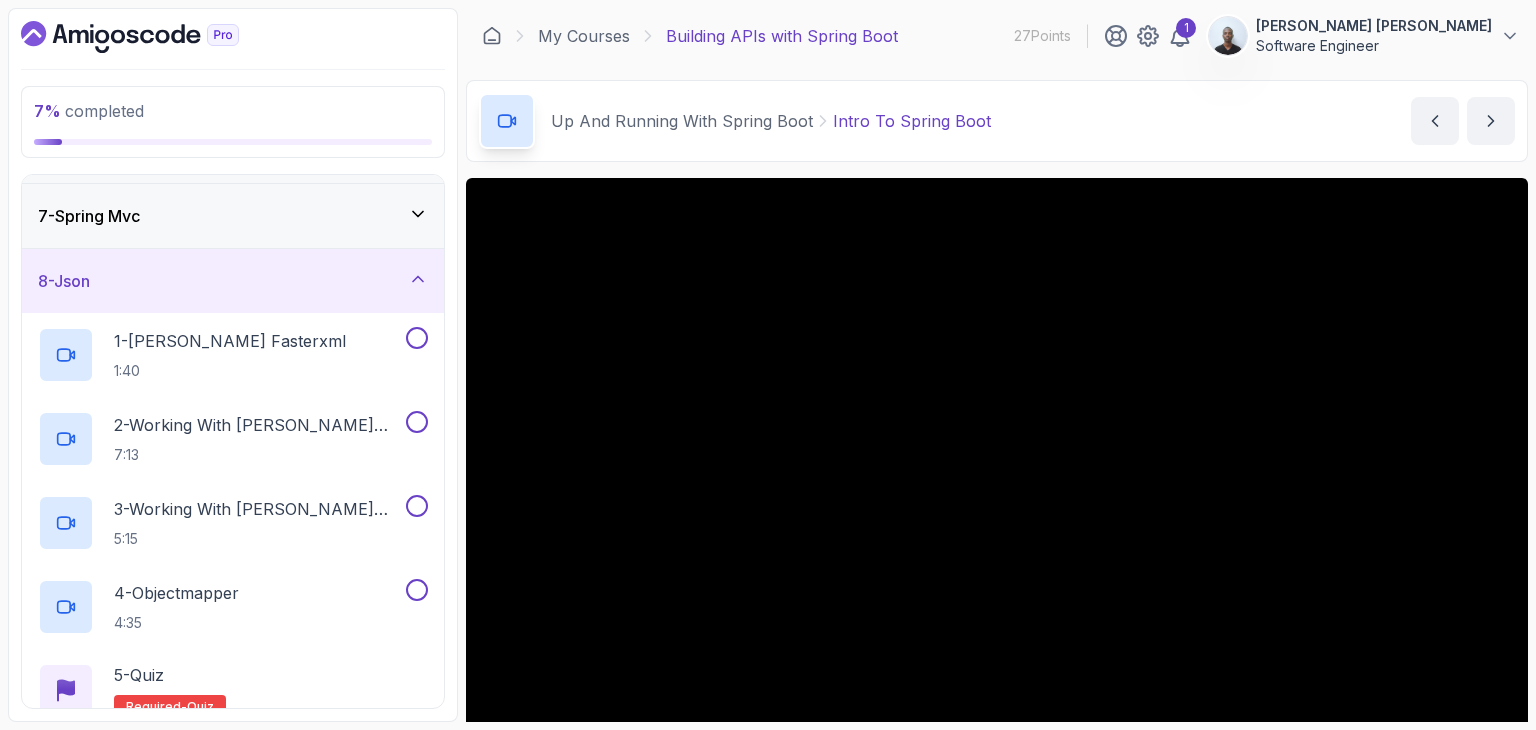 scroll, scrollTop: 413, scrollLeft: 0, axis: vertical 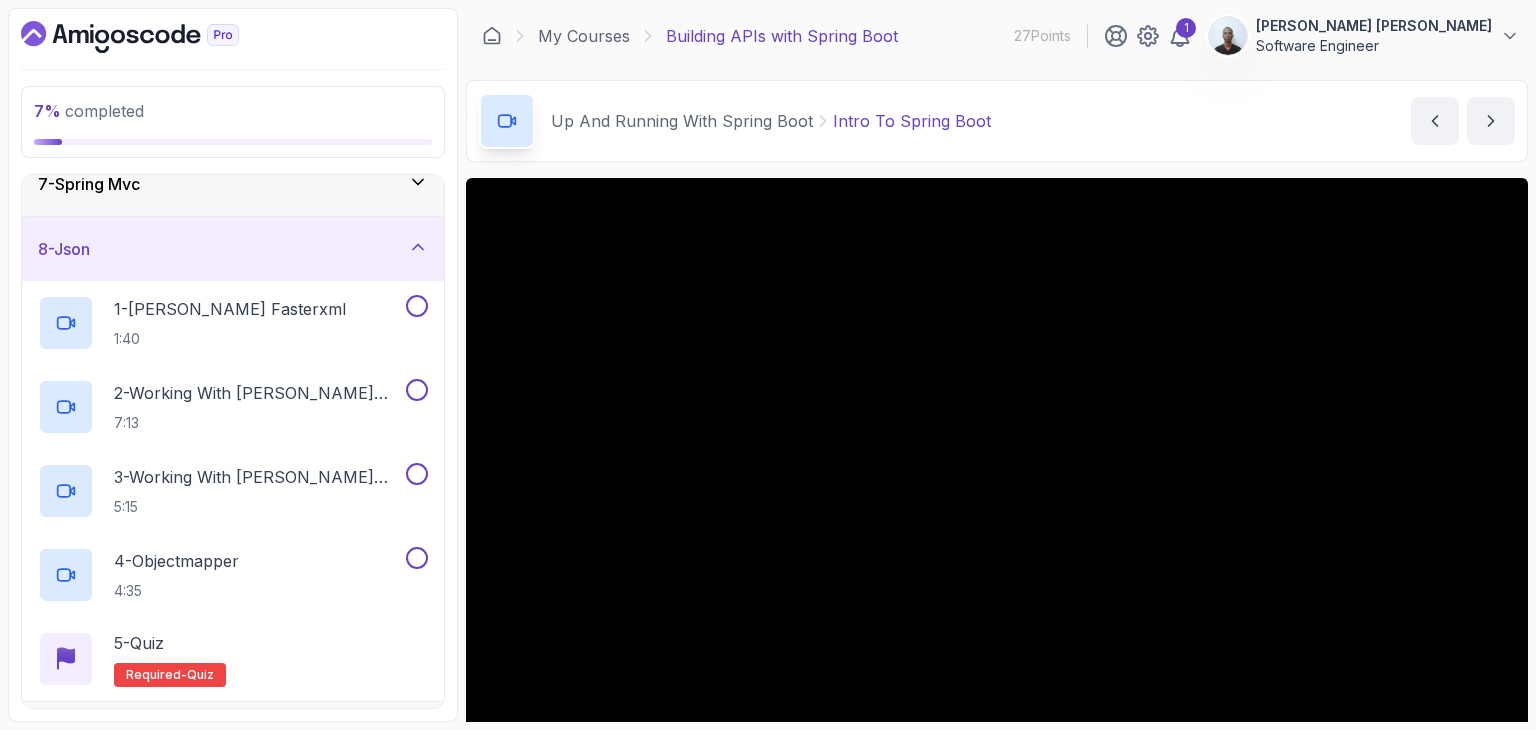 click on "8  -  Json" at bounding box center [233, 249] 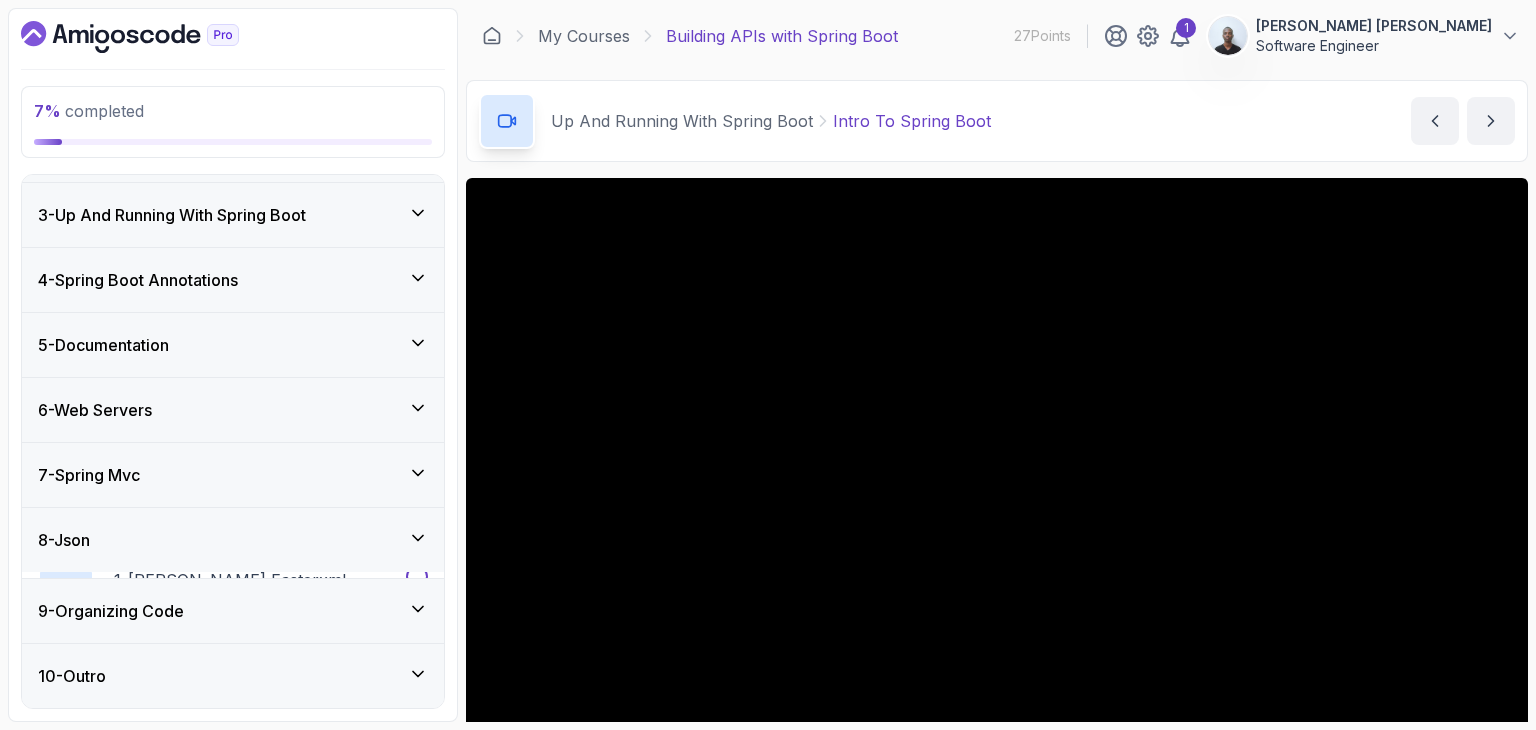 scroll, scrollTop: 113, scrollLeft: 0, axis: vertical 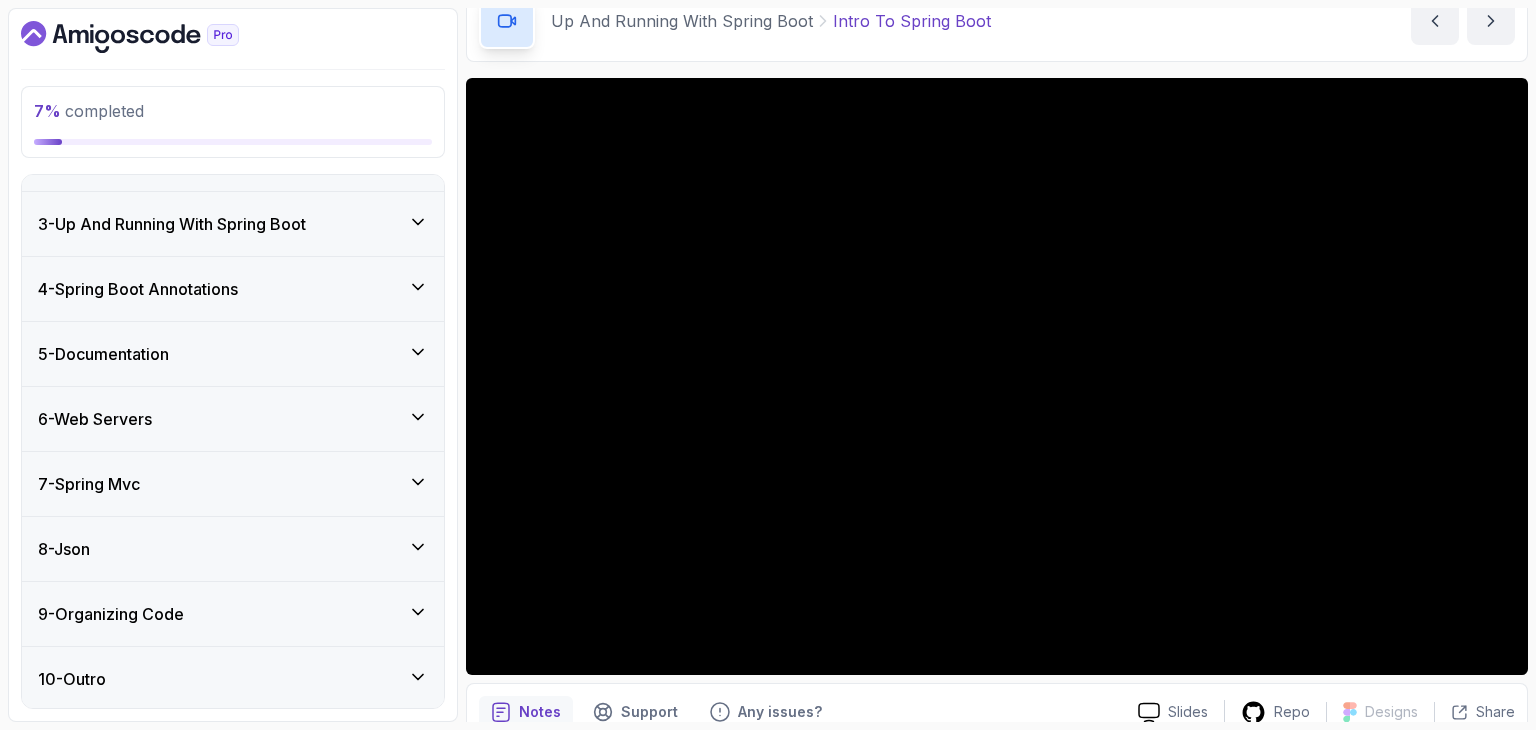click on "Notes Support Any issues?" at bounding box center (800, 712) 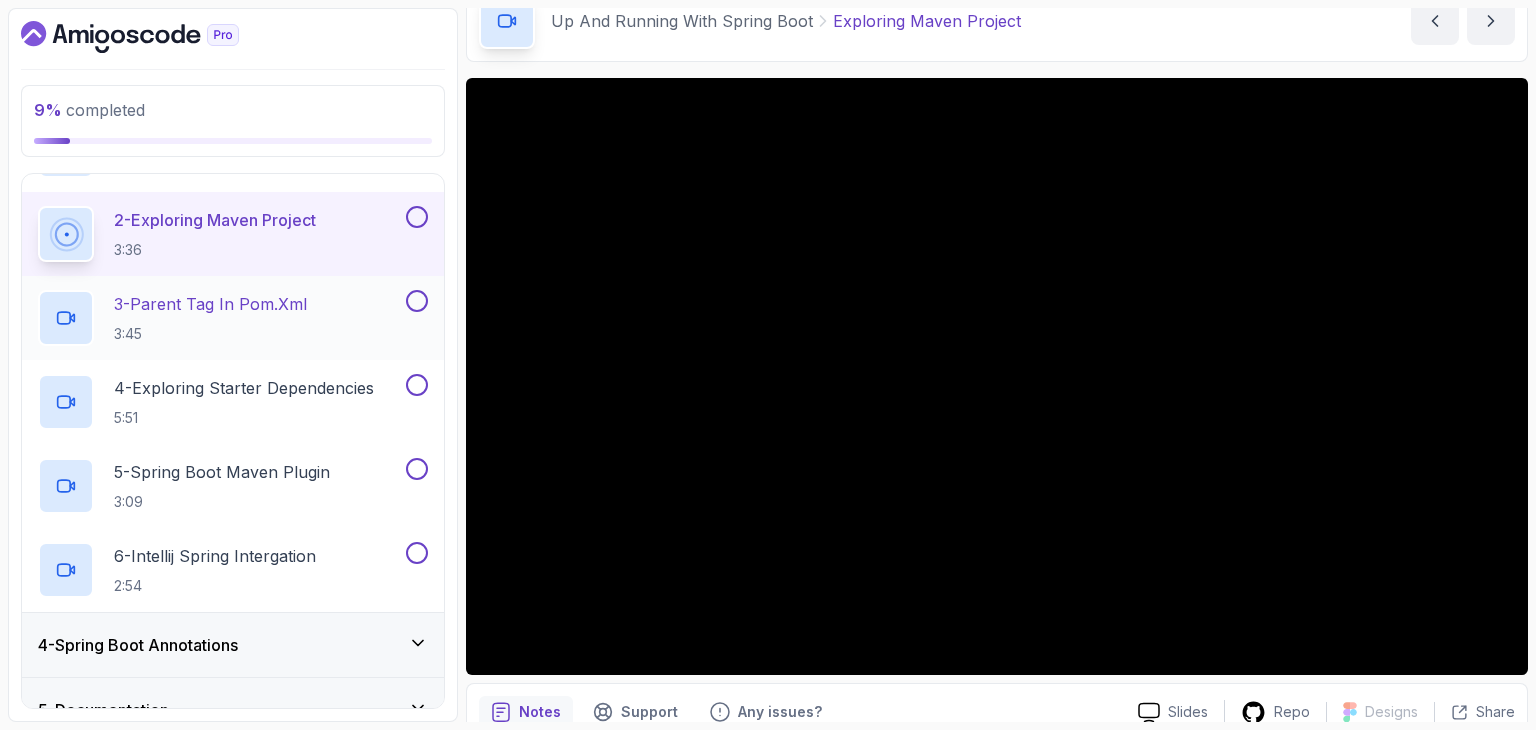 scroll, scrollTop: 213, scrollLeft: 0, axis: vertical 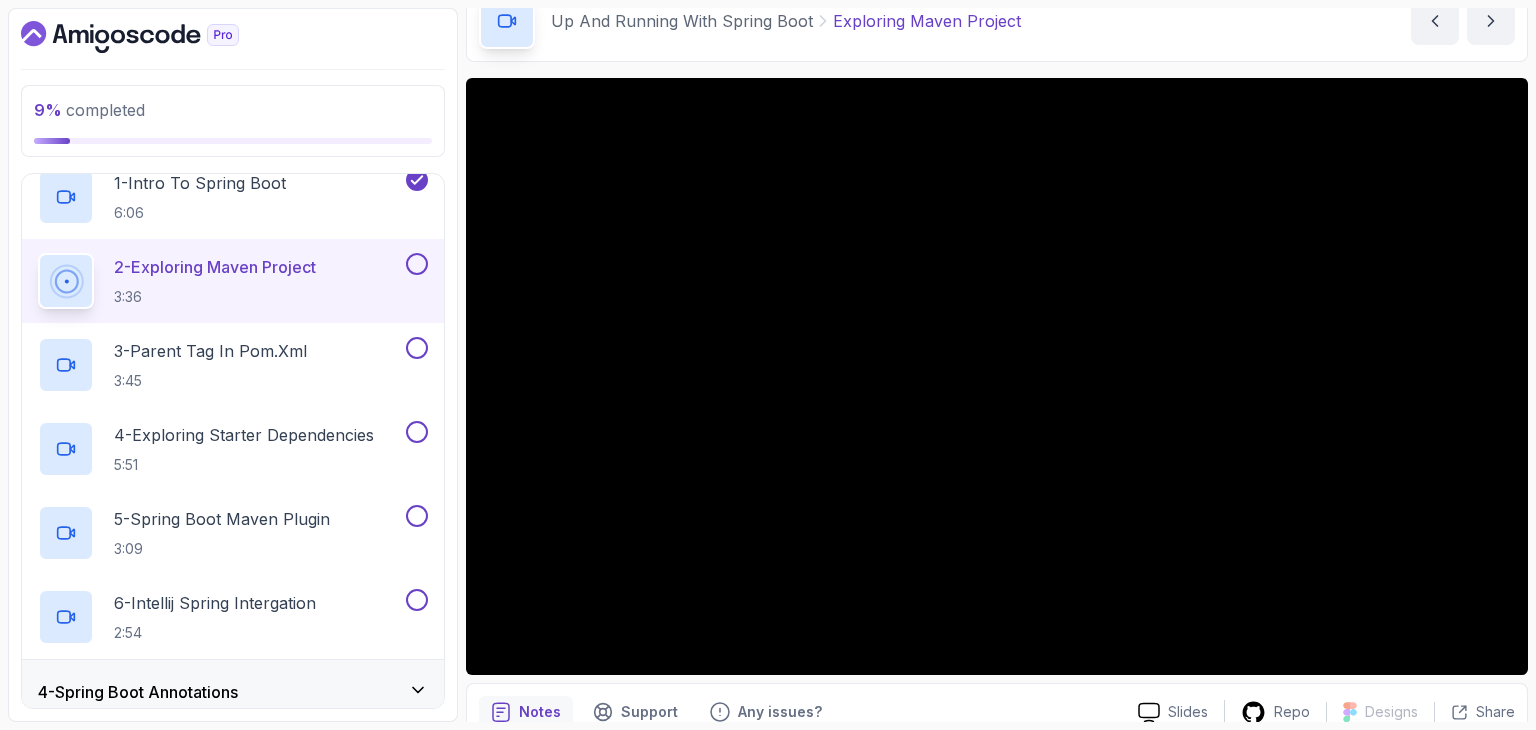 click on "Up And Running With Spring Boot Exploring Maven Project Exploring Maven Project by  [PERSON_NAME]" at bounding box center (997, 21) 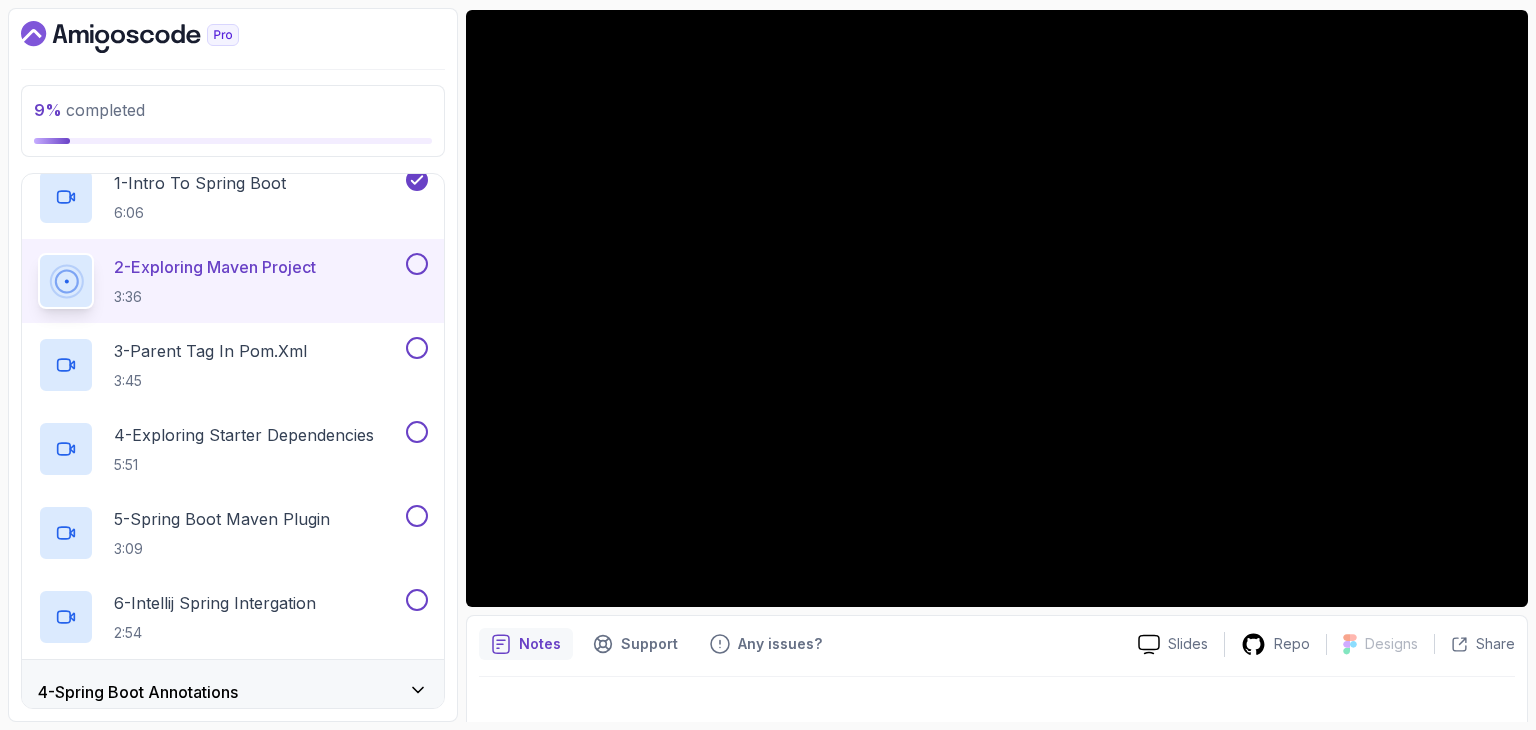 scroll, scrollTop: 192, scrollLeft: 0, axis: vertical 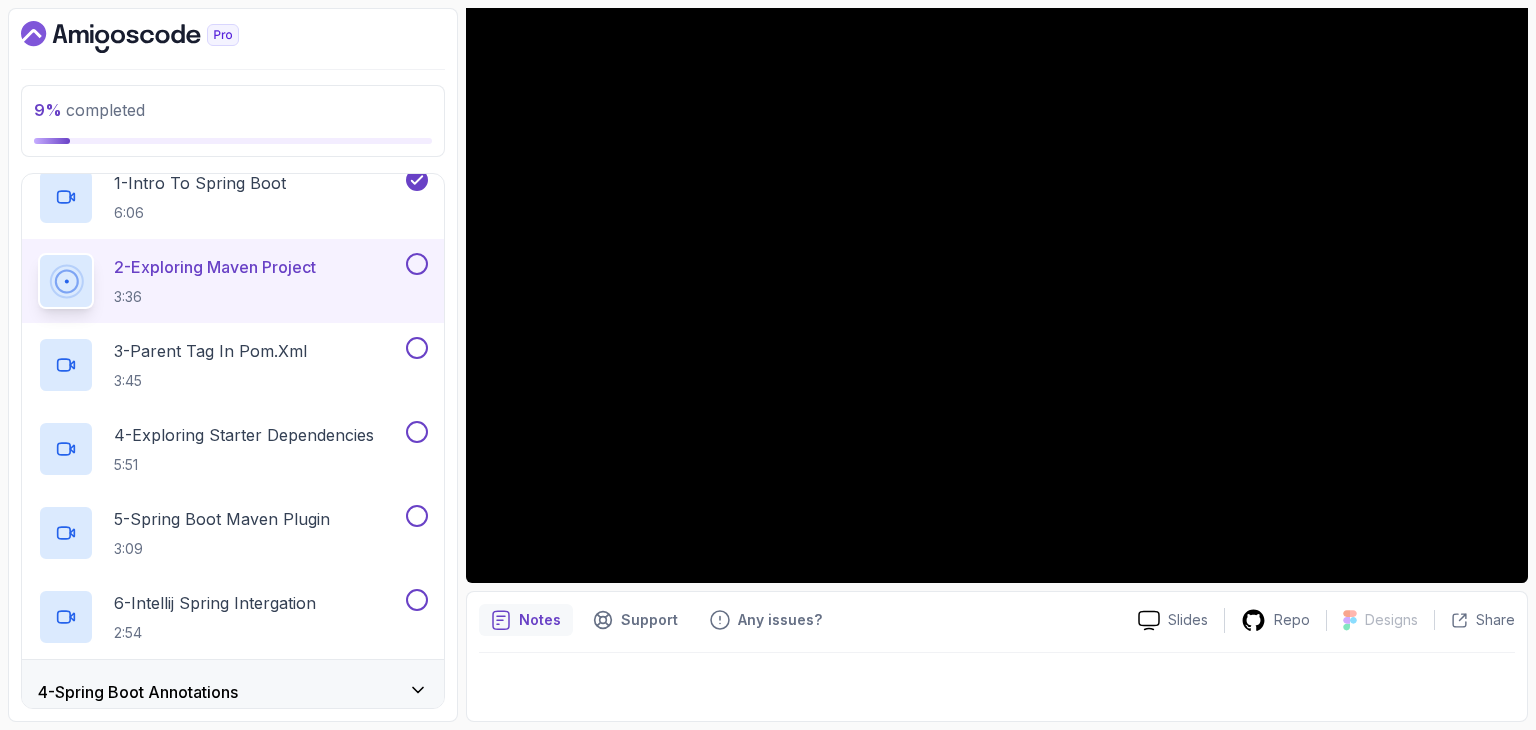 click at bounding box center [997, 681] 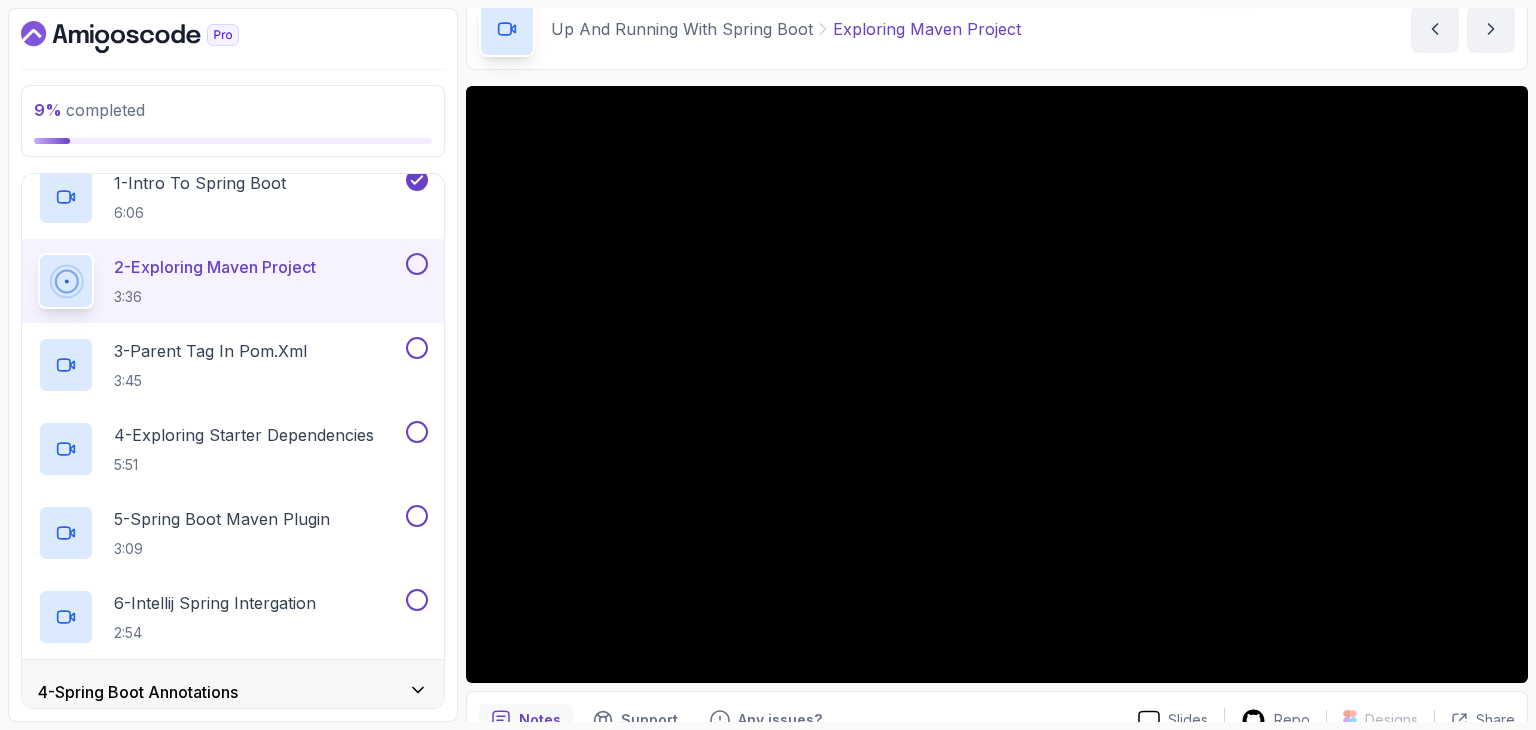 click on "Notes Support Any issues? Slides Repo Designs Design not available Share" at bounding box center (997, 756) 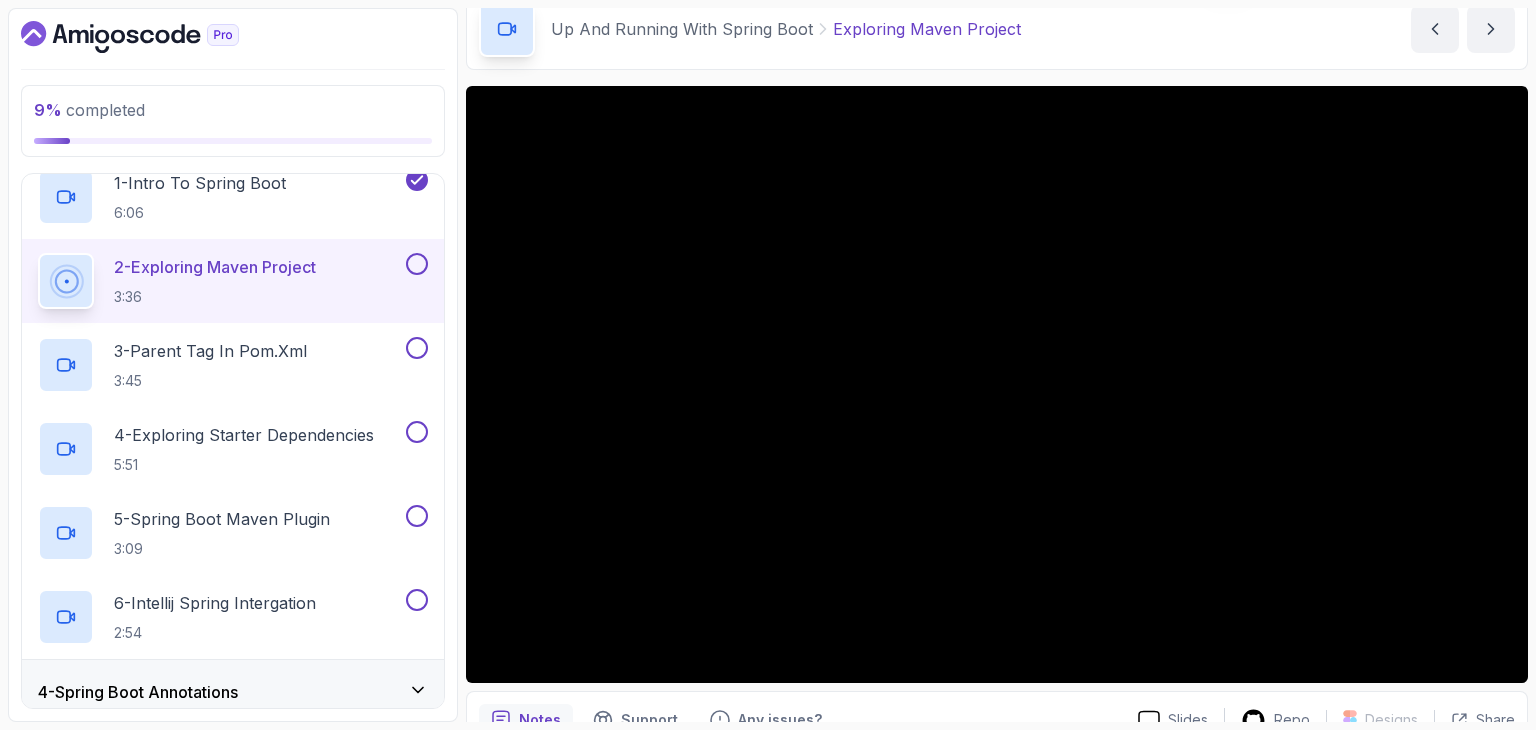 scroll, scrollTop: 192, scrollLeft: 0, axis: vertical 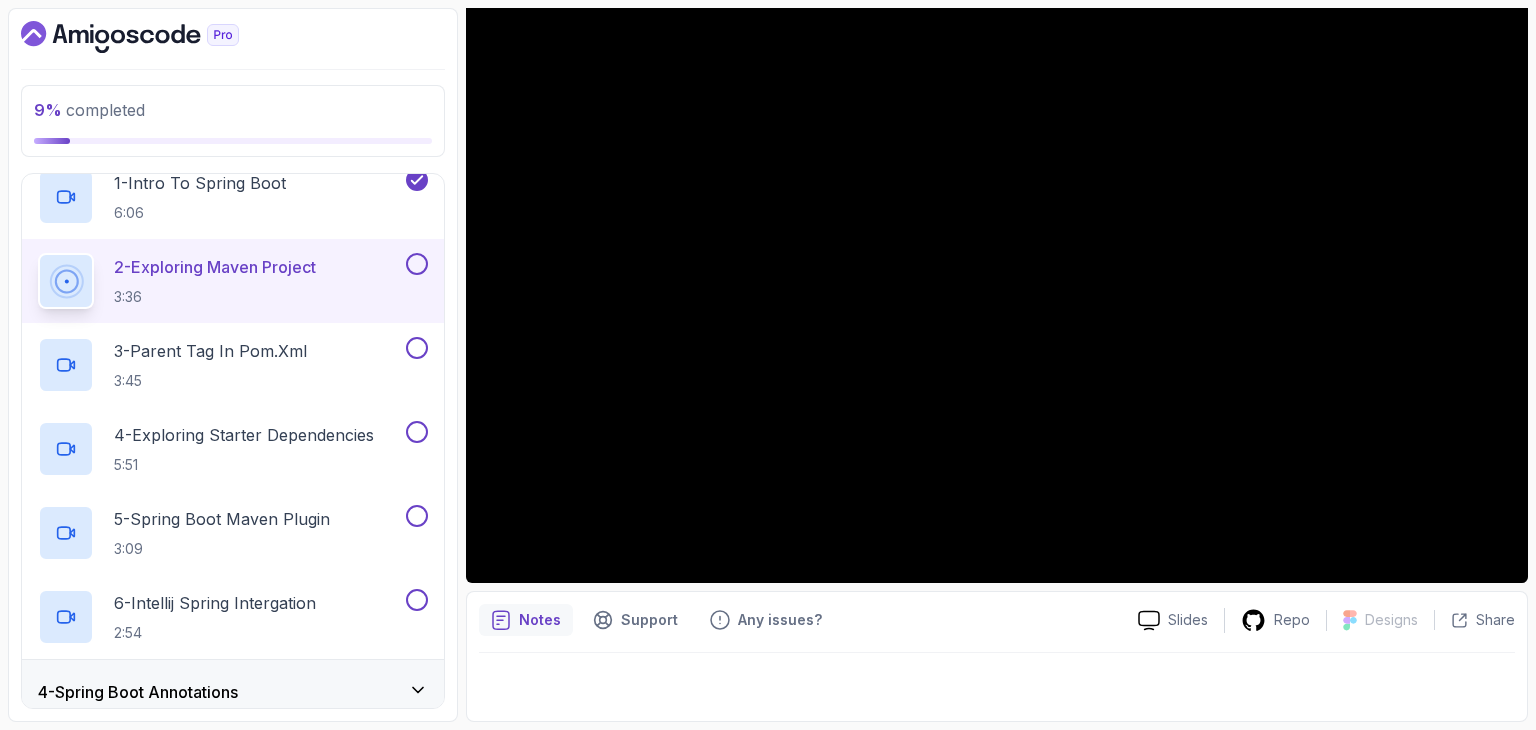 click at bounding box center (997, 681) 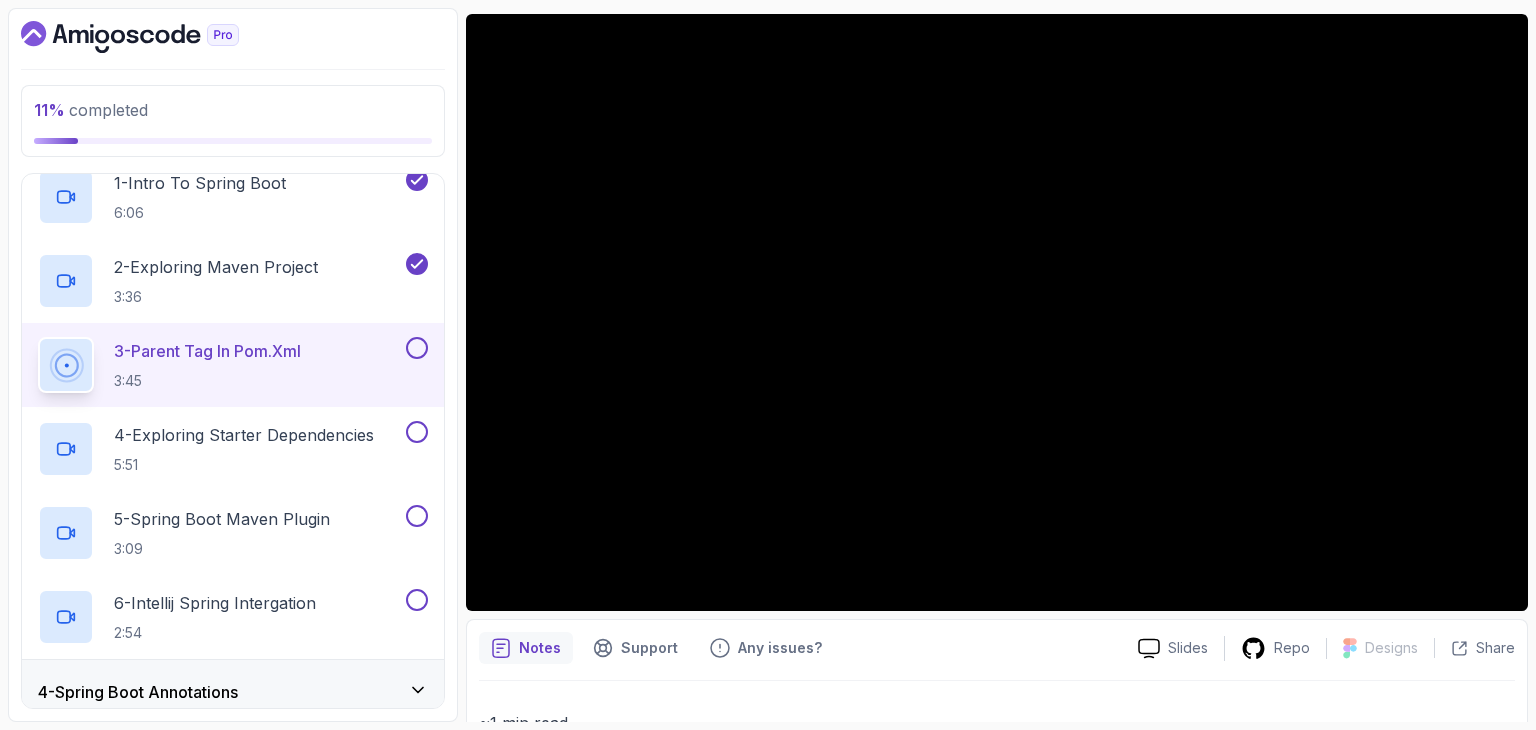scroll, scrollTop: 0, scrollLeft: 0, axis: both 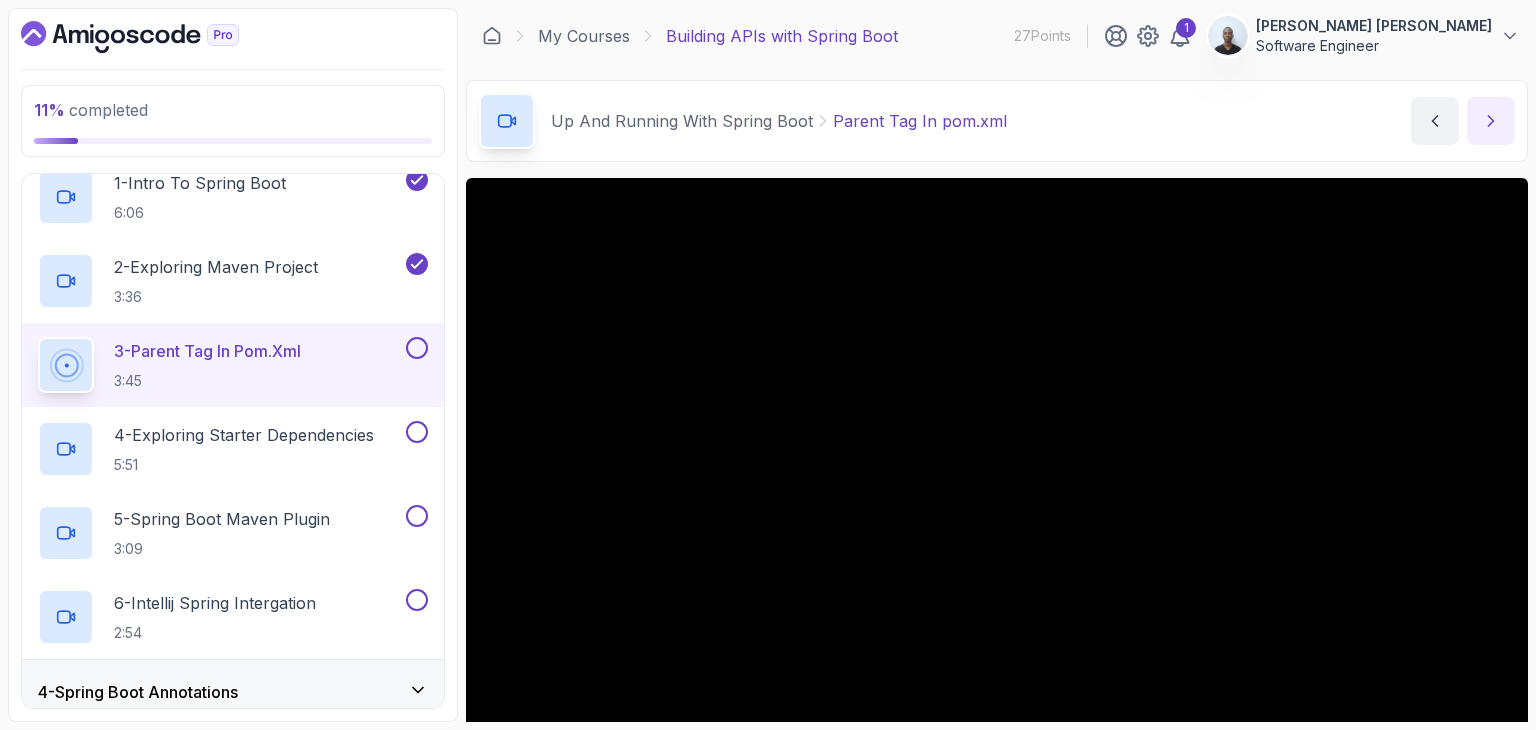 click 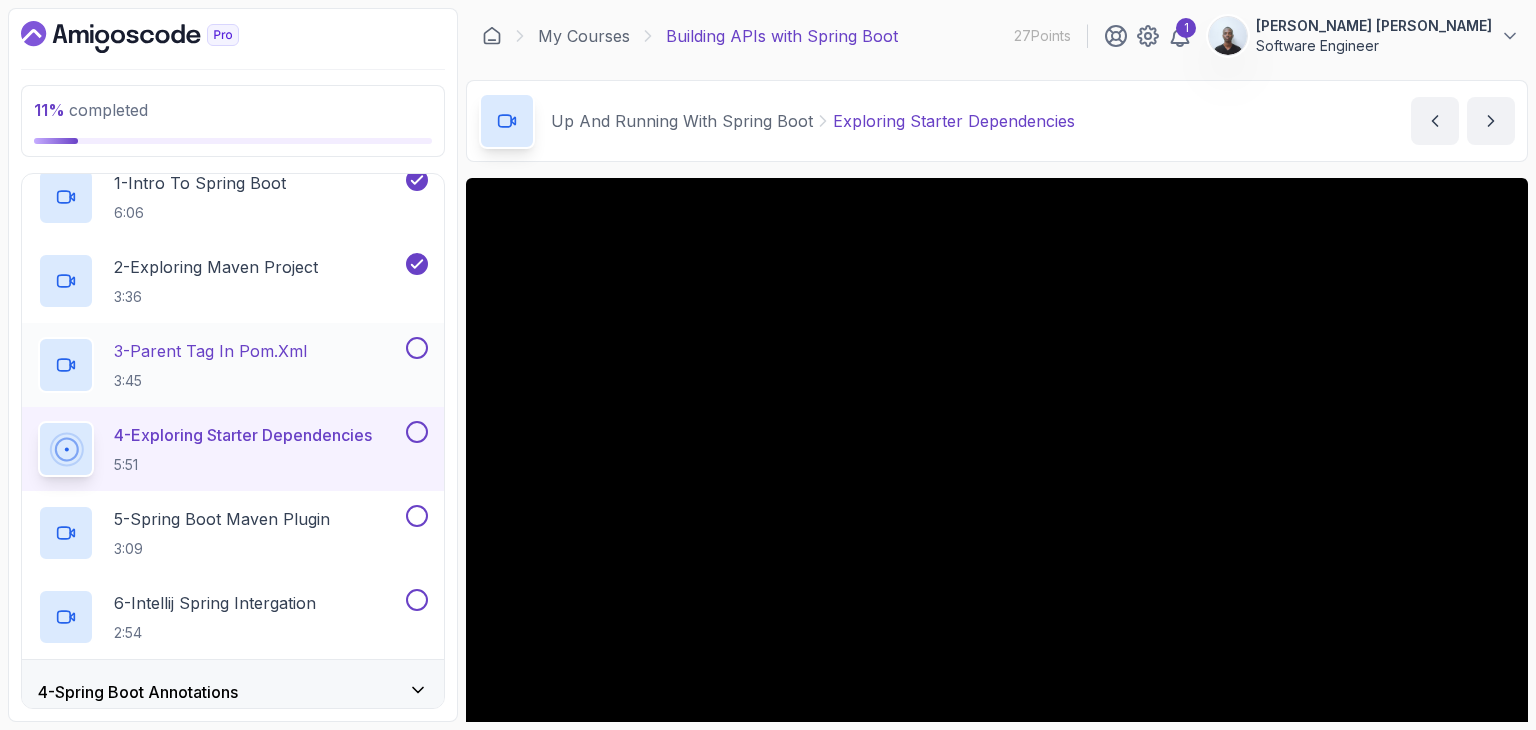 click at bounding box center [417, 348] 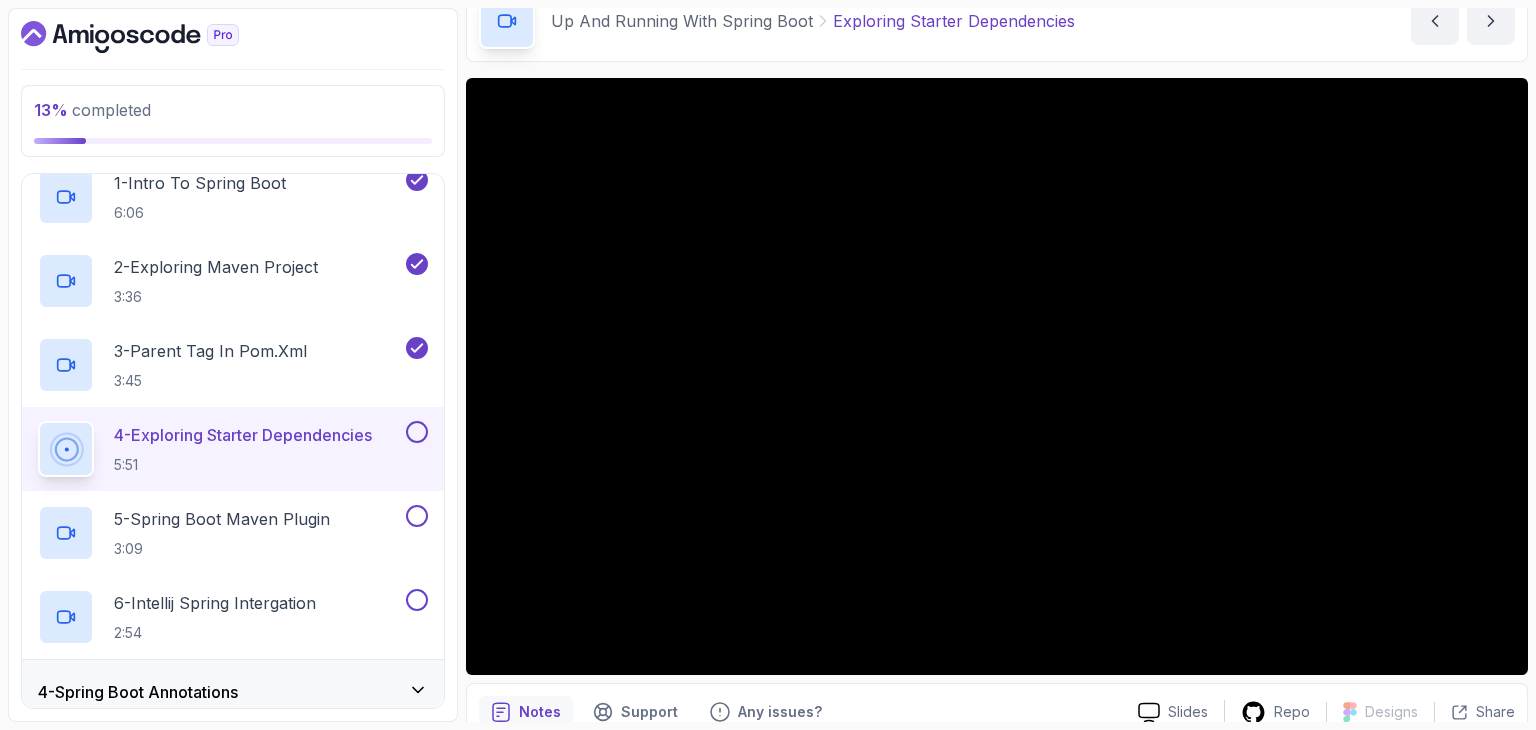 scroll, scrollTop: 200, scrollLeft: 0, axis: vertical 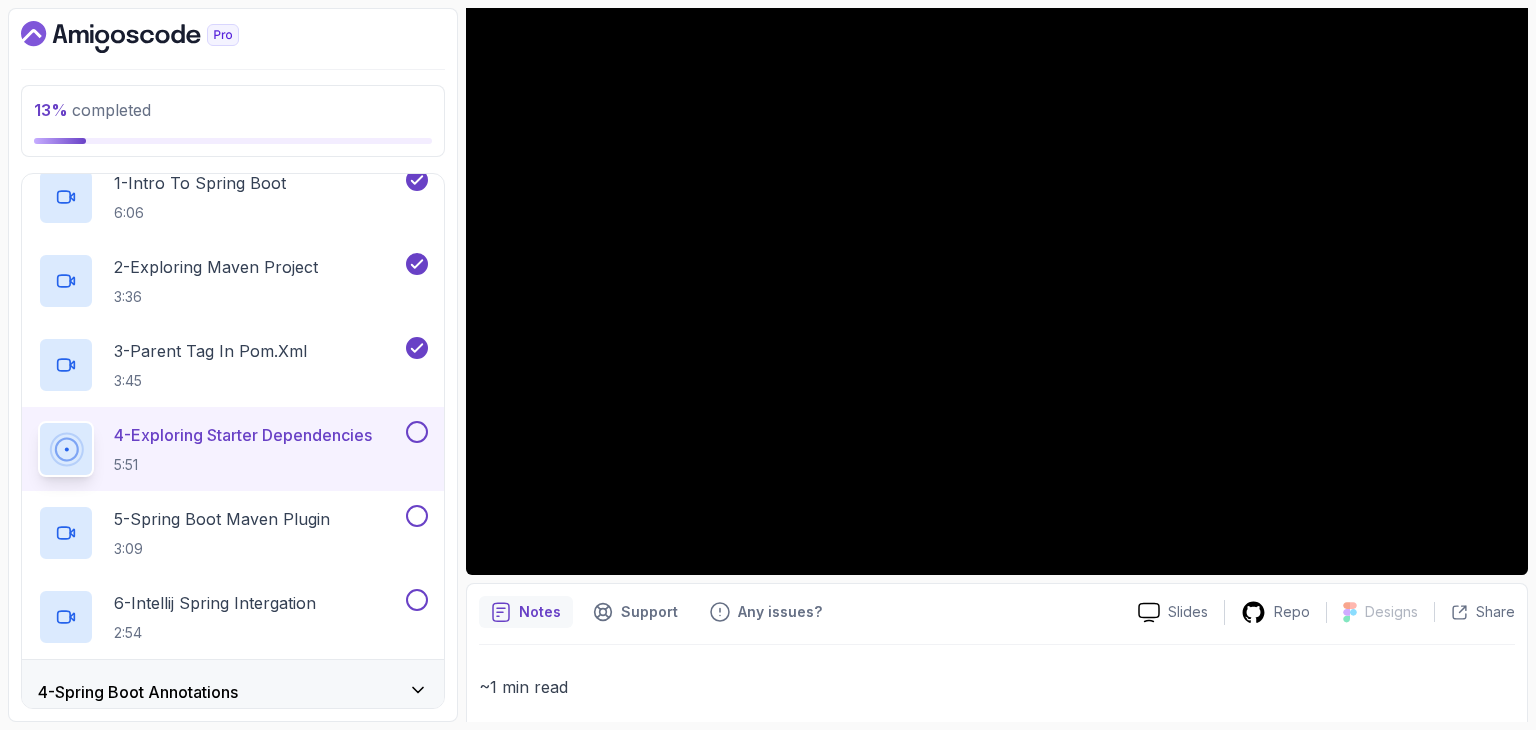 click on "~1 min read" at bounding box center (997, 687) 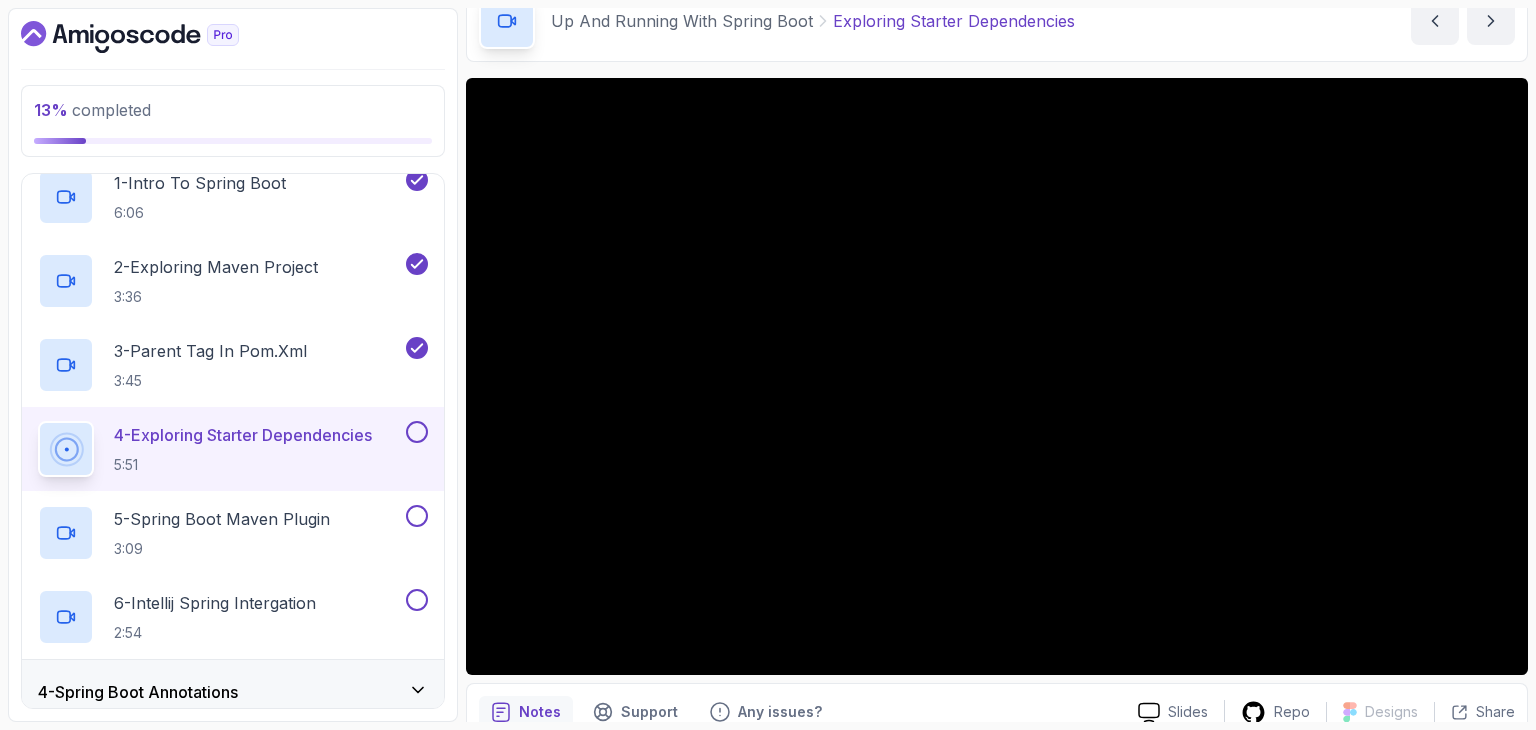 click at bounding box center [417, 432] 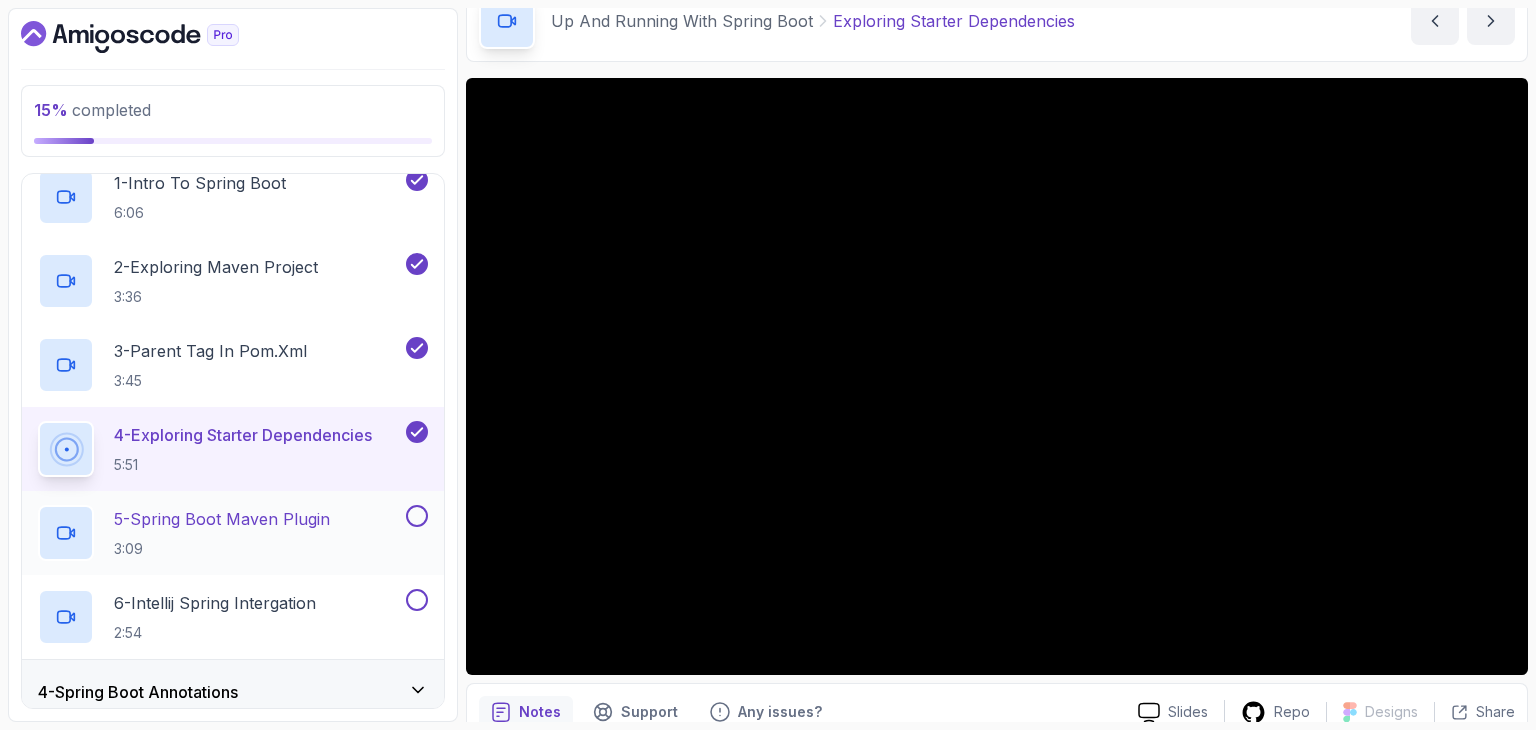 click on "5  -  Spring Boot Maven Plugin 3:09" at bounding box center [220, 533] 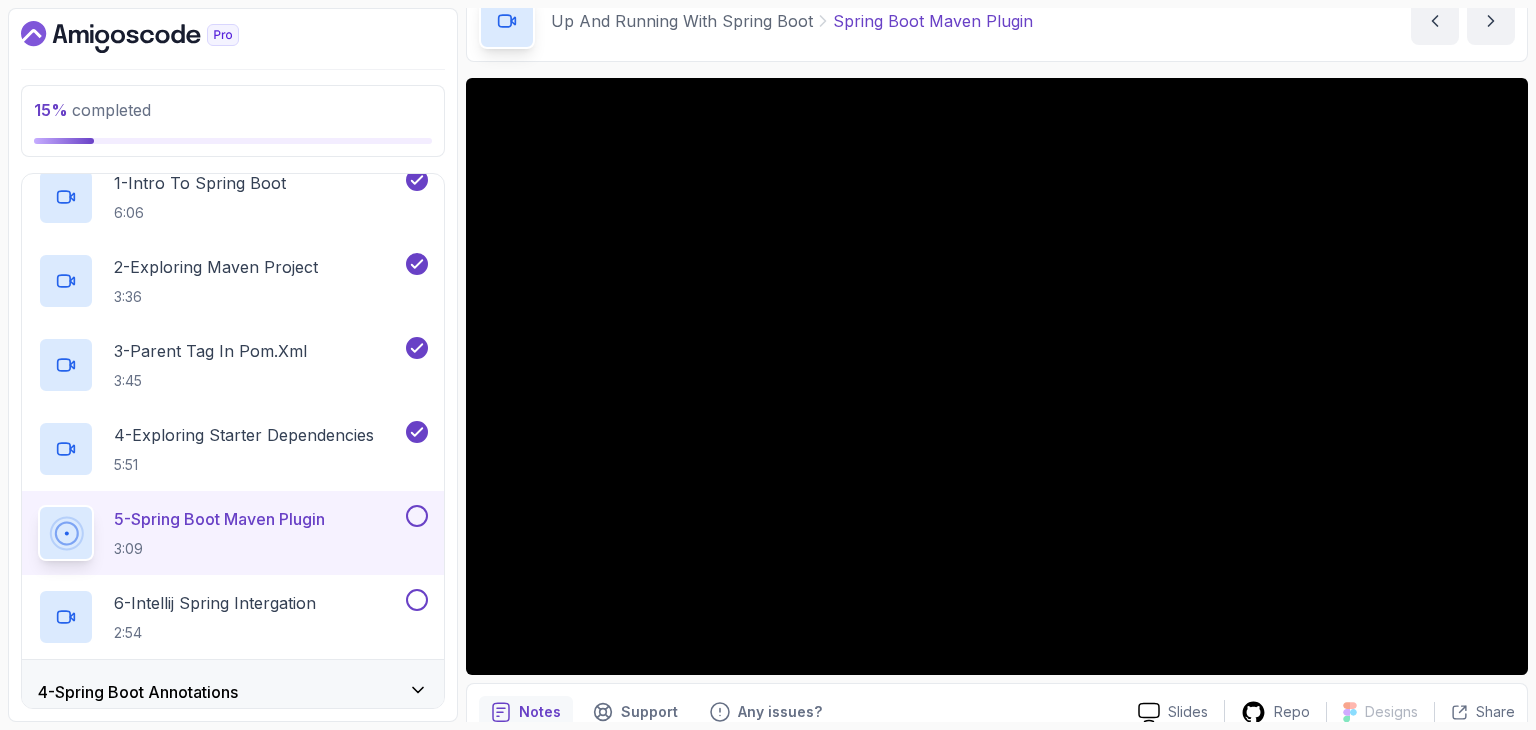 click on "Notes Support Any issues?" at bounding box center [800, 712] 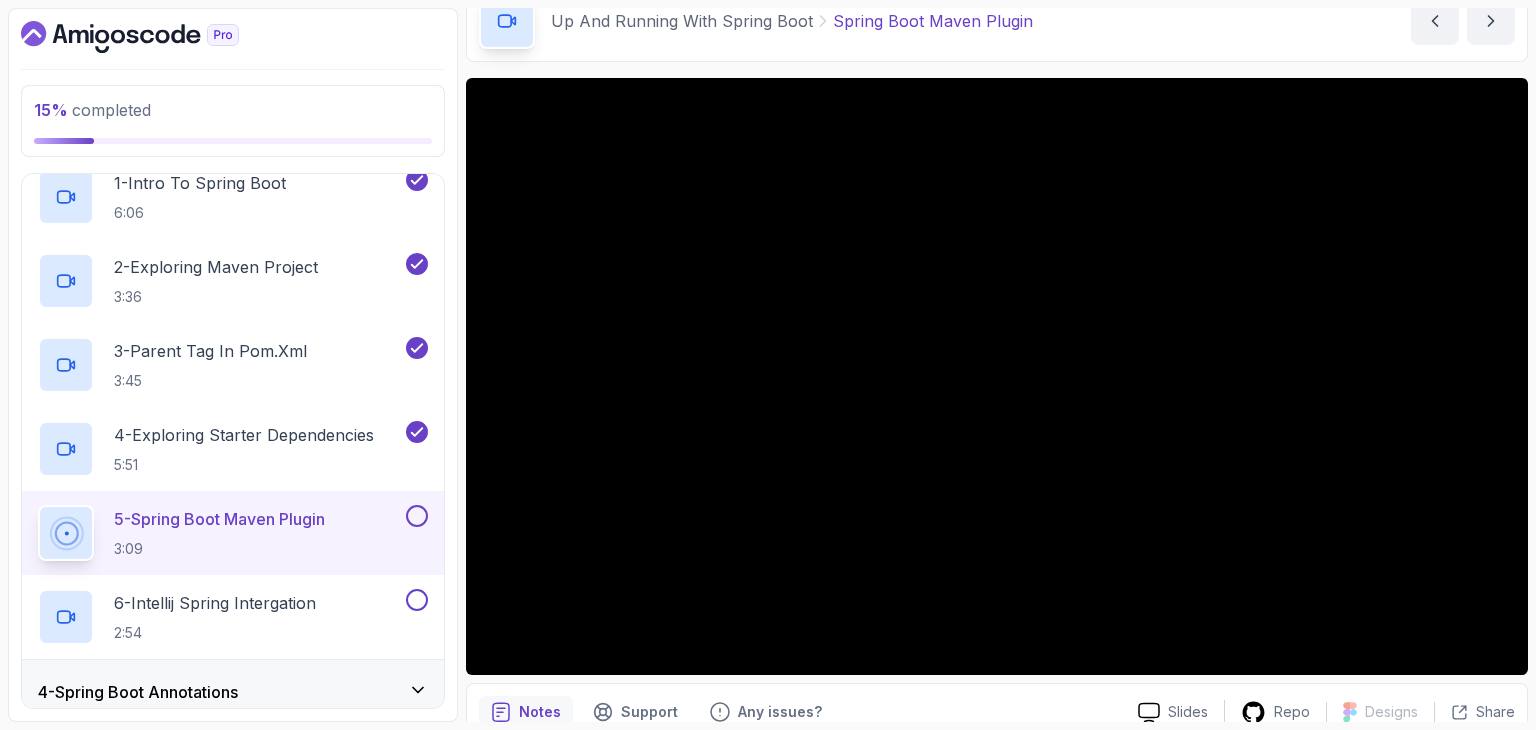 click on "Notes Support Any issues?" at bounding box center (800, 712) 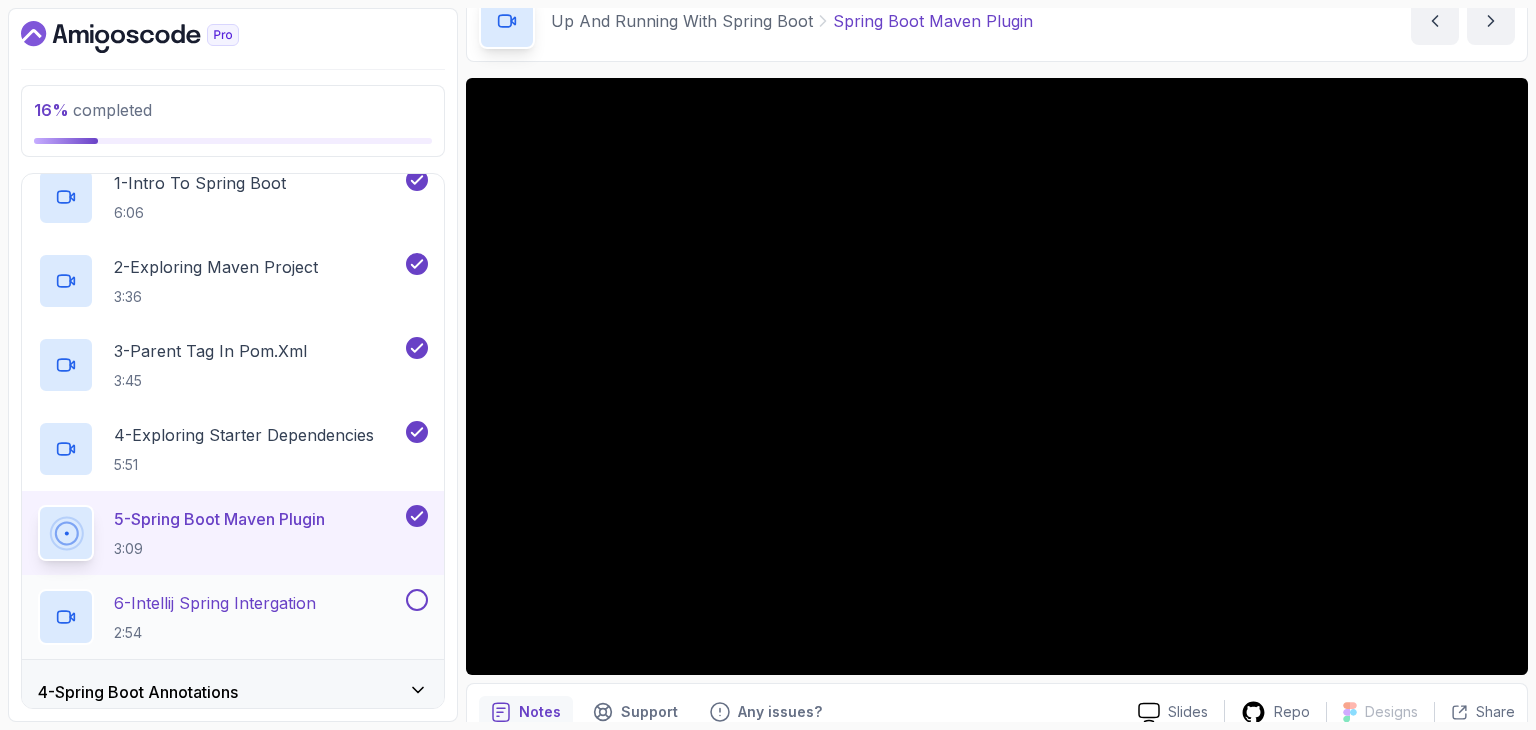 click on "6  -  Intellij Spring Intergation 2:54" at bounding box center [220, 617] 